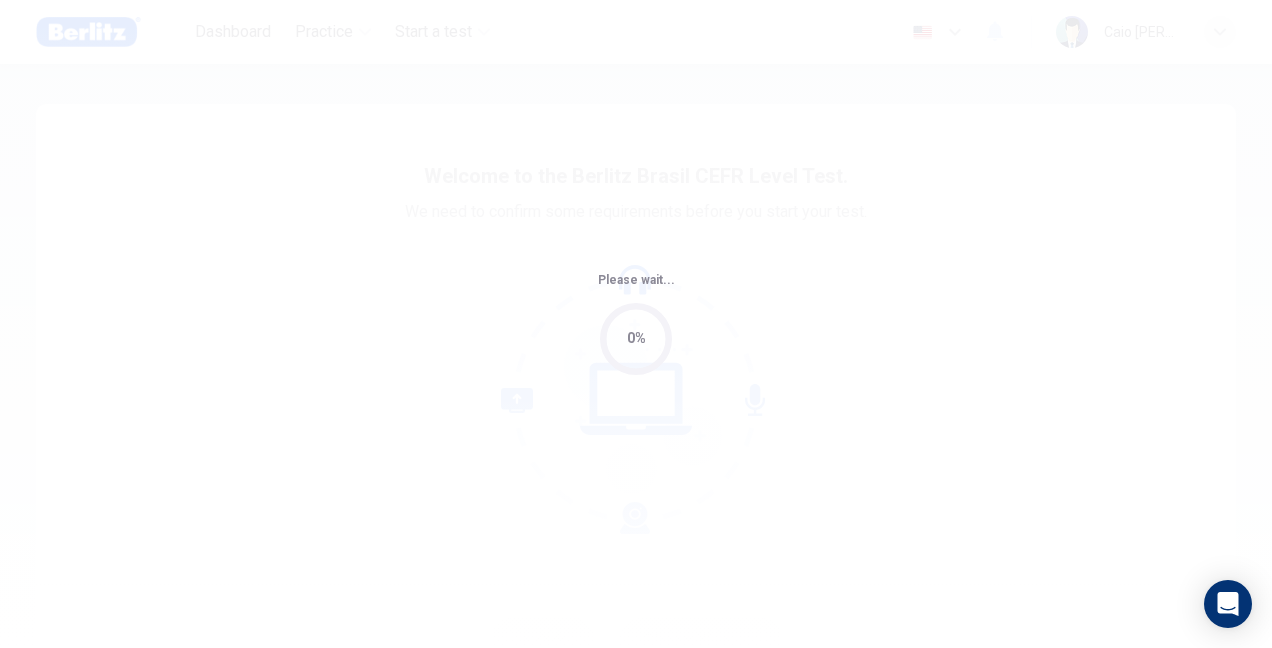 scroll, scrollTop: 0, scrollLeft: 0, axis: both 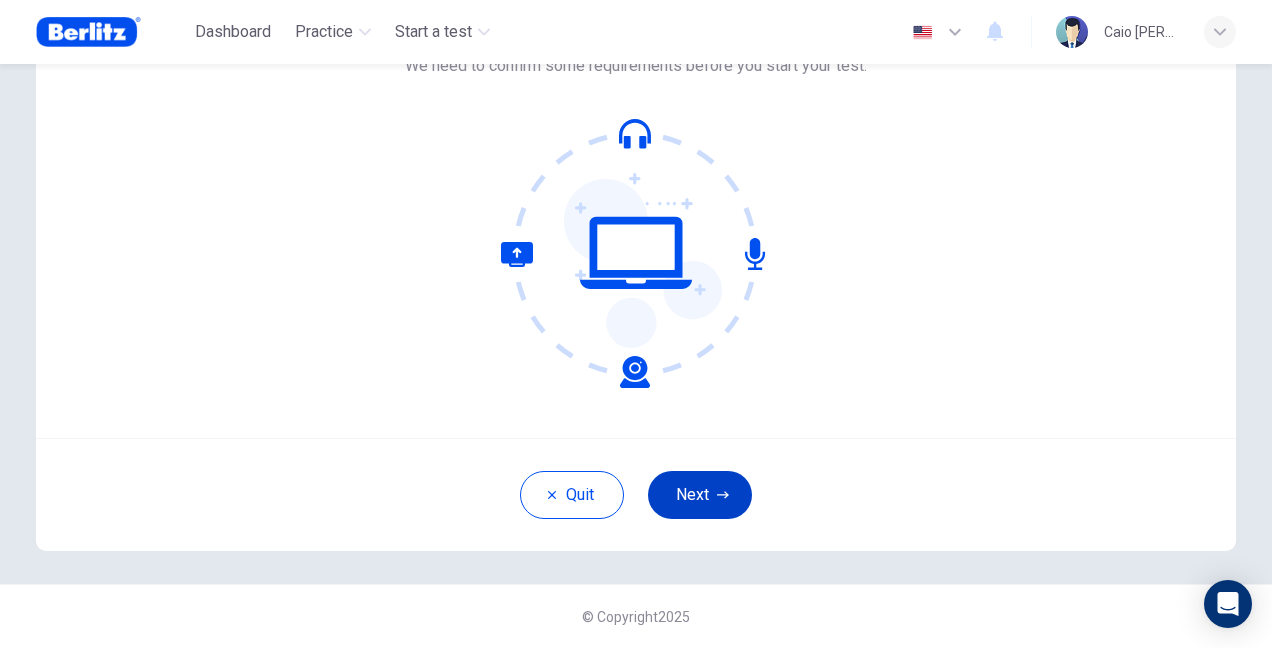 click 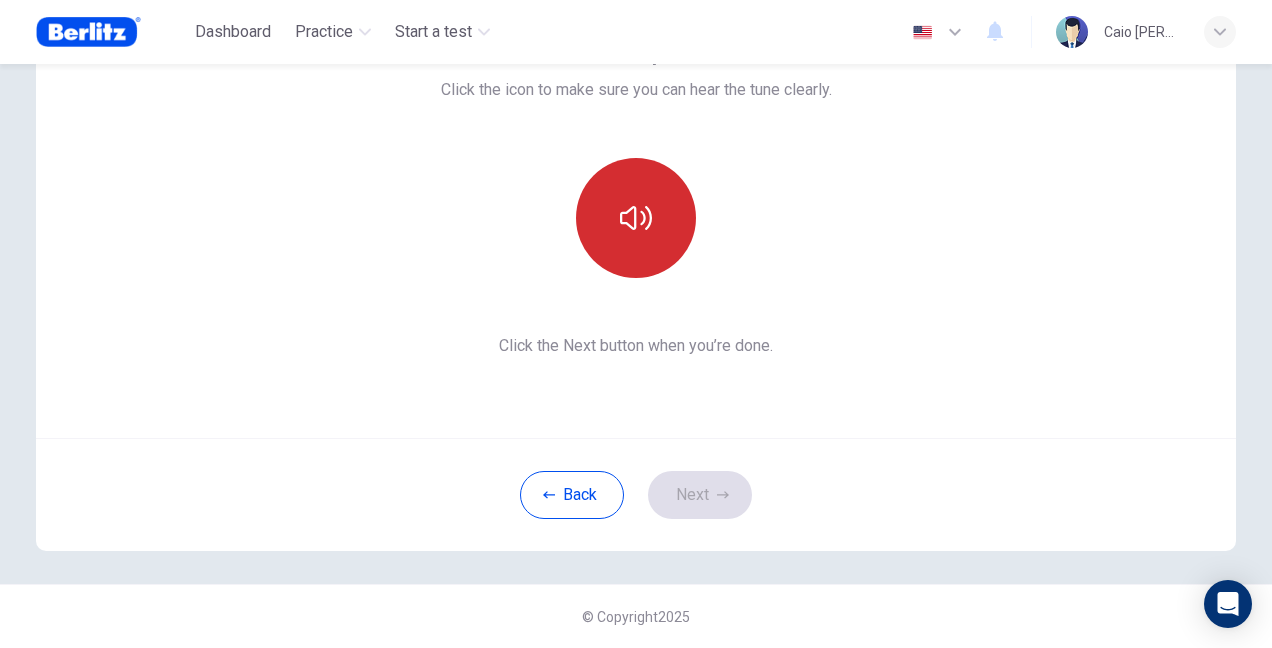 click 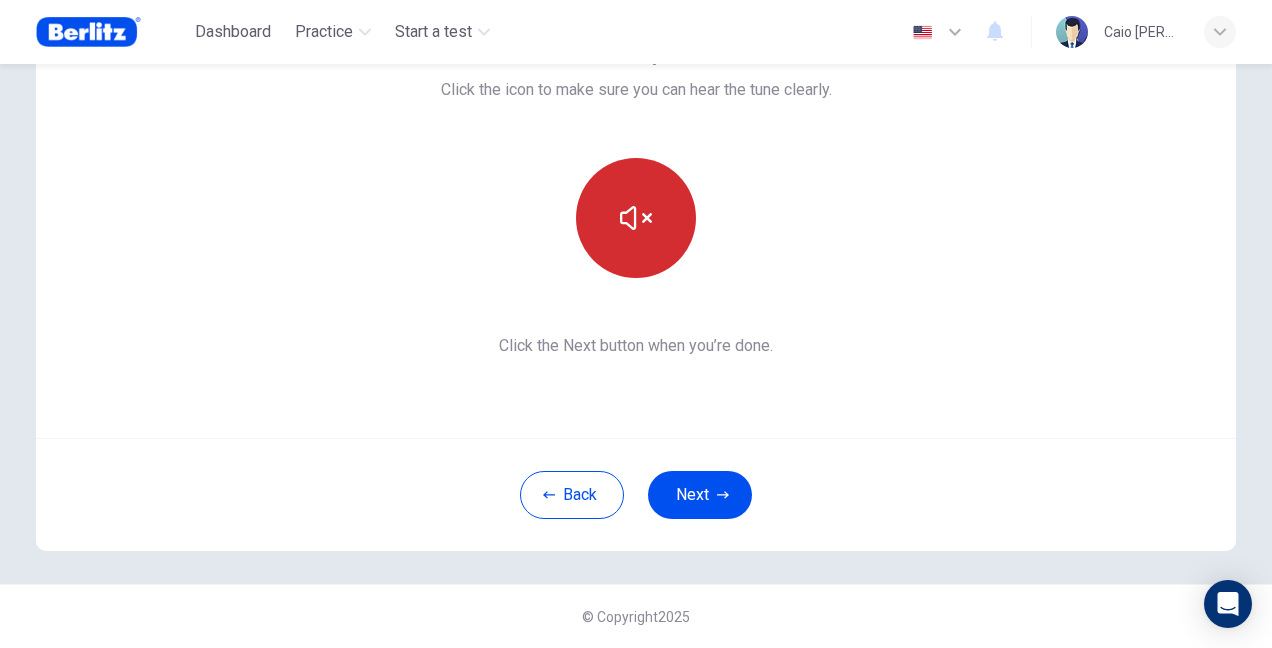 click 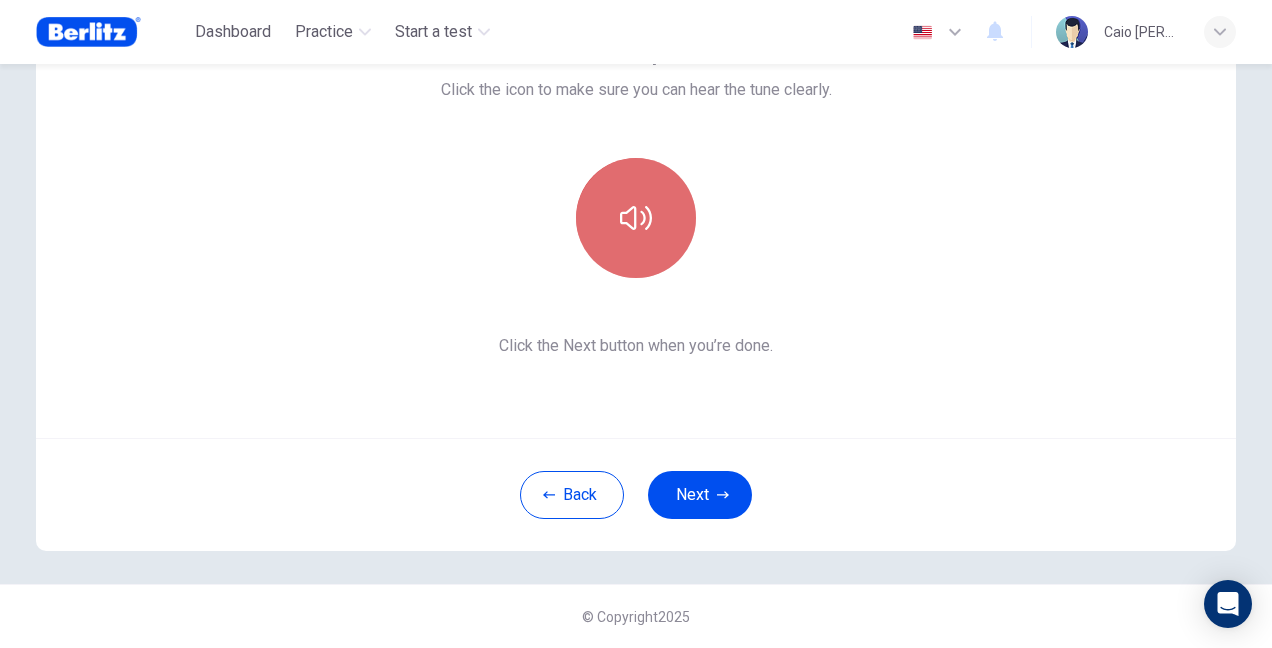 click at bounding box center [636, 218] 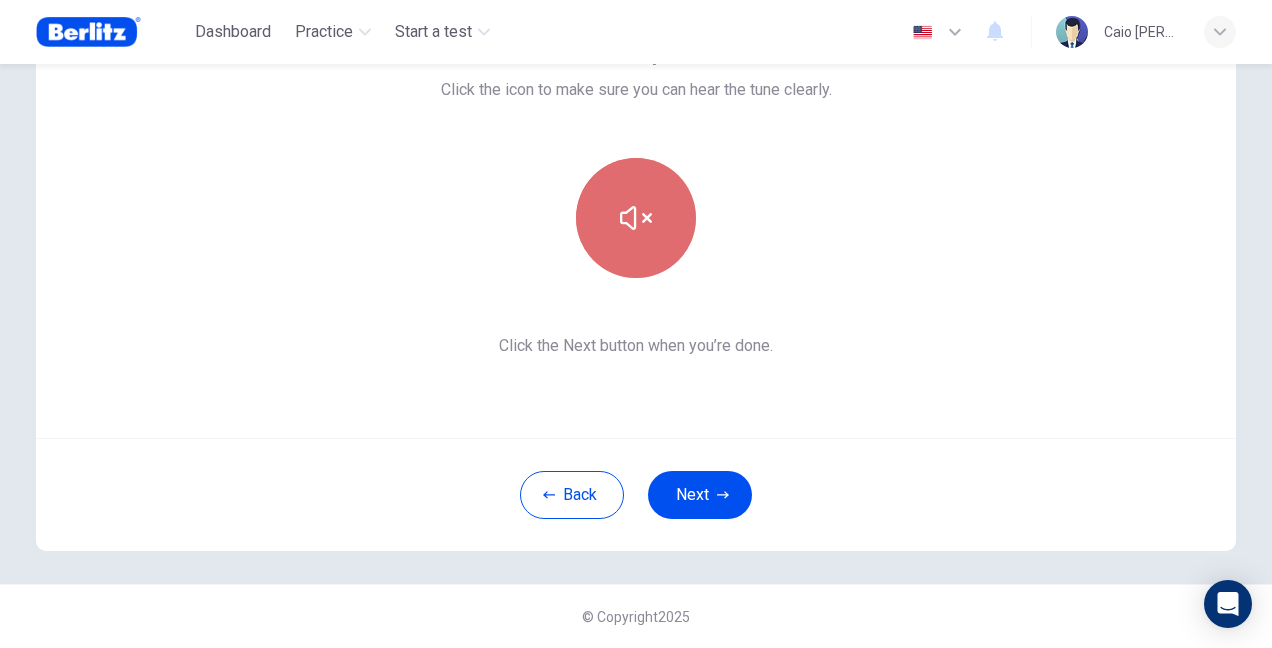 click at bounding box center [636, 218] 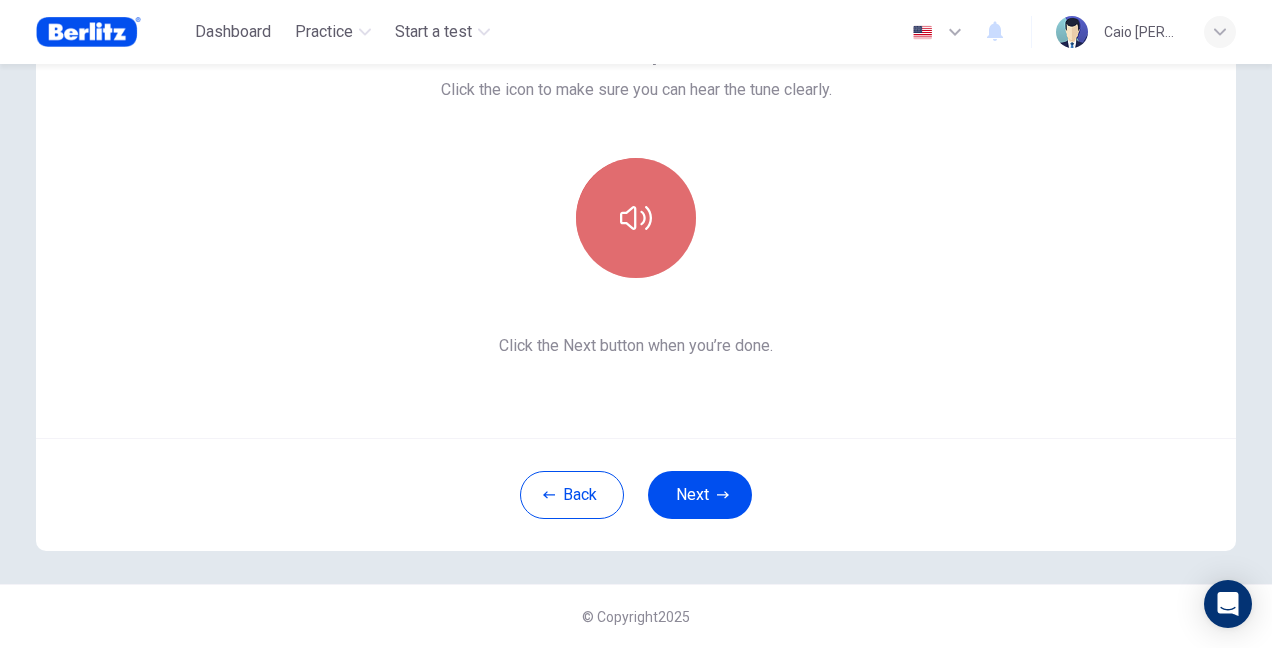 click at bounding box center (636, 218) 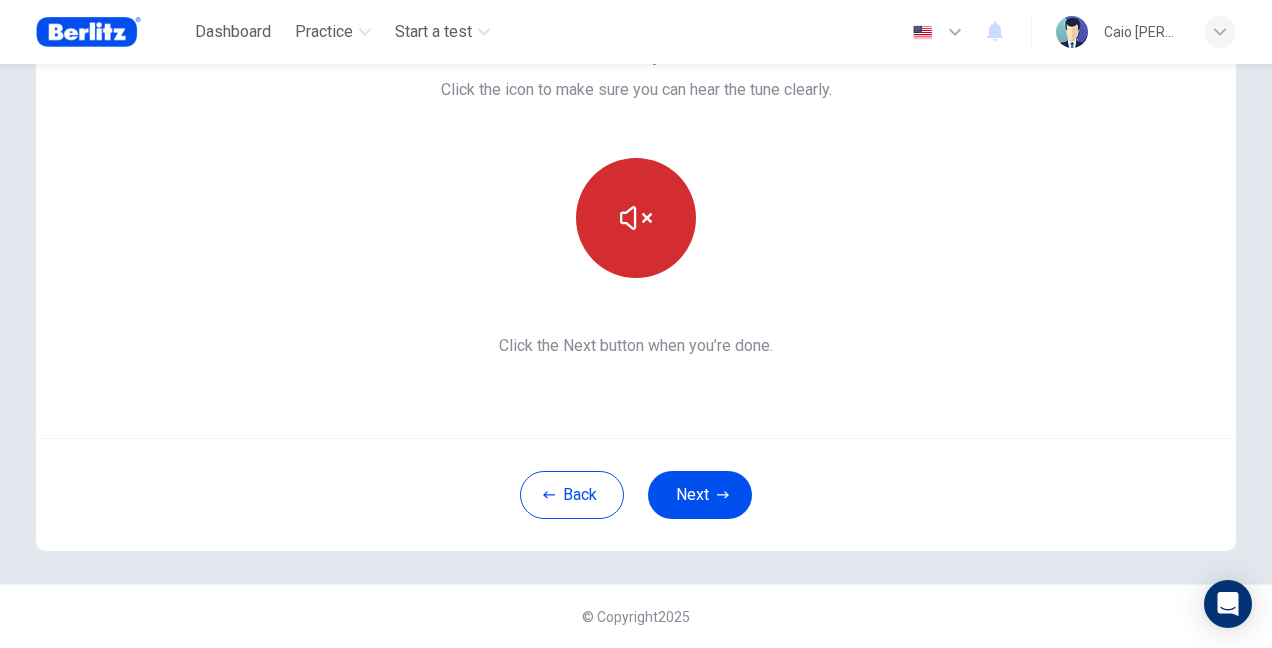 click at bounding box center (636, 218) 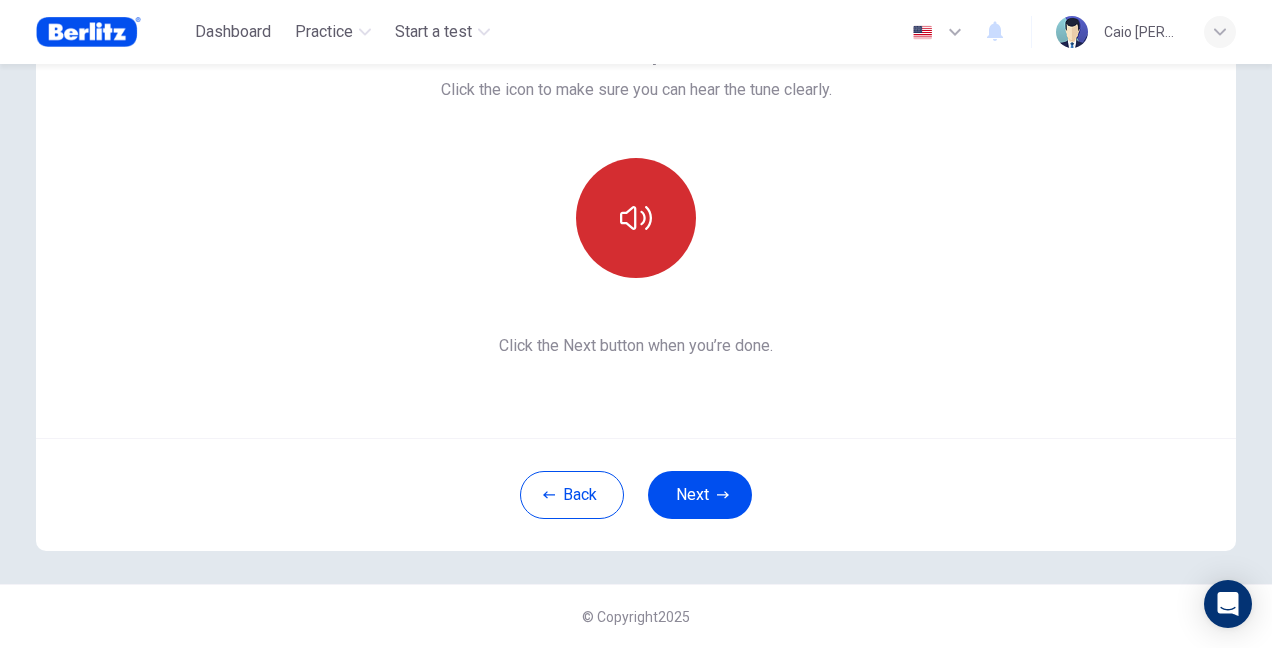 click at bounding box center (636, 218) 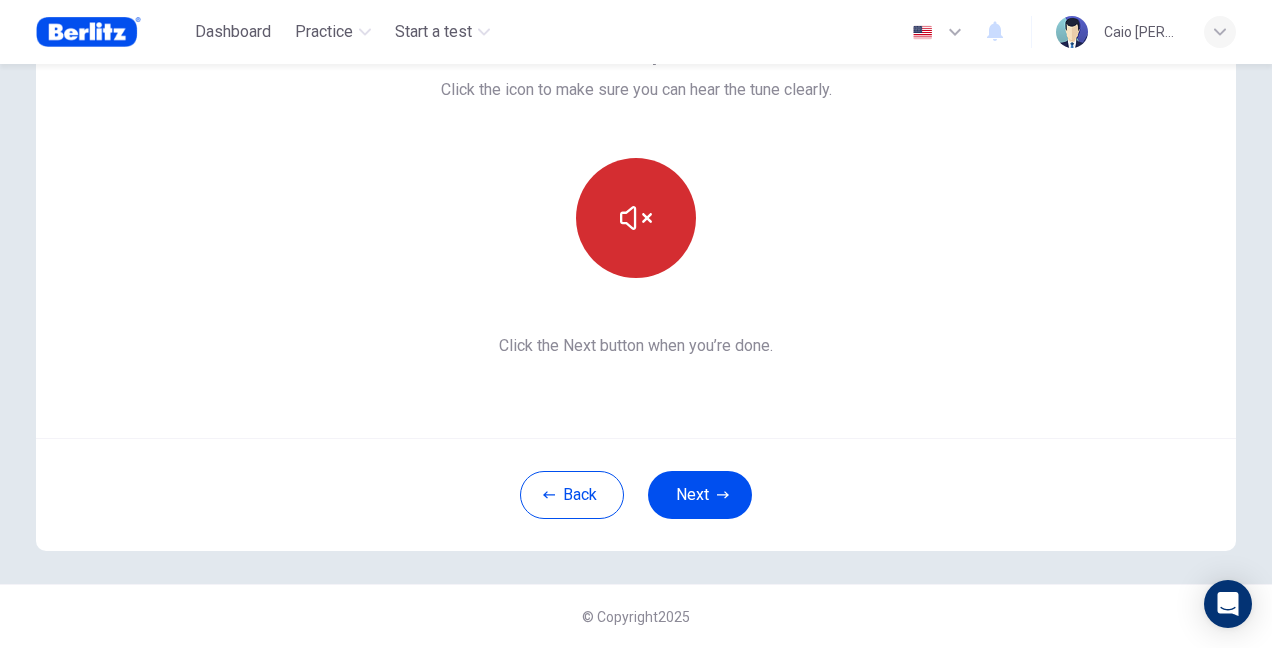 click 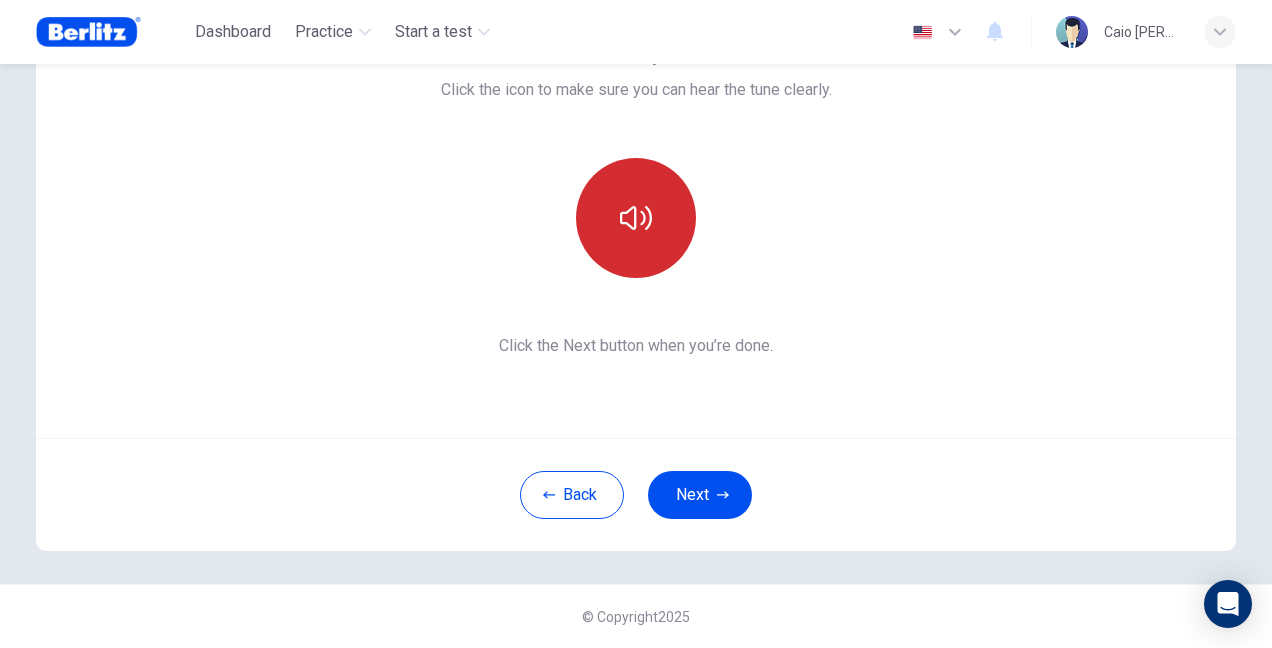 click 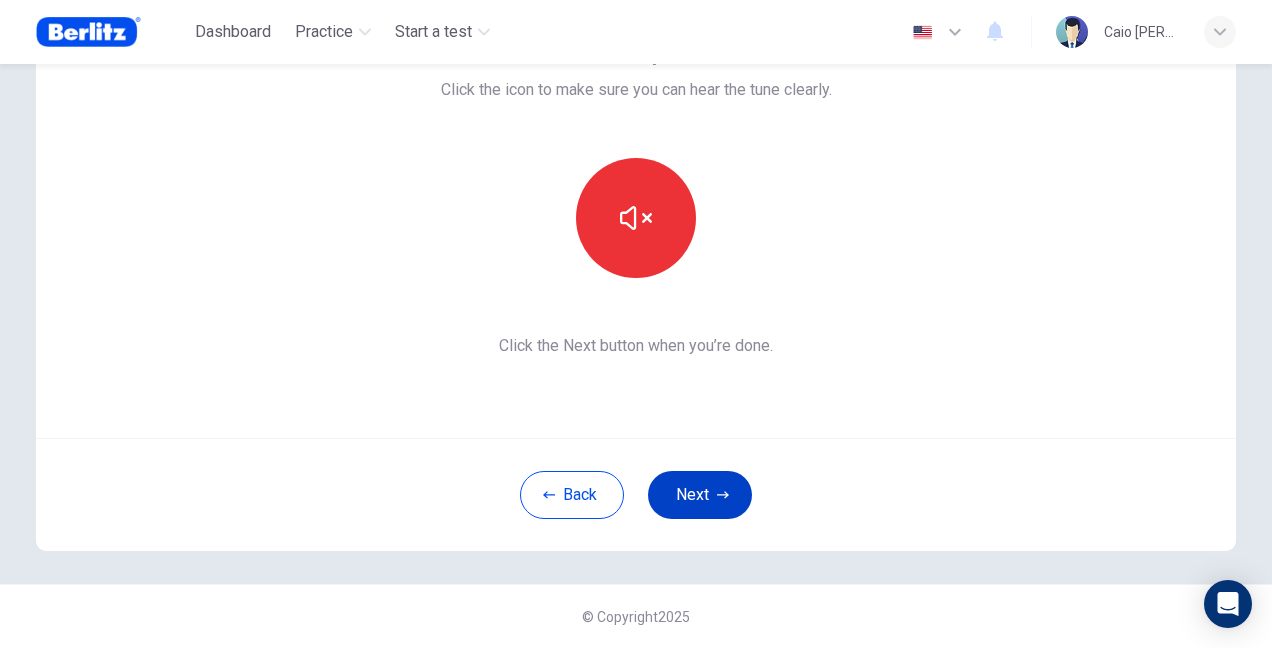 click on "Next" at bounding box center (700, 495) 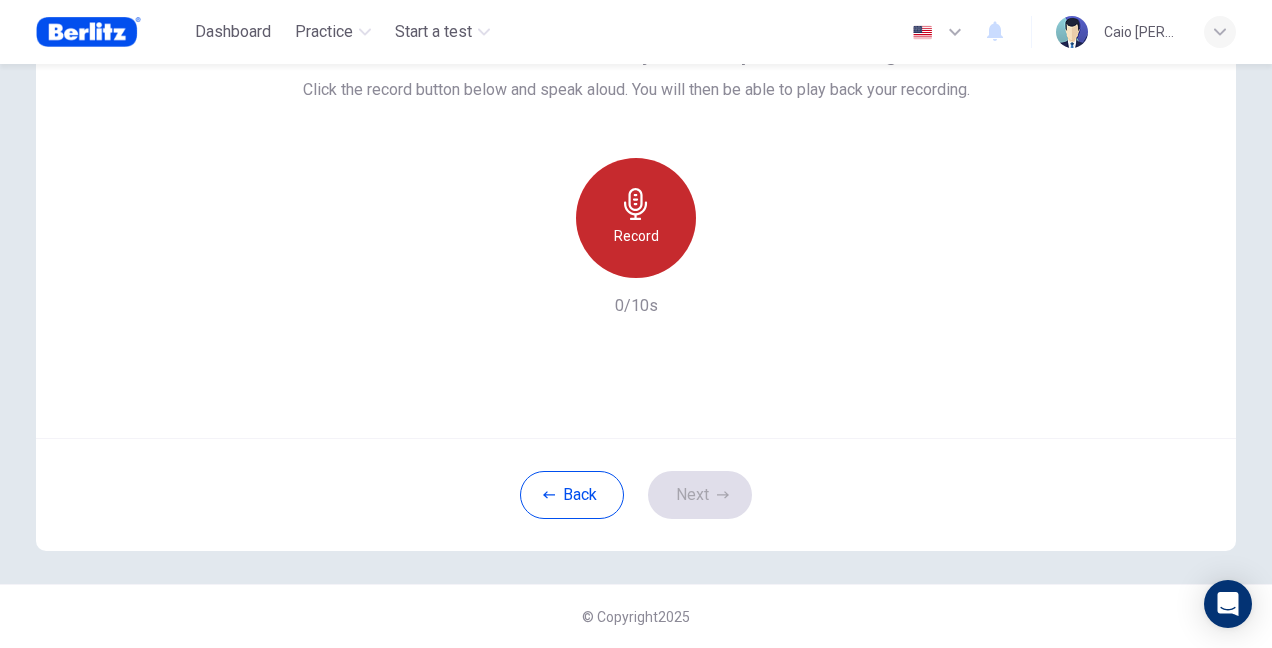 click 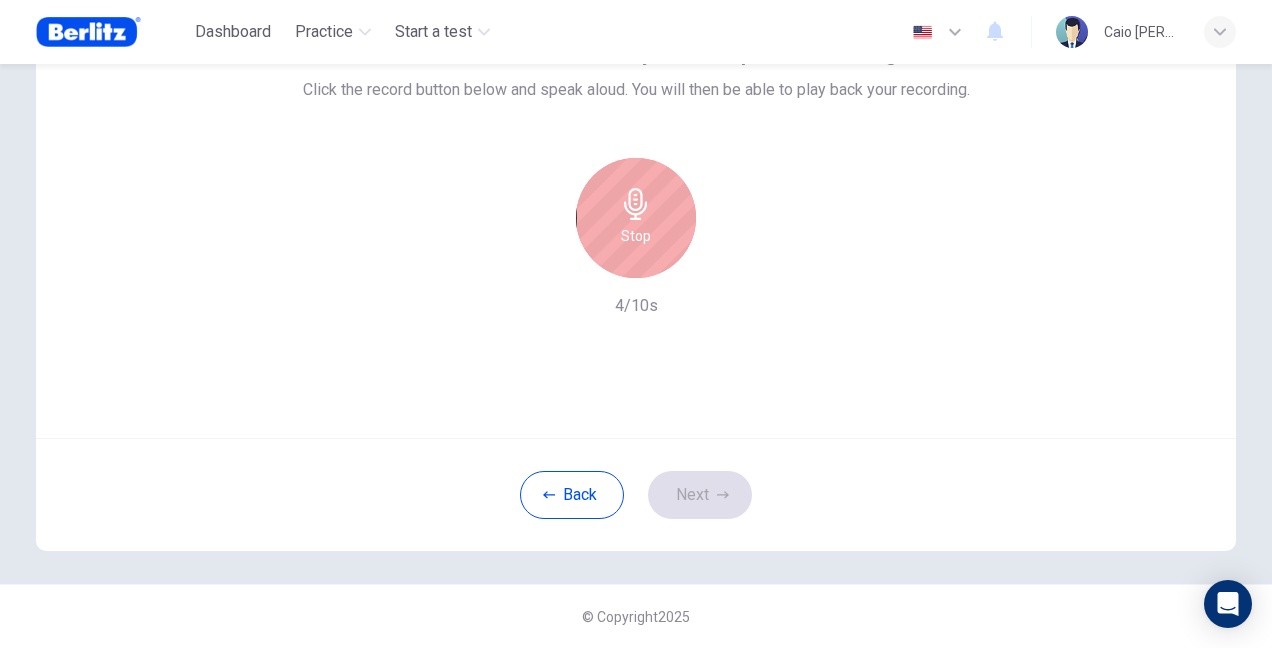 click 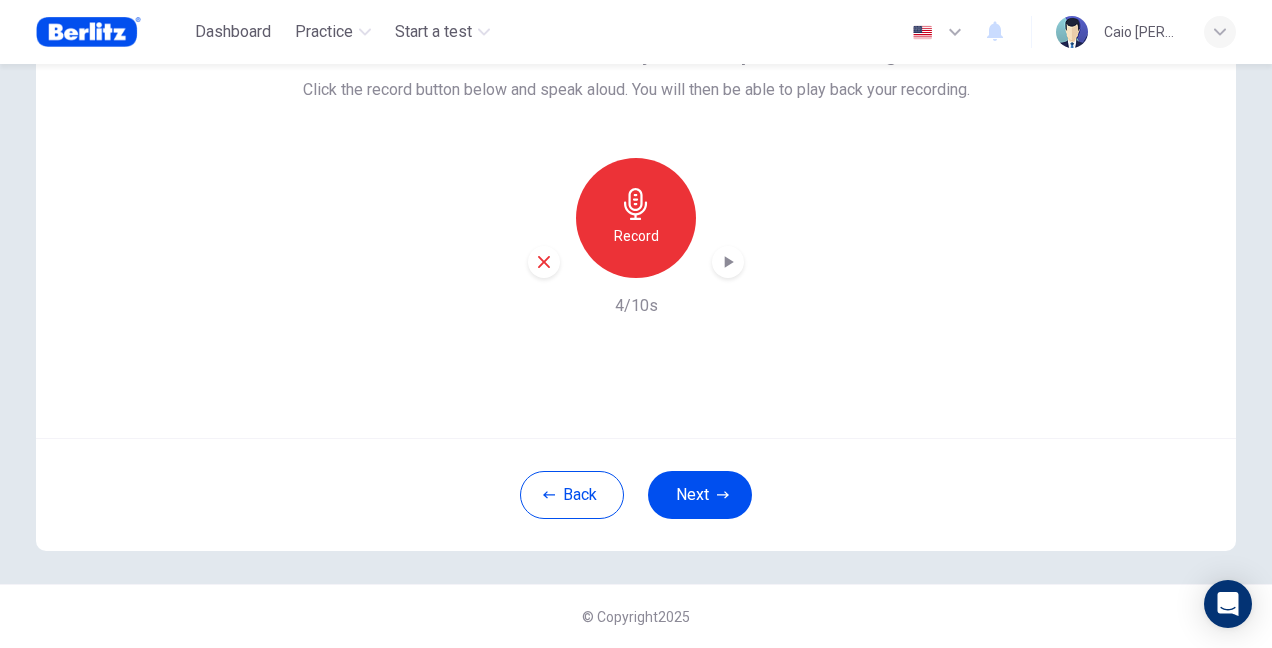 click at bounding box center (728, 262) 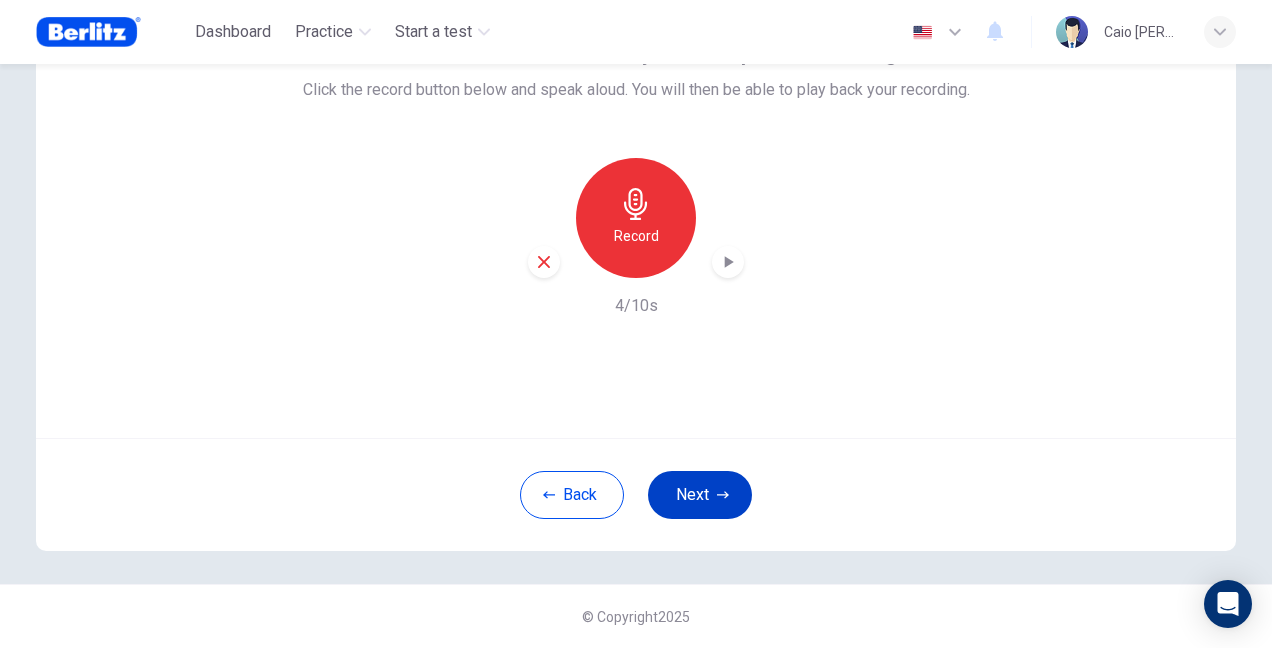 click 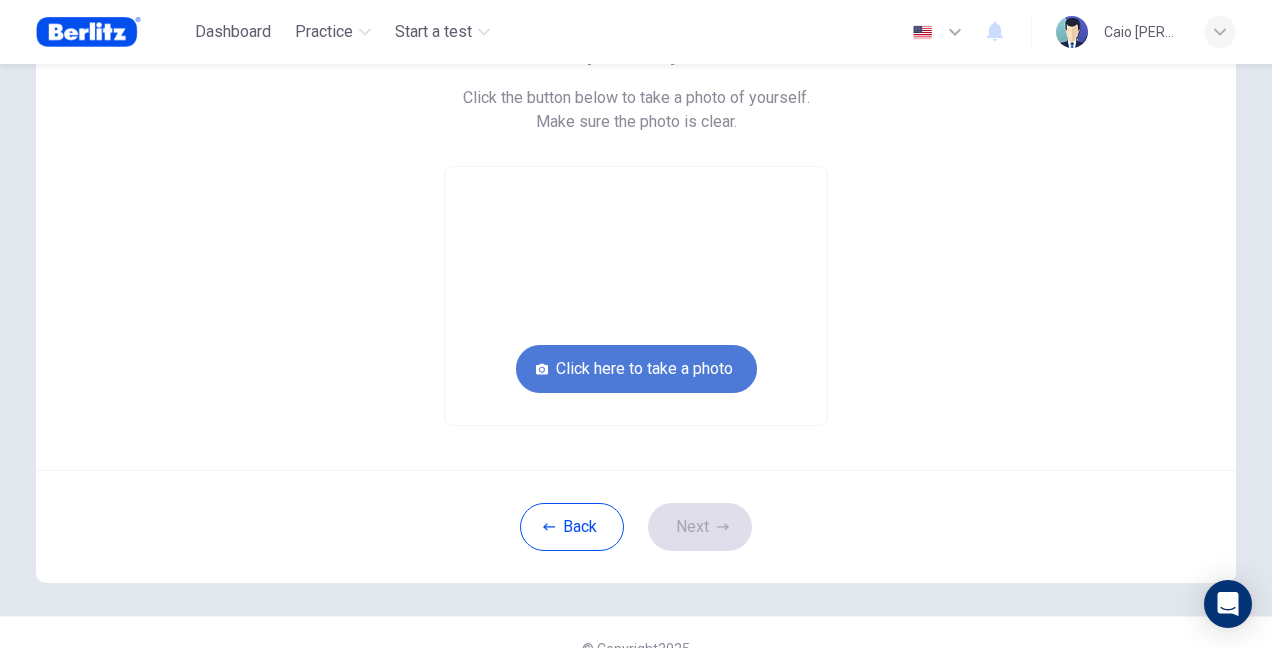 click on "Click here to take a photo" at bounding box center [636, 369] 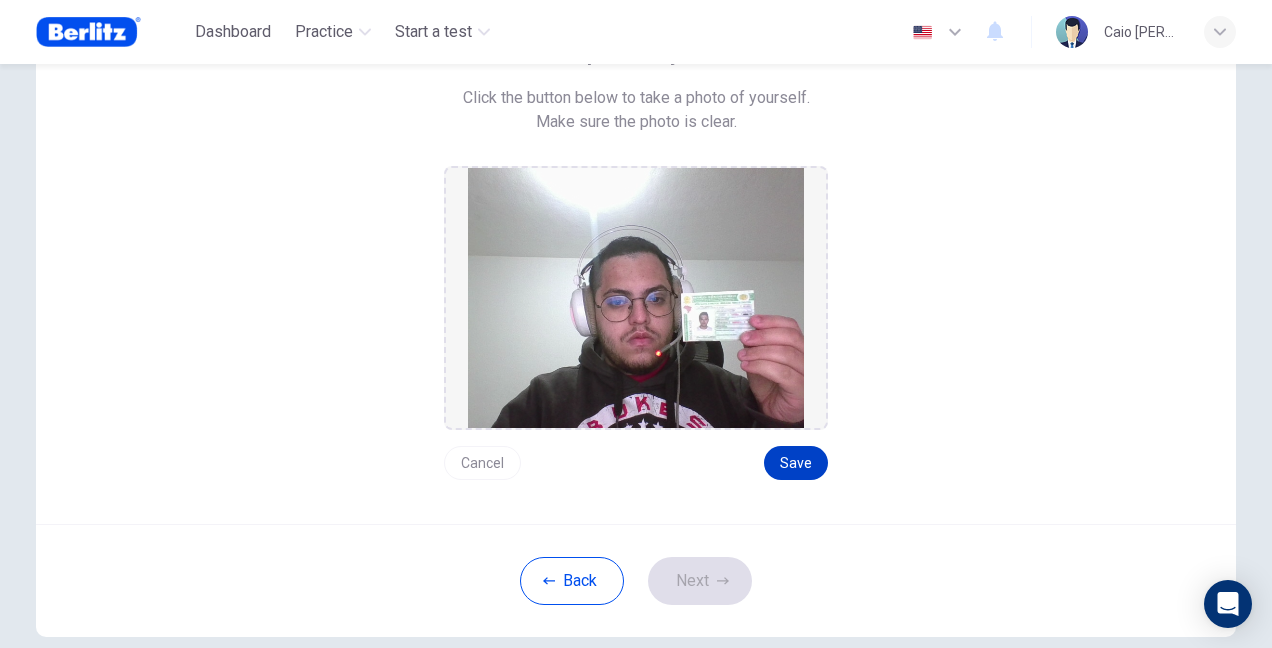 click on "Save" at bounding box center (796, 463) 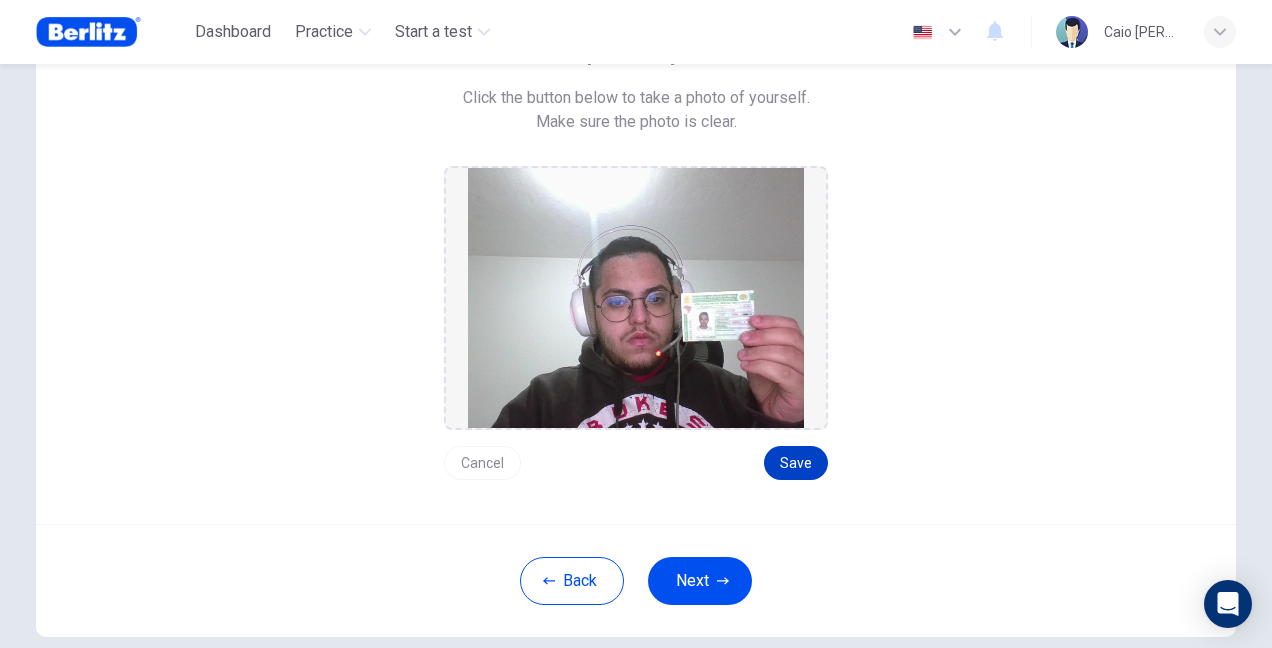 click on "Save" at bounding box center [796, 463] 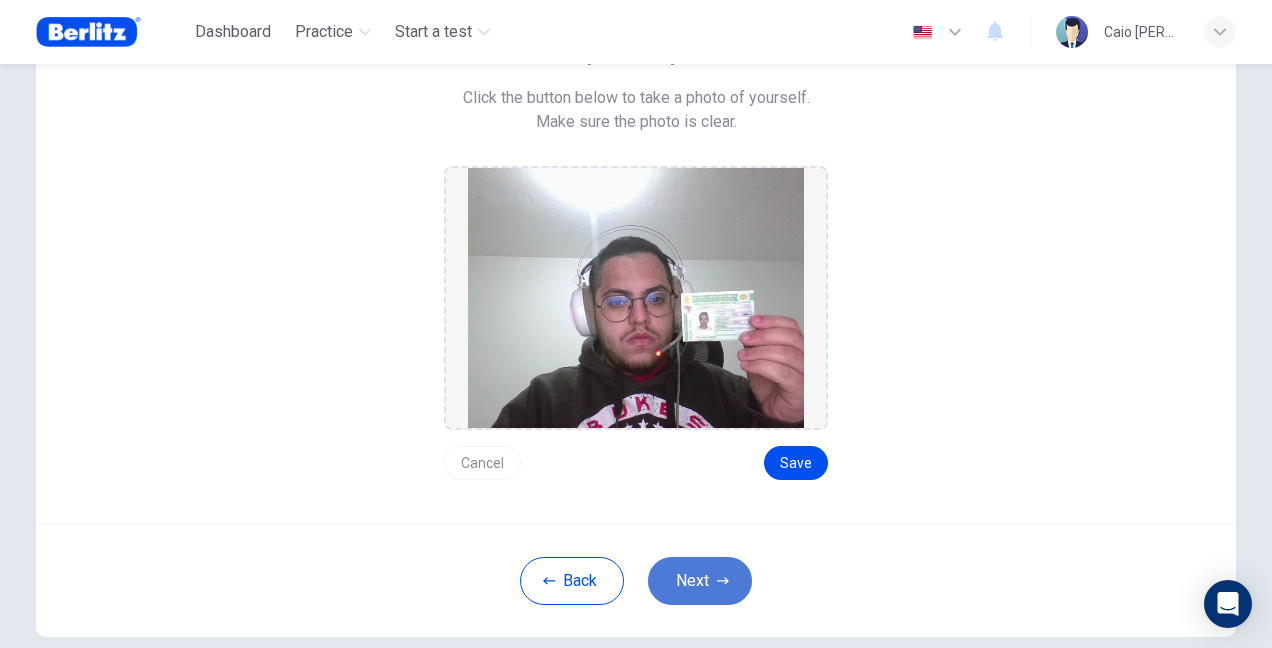 click on "Next" at bounding box center [700, 581] 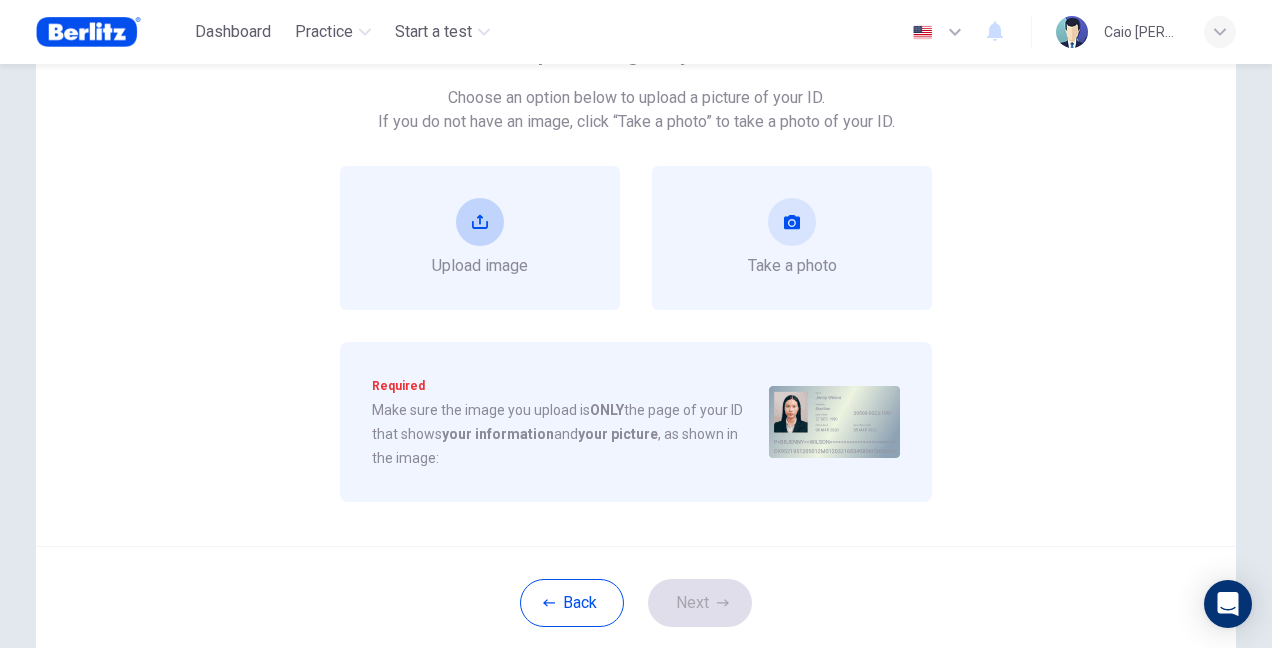 click on "Upload image" at bounding box center [480, 238] 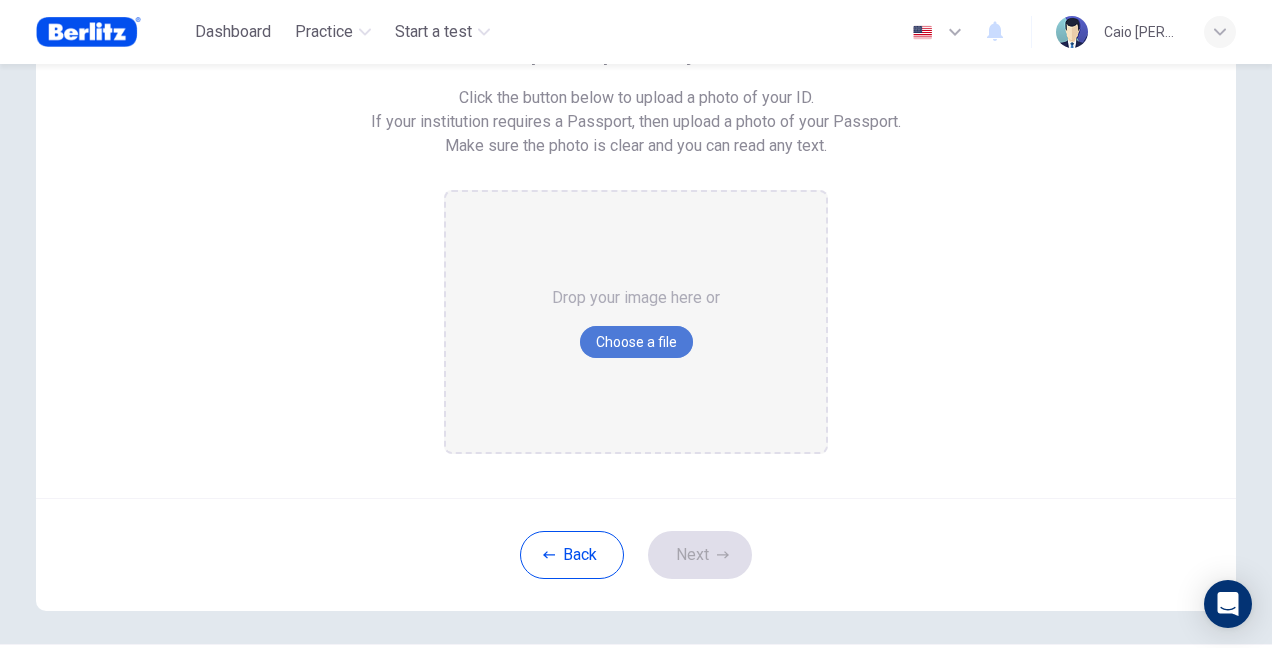 click on "Choose a file" at bounding box center (636, 342) 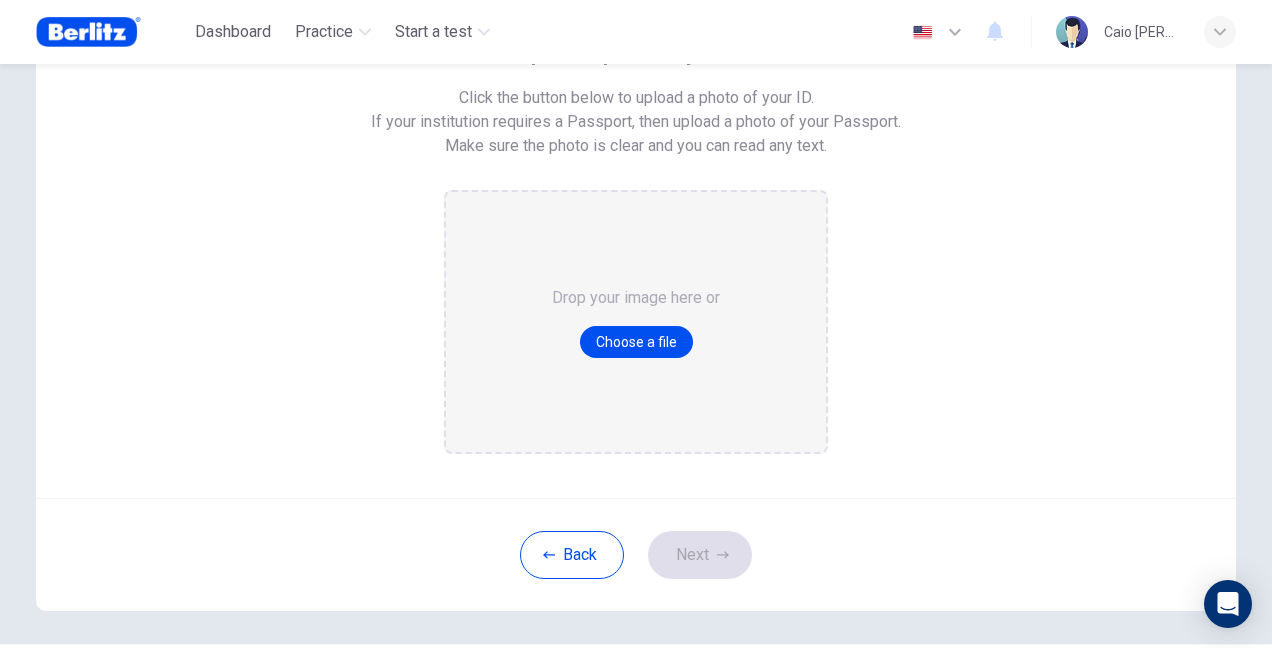 click on "Drop your image here or Choose a file" at bounding box center [636, 322] 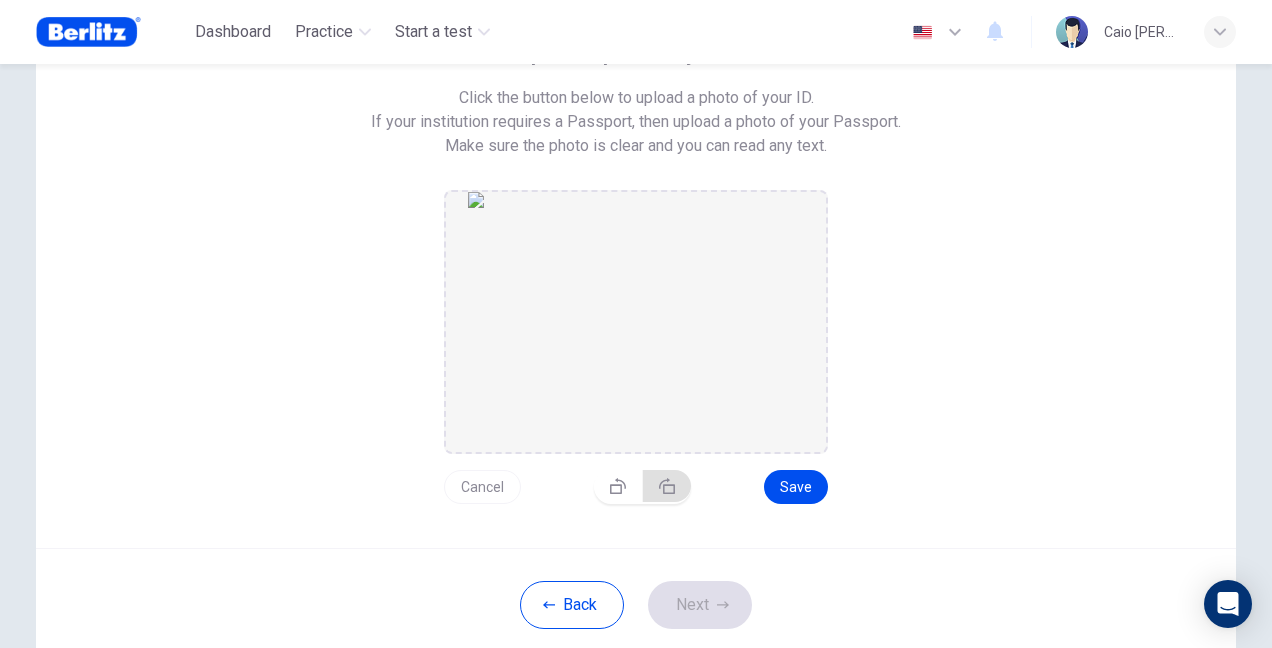 click at bounding box center (667, 486) 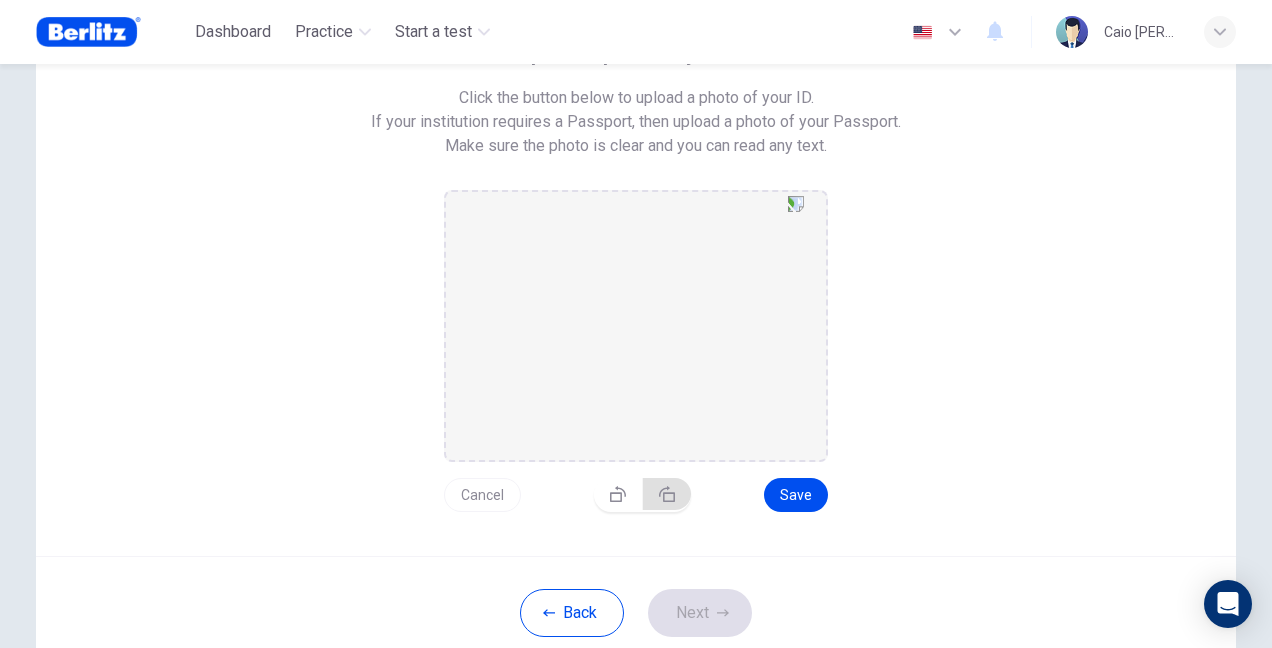 click 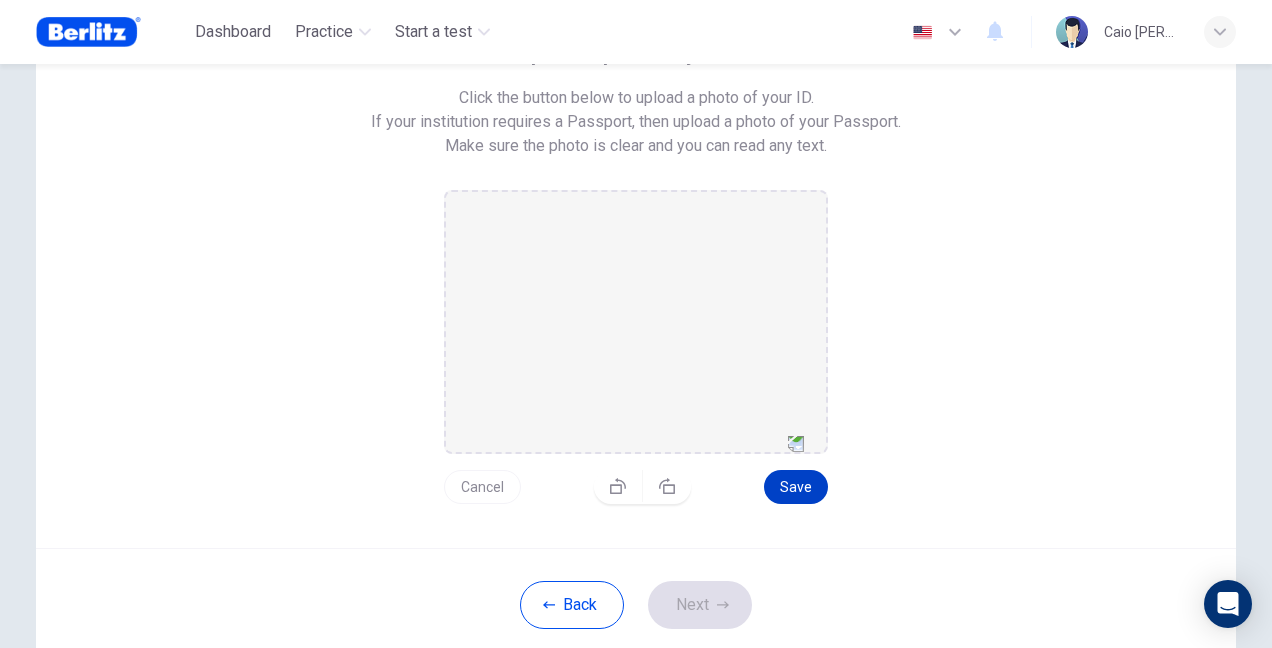 click on "Save" at bounding box center [796, 487] 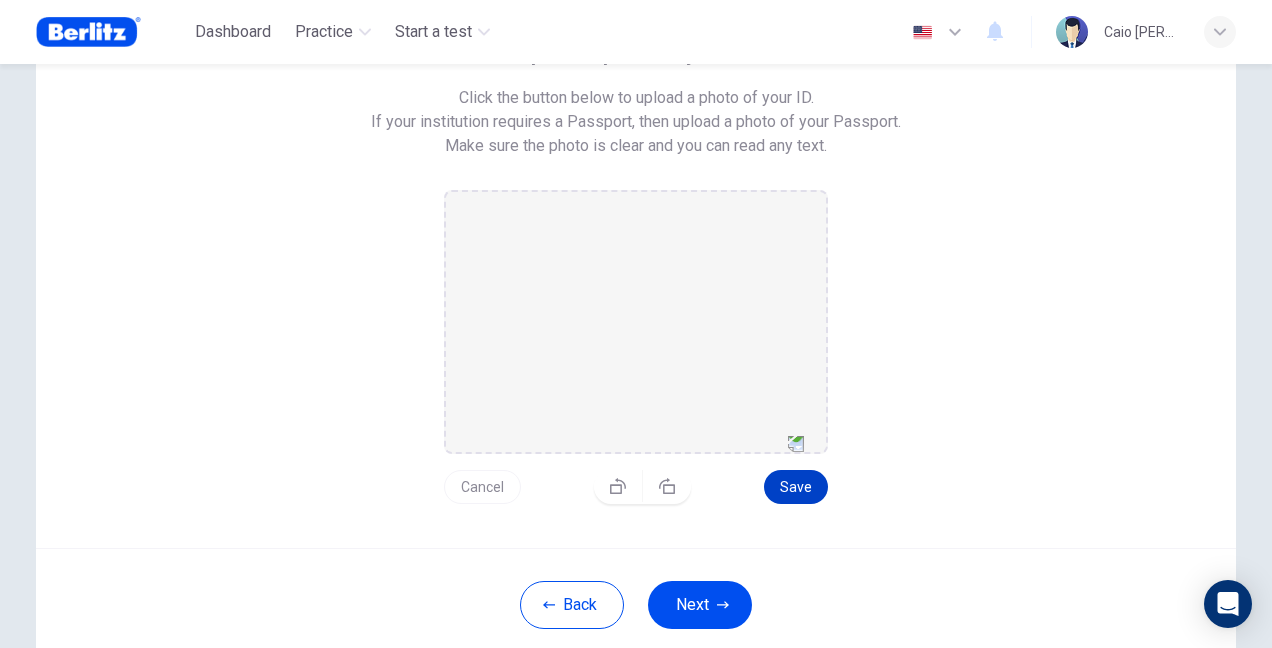 click on "Save" at bounding box center [796, 487] 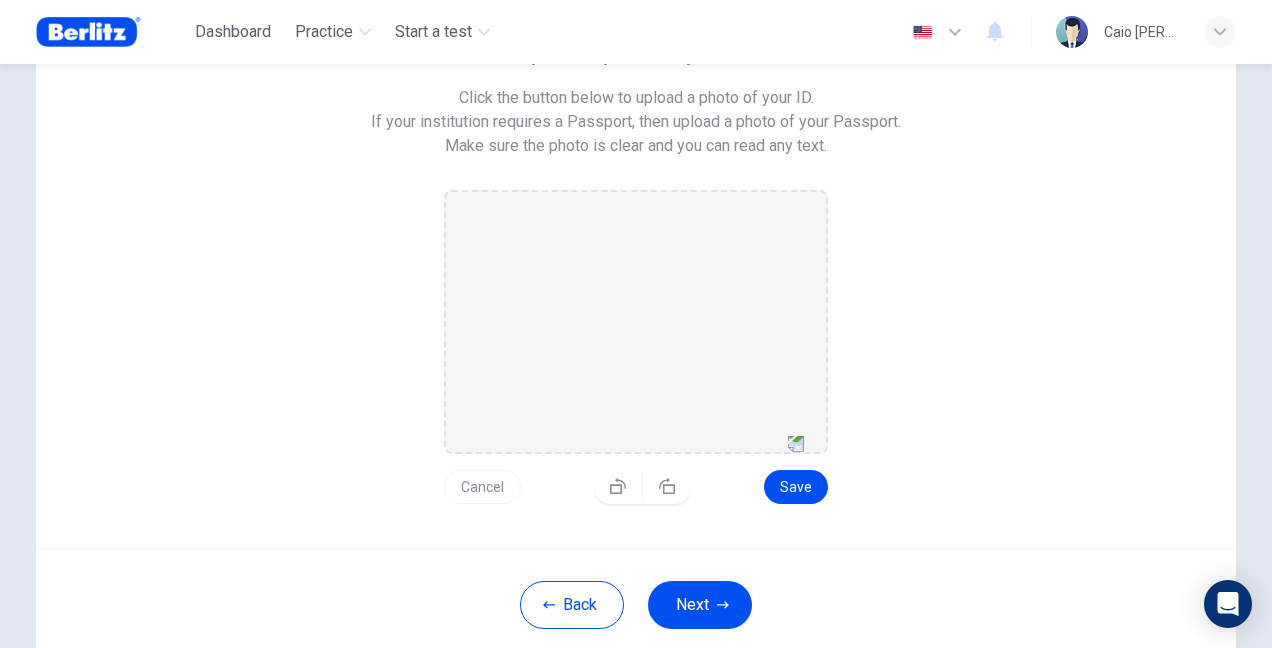 click on "Back Next" at bounding box center (636, 604) 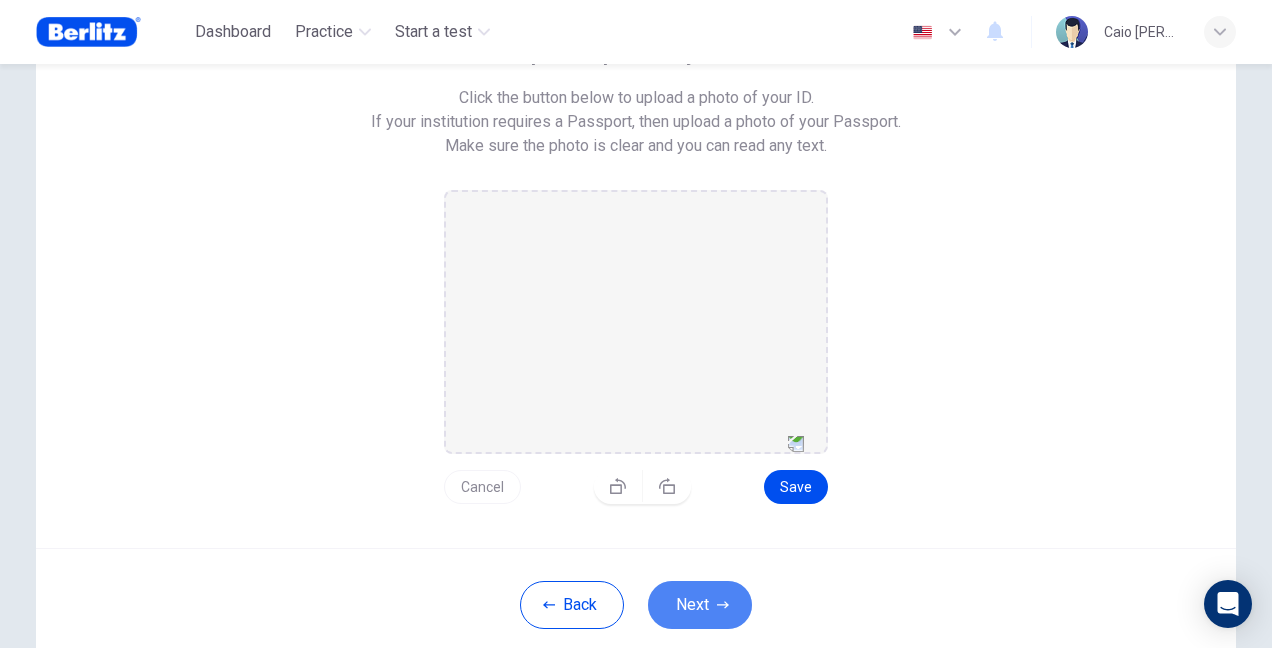 click on "Next" at bounding box center (700, 605) 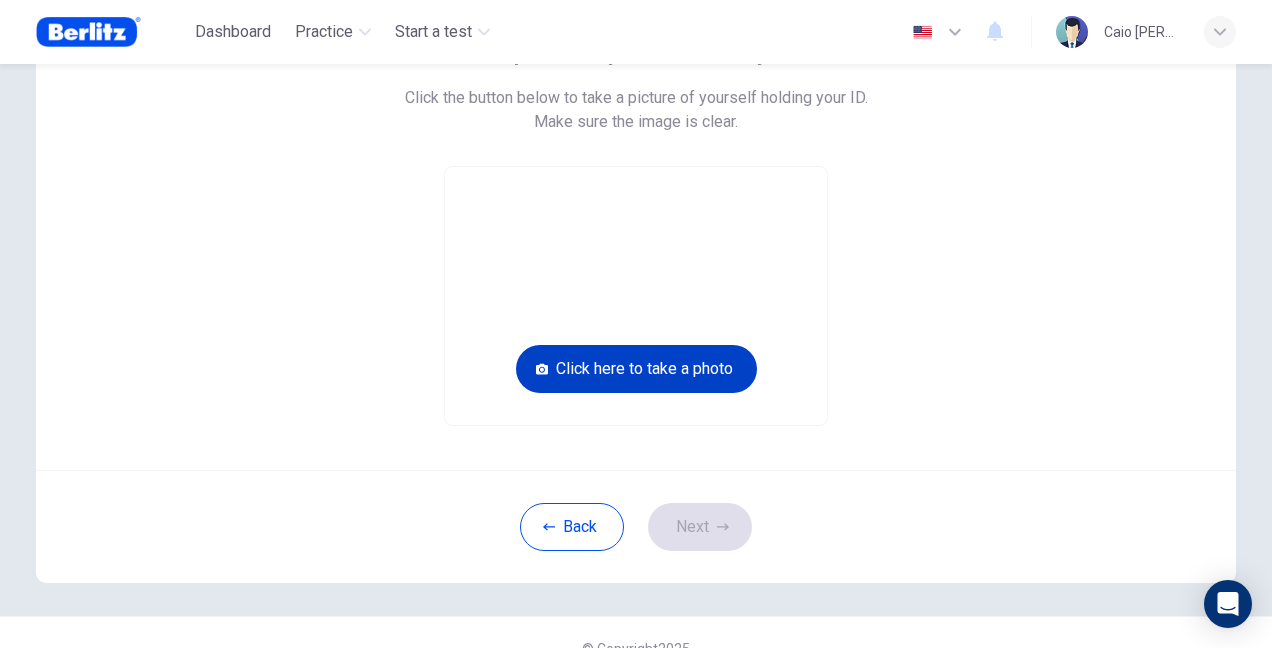 click on "Click here to take a photo" at bounding box center (636, 369) 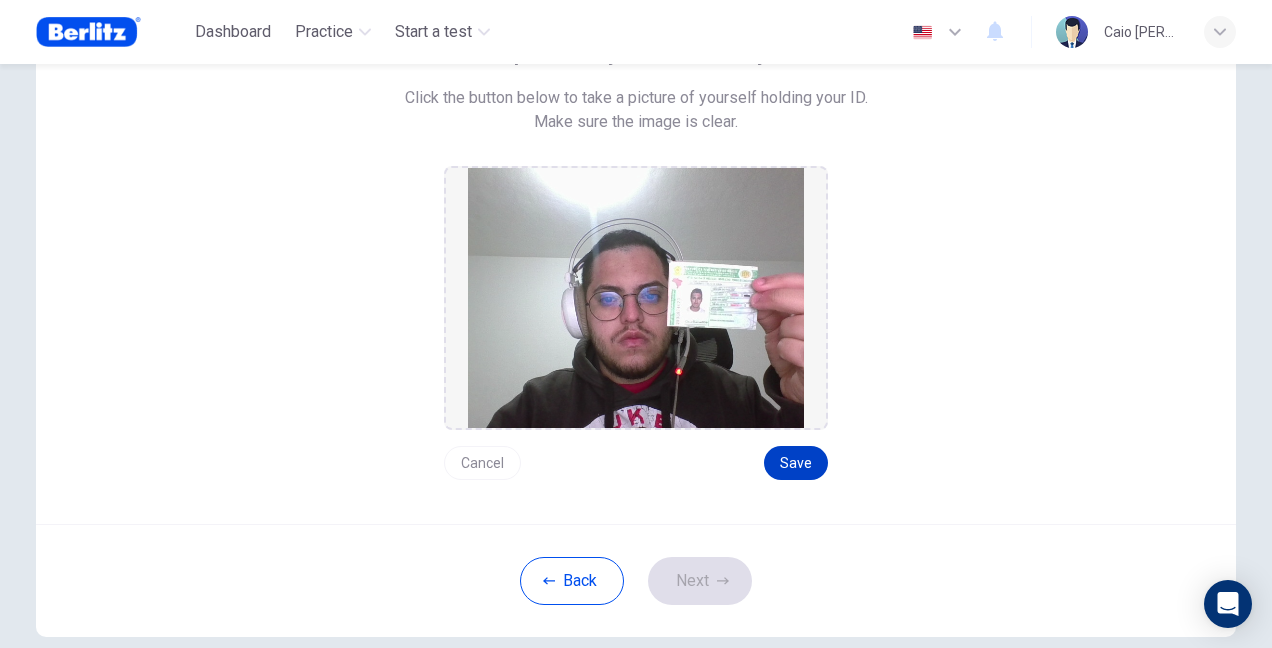 click on "Save" at bounding box center (796, 463) 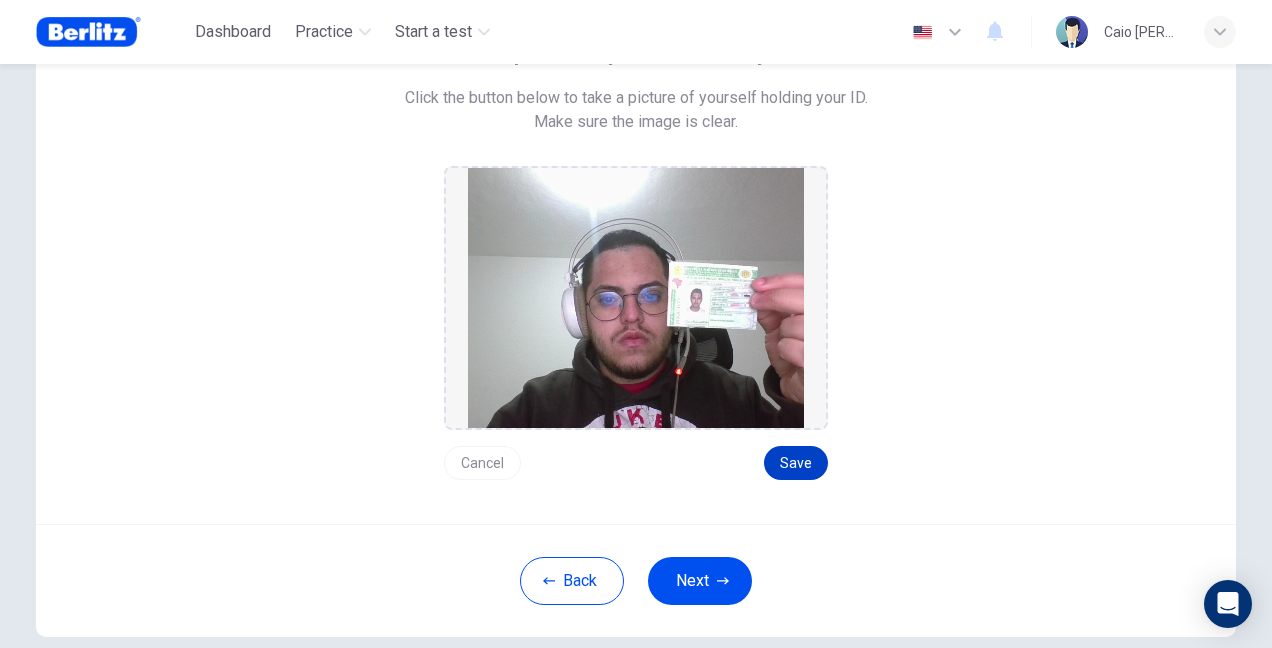 click on "Save" at bounding box center [796, 463] 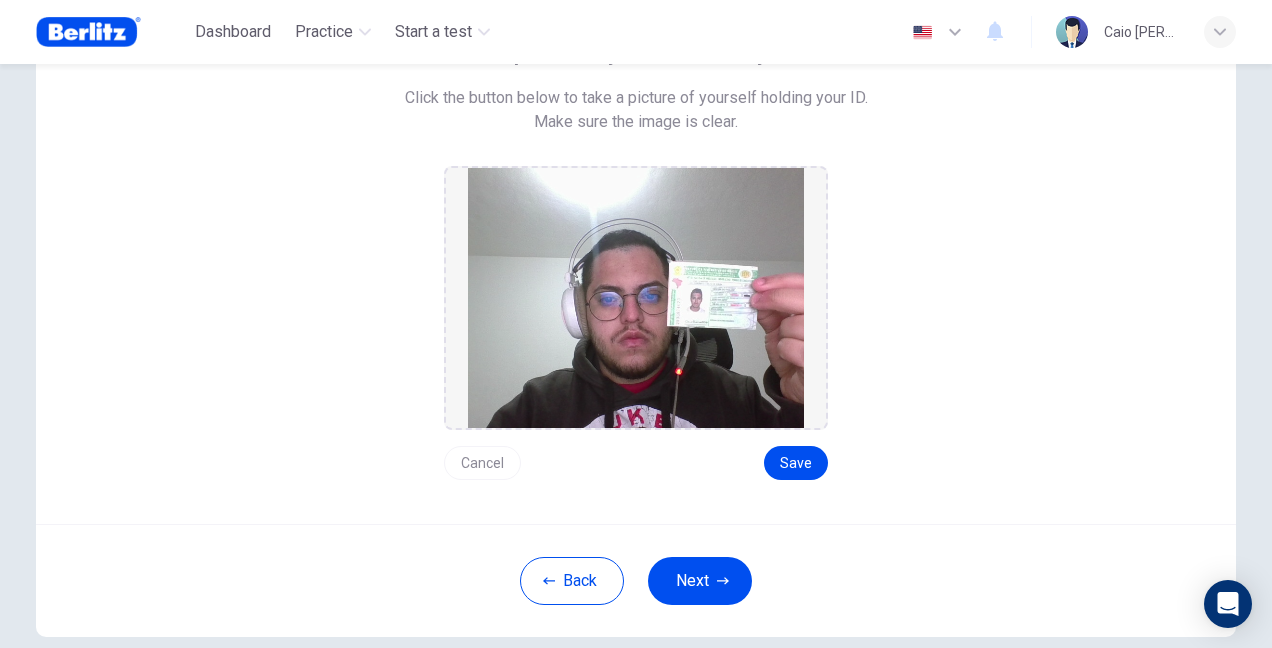 click on "Next" at bounding box center (700, 581) 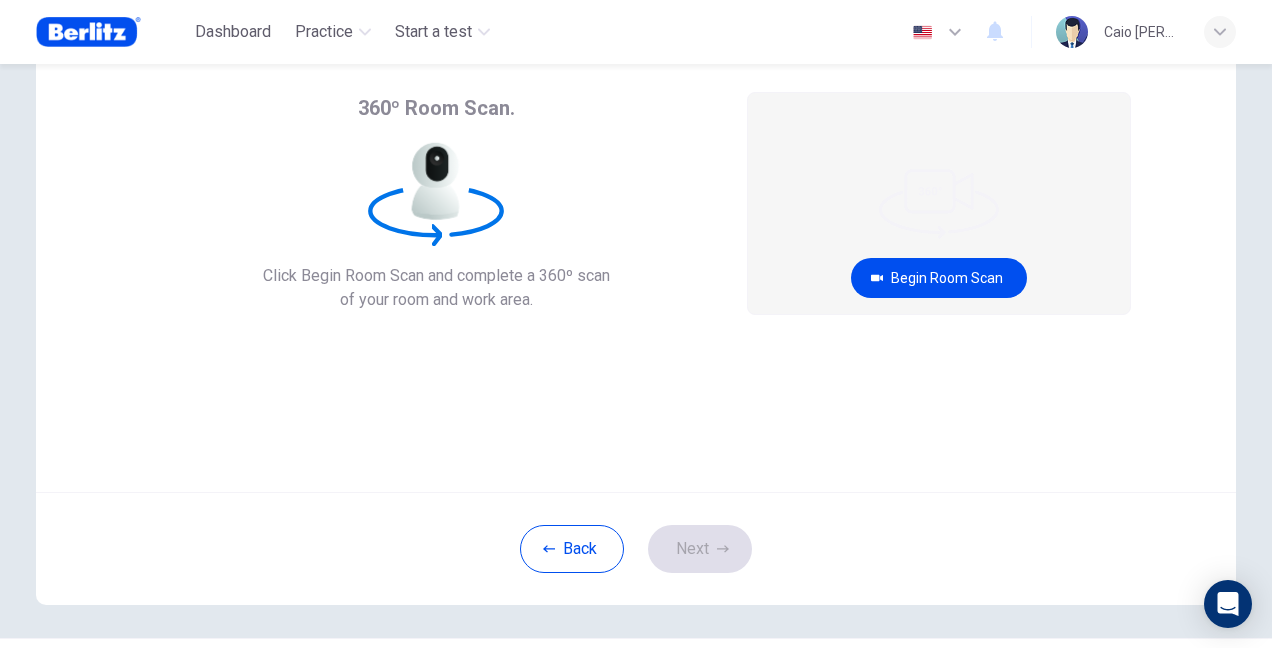 scroll, scrollTop: 46, scrollLeft: 0, axis: vertical 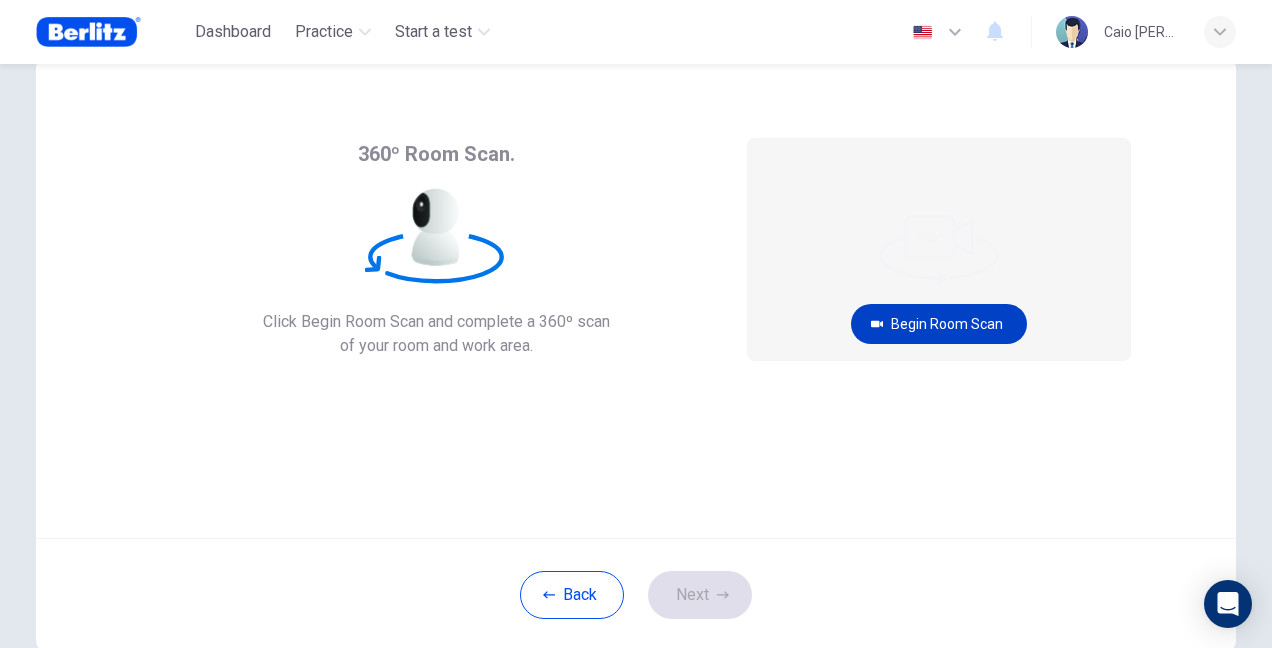 click on "Begin Room Scan" at bounding box center (939, 324) 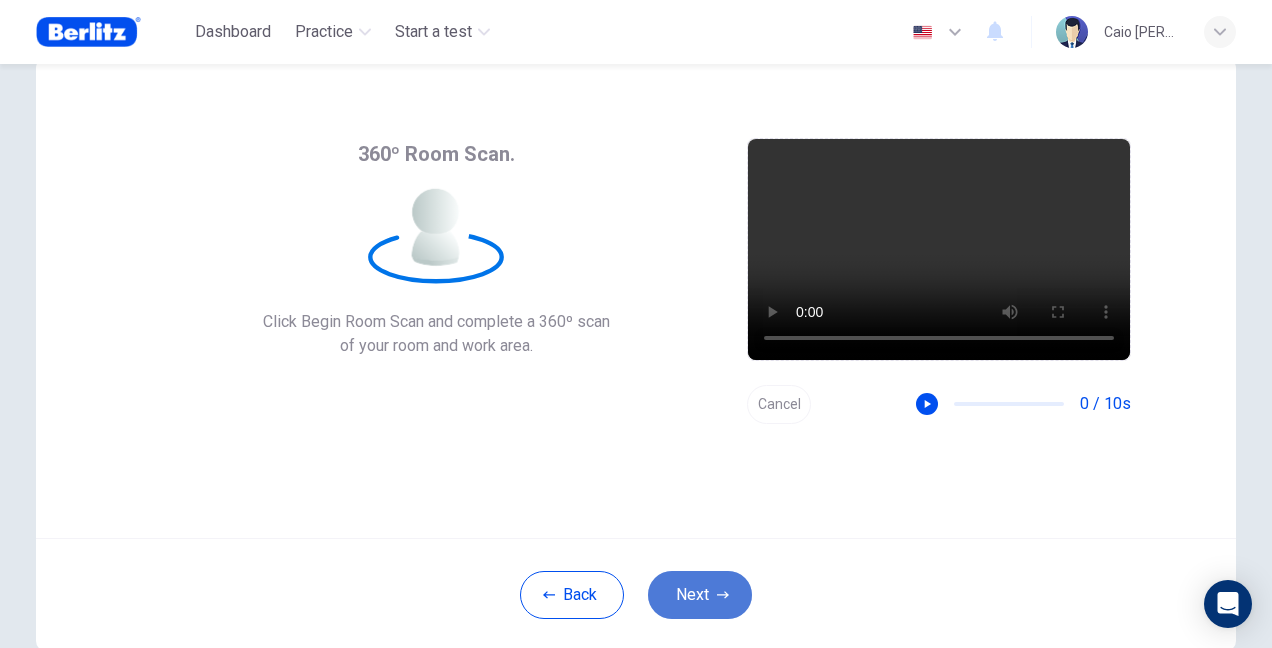 click on "Next" at bounding box center [700, 595] 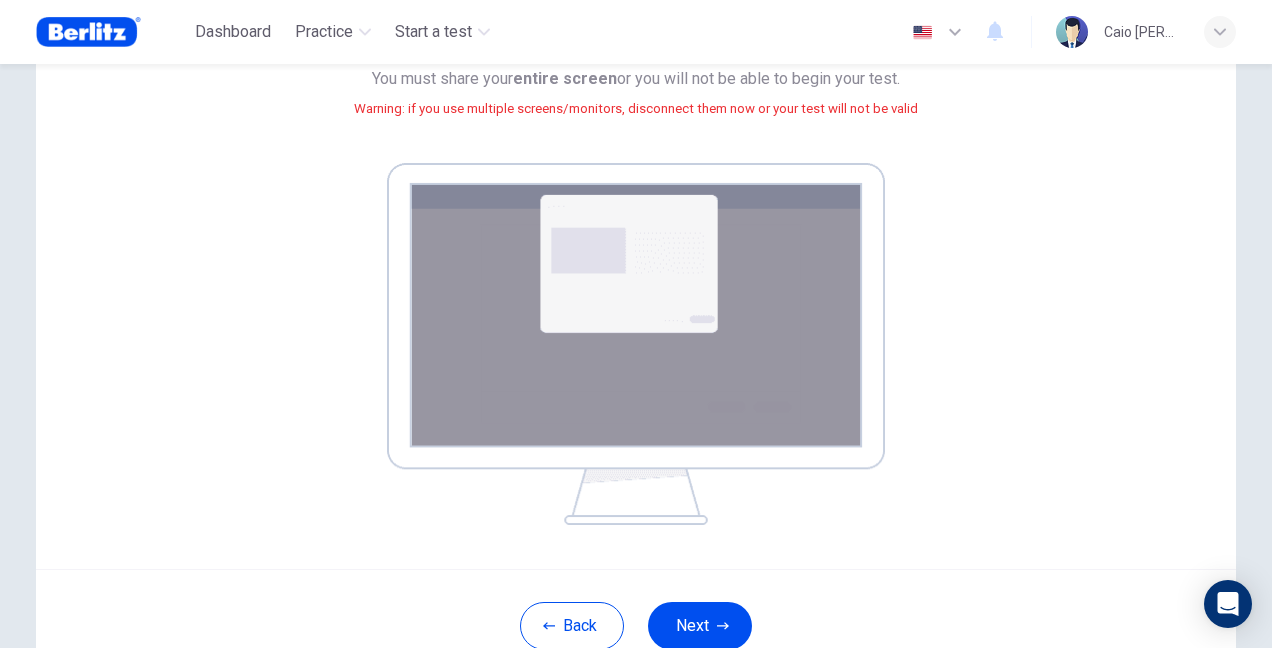 scroll, scrollTop: 251, scrollLeft: 0, axis: vertical 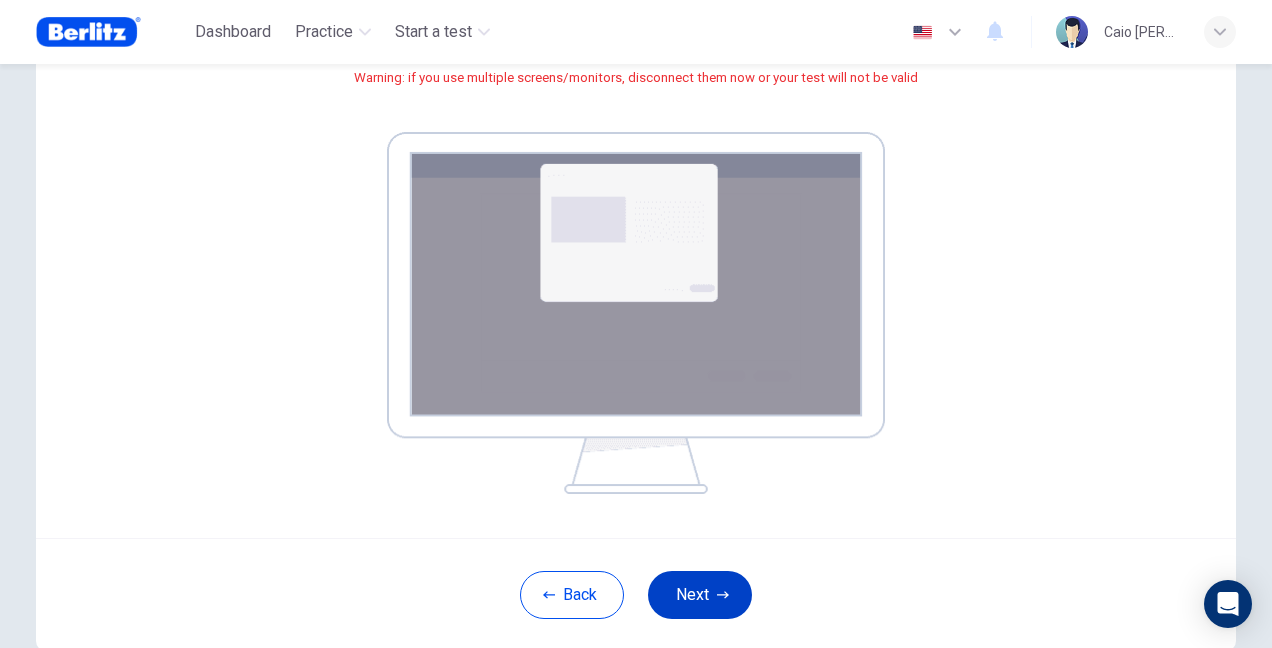 click on "Next" at bounding box center (700, 595) 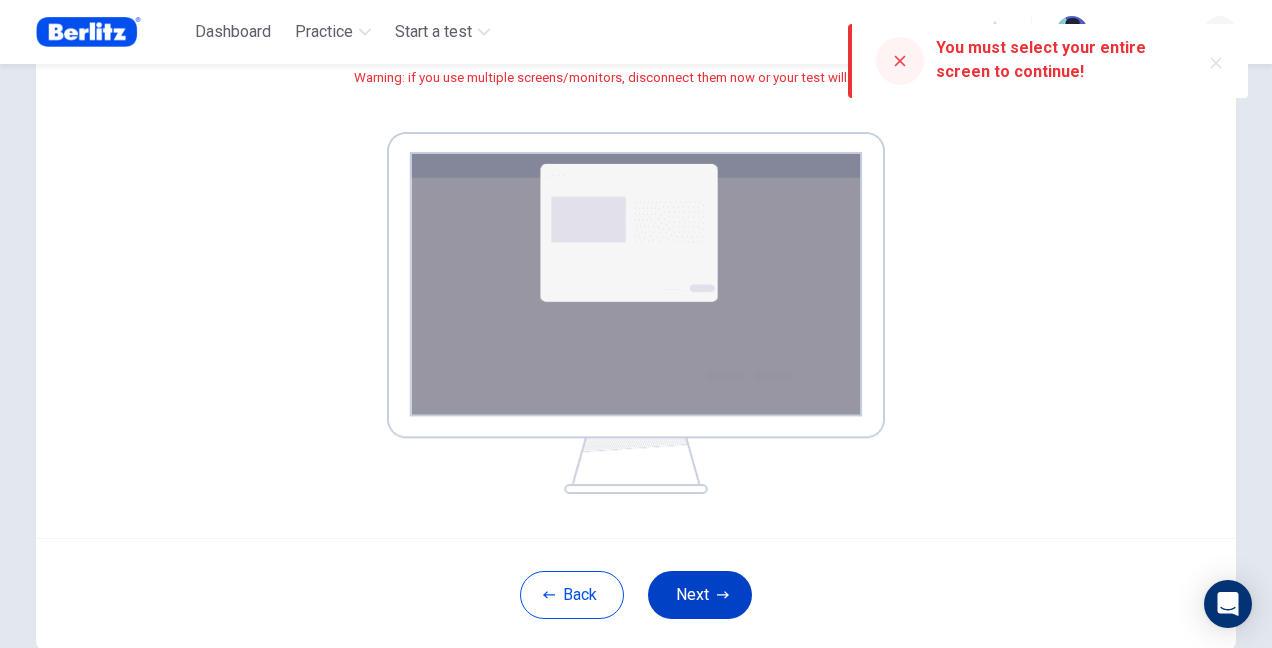 click on "Next" at bounding box center (700, 595) 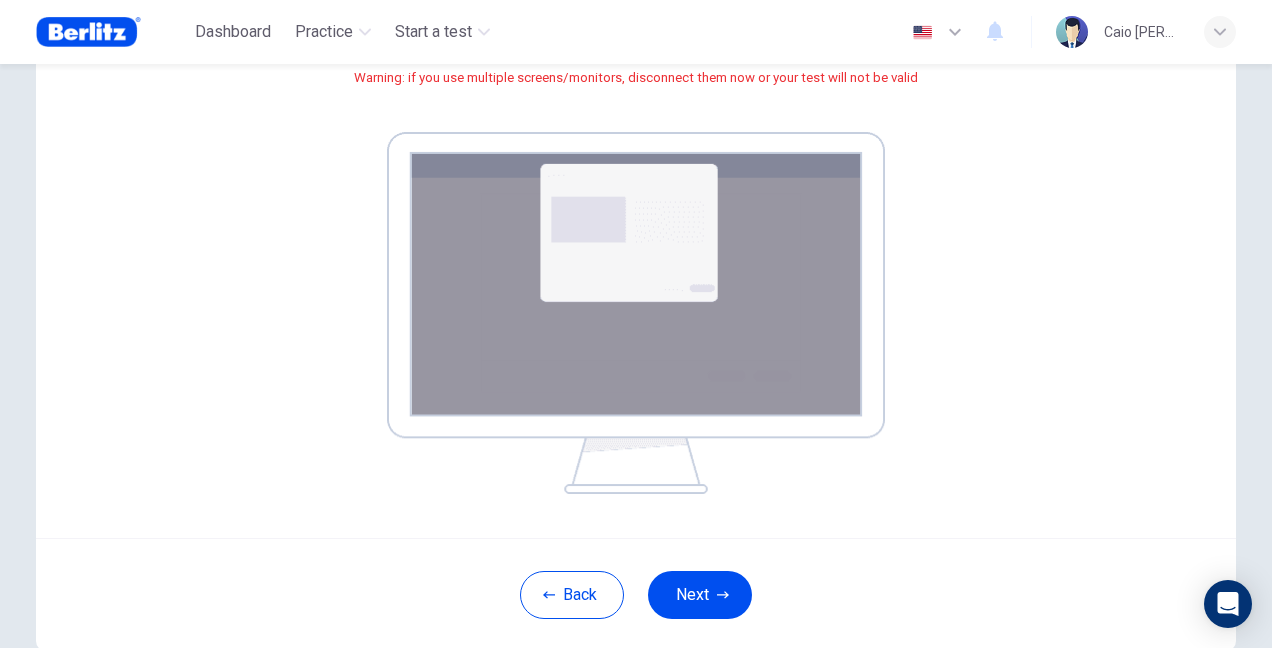 scroll, scrollTop: 146, scrollLeft: 0, axis: vertical 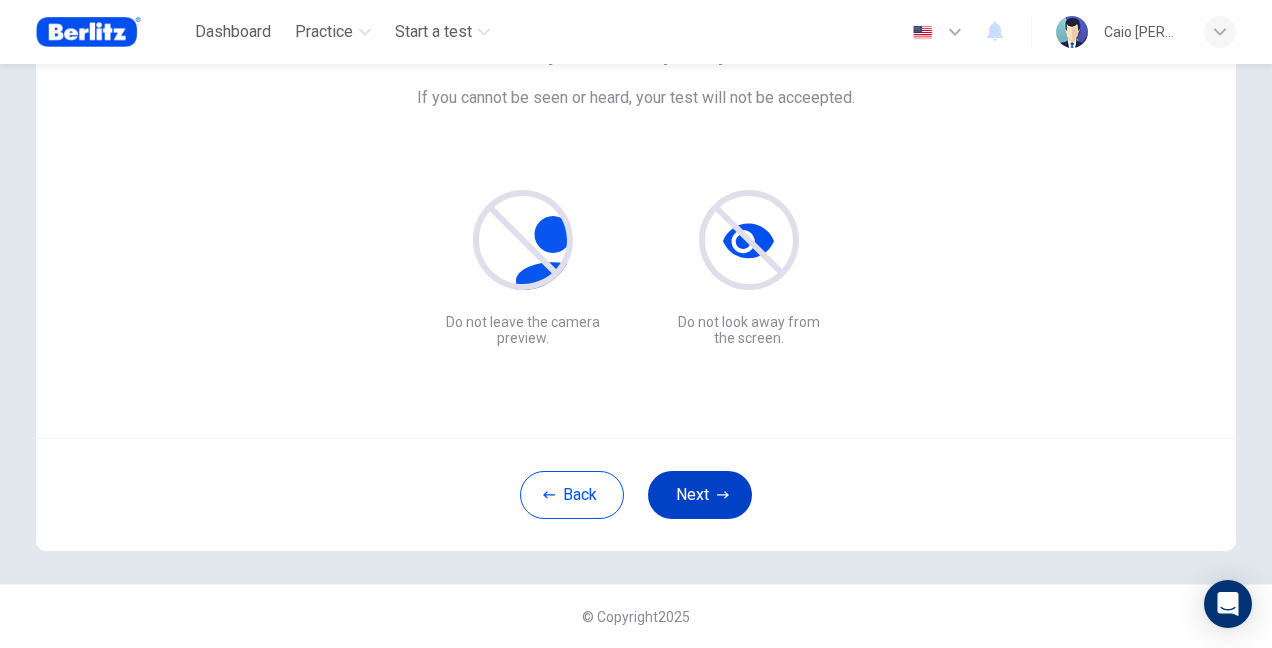 click on "Next" at bounding box center [700, 495] 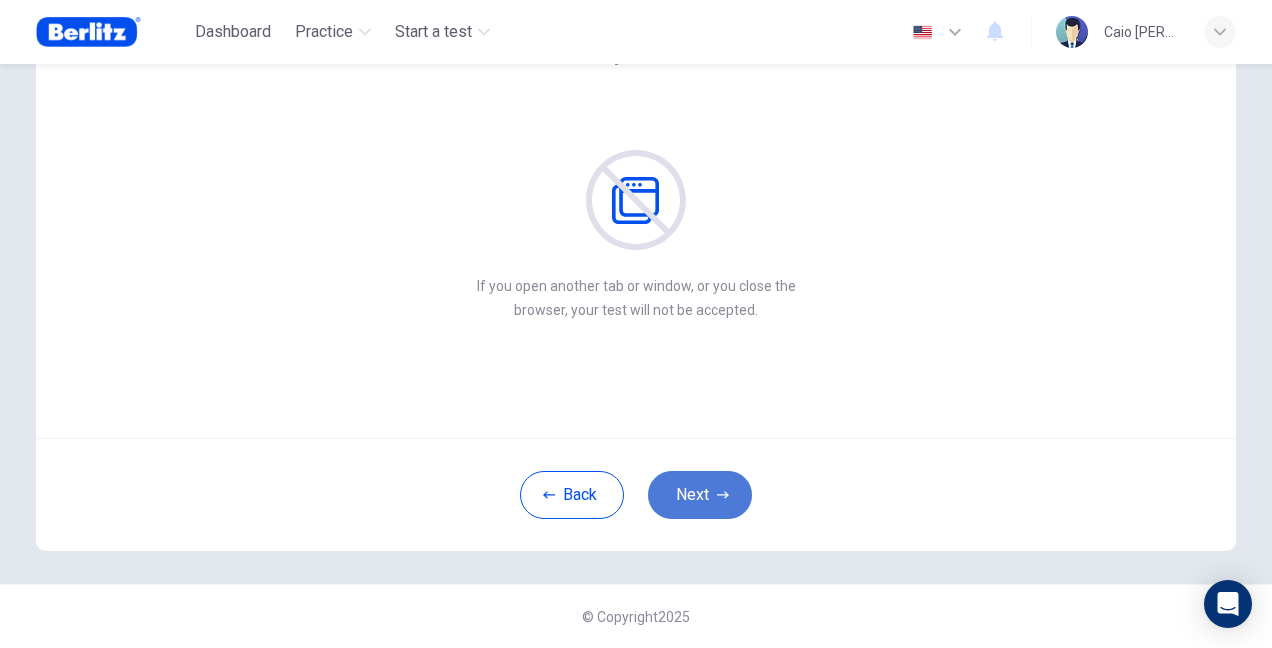 click 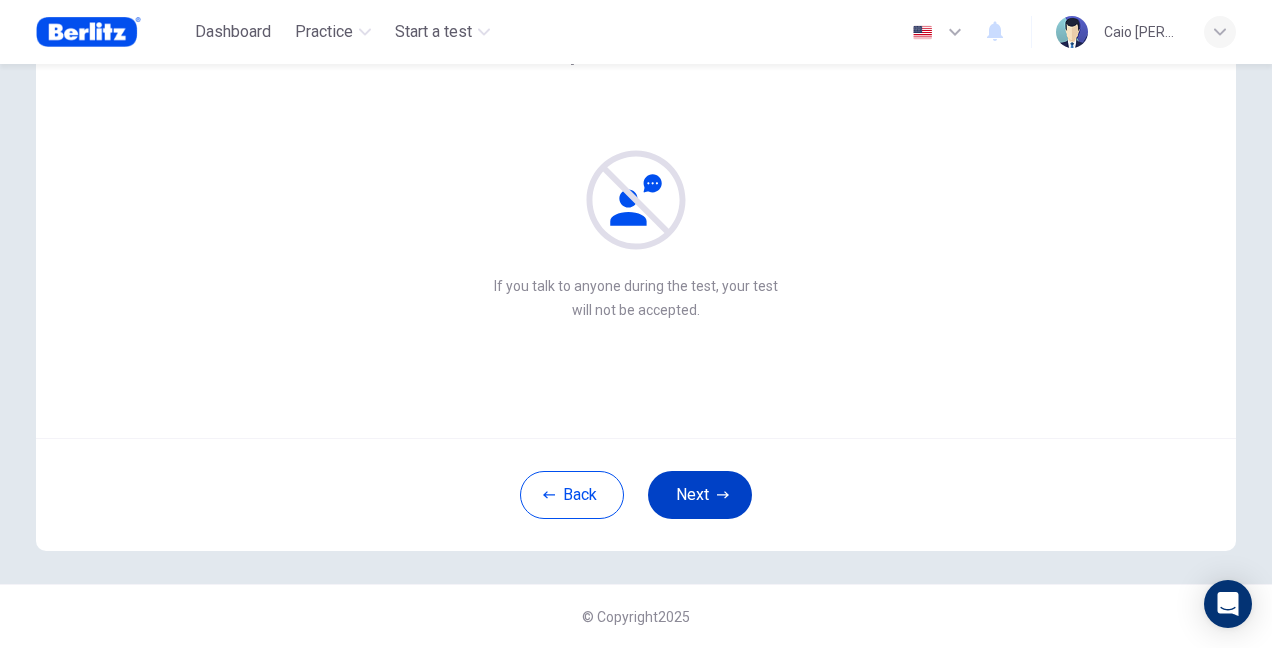click on "Next" at bounding box center (700, 495) 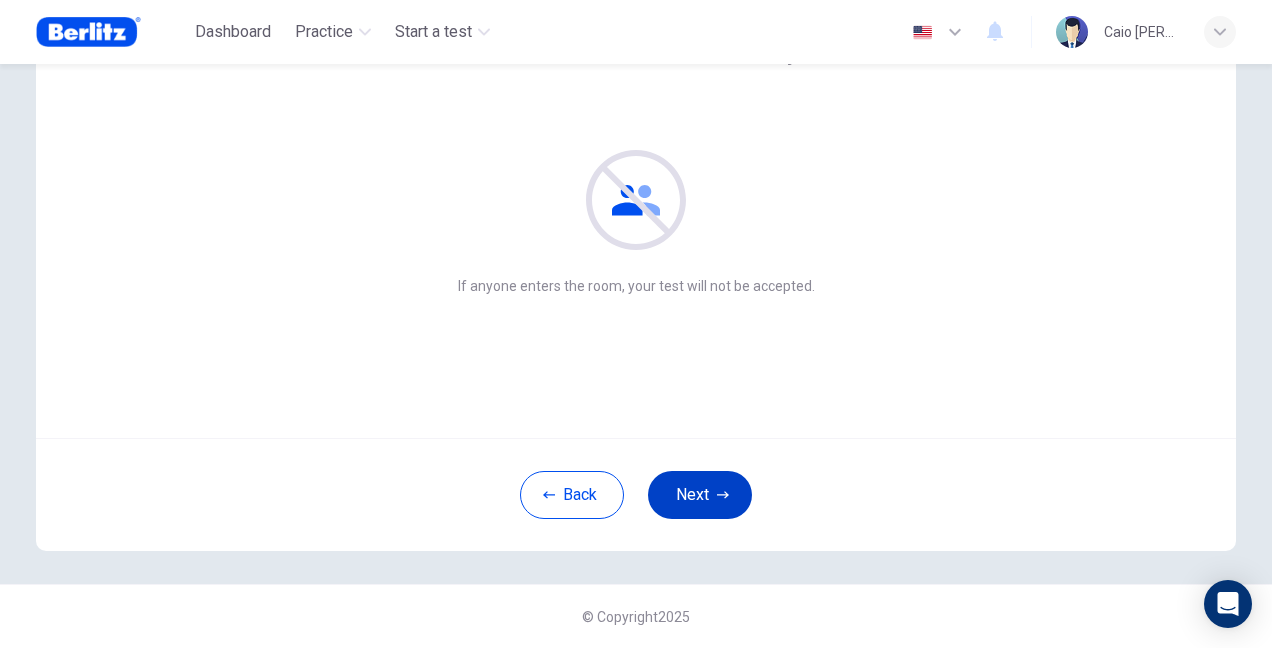 click on "Next" at bounding box center [700, 495] 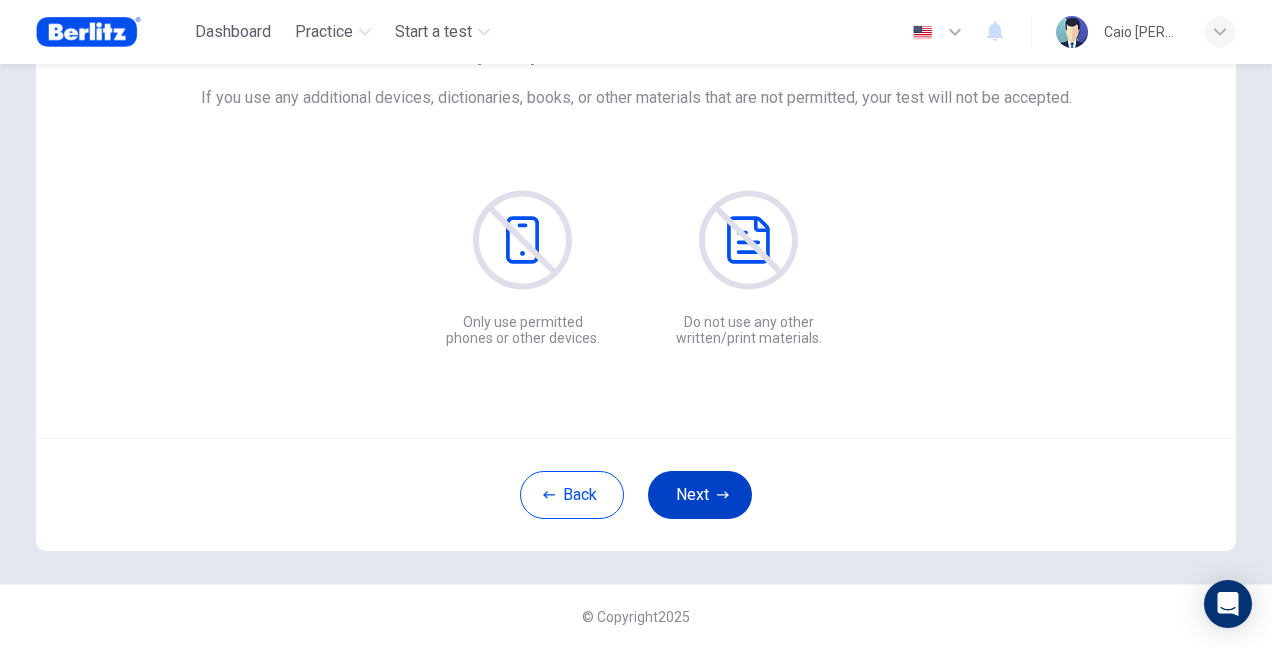 click on "Next" at bounding box center (700, 495) 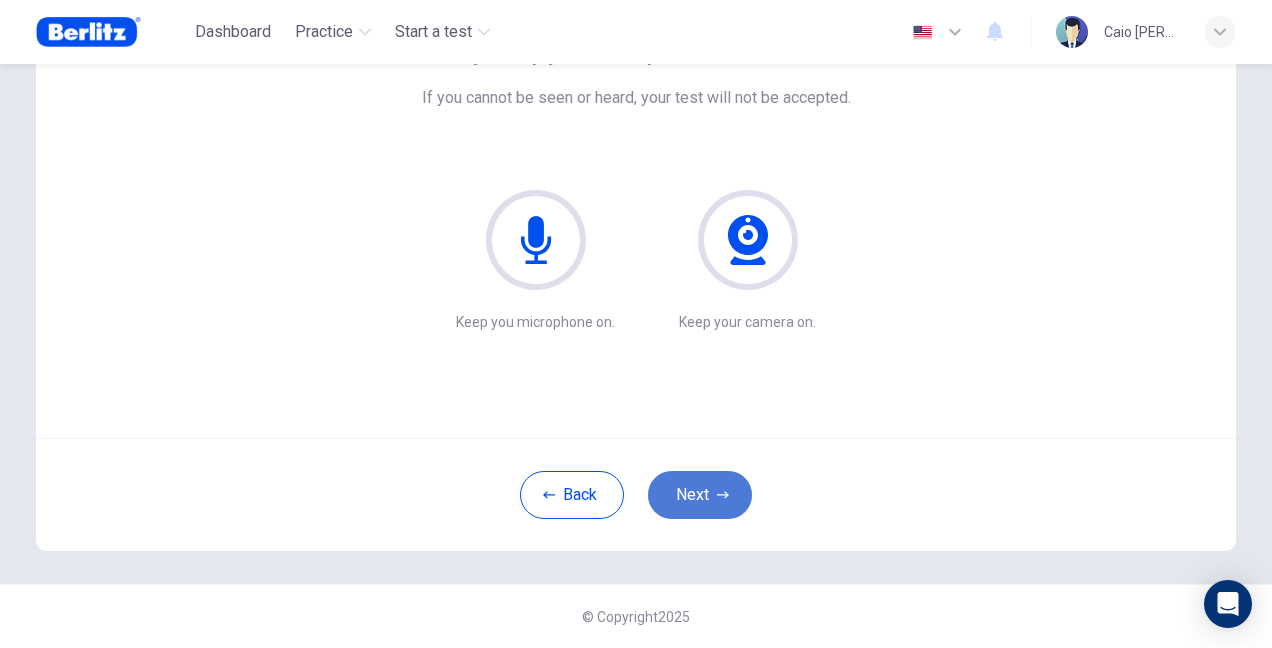 click on "Next" at bounding box center (700, 495) 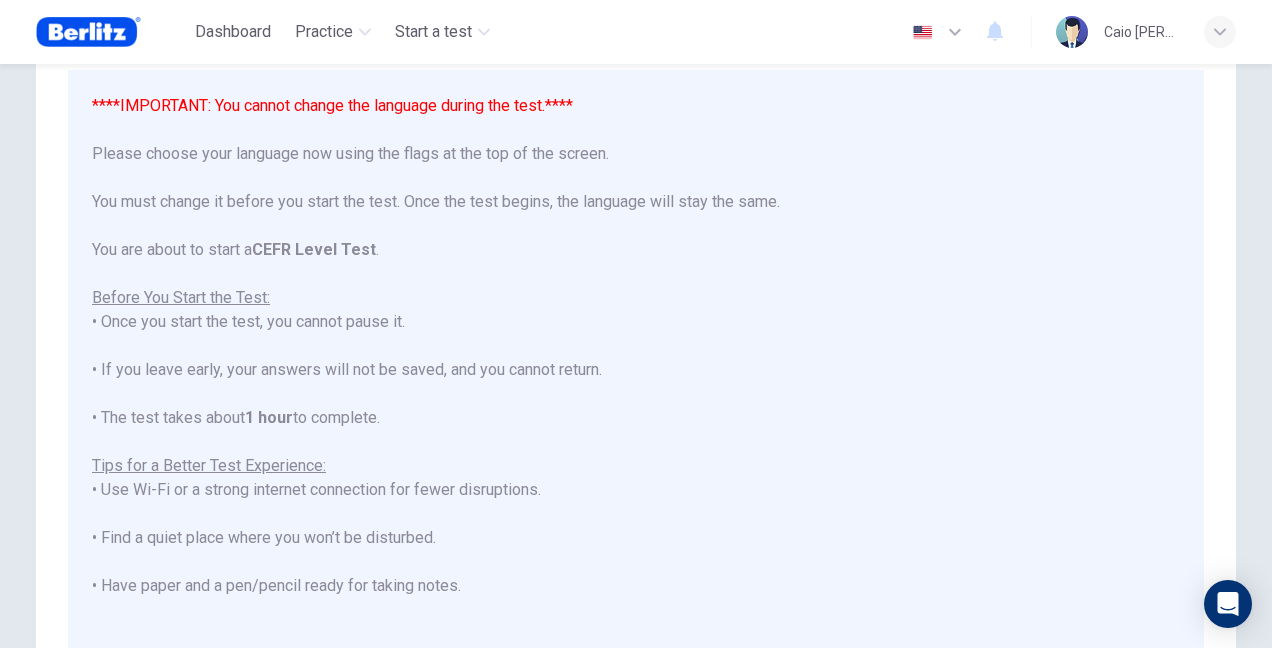 scroll, scrollTop: 46, scrollLeft: 0, axis: vertical 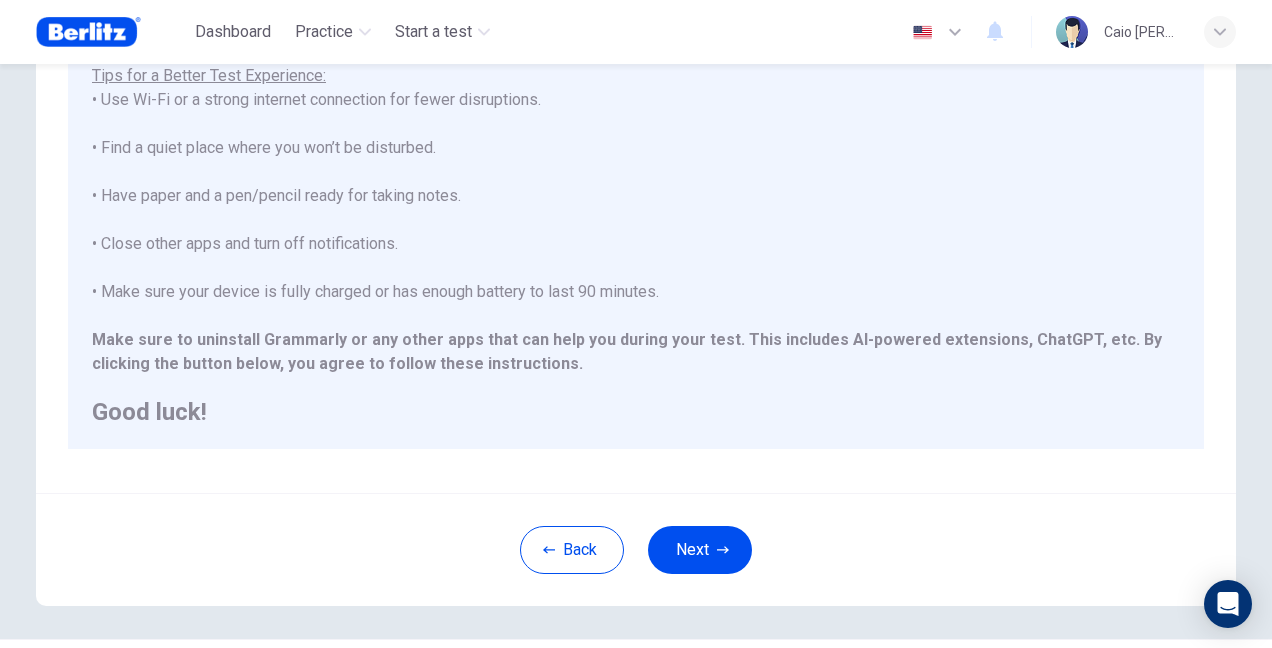 click on "Next" at bounding box center [700, 550] 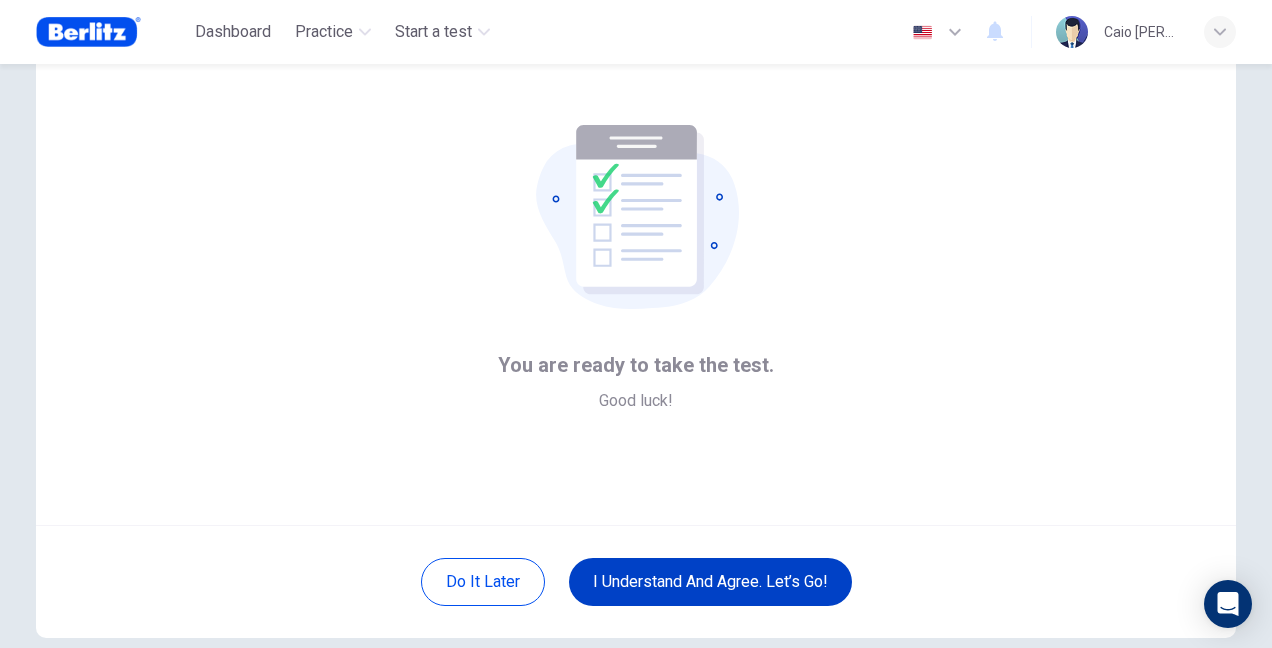 scroll, scrollTop: 100, scrollLeft: 0, axis: vertical 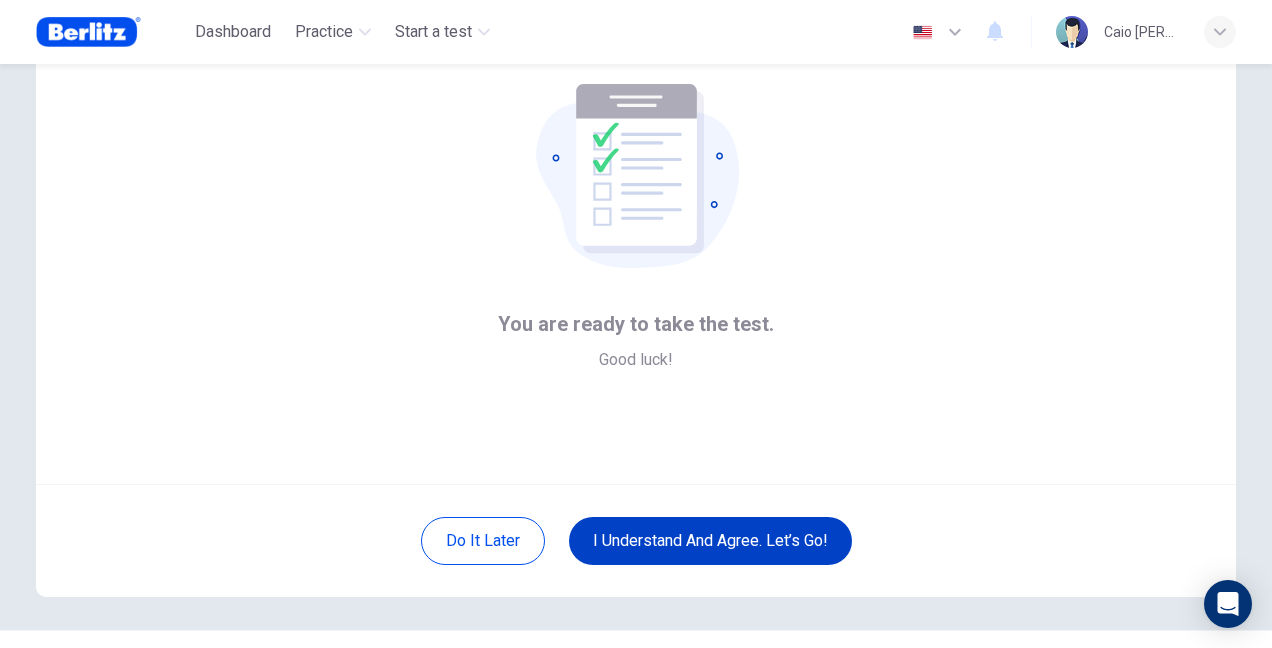 click on "I understand and agree. Let’s go!" at bounding box center [710, 541] 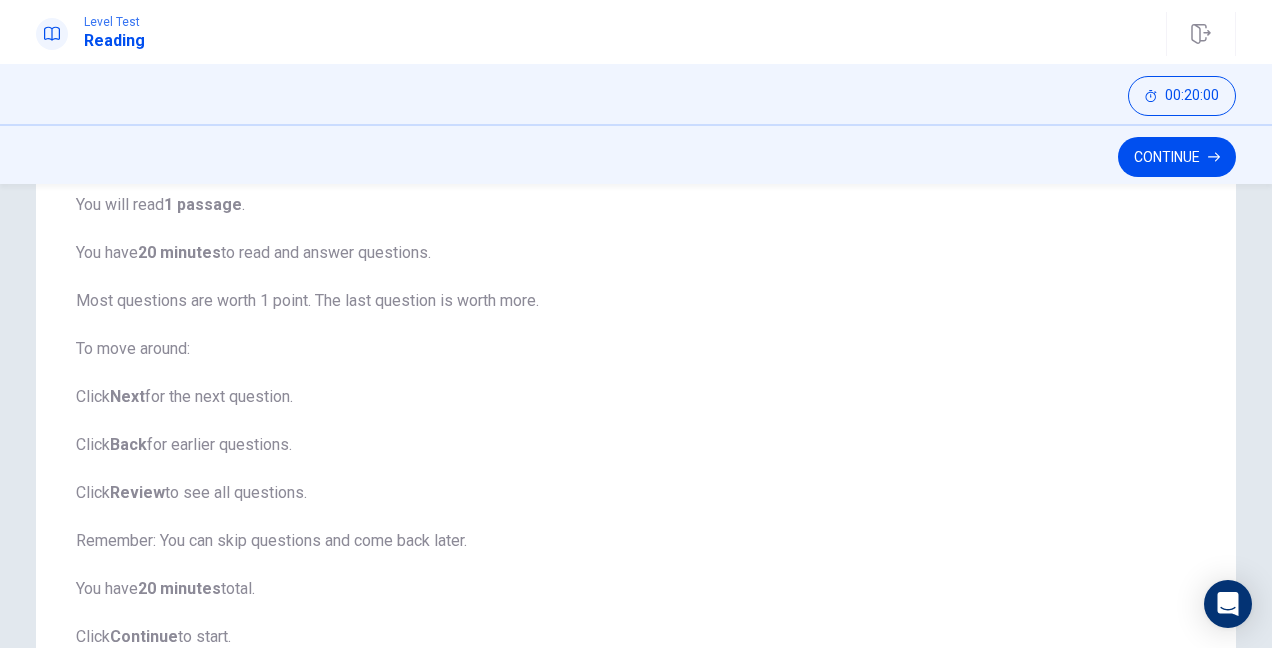 scroll, scrollTop: 200, scrollLeft: 0, axis: vertical 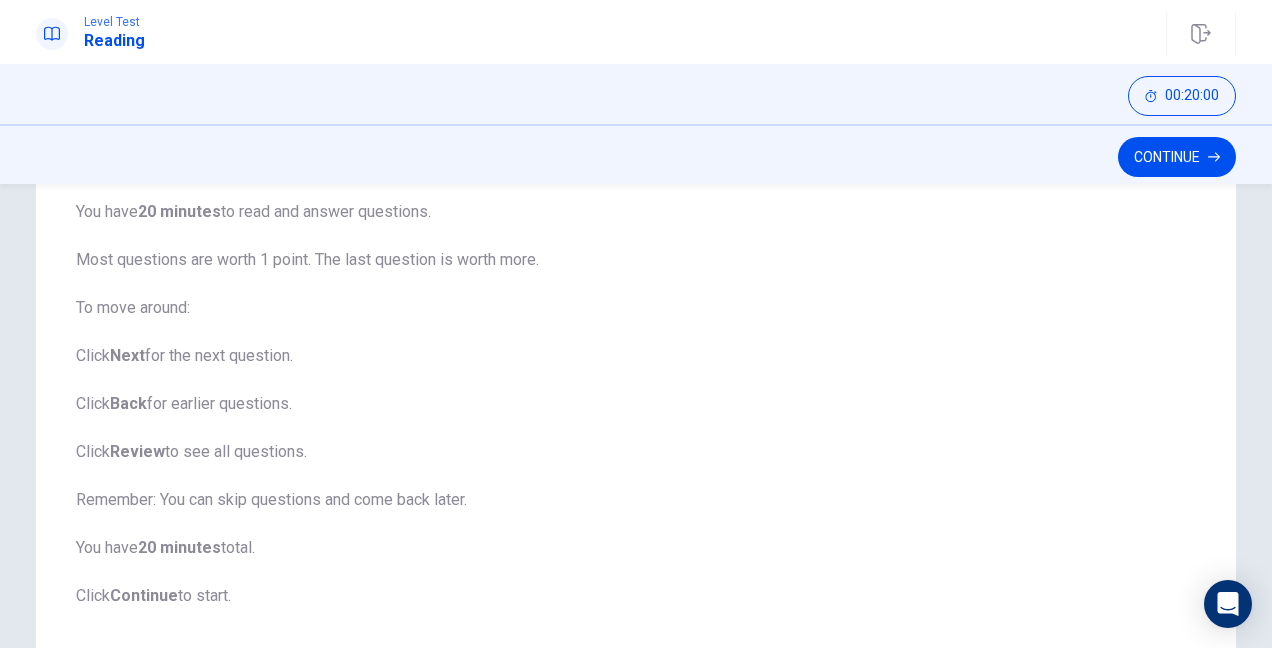 drag, startPoint x: 117, startPoint y: 261, endPoint x: 280, endPoint y: 261, distance: 163 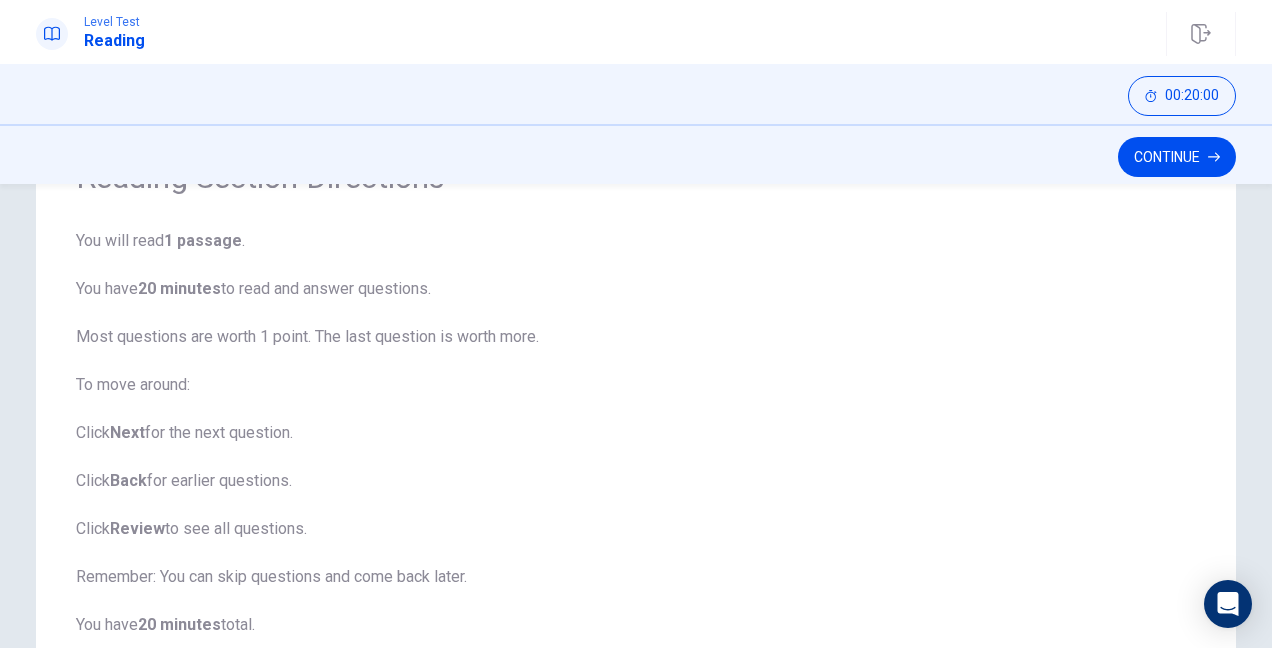 scroll, scrollTop: 0, scrollLeft: 0, axis: both 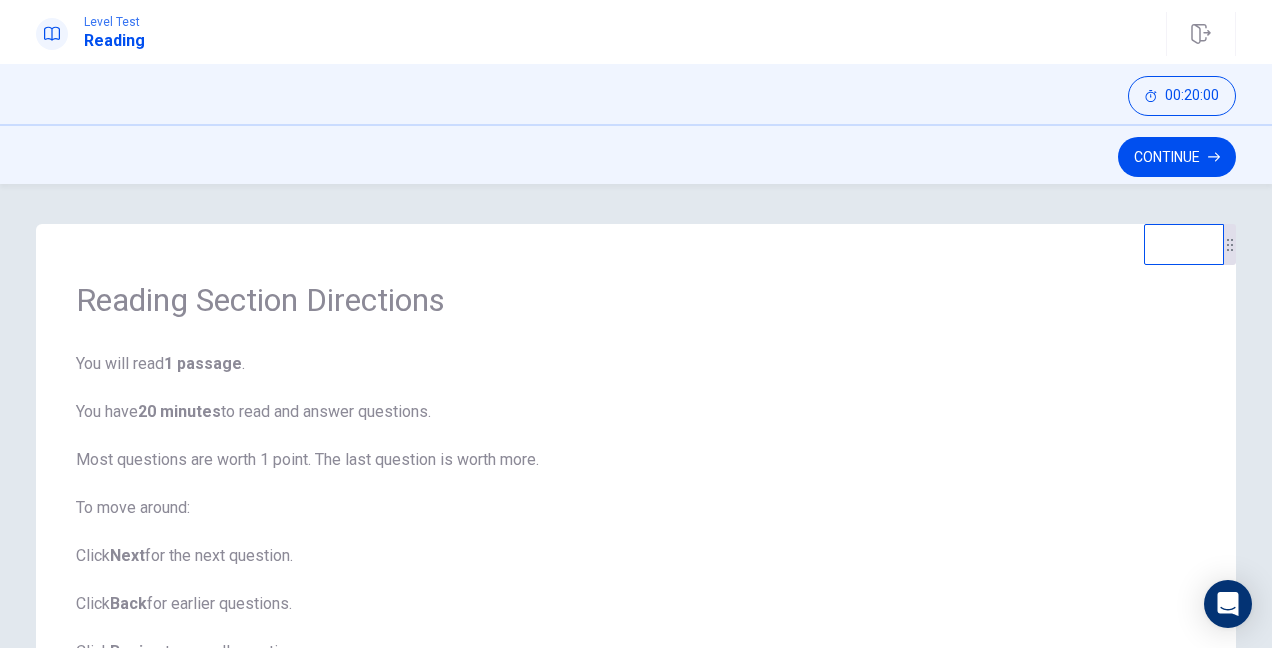 click on "Continue" at bounding box center (1177, 157) 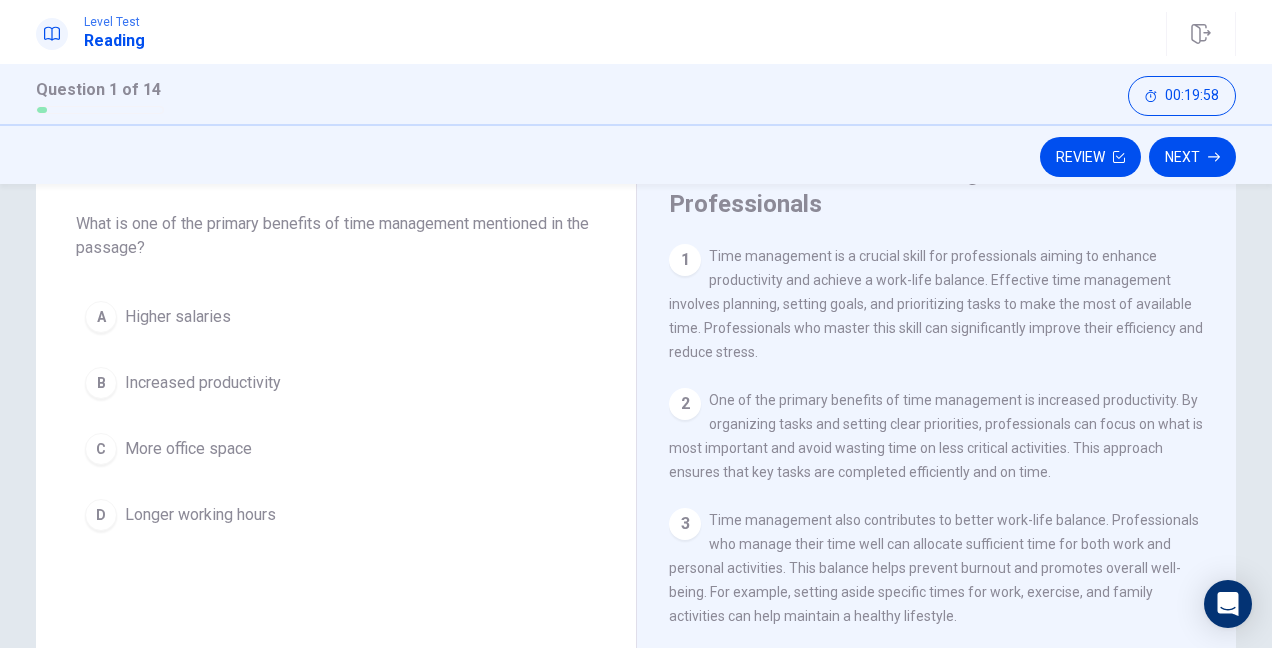 scroll, scrollTop: 0, scrollLeft: 0, axis: both 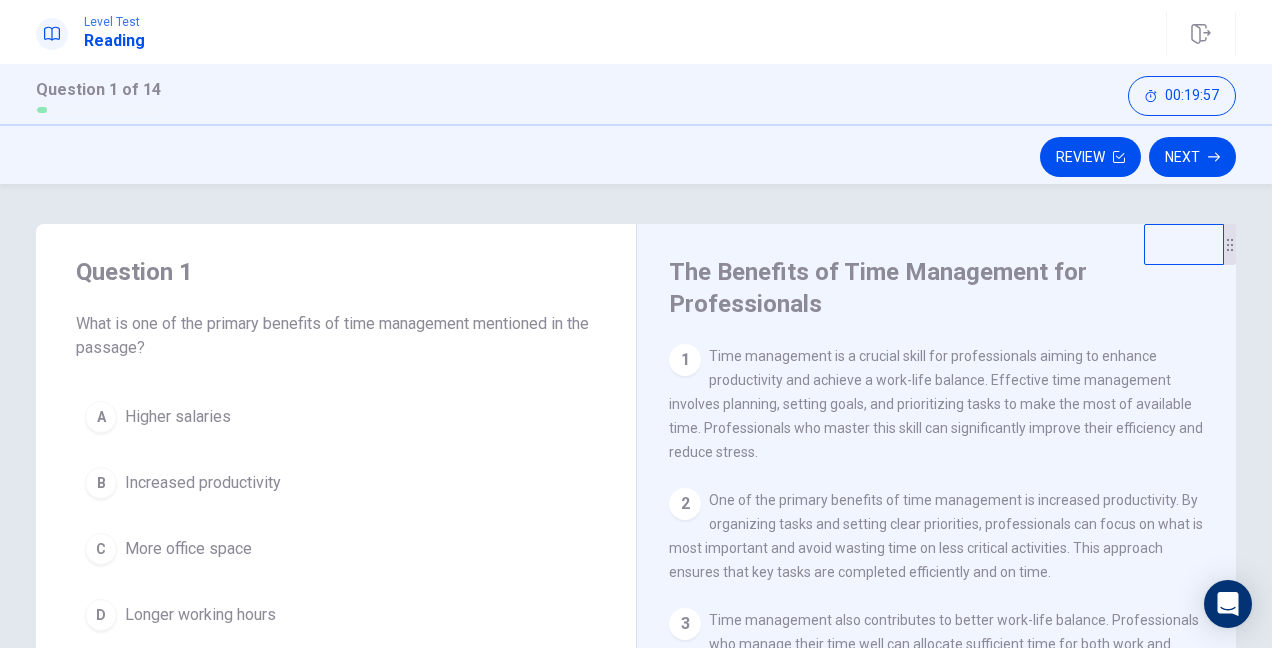 drag, startPoint x: 98, startPoint y: 324, endPoint x: 224, endPoint y: 326, distance: 126.01587 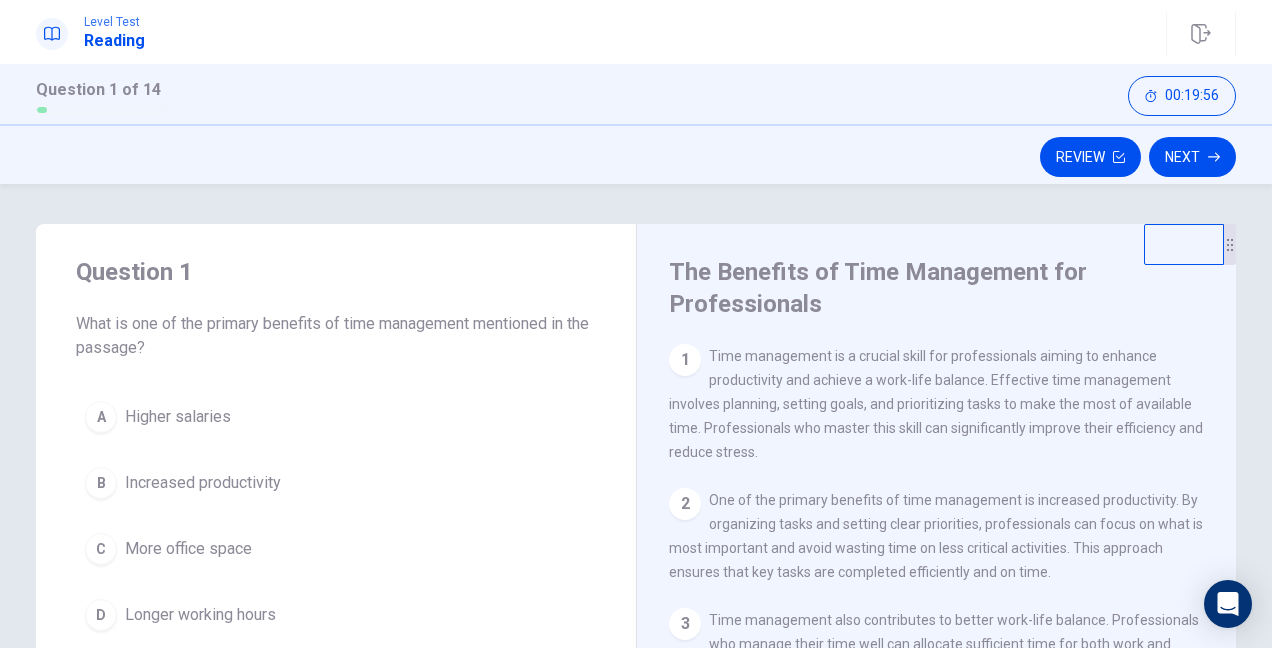 drag, startPoint x: 295, startPoint y: 318, endPoint x: 432, endPoint y: 328, distance: 137.36447 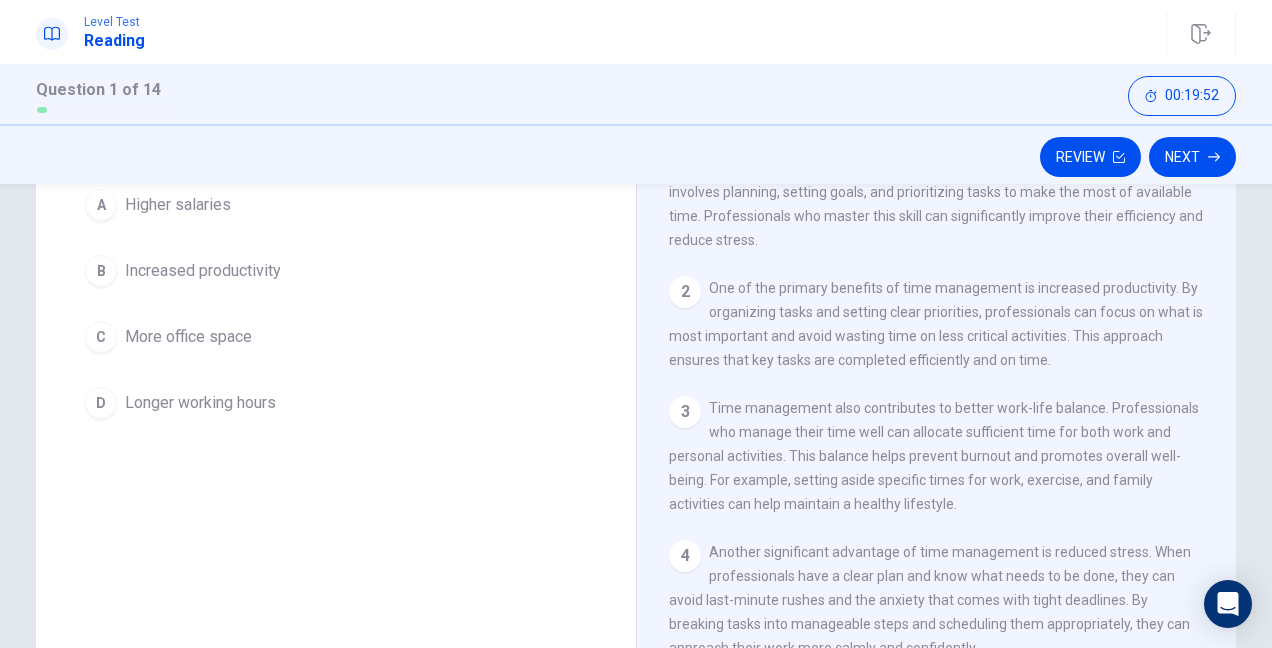 scroll, scrollTop: 300, scrollLeft: 0, axis: vertical 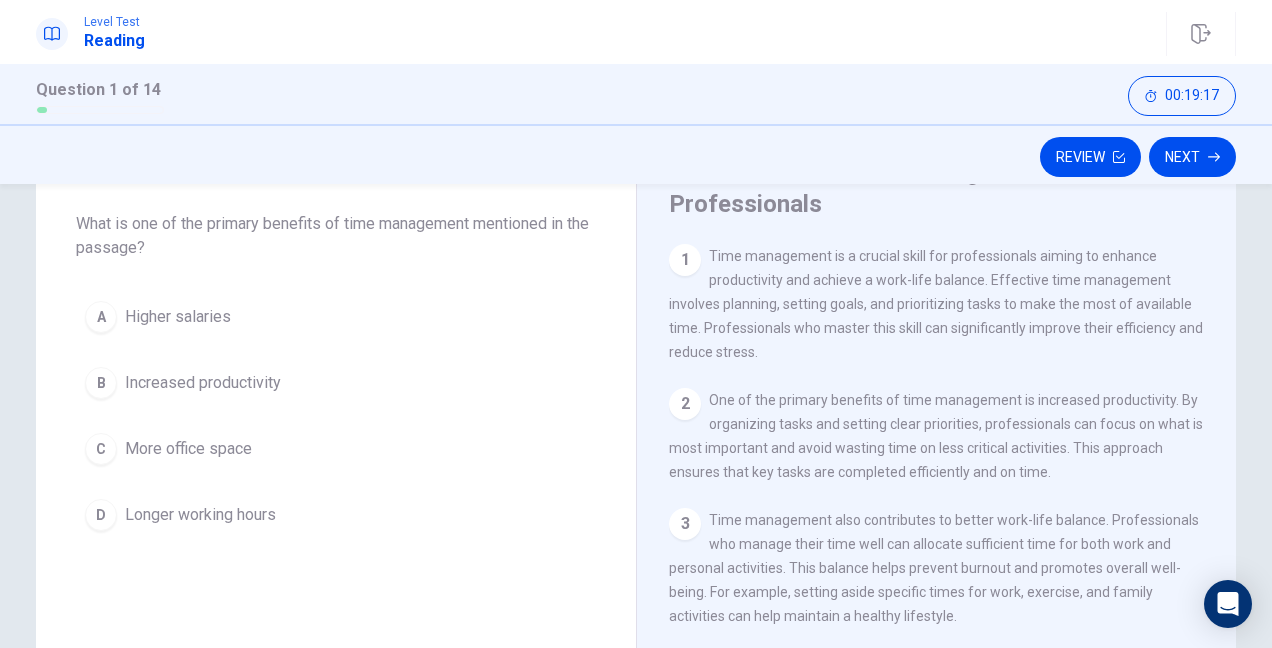 click on "Increased productivity" at bounding box center (203, 383) 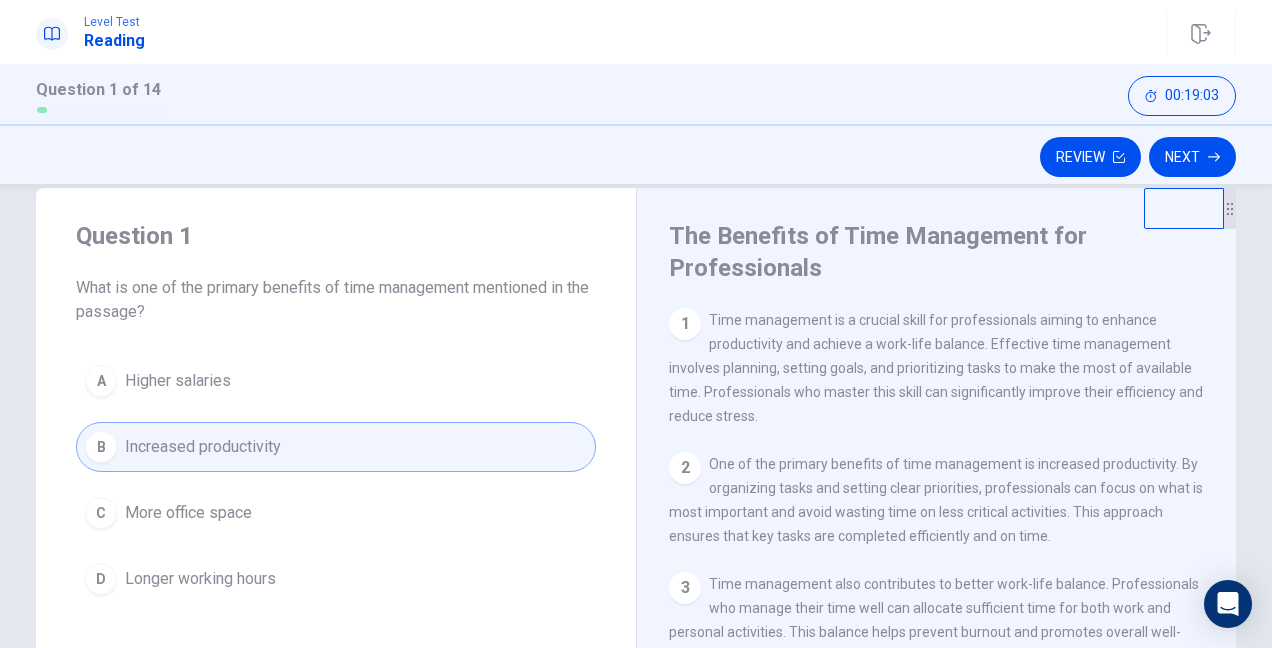 scroll, scrollTop: 0, scrollLeft: 0, axis: both 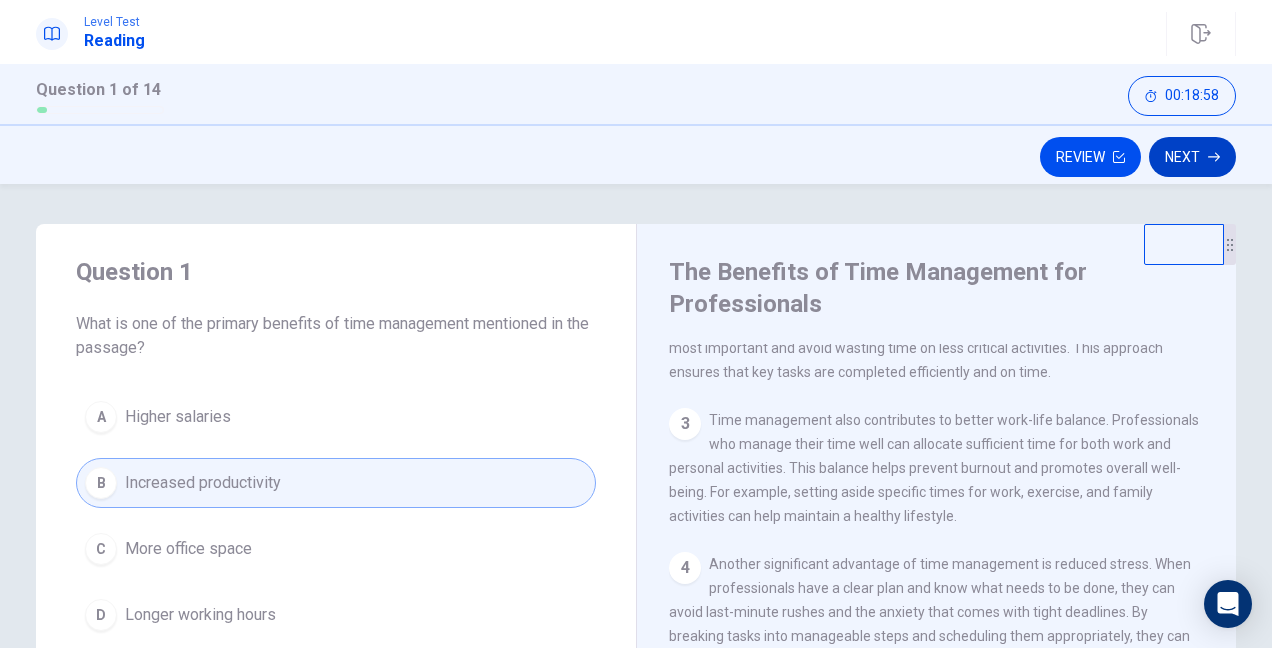 click on "Next" at bounding box center [1192, 157] 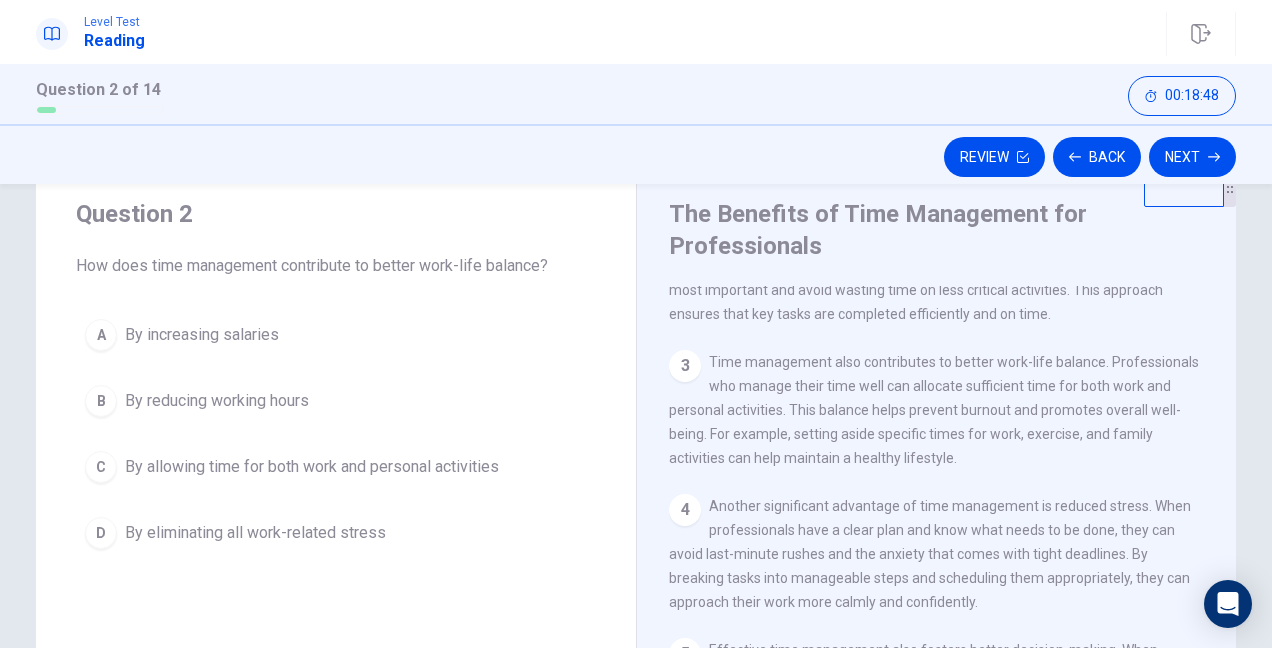 scroll, scrollTop: 100, scrollLeft: 0, axis: vertical 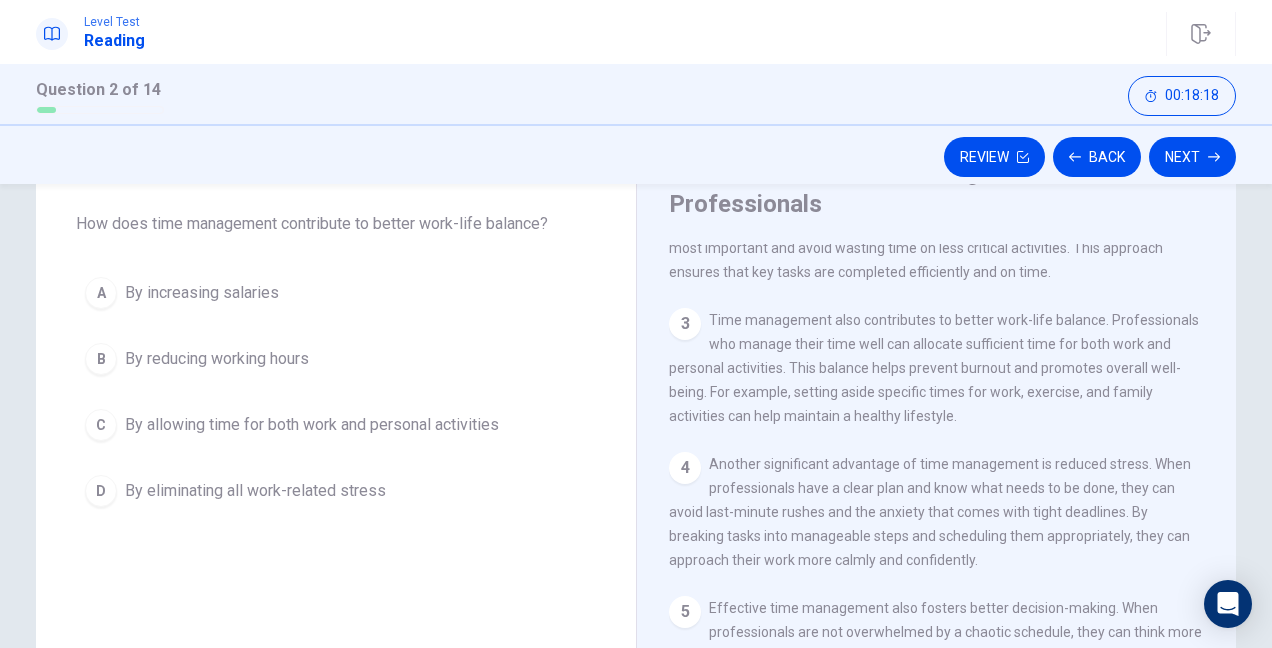 click on "By allowing time for both work and personal activities" at bounding box center (312, 425) 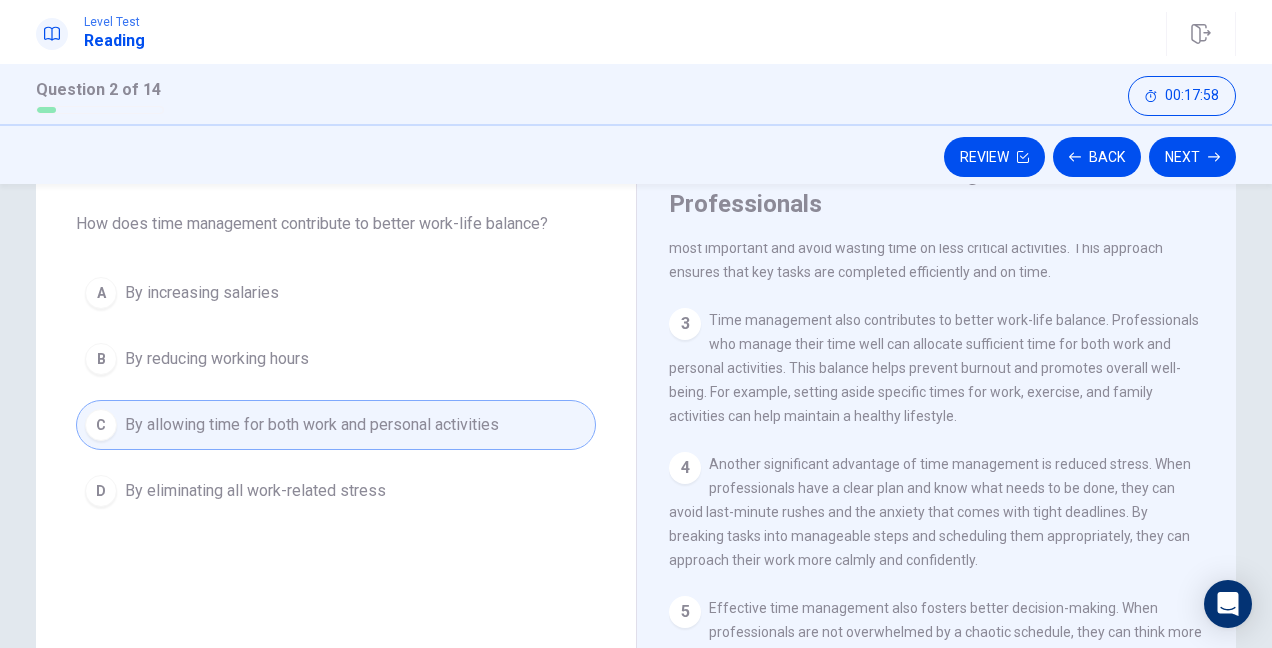 drag, startPoint x: 752, startPoint y: 349, endPoint x: 857, endPoint y: 354, distance: 105.11898 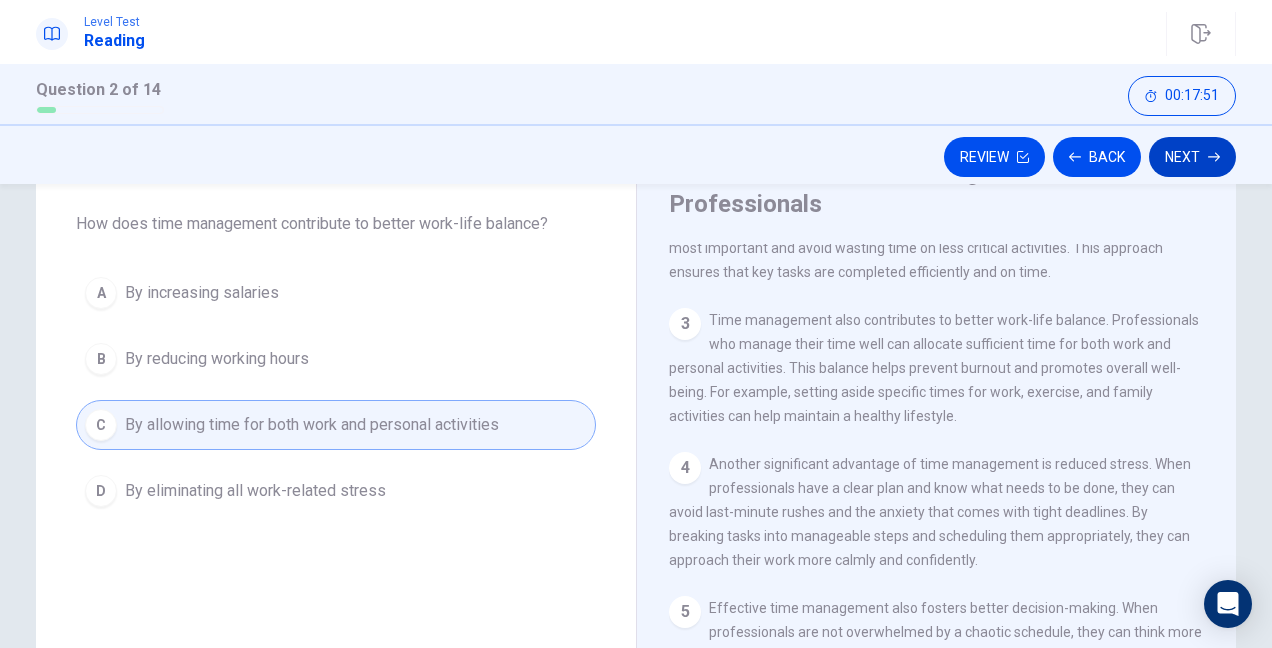 click on "Next" at bounding box center (1192, 157) 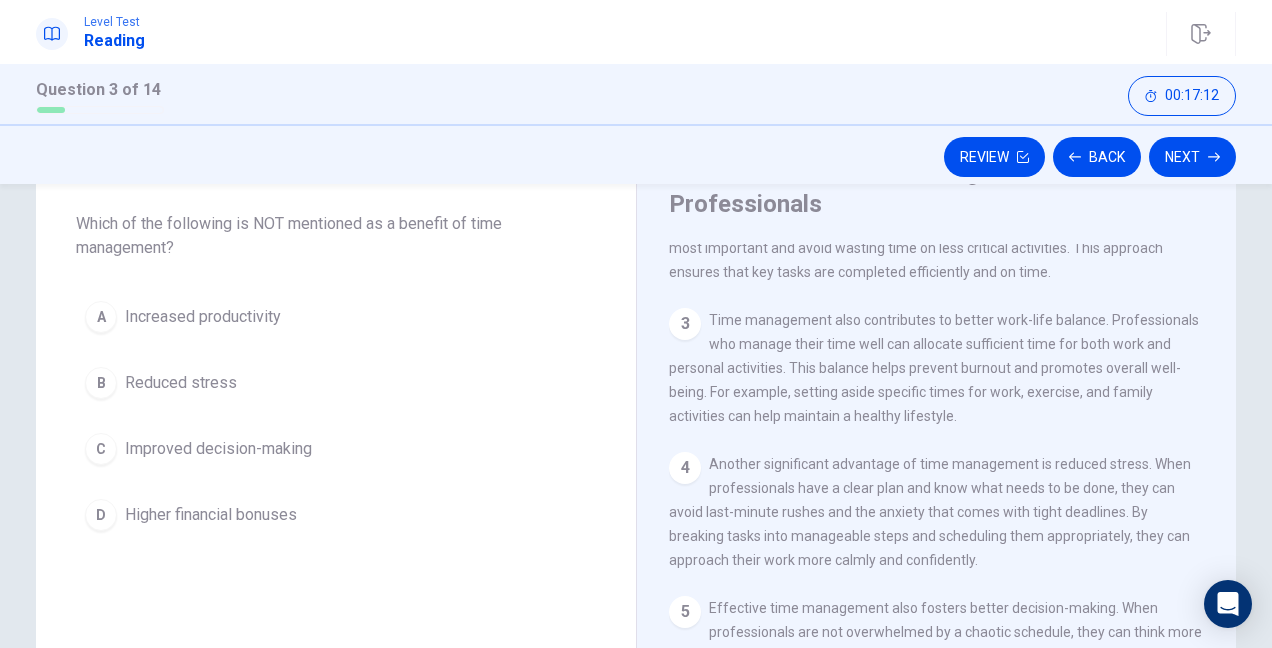 scroll, scrollTop: 300, scrollLeft: 0, axis: vertical 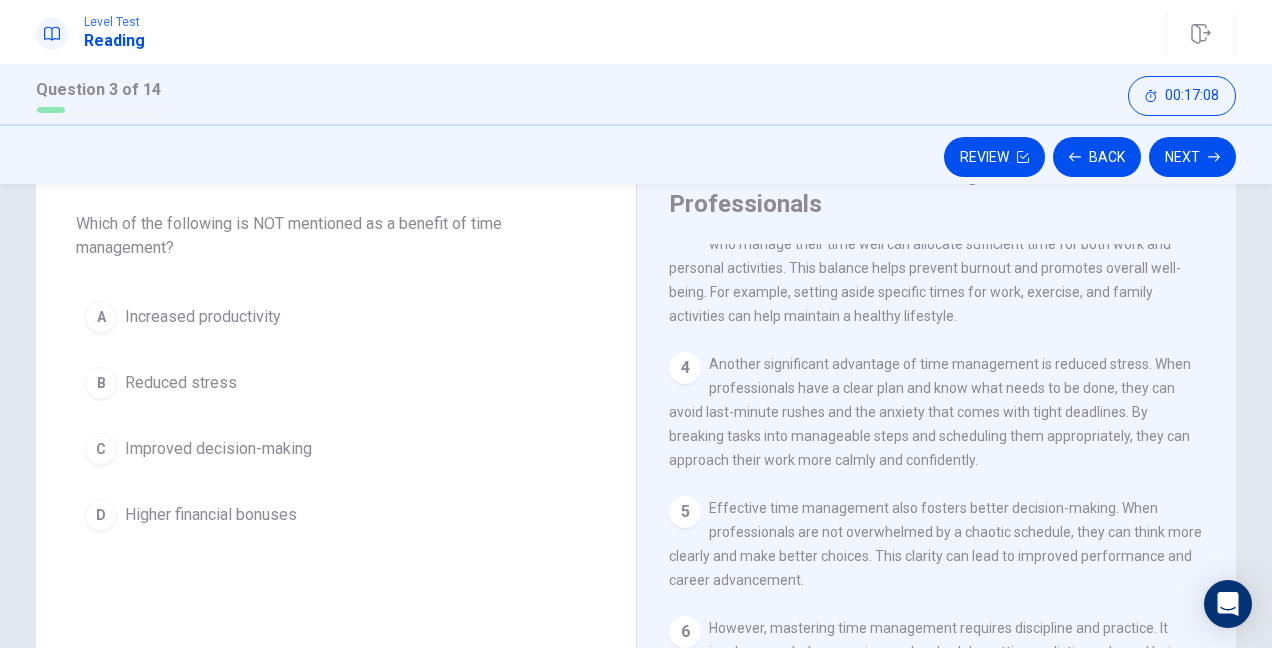 drag, startPoint x: 758, startPoint y: 522, endPoint x: 923, endPoint y: 519, distance: 165.02727 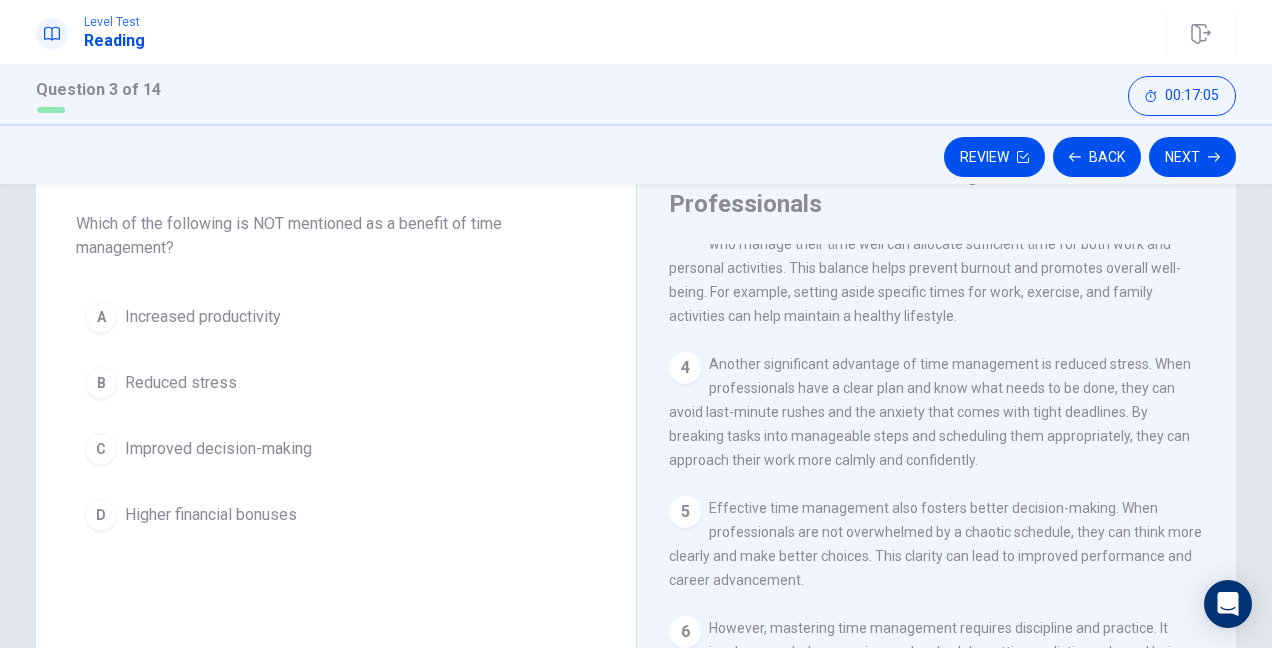 scroll, scrollTop: 382, scrollLeft: 0, axis: vertical 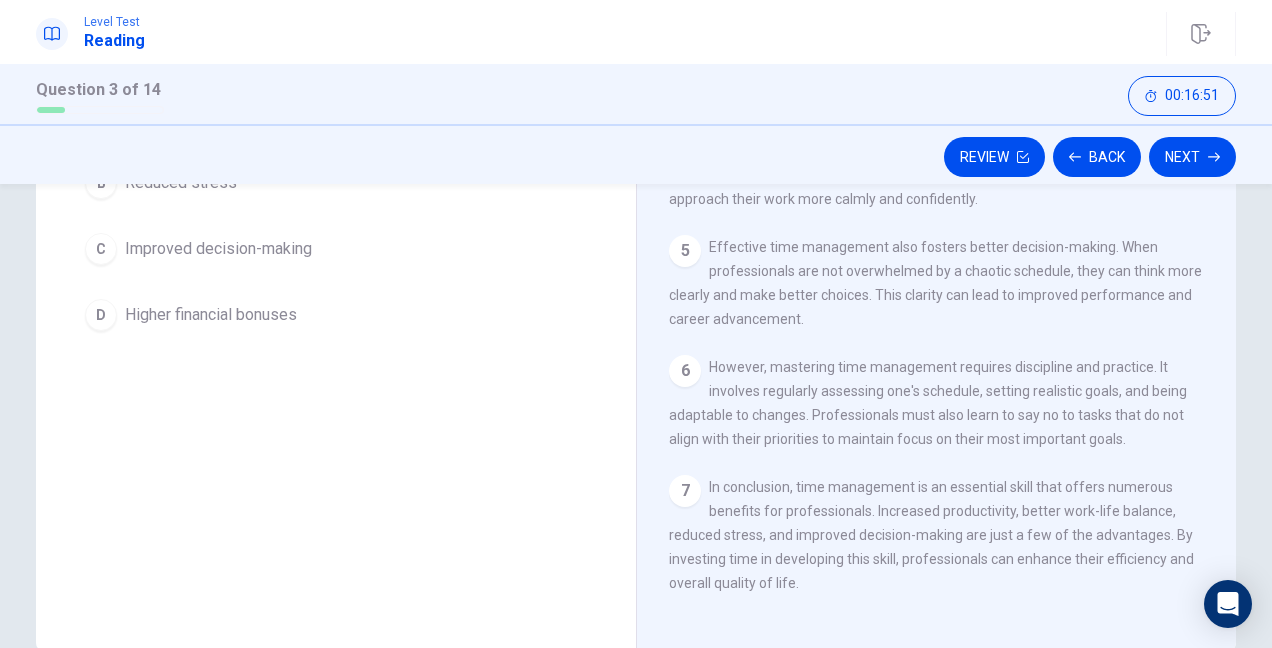 drag, startPoint x: 805, startPoint y: 532, endPoint x: 1049, endPoint y: 532, distance: 244 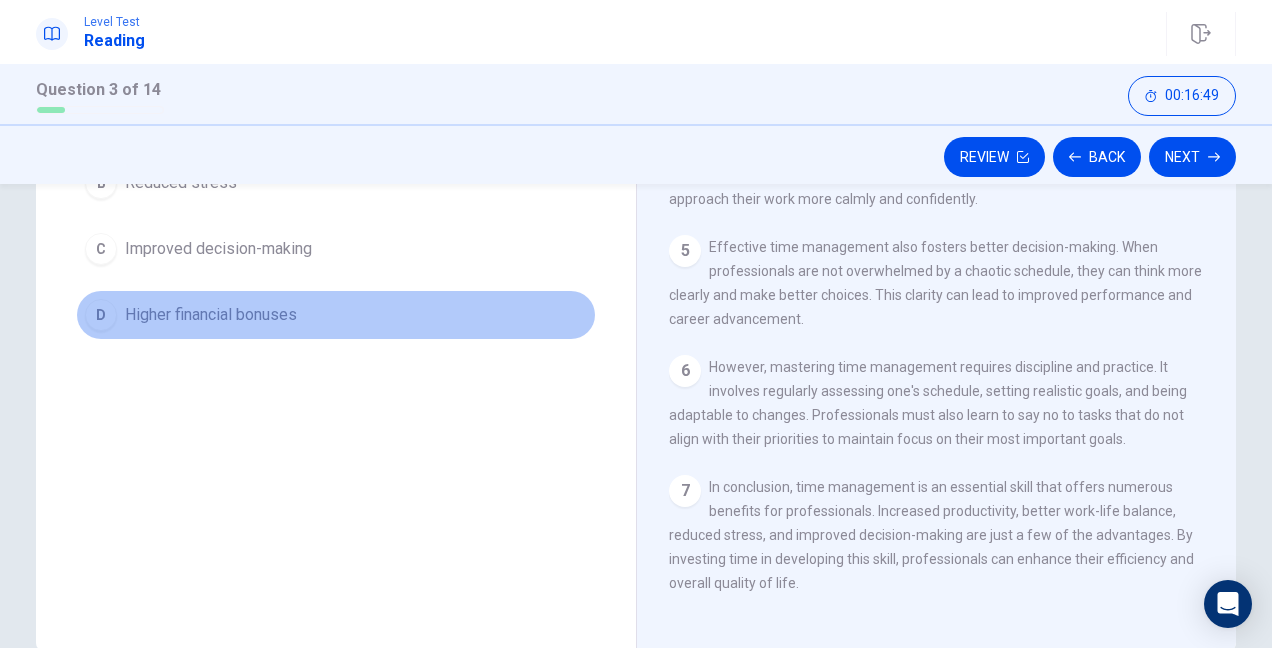click on "Higher financial bonuses" at bounding box center [211, 315] 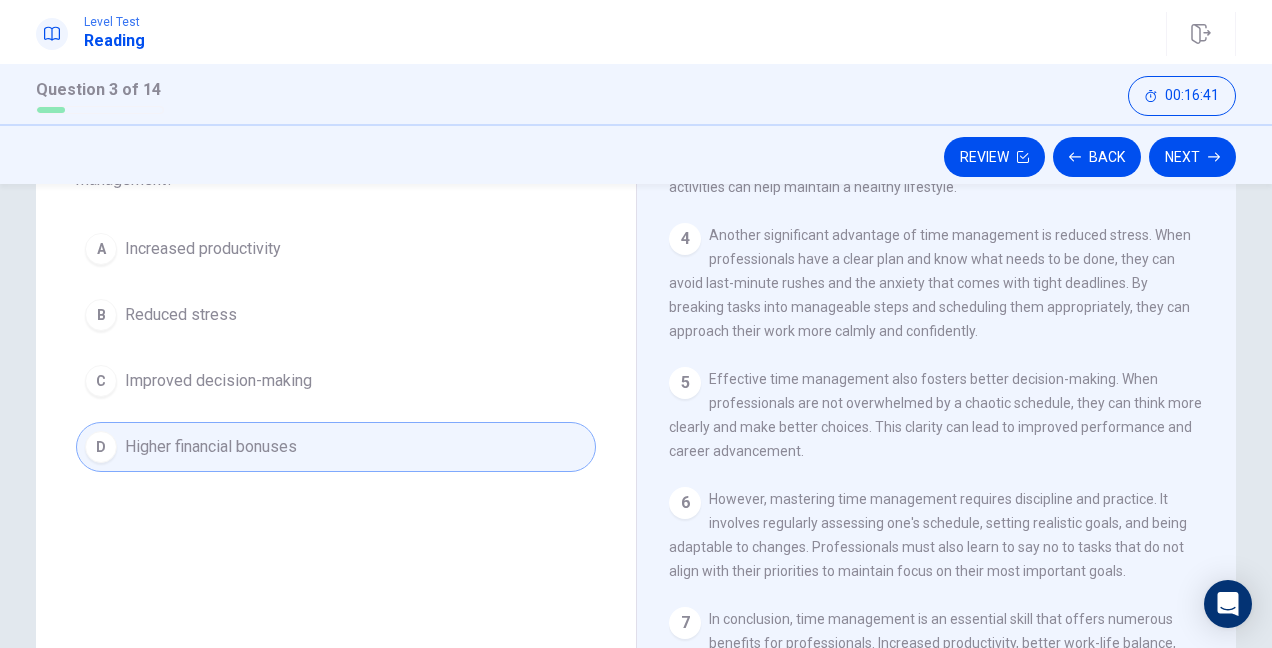 scroll, scrollTop: 200, scrollLeft: 0, axis: vertical 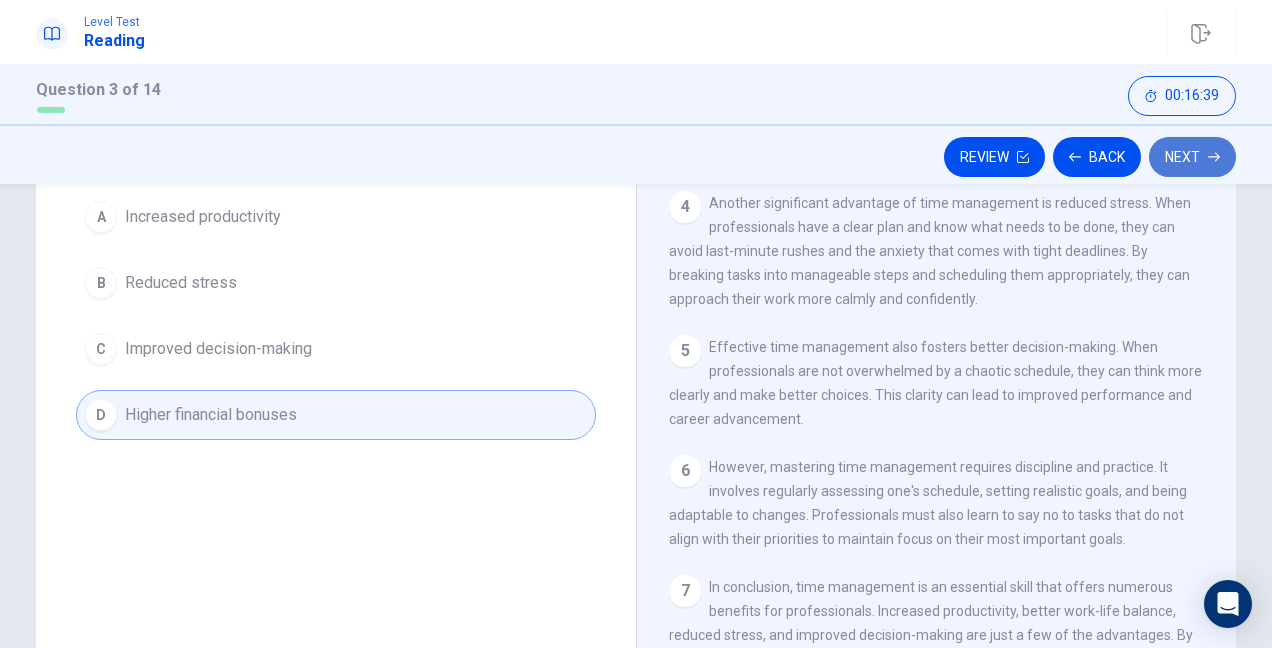 click on "Next" at bounding box center (1192, 157) 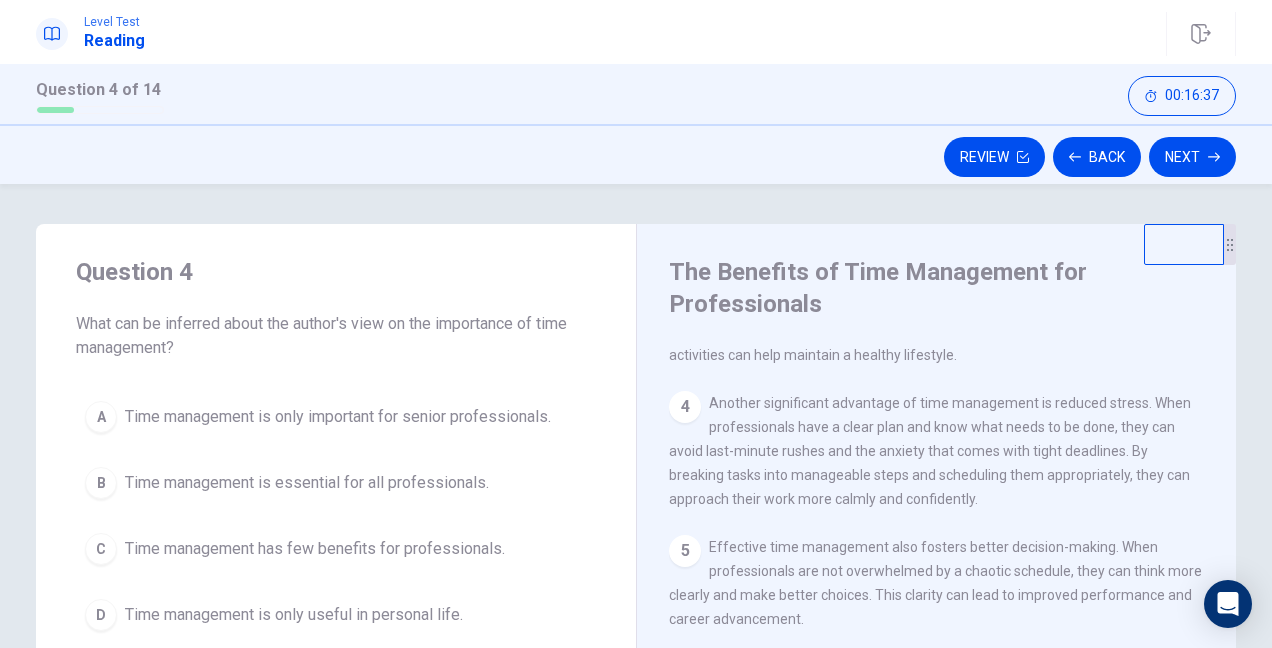 scroll, scrollTop: 100, scrollLeft: 0, axis: vertical 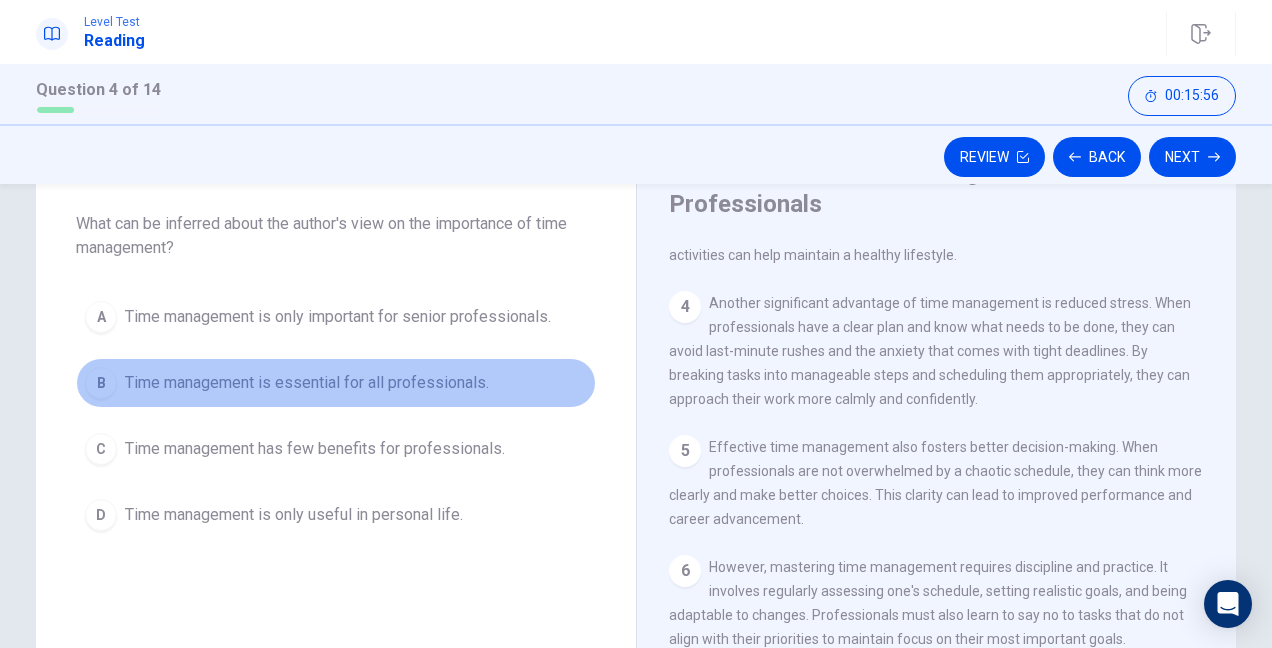 click on "Time management is essential for all professionals." at bounding box center (307, 383) 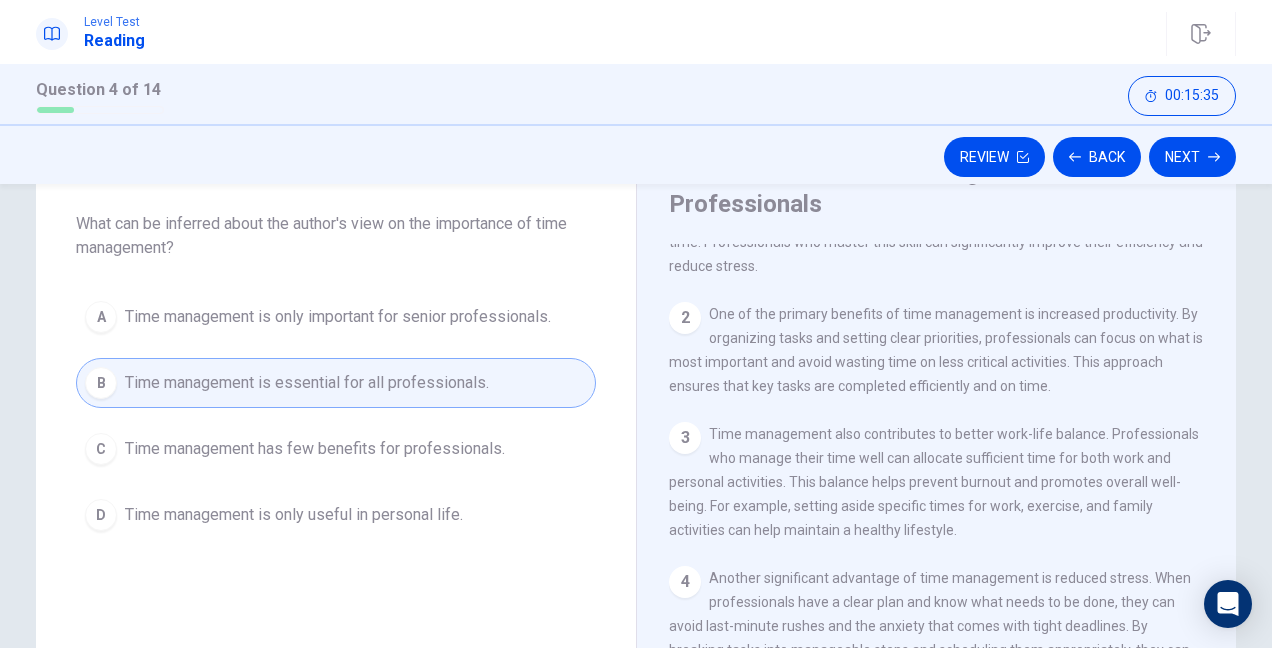 scroll, scrollTop: 0, scrollLeft: 0, axis: both 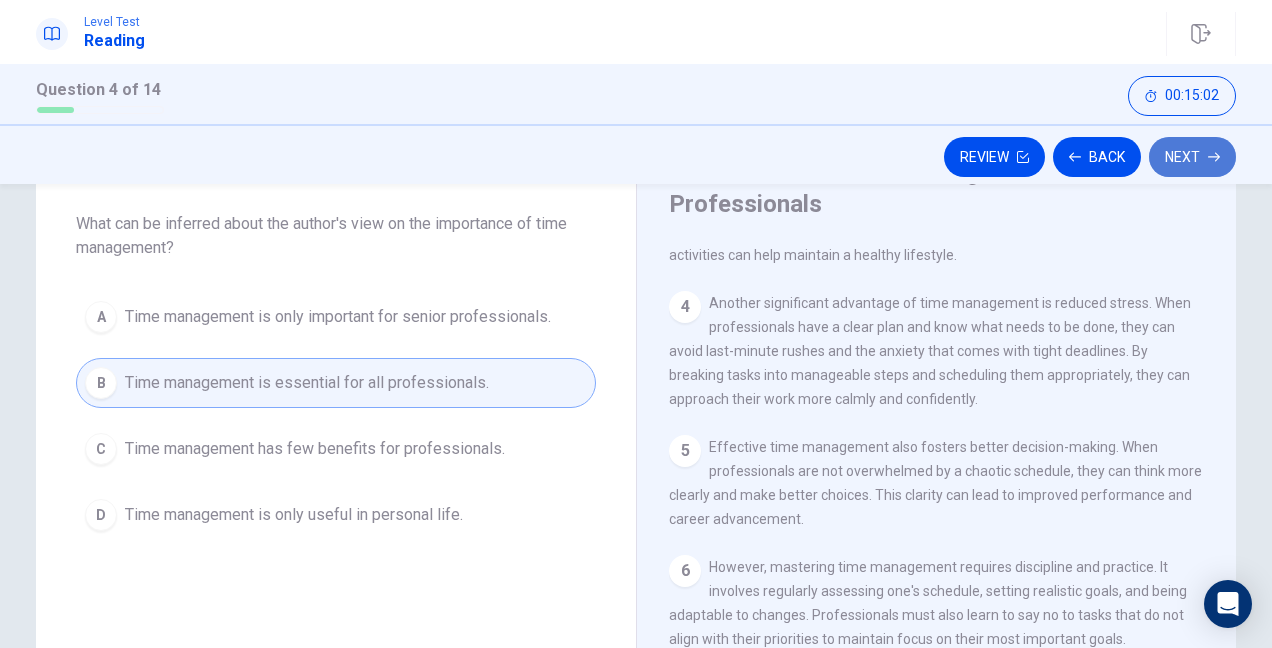 click on "Next" at bounding box center [1192, 157] 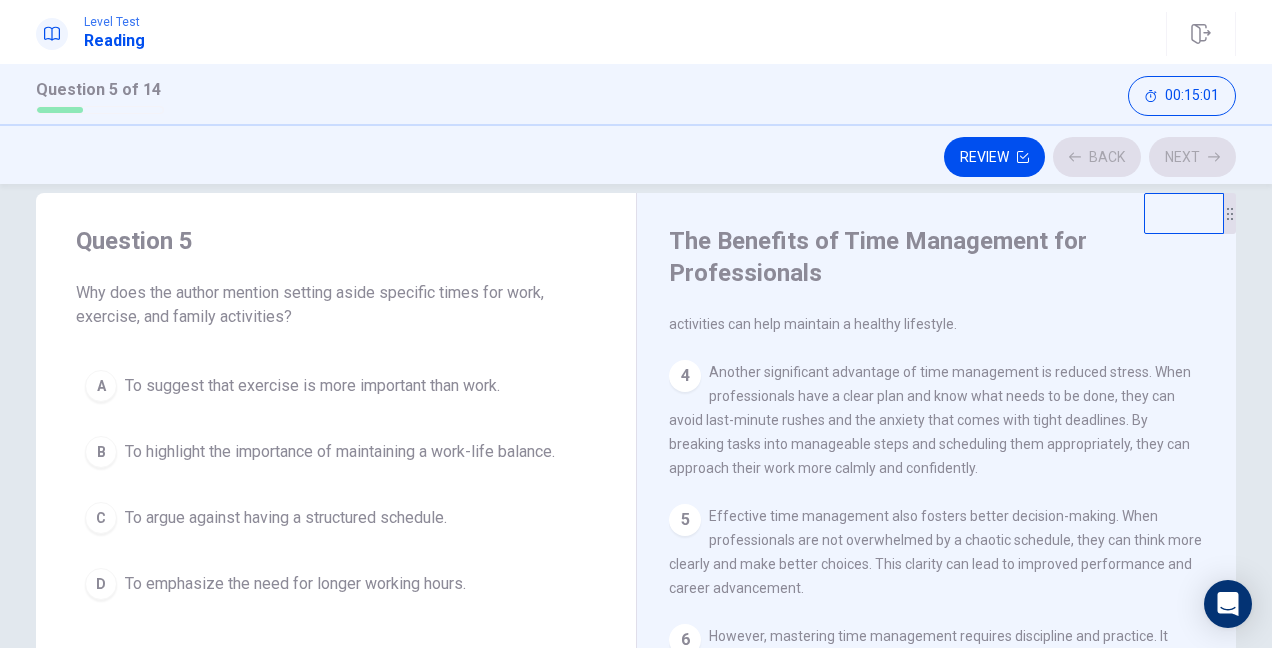 scroll, scrollTop: 0, scrollLeft: 0, axis: both 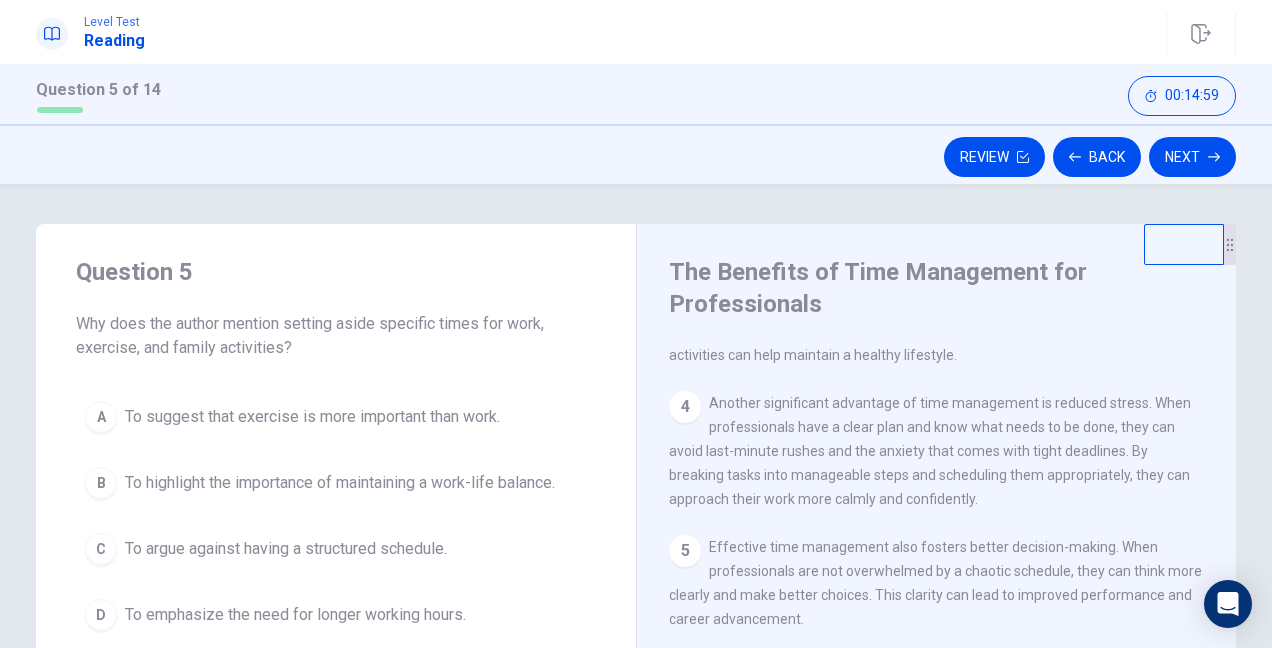 drag, startPoint x: 290, startPoint y: 324, endPoint x: 410, endPoint y: 324, distance: 120 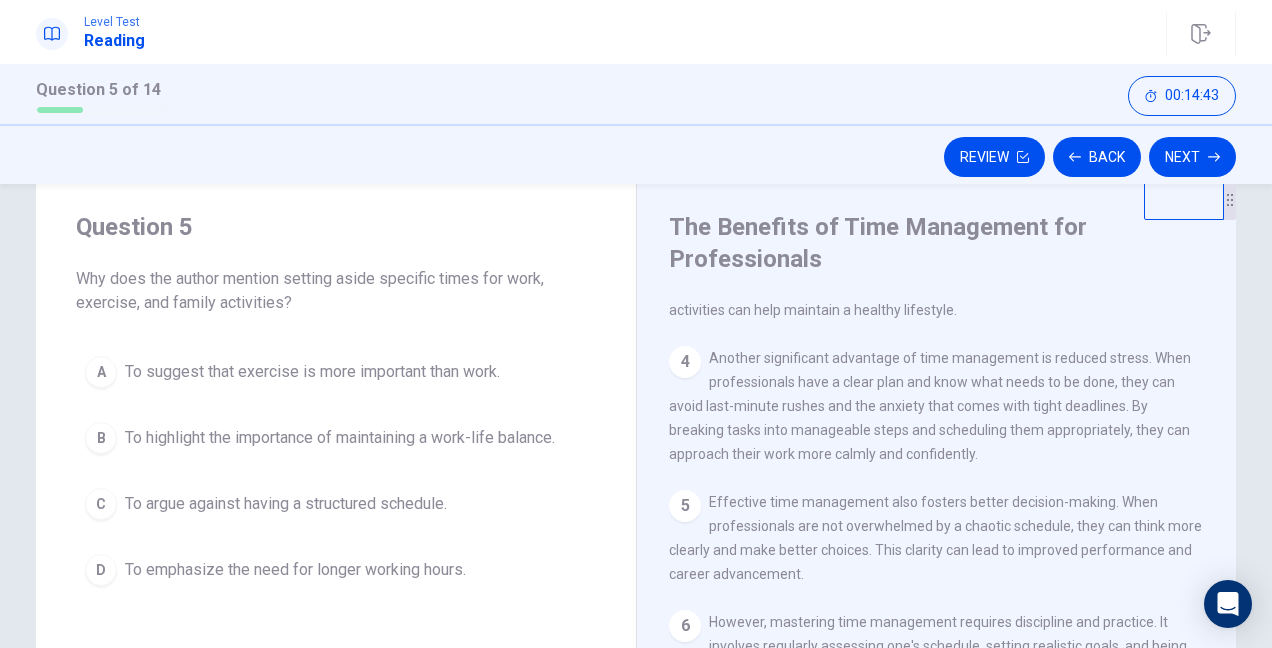 scroll, scrollTop: 0, scrollLeft: 0, axis: both 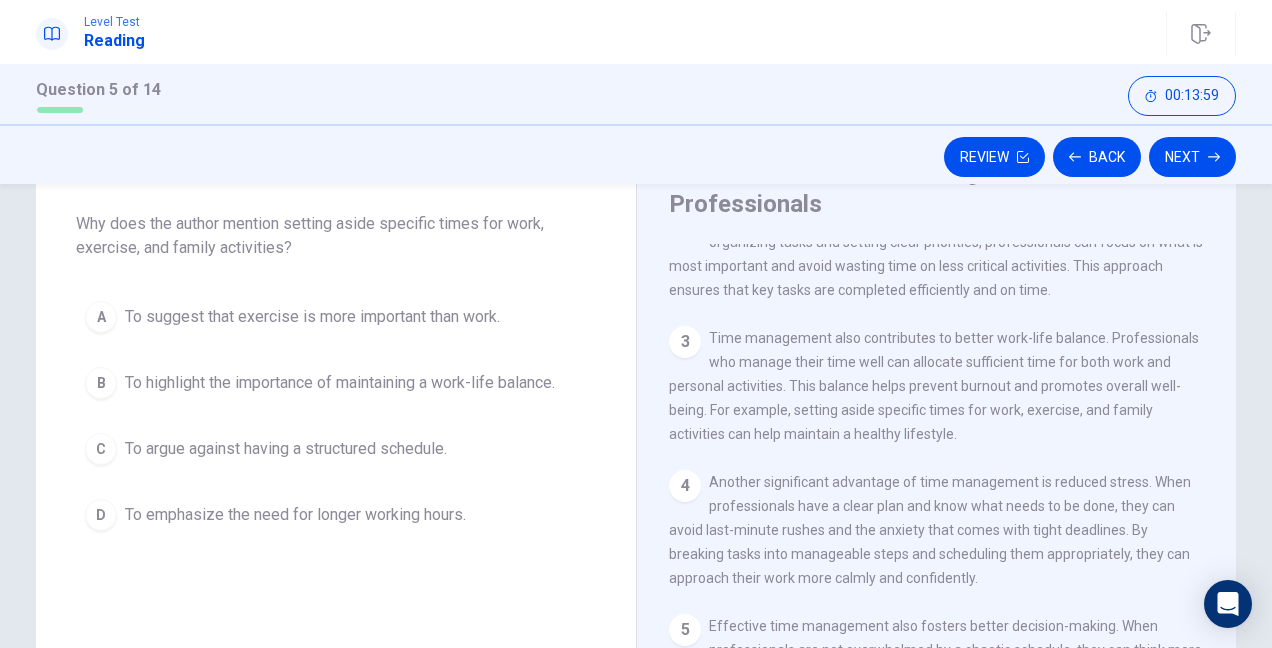 drag, startPoint x: 846, startPoint y: 417, endPoint x: 932, endPoint y: 419, distance: 86.023254 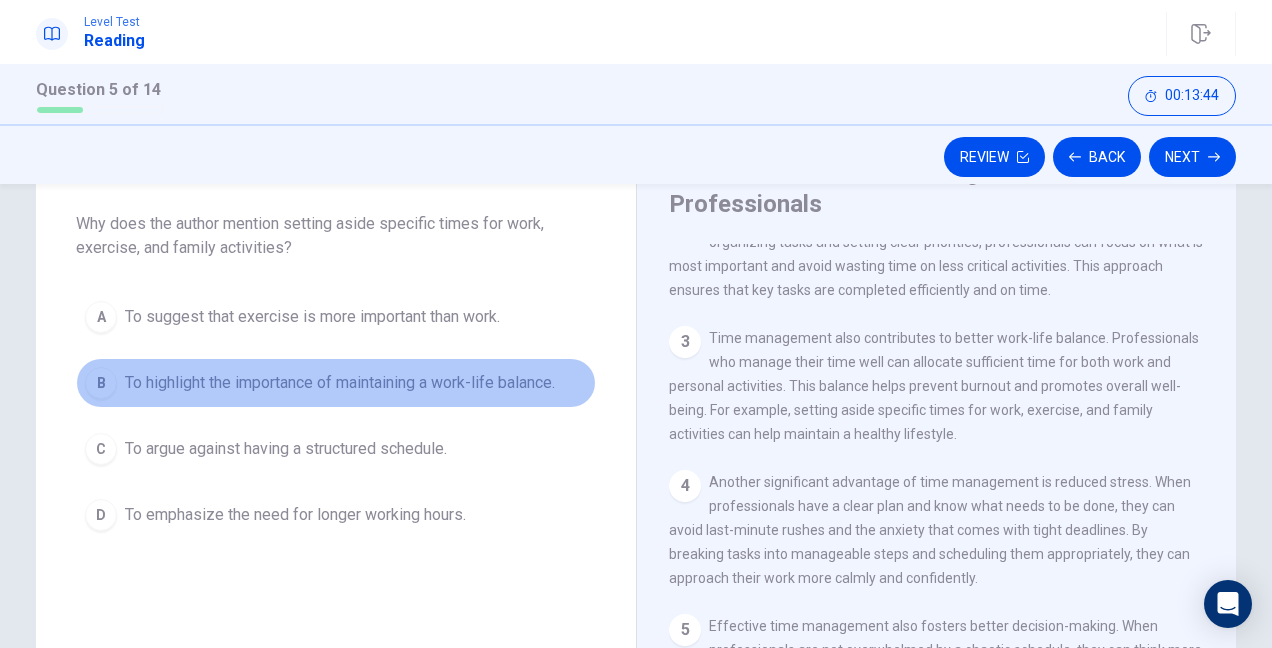 click on "To highlight the importance of maintaining a work-life balance." at bounding box center (340, 383) 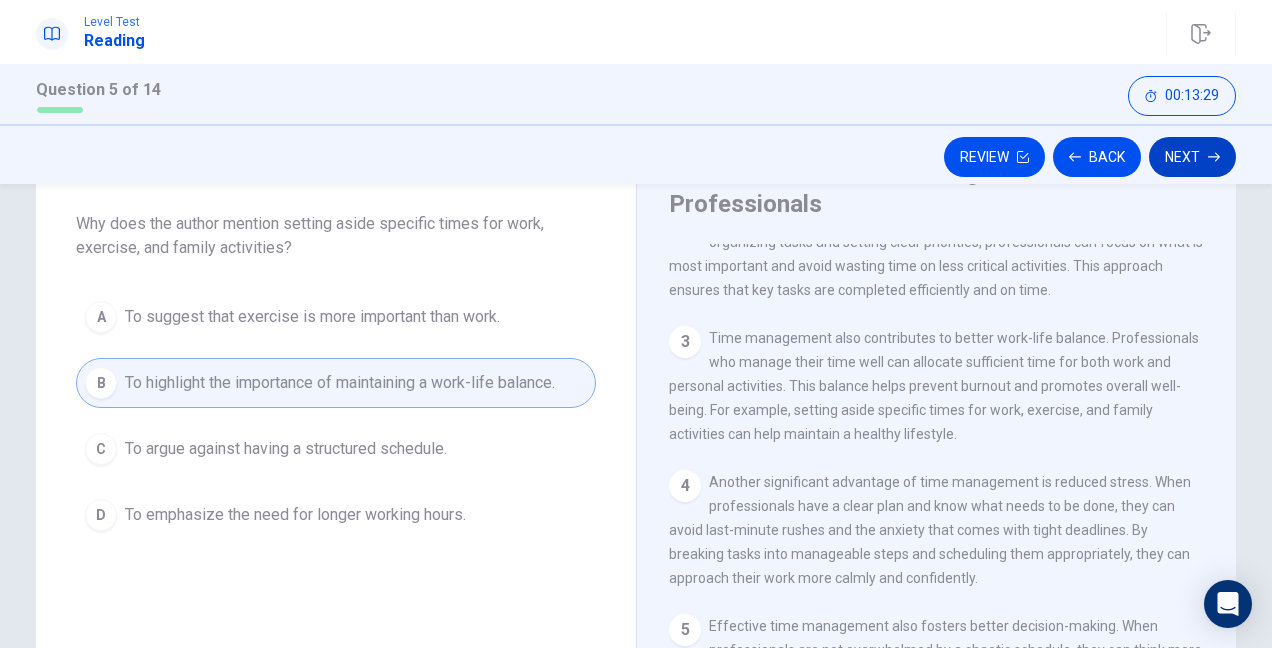 click on "Next" at bounding box center [1192, 157] 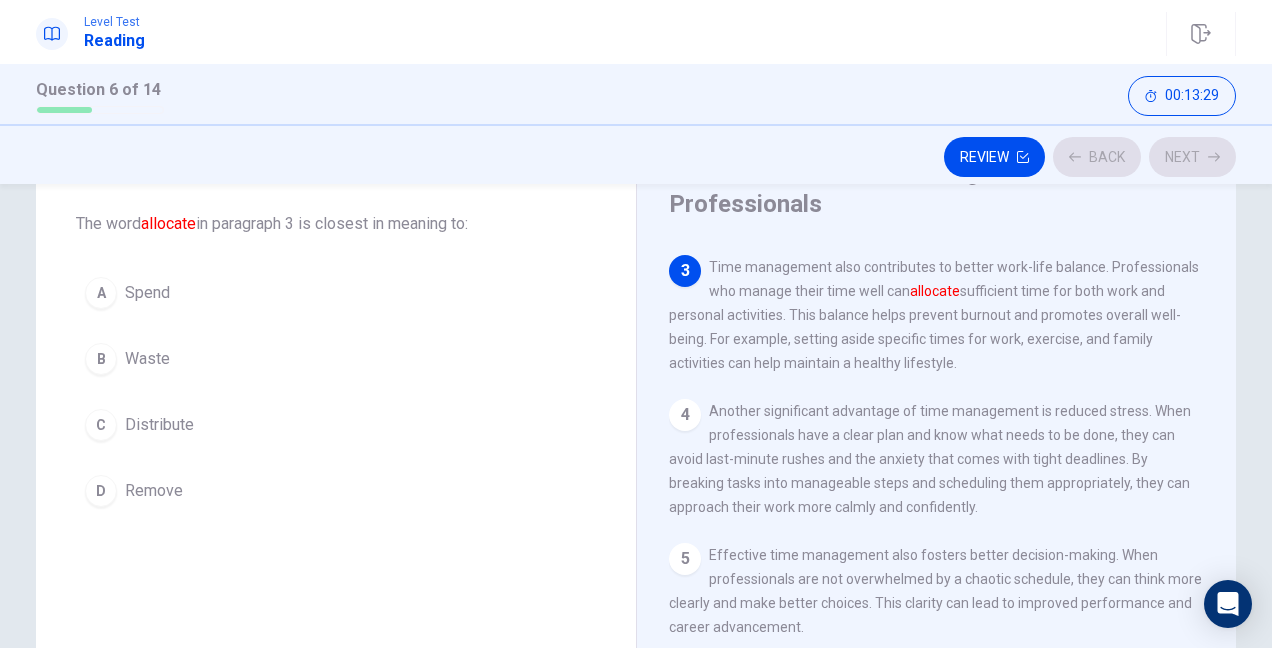 scroll, scrollTop: 270, scrollLeft: 0, axis: vertical 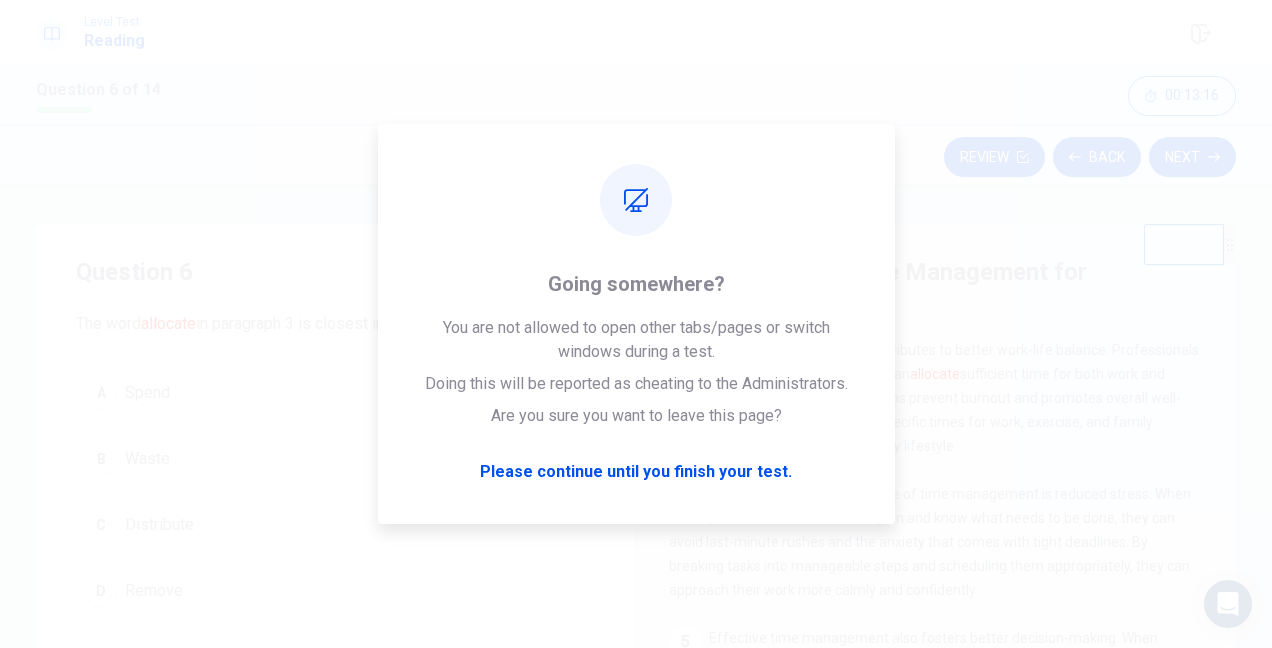 click on "The Benefits of Time Management for Professionals 1 Time management is a crucial skill for professionals aiming to enhance productivity and achieve a work-life balance. Effective time management involves planning, setting goals, and prioritizing tasks to make the most of available time. Professionals who master this skill can significantly improve their efficiency and reduce stress. 2 One of the primary benefits of time management is increased productivity. By organizing tasks and setting clear priorities, professionals can focus on what is most important and avoid wasting time on less critical activities. This approach ensures that key tasks are completed efficiently and on time. 3 Time management also contributes to better work-life balance. Professionals who manage their time well can  allocate 4 5 6 7" at bounding box center (936, 587) 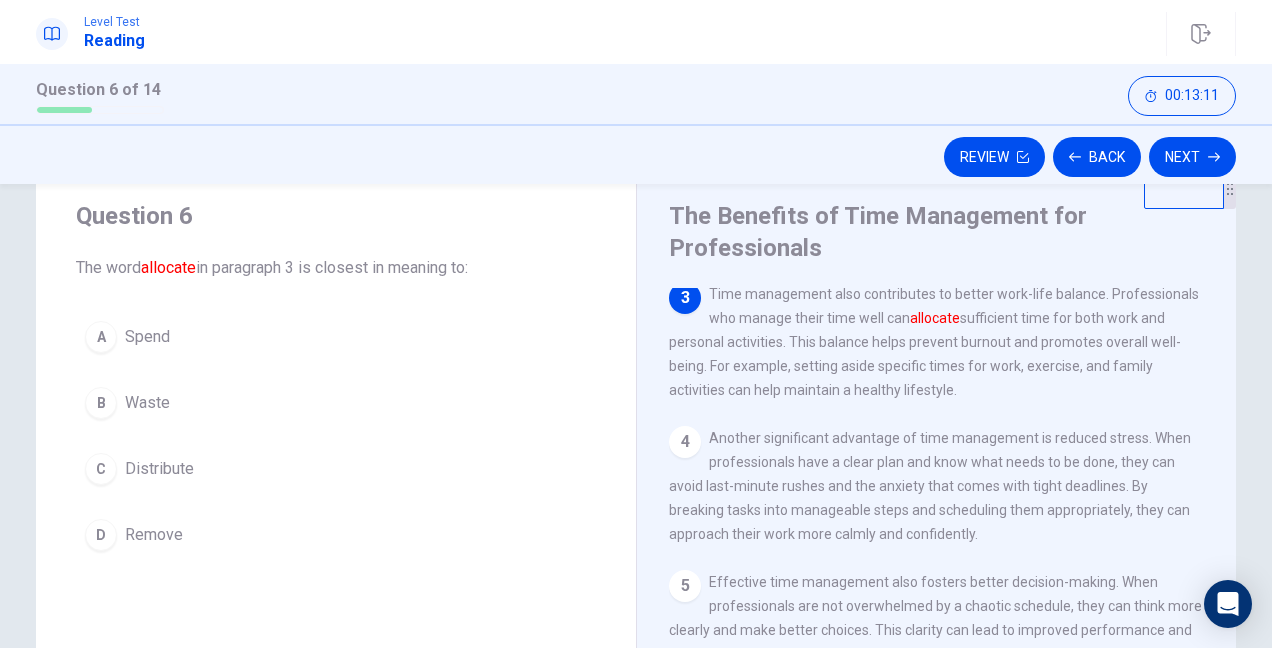 scroll, scrollTop: 100, scrollLeft: 0, axis: vertical 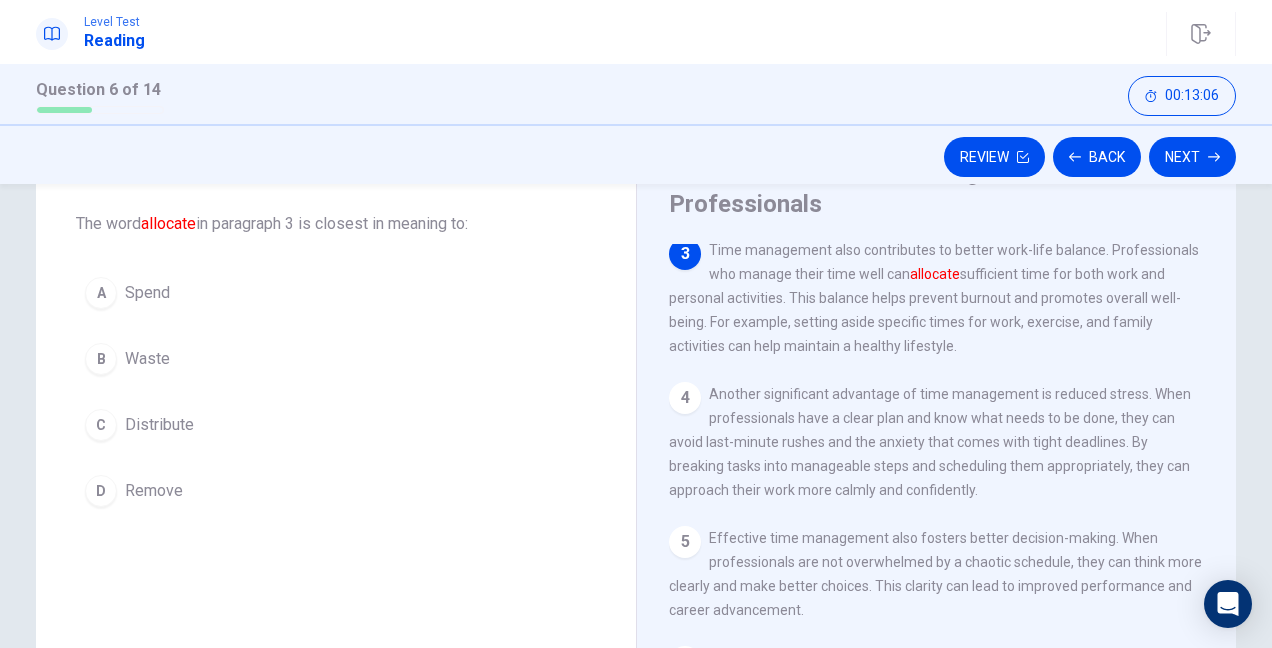 drag, startPoint x: 750, startPoint y: 278, endPoint x: 869, endPoint y: 278, distance: 119 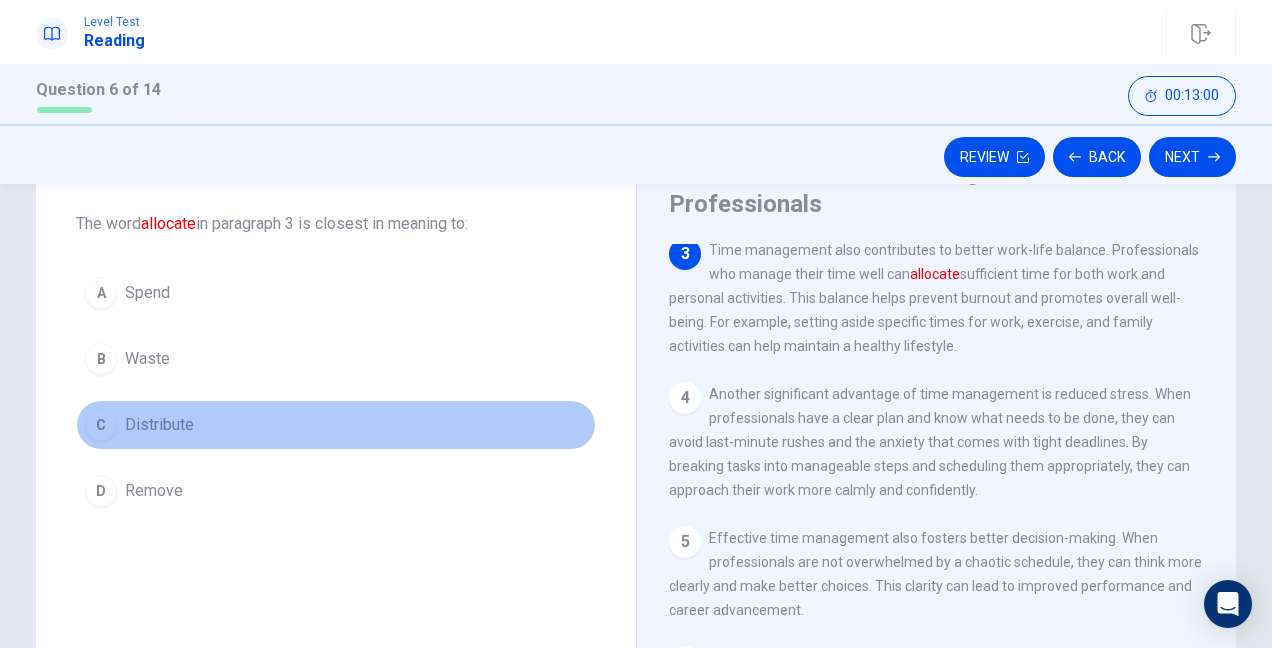 click on "Distribute" at bounding box center [159, 425] 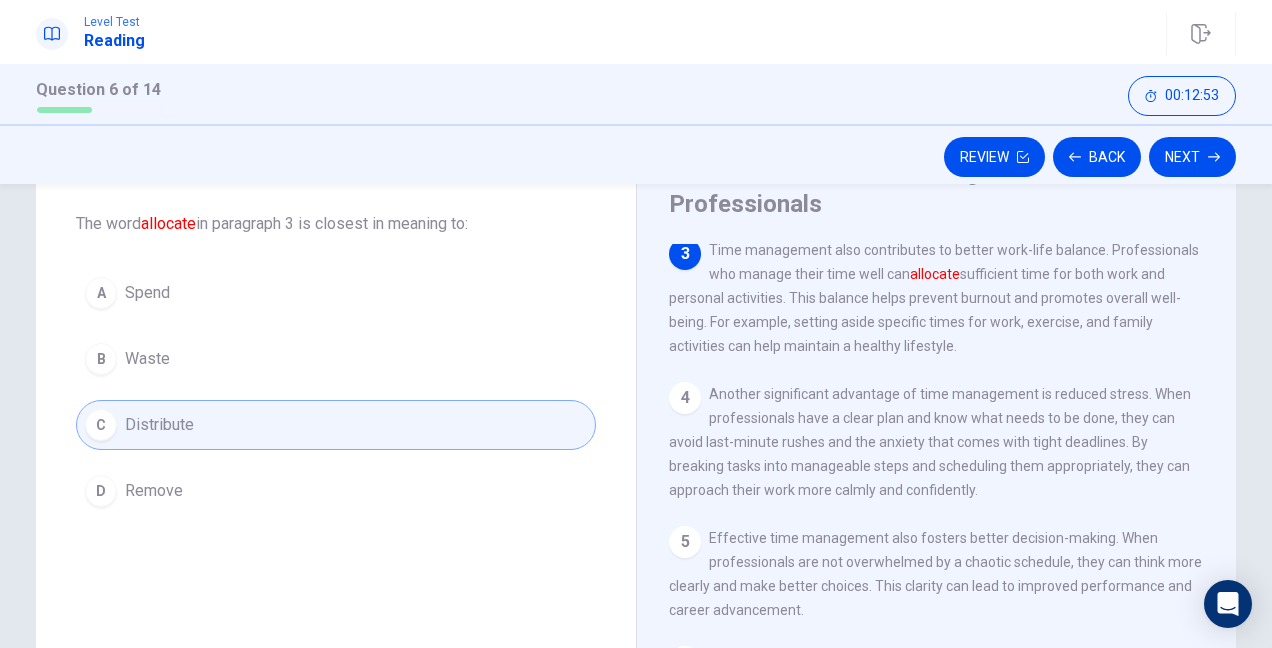 click 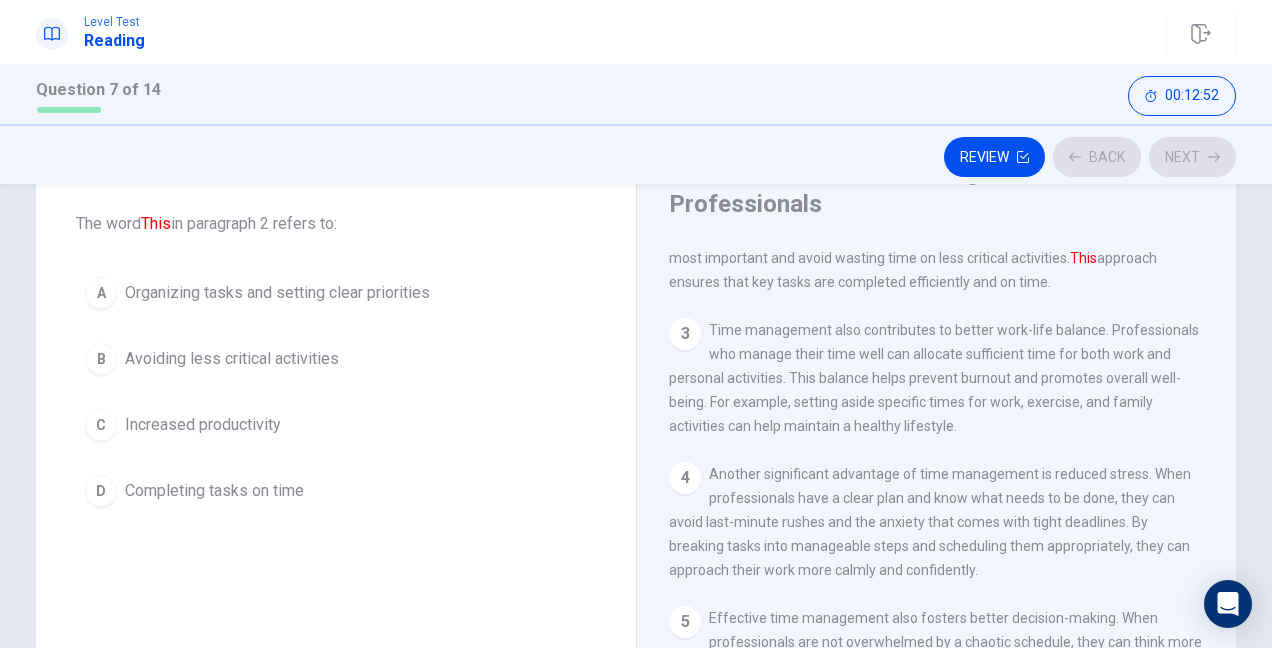 scroll, scrollTop: 147, scrollLeft: 0, axis: vertical 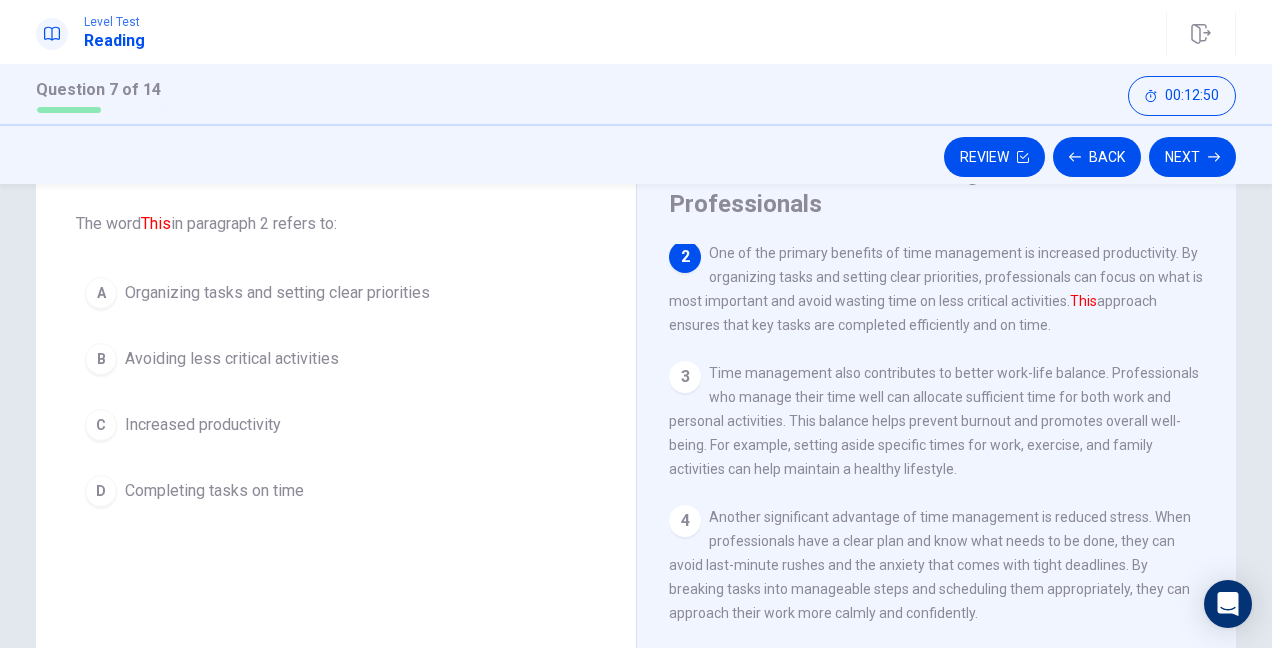 drag, startPoint x: 176, startPoint y: 230, endPoint x: 271, endPoint y: 233, distance: 95.047356 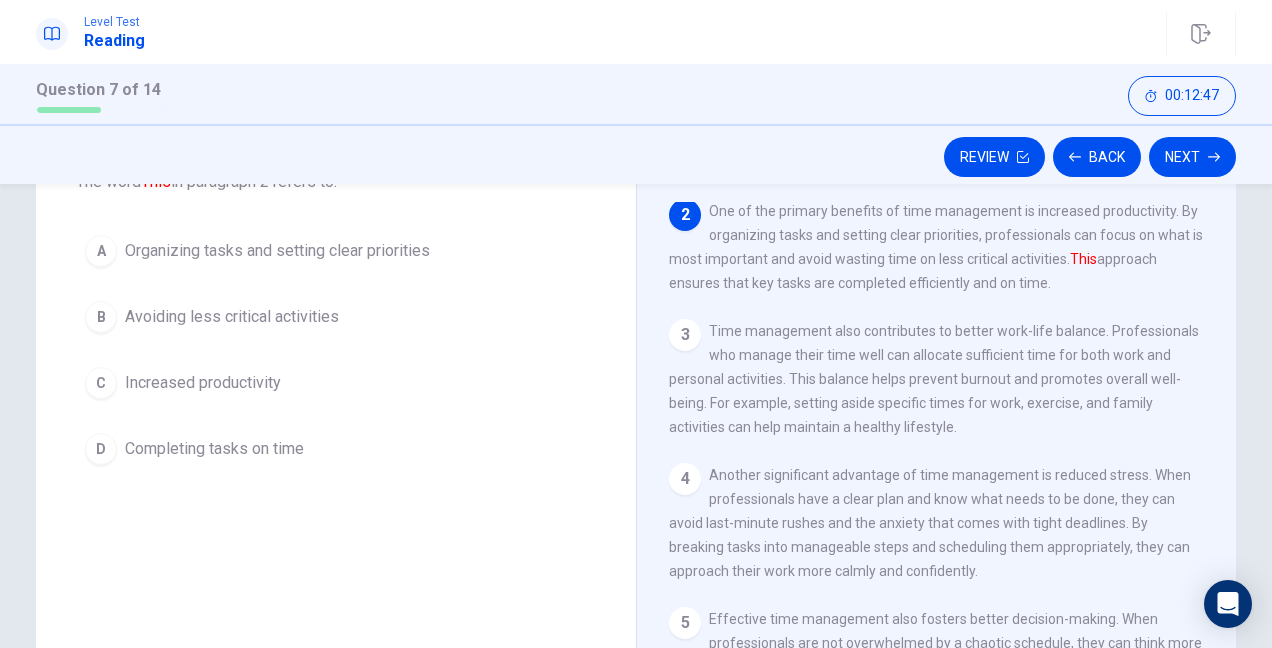 scroll, scrollTop: 100, scrollLeft: 0, axis: vertical 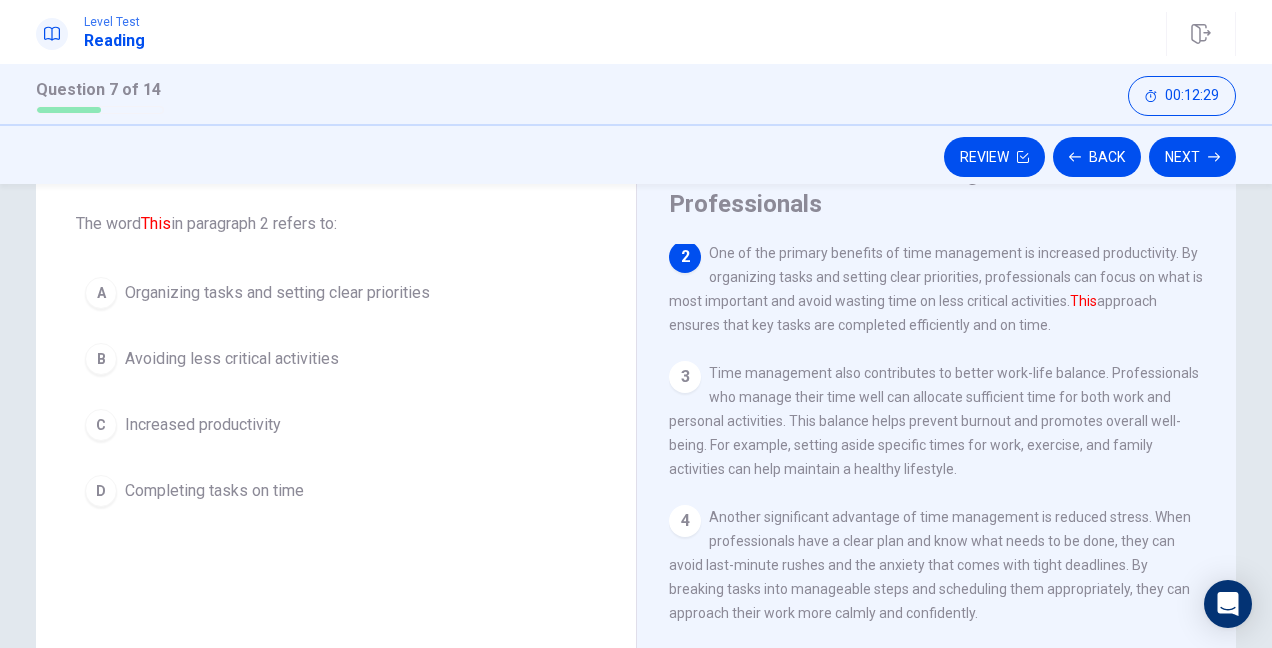 drag, startPoint x: 952, startPoint y: 305, endPoint x: 964, endPoint y: 306, distance: 12.0415945 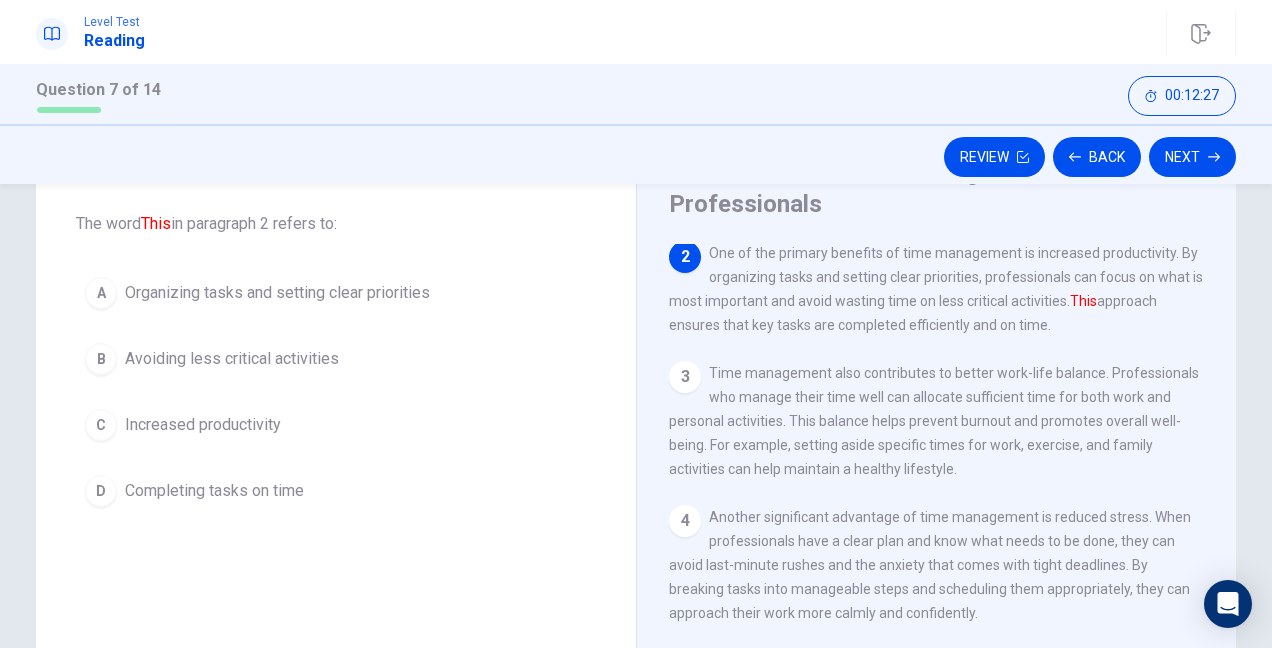 drag, startPoint x: 684, startPoint y: 336, endPoint x: 762, endPoint y: 329, distance: 78.31347 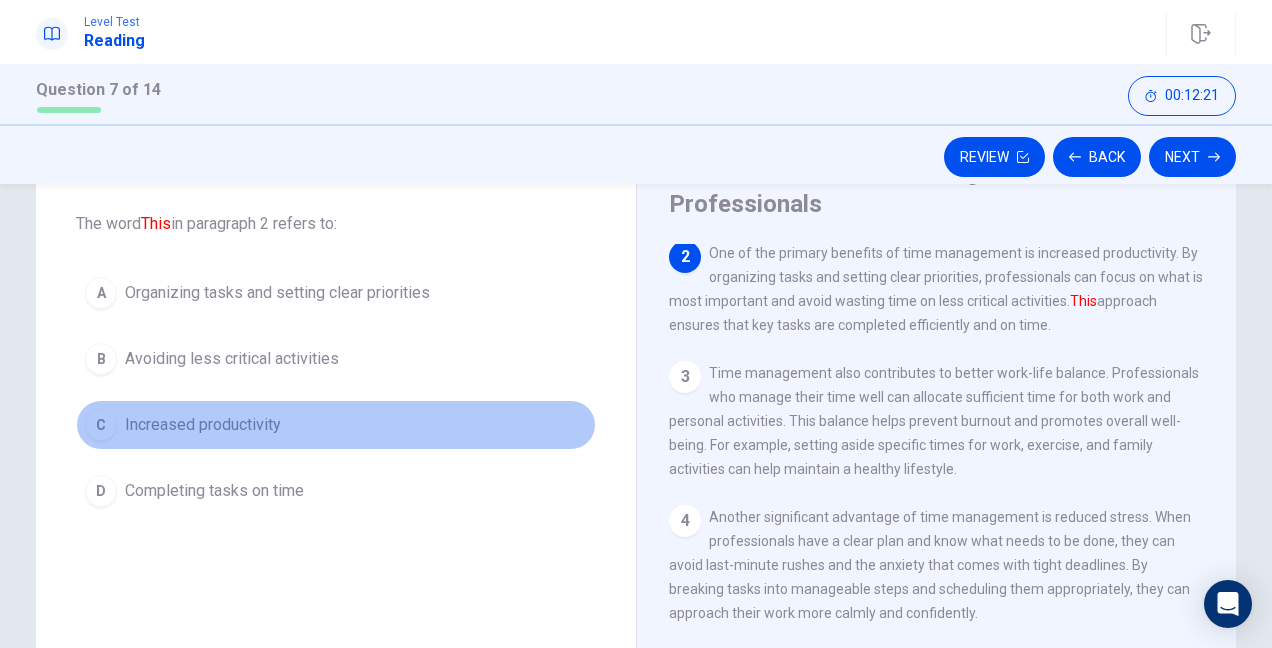 click on "Increased productivity" at bounding box center (203, 425) 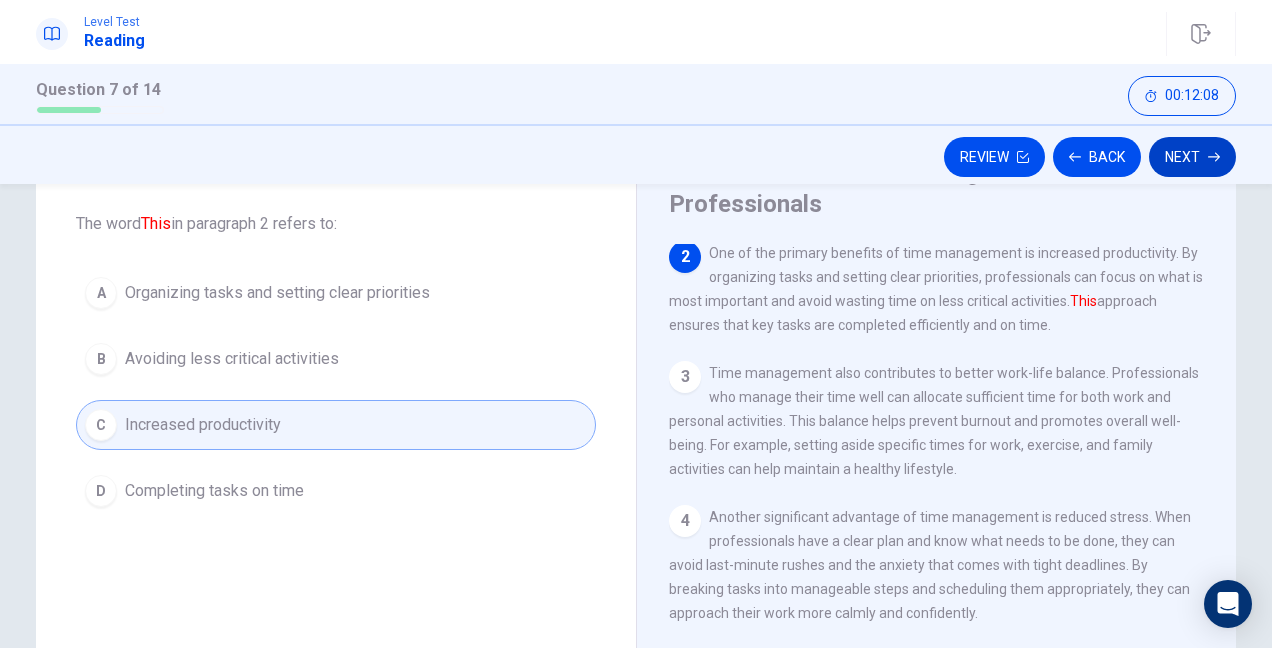 click 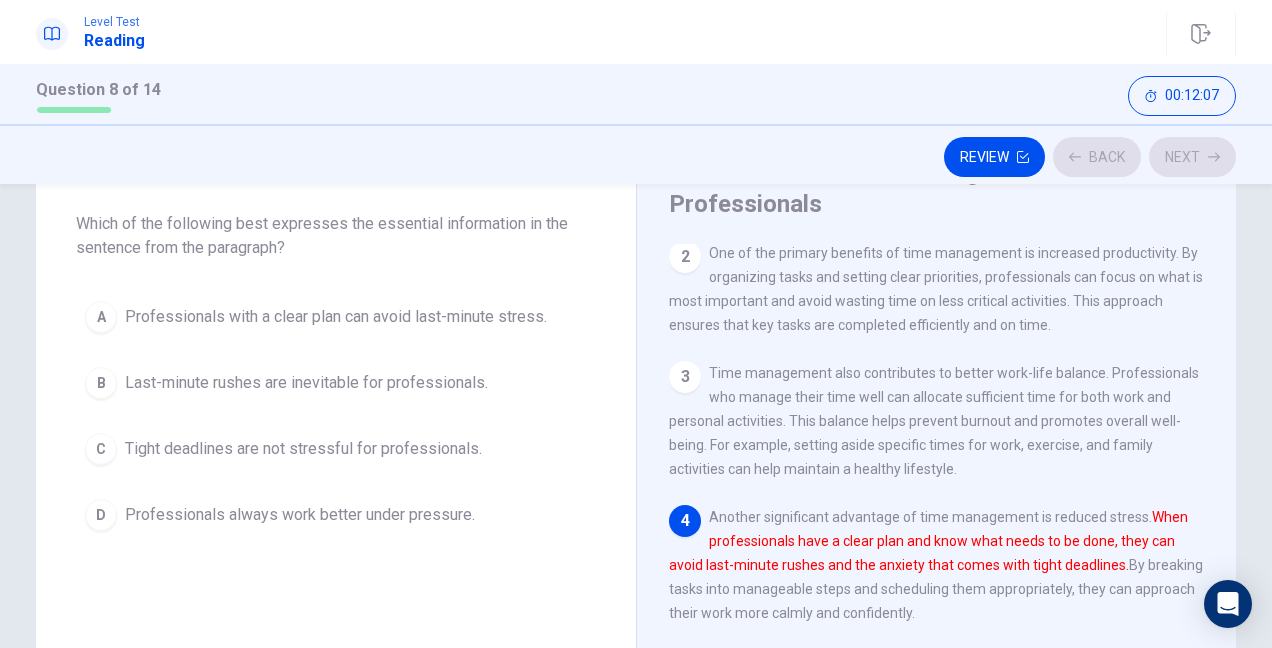 scroll, scrollTop: 165, scrollLeft: 0, axis: vertical 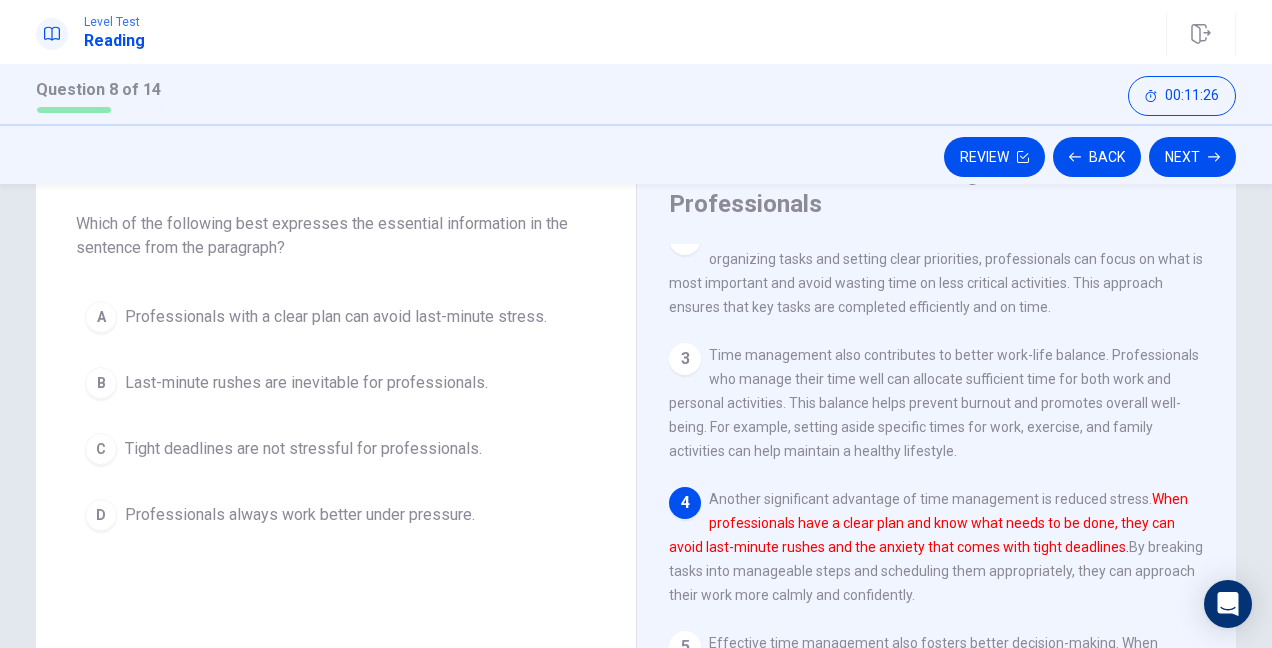 click on "Professionals always work better under pressure." at bounding box center [300, 515] 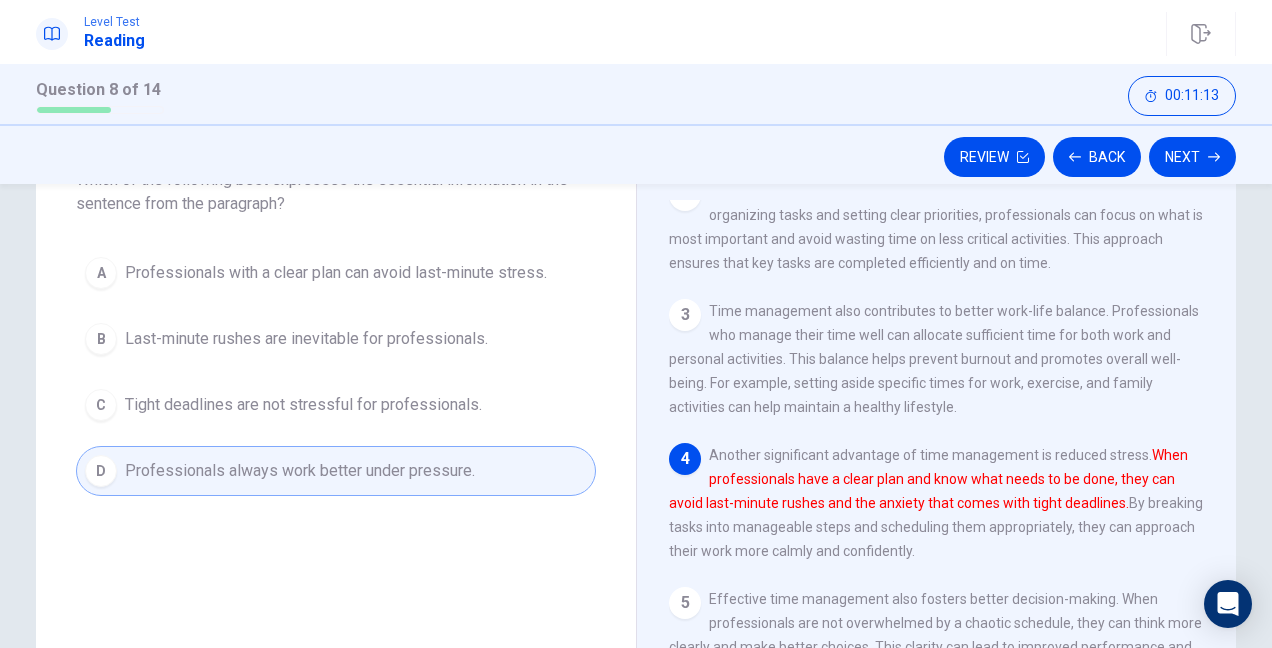 scroll, scrollTop: 100, scrollLeft: 0, axis: vertical 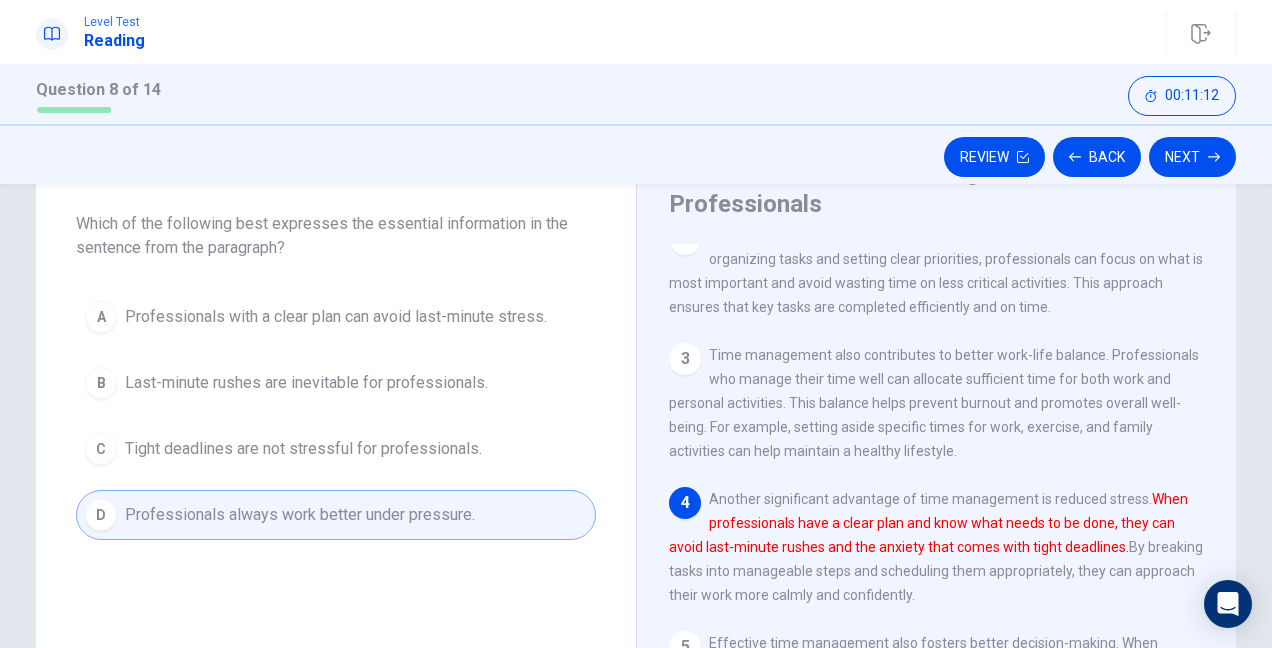 click on "Tight deadlines are not stressful for professionals." at bounding box center [303, 449] 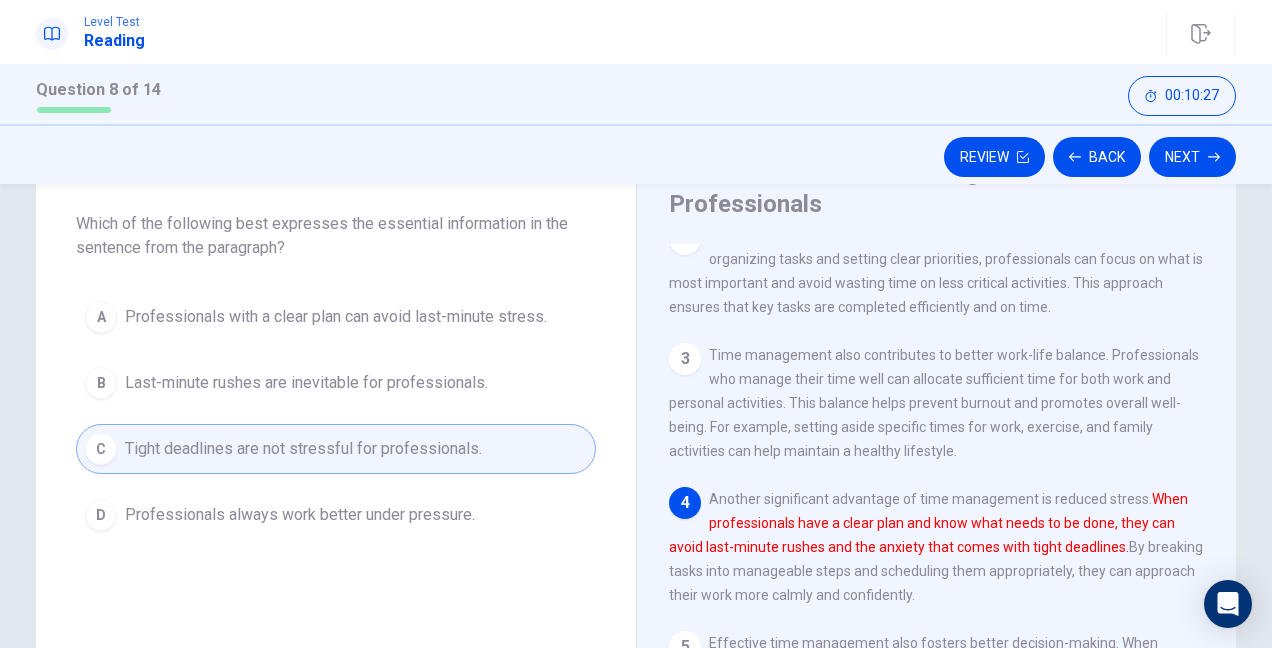 click on "Professionals with a clear plan can avoid last-minute stress." at bounding box center [336, 317] 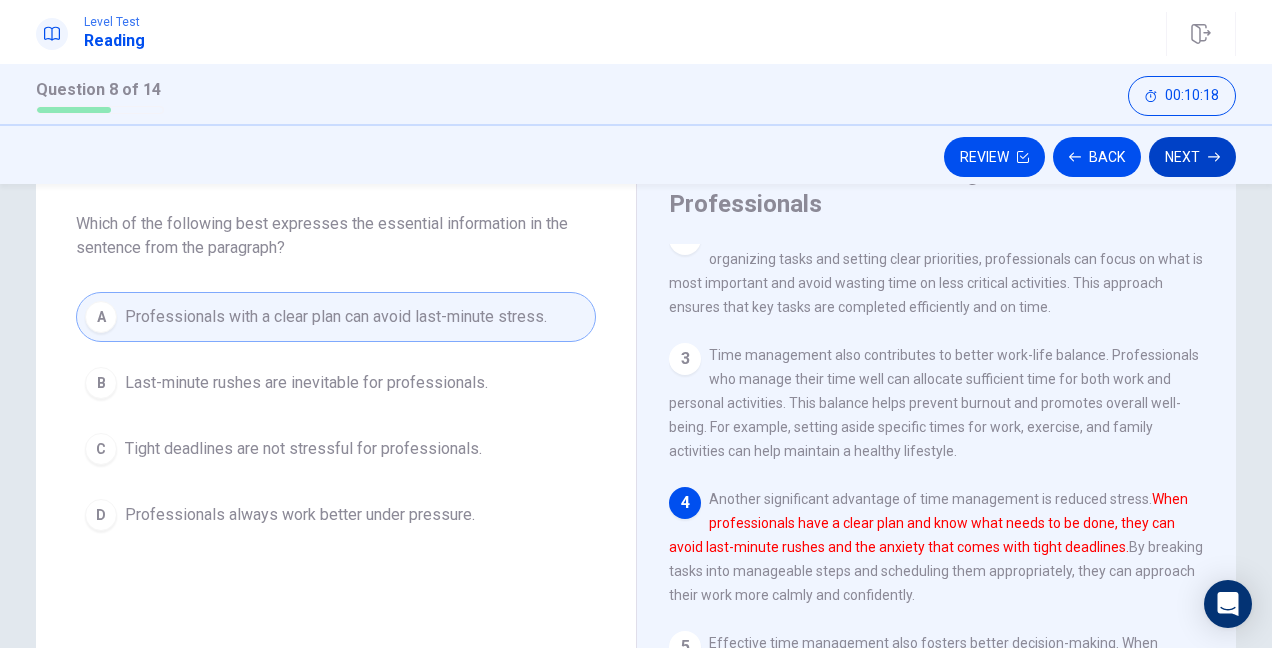 click on "Next" at bounding box center (1192, 157) 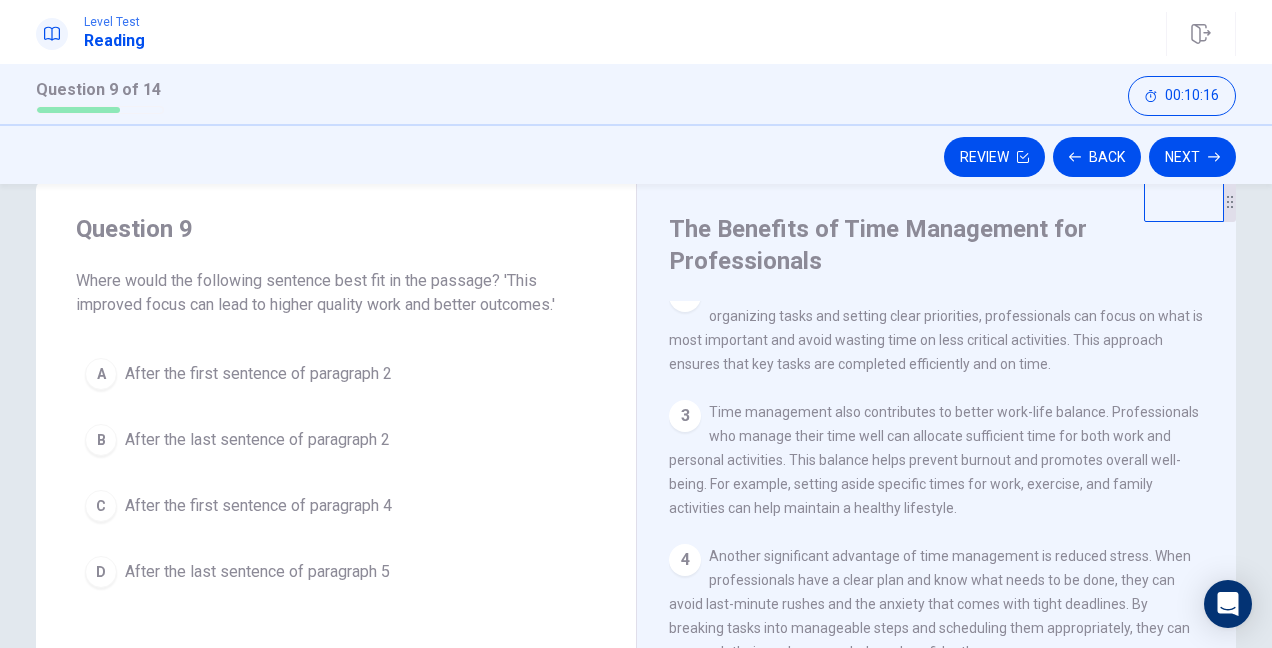 scroll, scrollTop: 0, scrollLeft: 0, axis: both 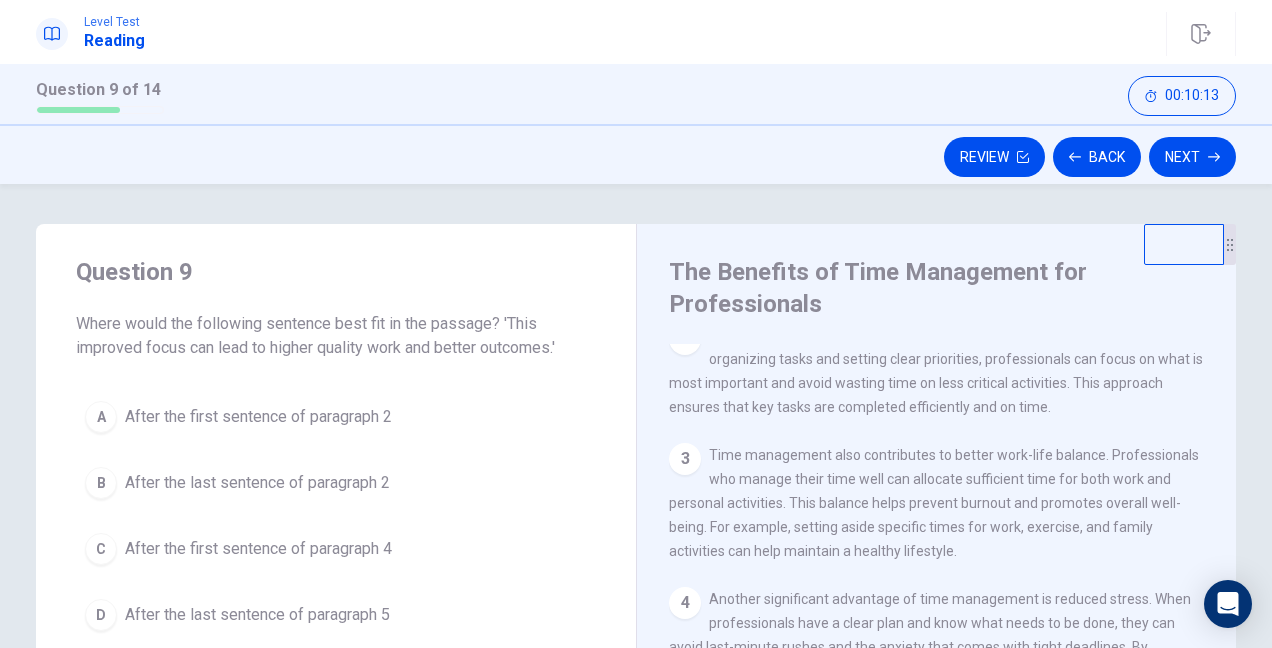 drag, startPoint x: 100, startPoint y: 320, endPoint x: 457, endPoint y: 324, distance: 357.0224 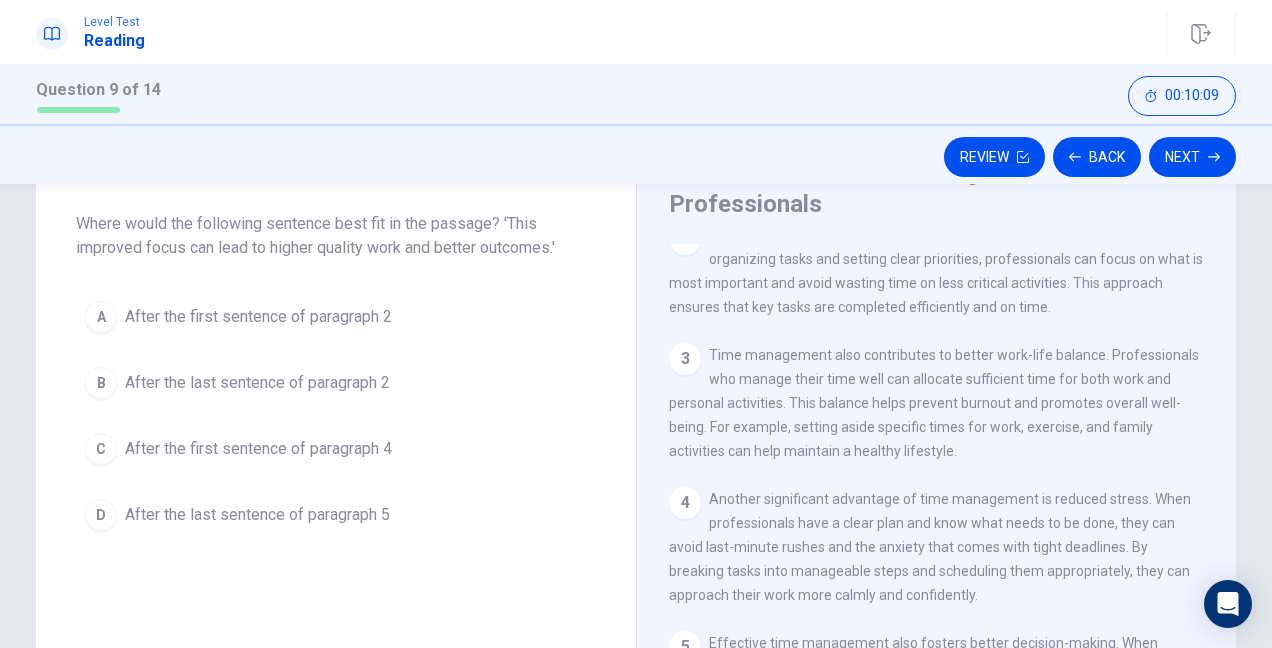 scroll, scrollTop: 200, scrollLeft: 0, axis: vertical 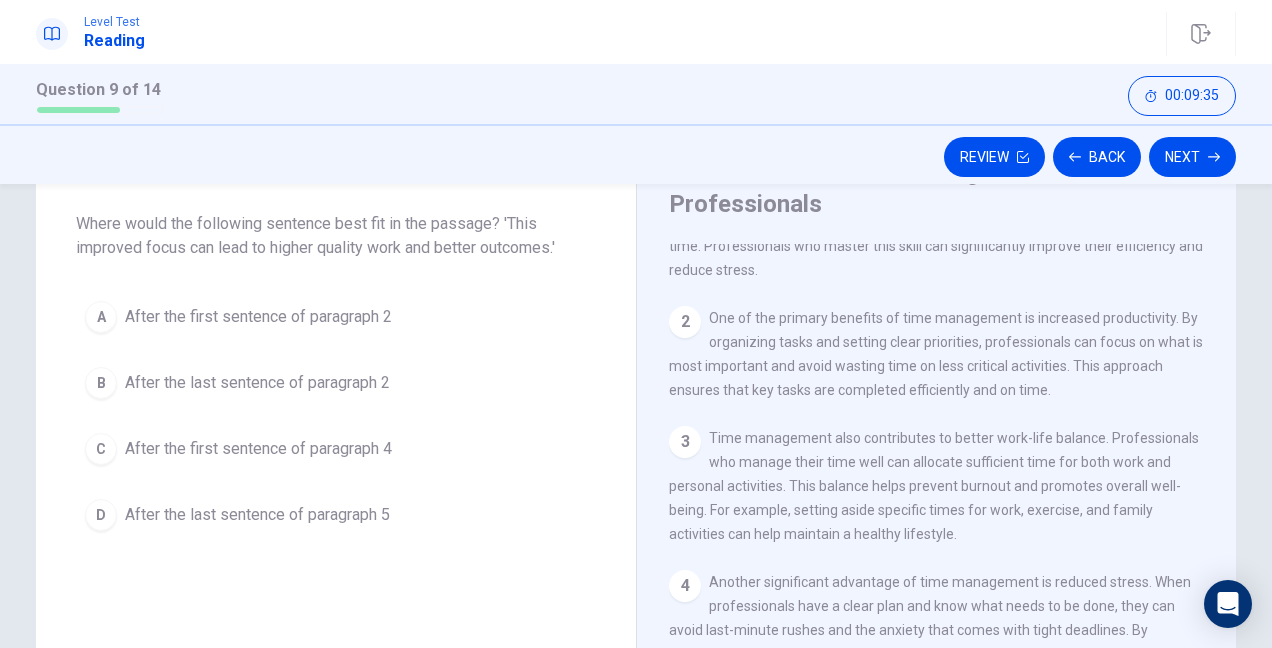 click on "After the last sentence of paragraph 2" at bounding box center (257, 383) 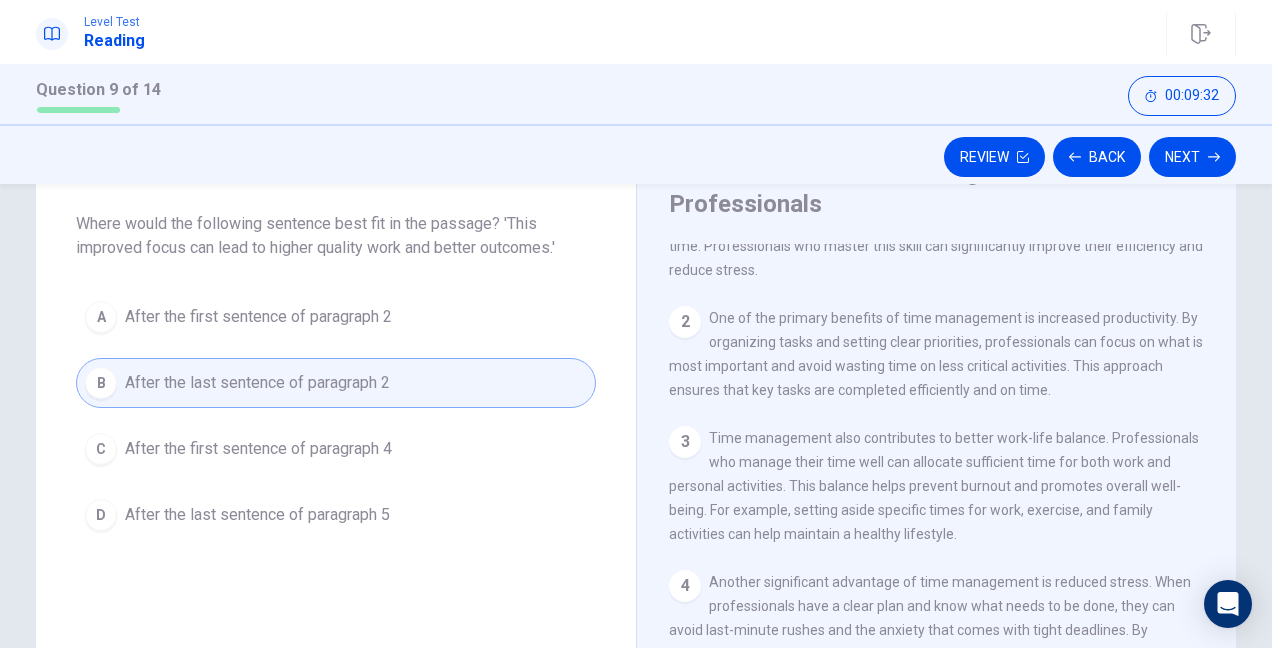drag, startPoint x: 815, startPoint y: 400, endPoint x: 1014, endPoint y: 402, distance: 199.01006 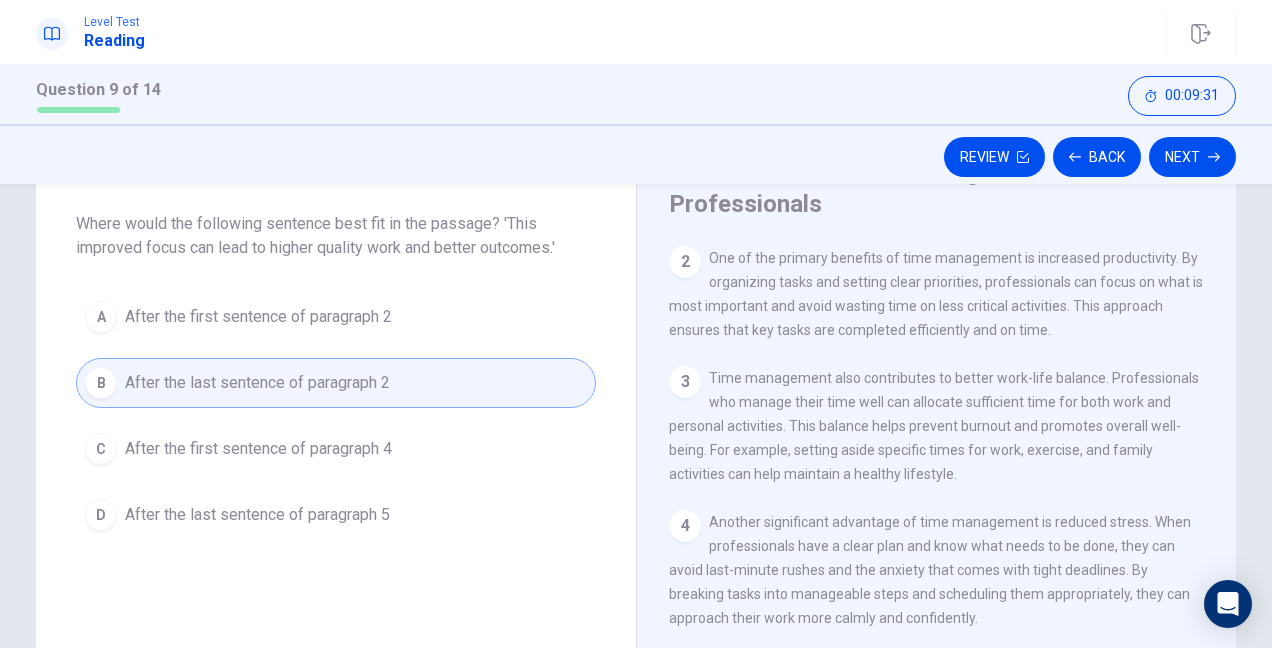 scroll, scrollTop: 182, scrollLeft: 0, axis: vertical 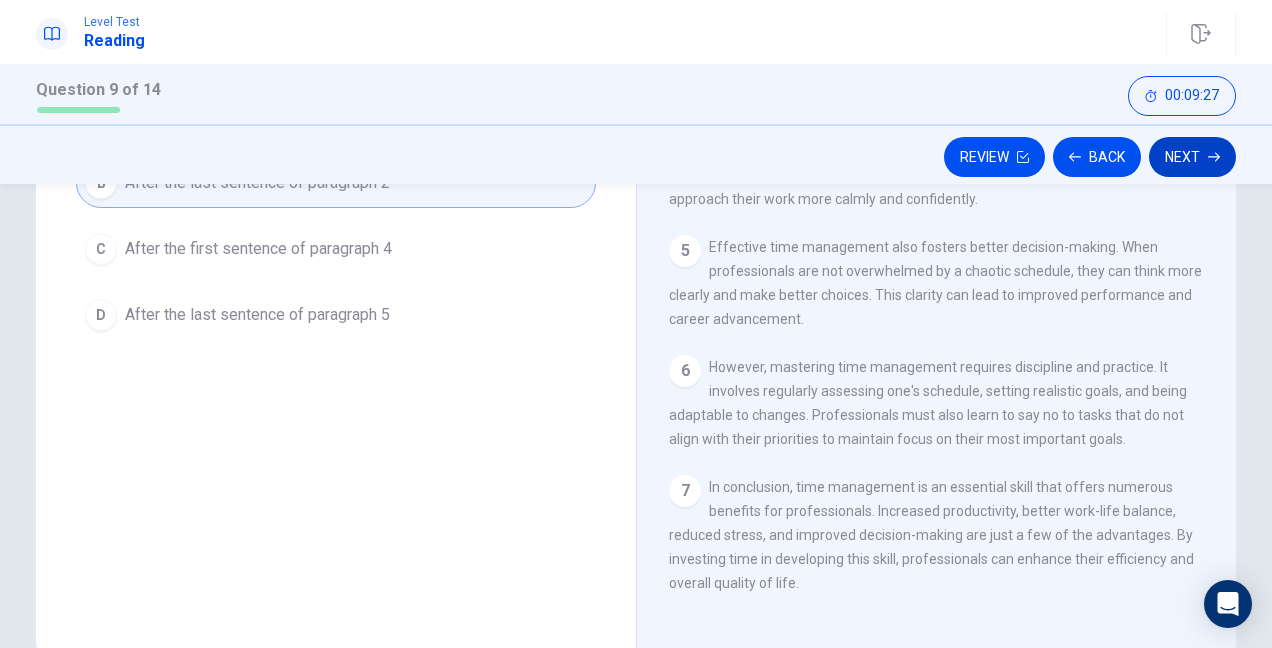 click on "Next" at bounding box center (1192, 157) 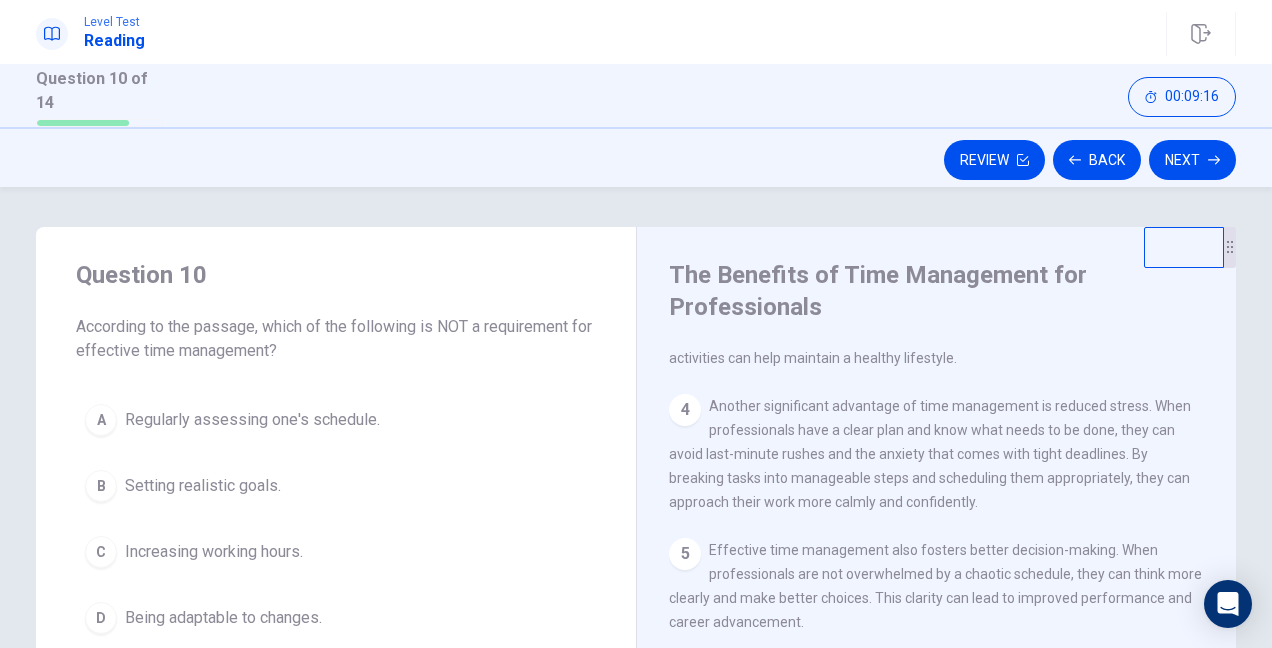 scroll, scrollTop: 100, scrollLeft: 0, axis: vertical 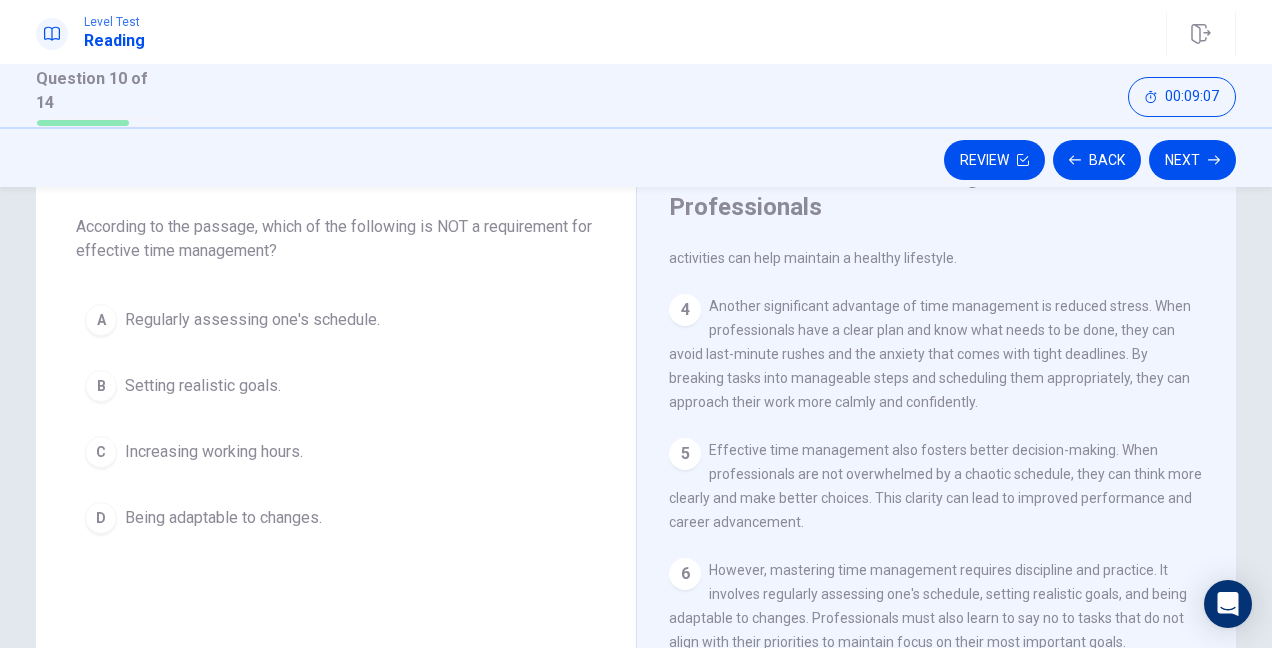 click on "Increasing working hours." at bounding box center [214, 452] 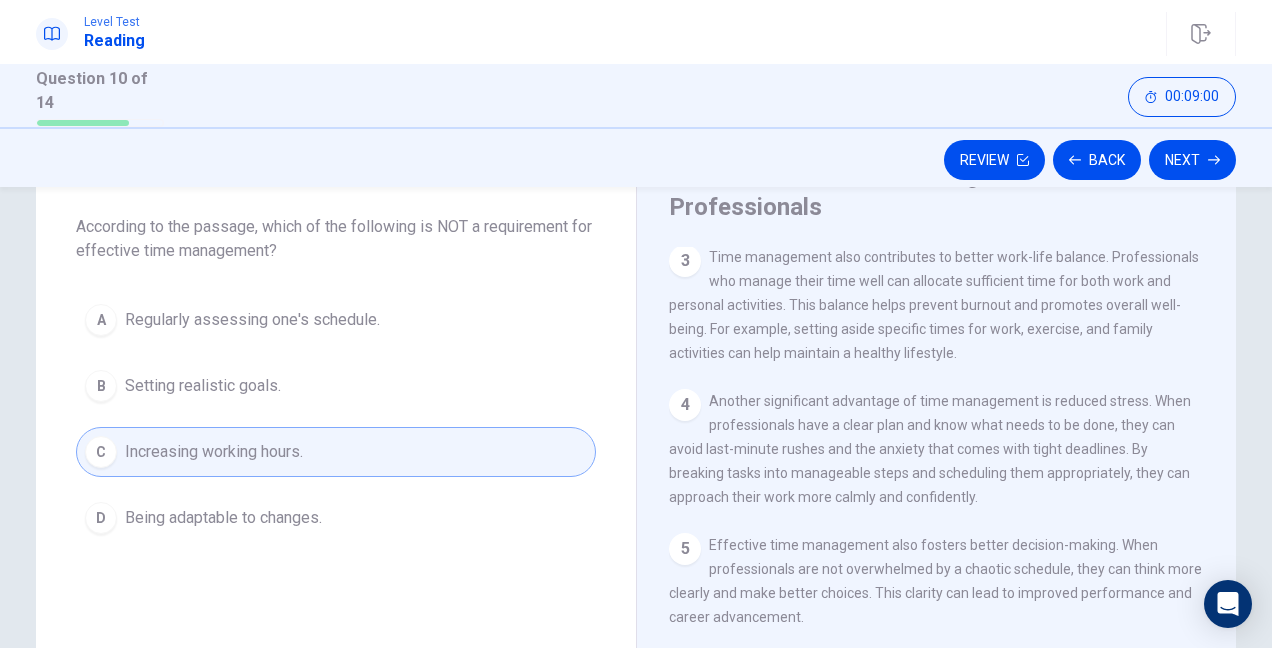 scroll, scrollTop: 382, scrollLeft: 0, axis: vertical 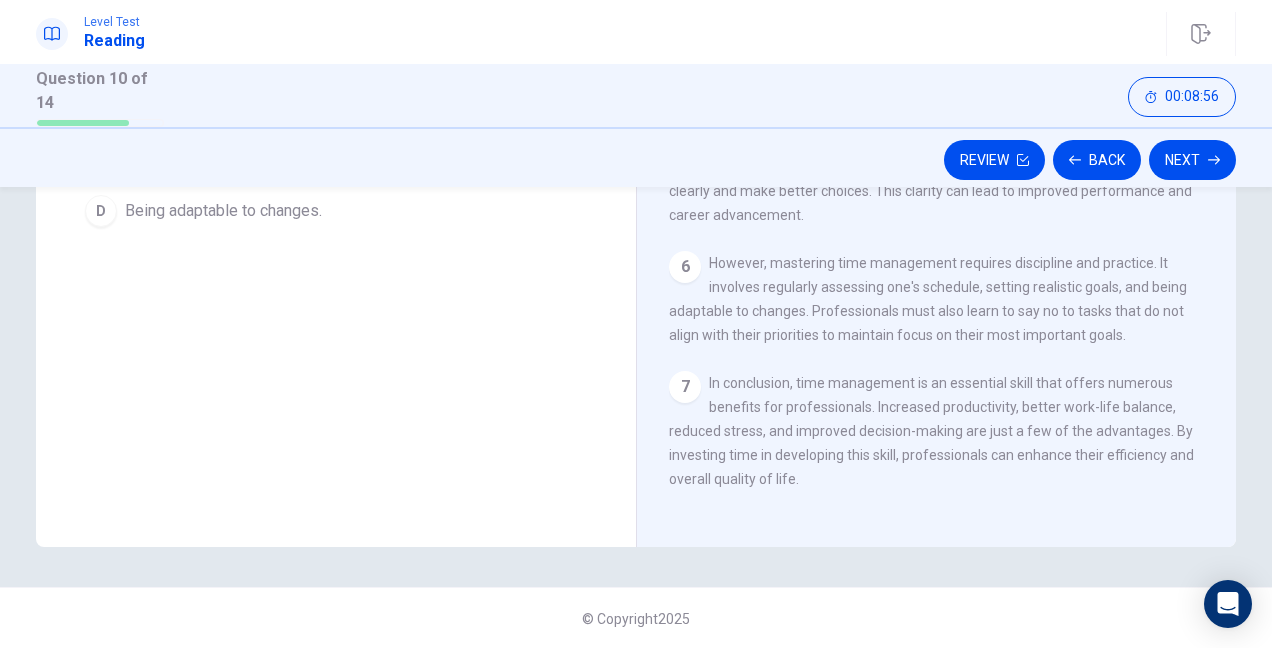drag, startPoint x: 954, startPoint y: 453, endPoint x: 1028, endPoint y: 458, distance: 74.168724 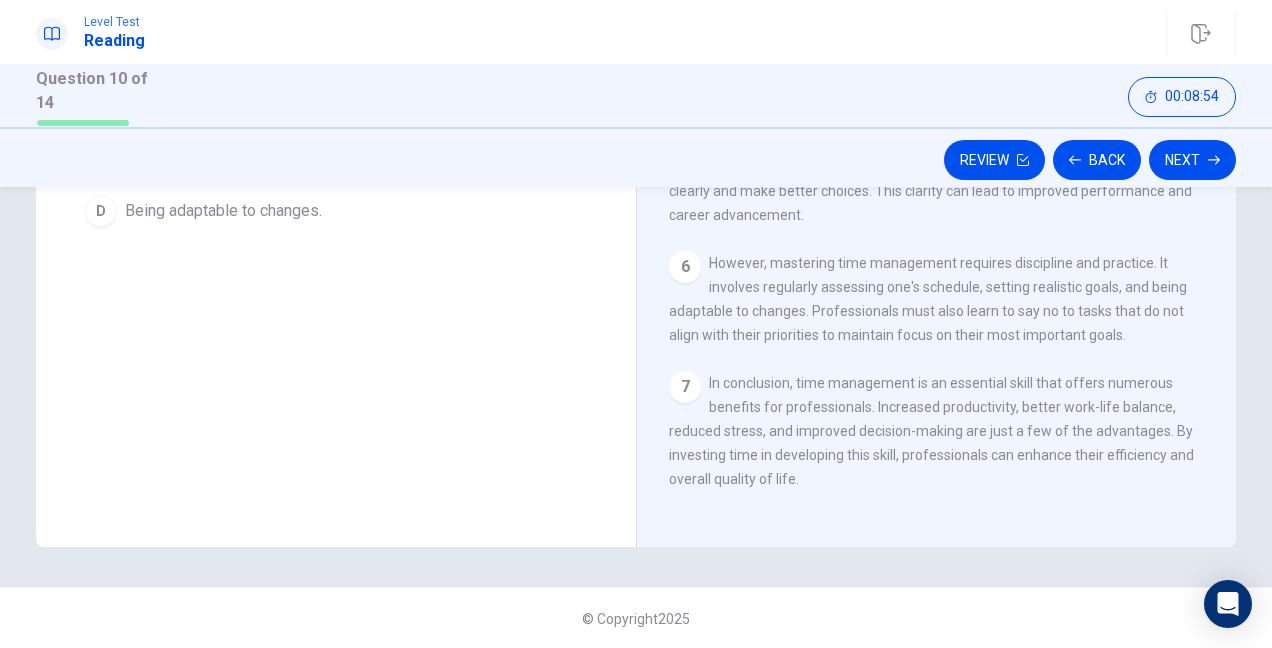 scroll, scrollTop: 307, scrollLeft: 0, axis: vertical 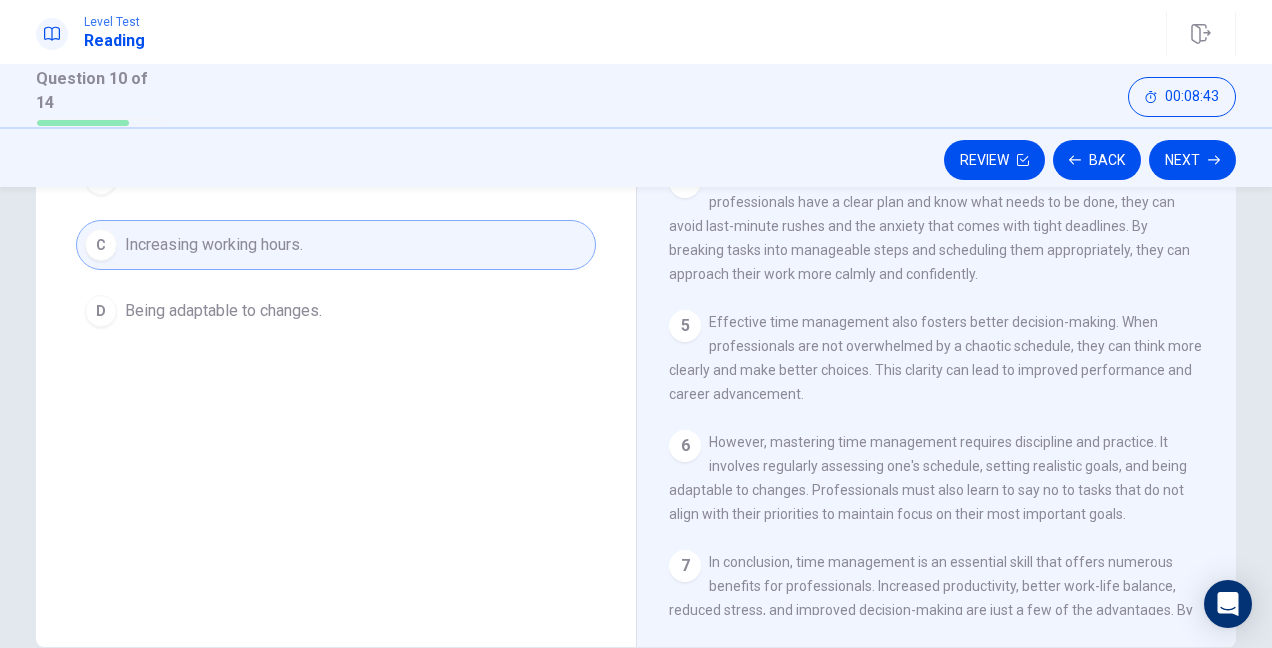 drag, startPoint x: 824, startPoint y: 356, endPoint x: 905, endPoint y: 357, distance: 81.00617 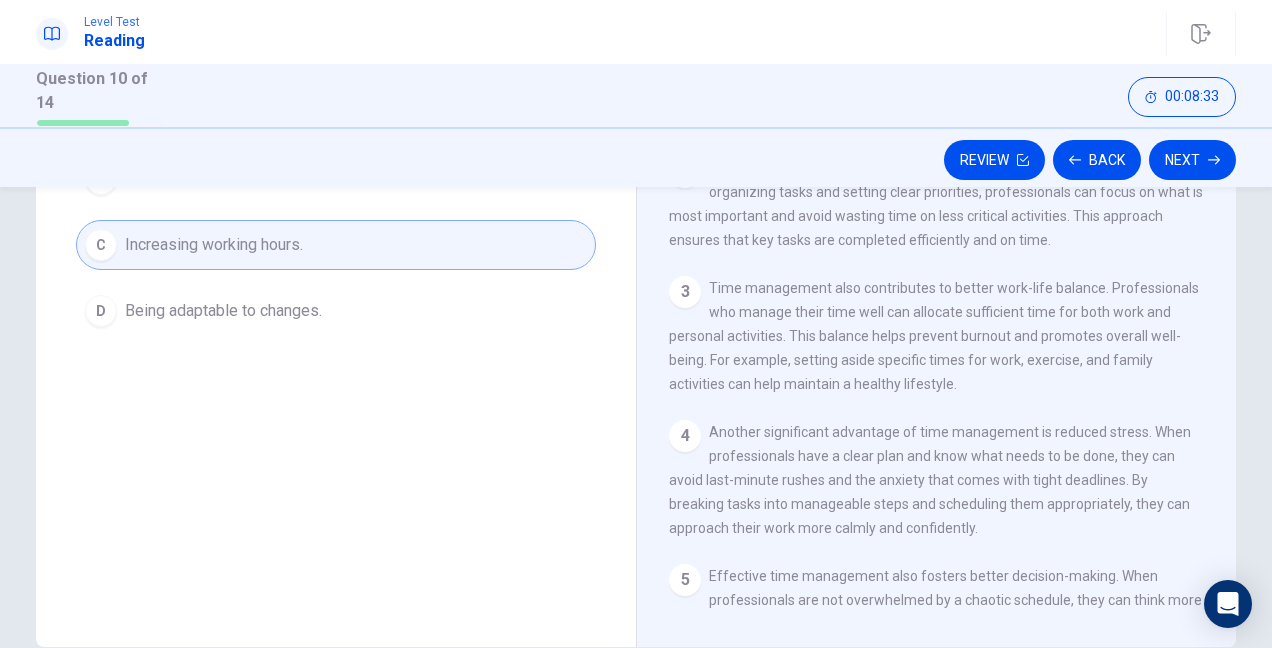 scroll, scrollTop: 0, scrollLeft: 0, axis: both 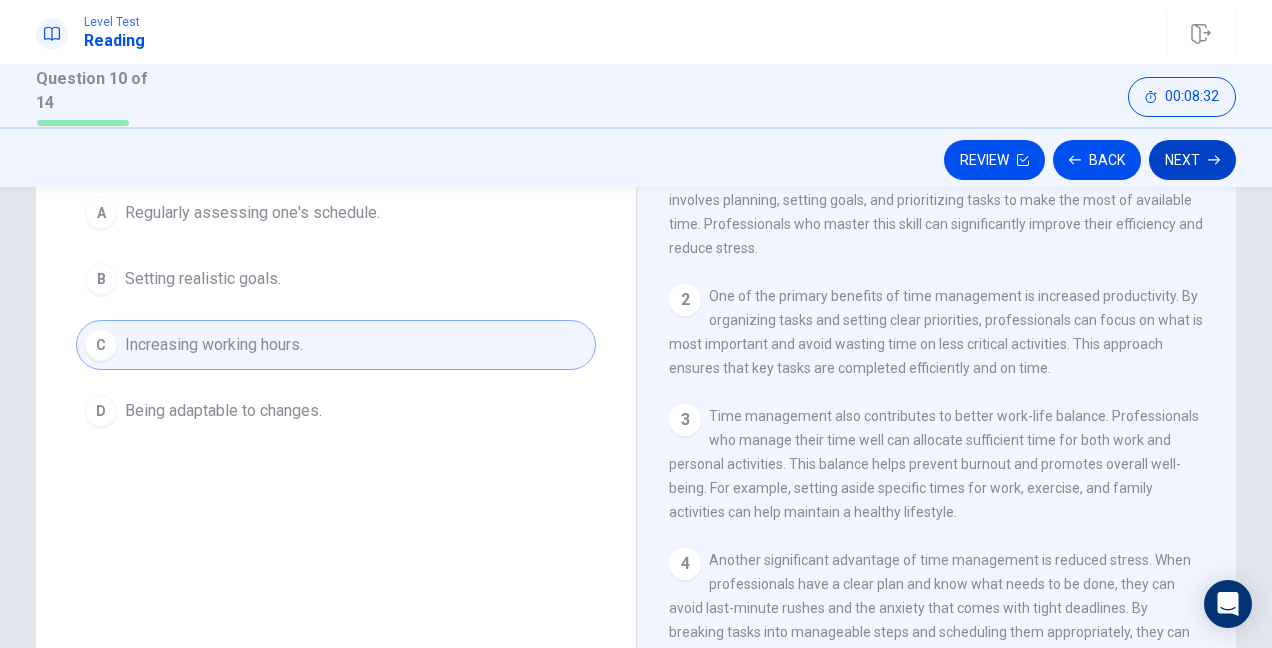 click on "Next" at bounding box center [1192, 160] 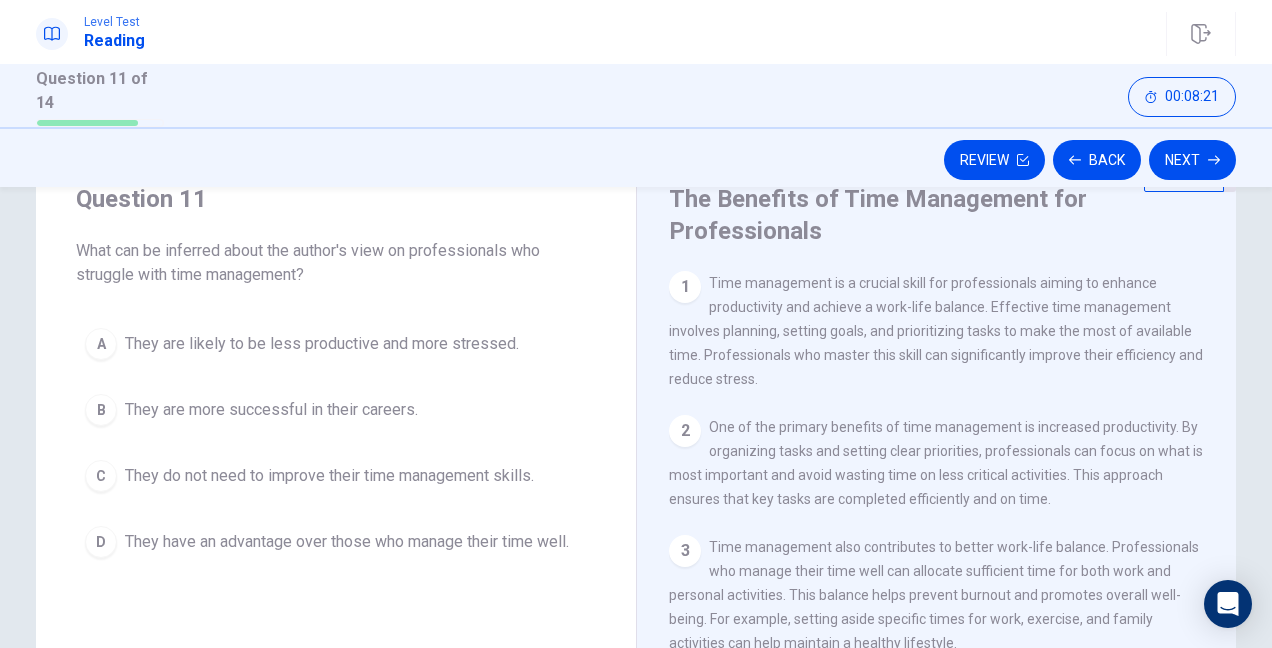 scroll, scrollTop: 107, scrollLeft: 0, axis: vertical 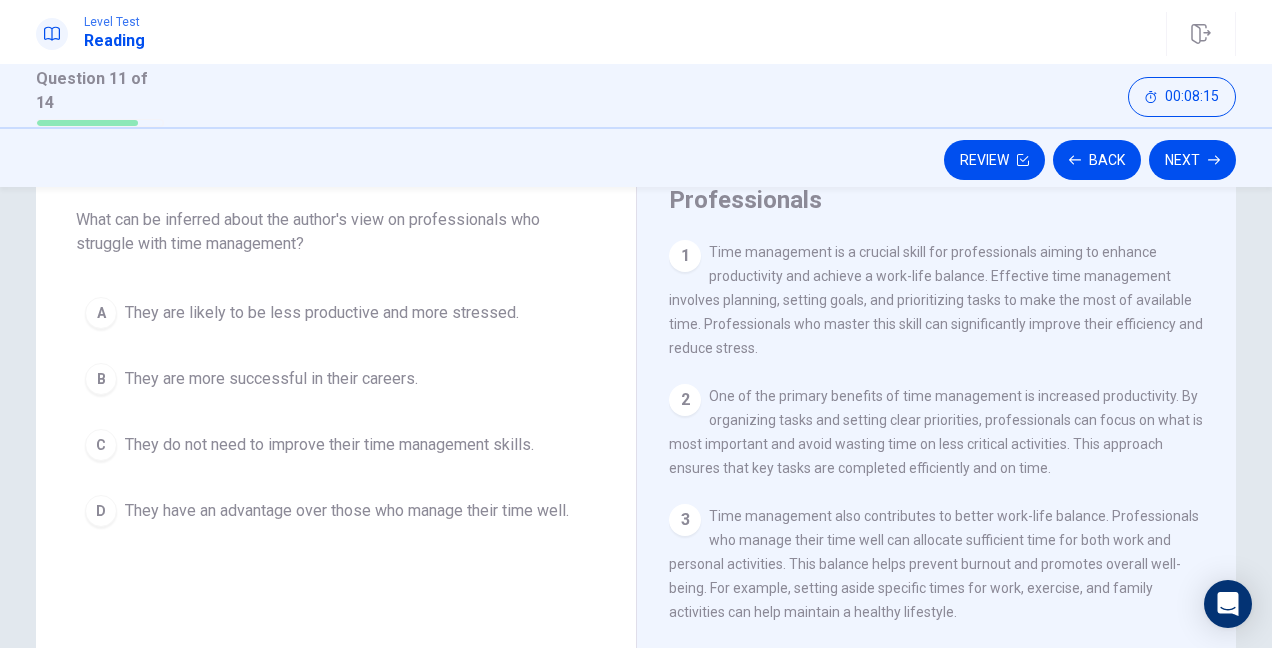 drag, startPoint x: 91, startPoint y: 242, endPoint x: 134, endPoint y: 242, distance: 43 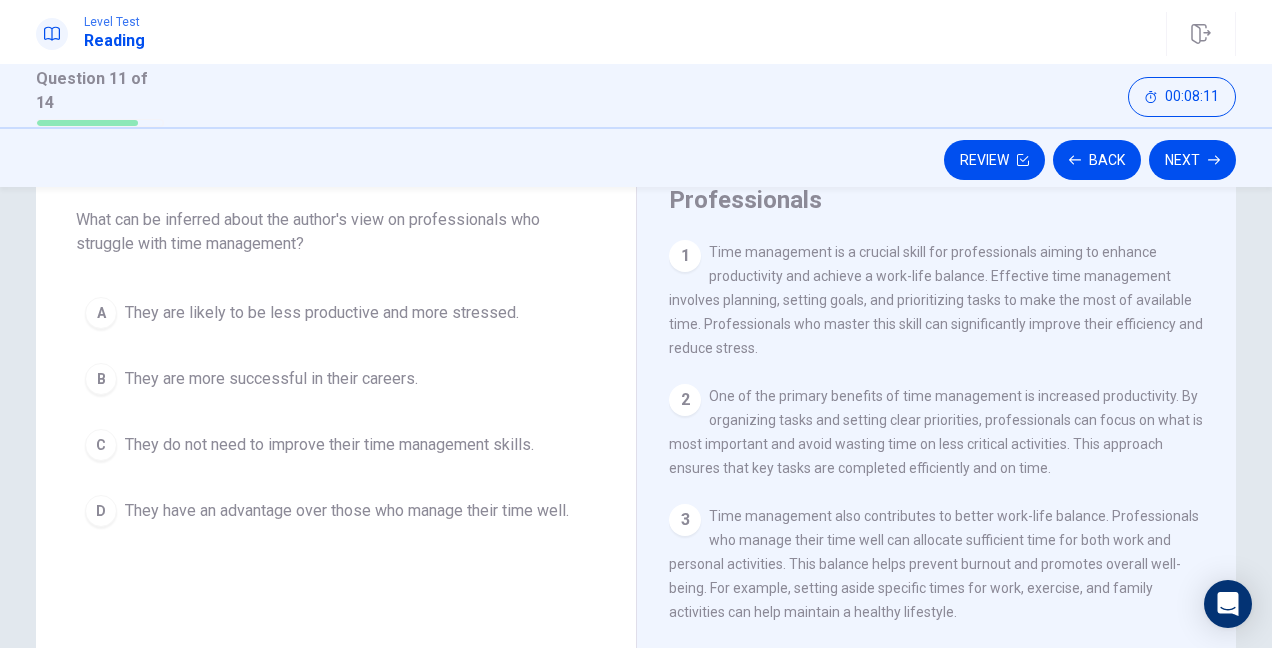 click on "They are likely to be less productive and more stressed." at bounding box center (322, 313) 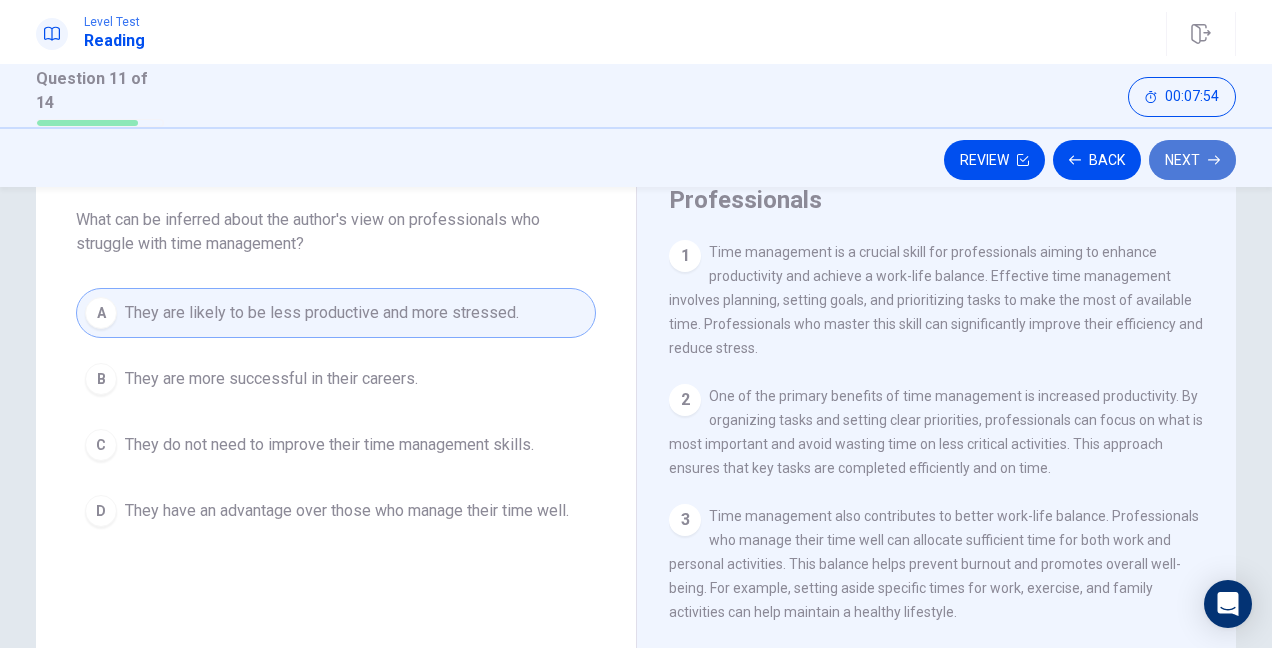 click on "Next" at bounding box center (1192, 160) 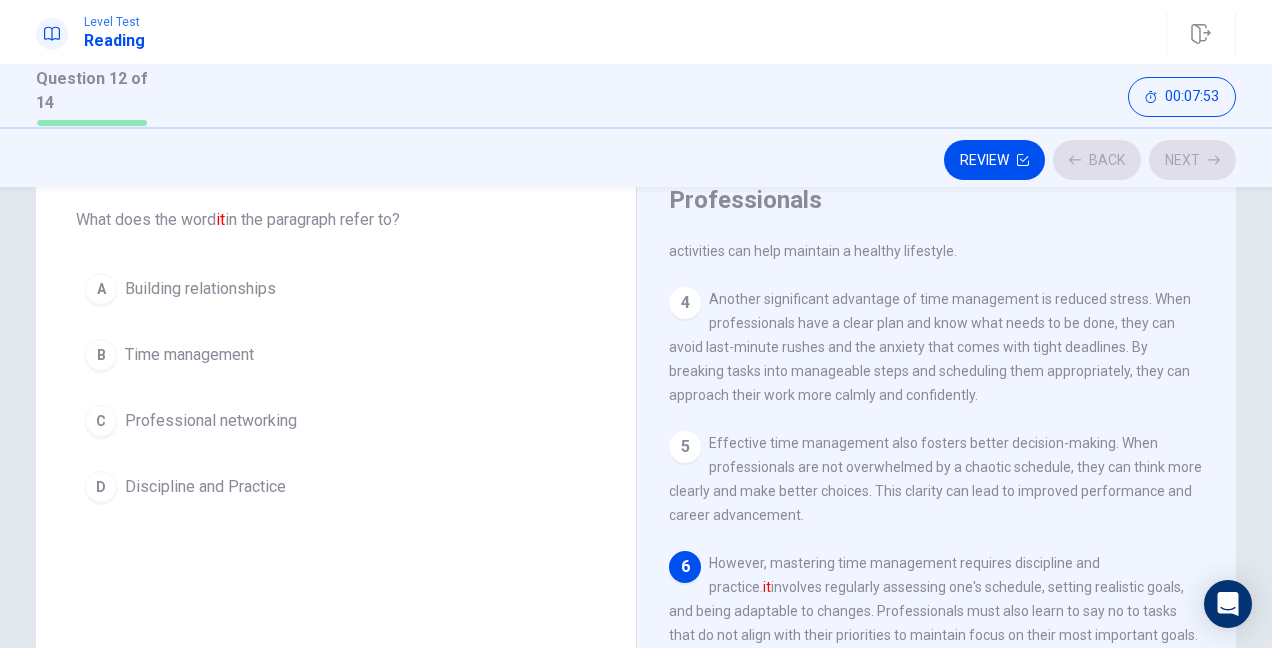 scroll, scrollTop: 382, scrollLeft: 0, axis: vertical 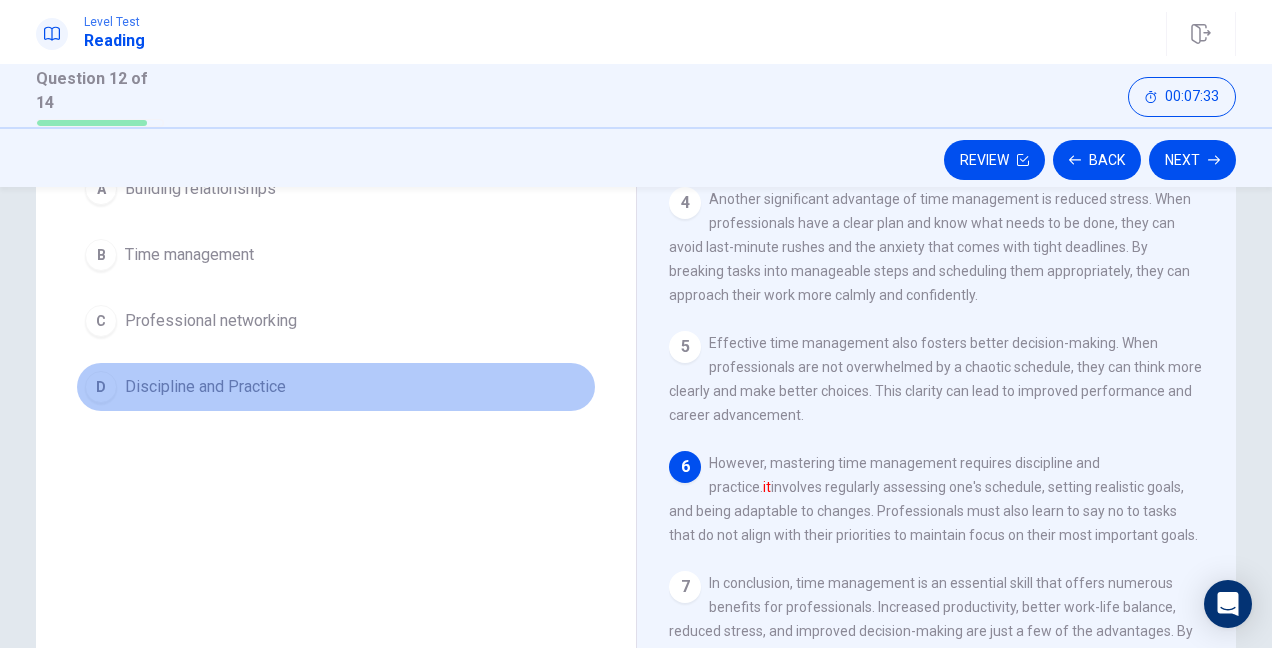 click on "Discipline and Practice" at bounding box center [205, 387] 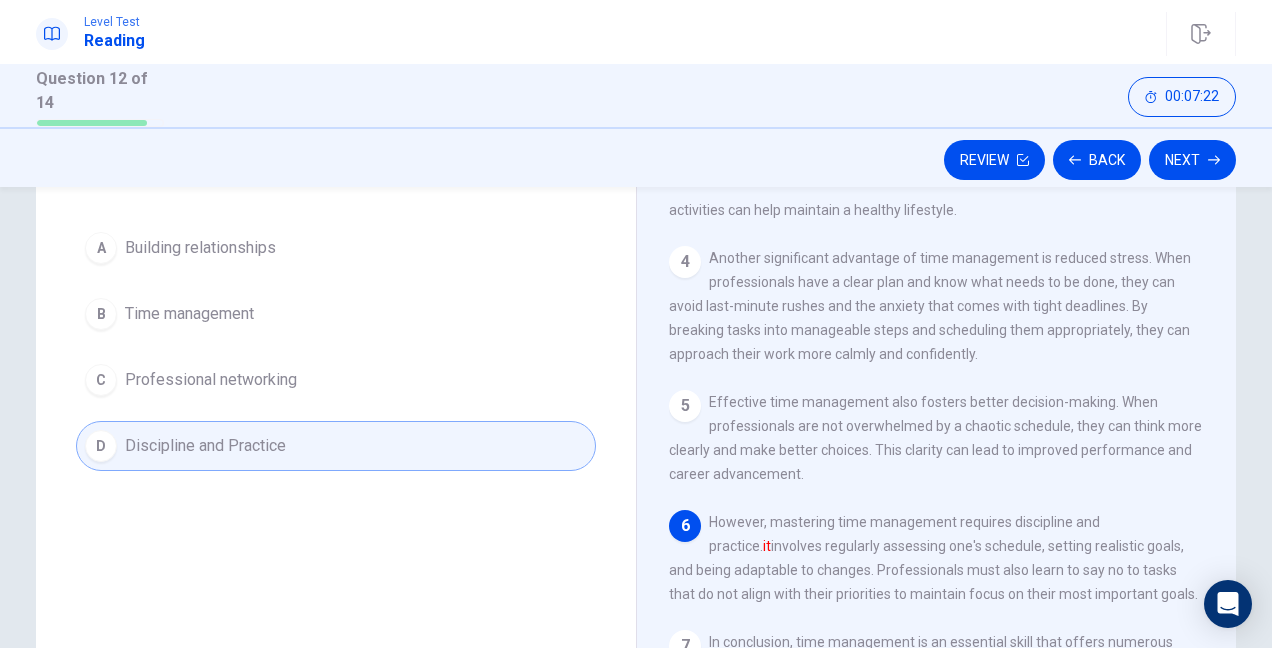 scroll, scrollTop: 107, scrollLeft: 0, axis: vertical 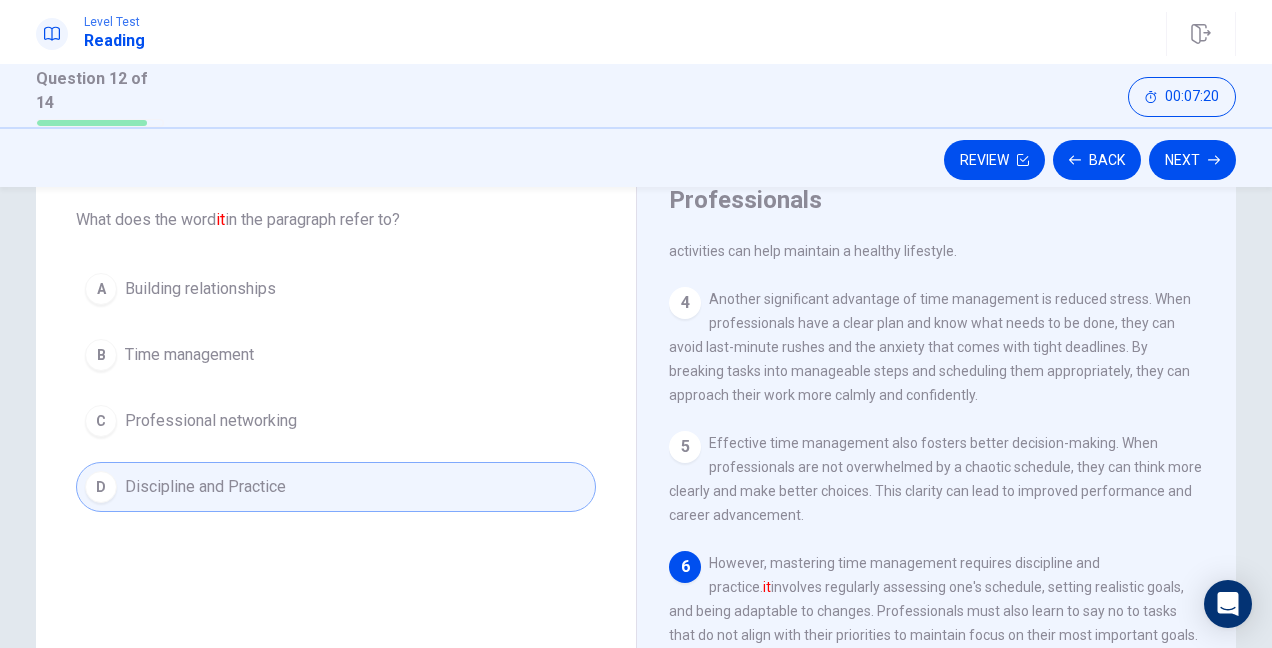 click on "Time management" at bounding box center (189, 355) 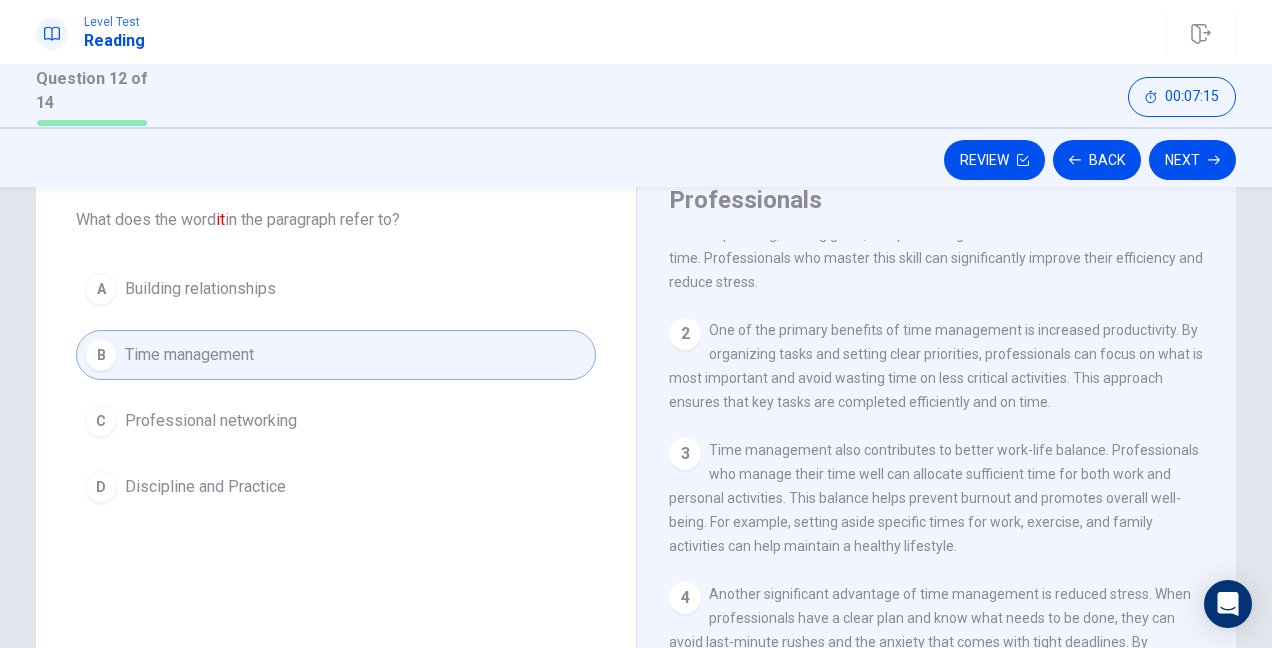 scroll, scrollTop: 382, scrollLeft: 0, axis: vertical 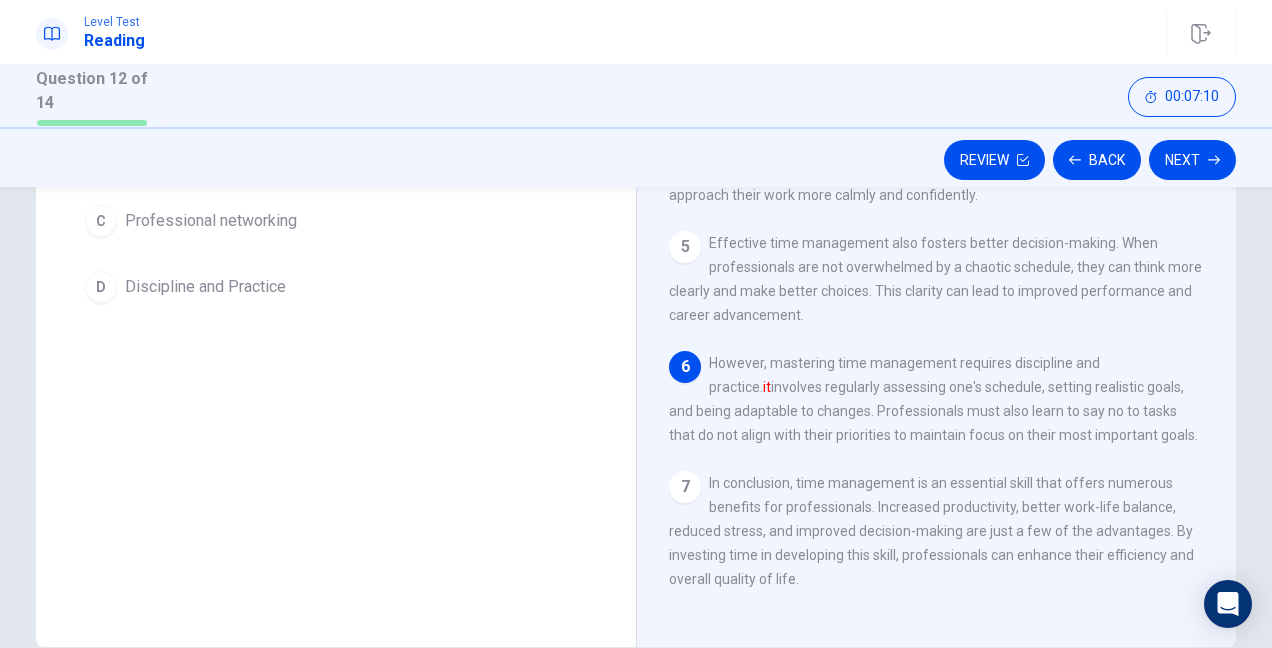 drag, startPoint x: 791, startPoint y: 349, endPoint x: 899, endPoint y: 344, distance: 108.11568 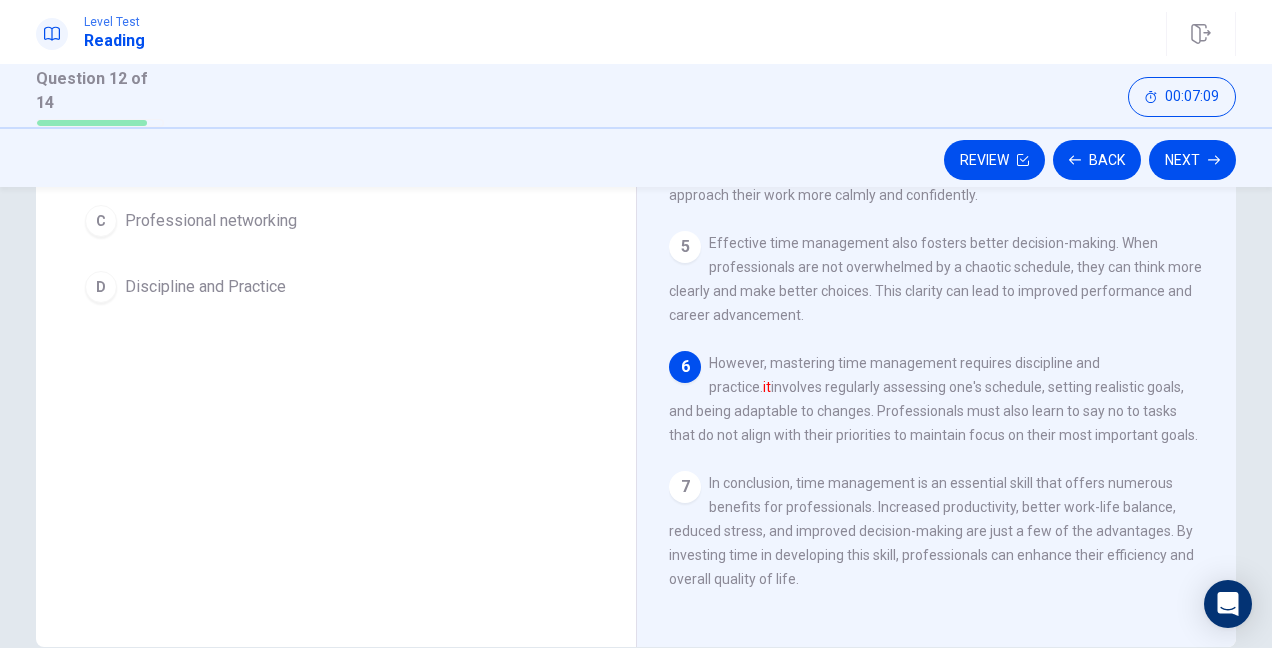 drag, startPoint x: 871, startPoint y: 357, endPoint x: 1024, endPoint y: 354, distance: 153.0294 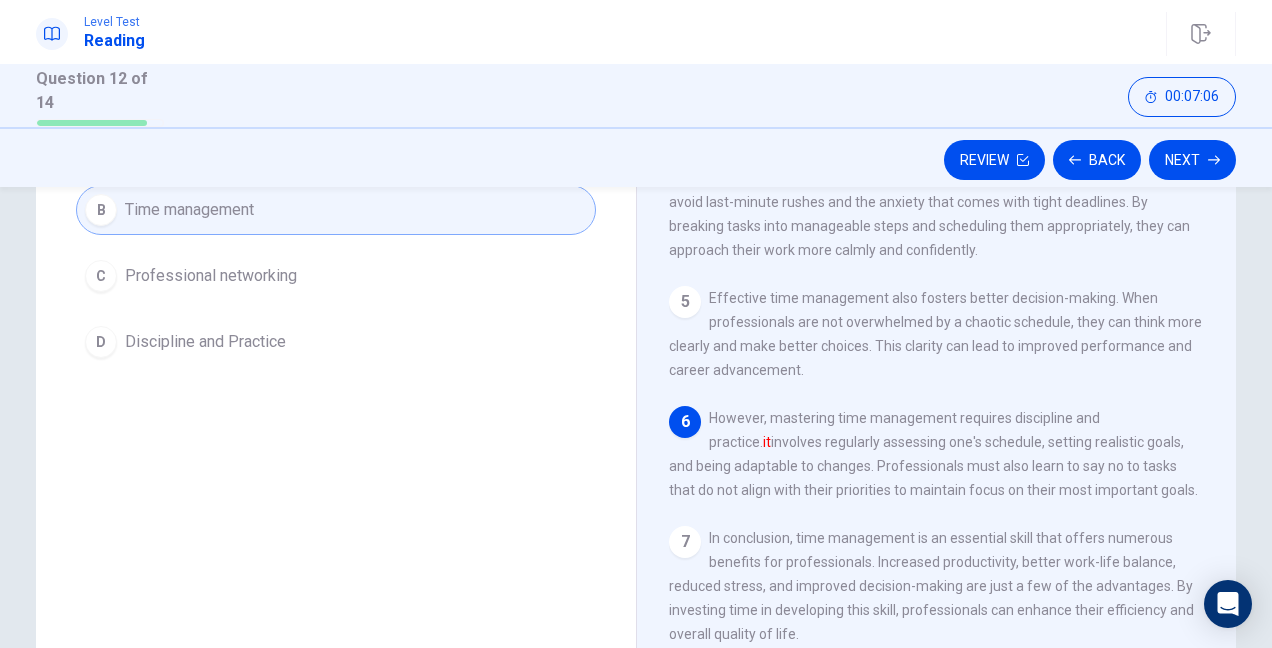 scroll, scrollTop: 207, scrollLeft: 0, axis: vertical 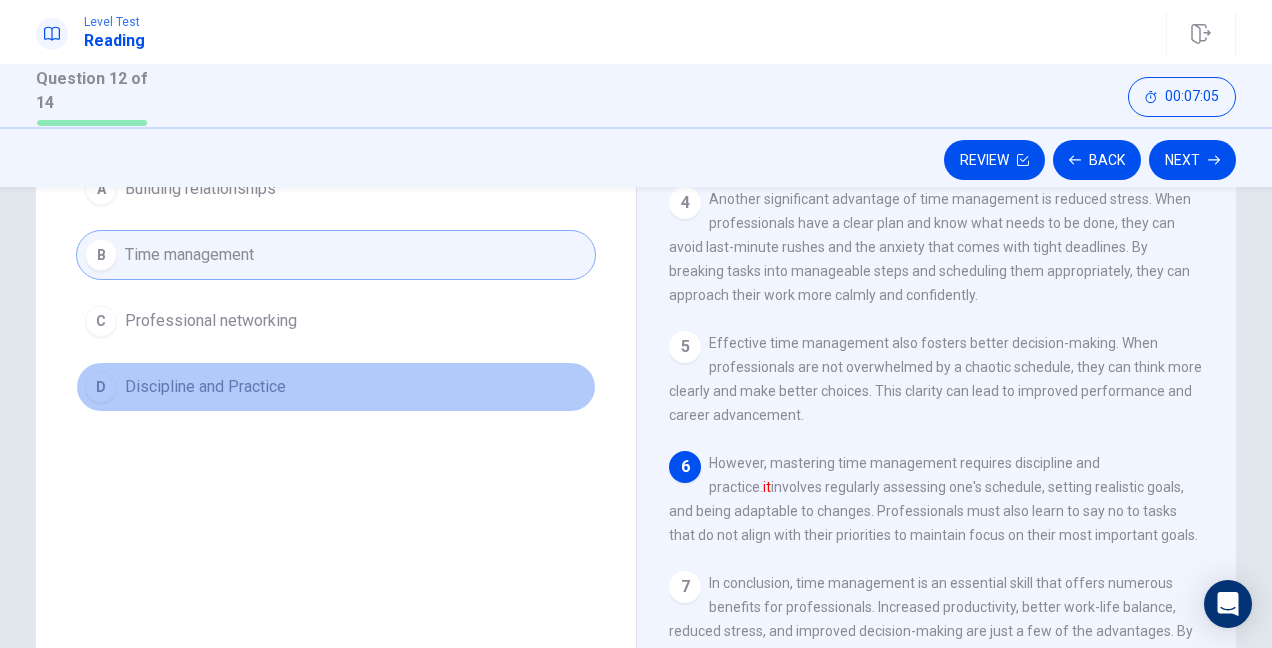 click on "Discipline and Practice" at bounding box center [205, 387] 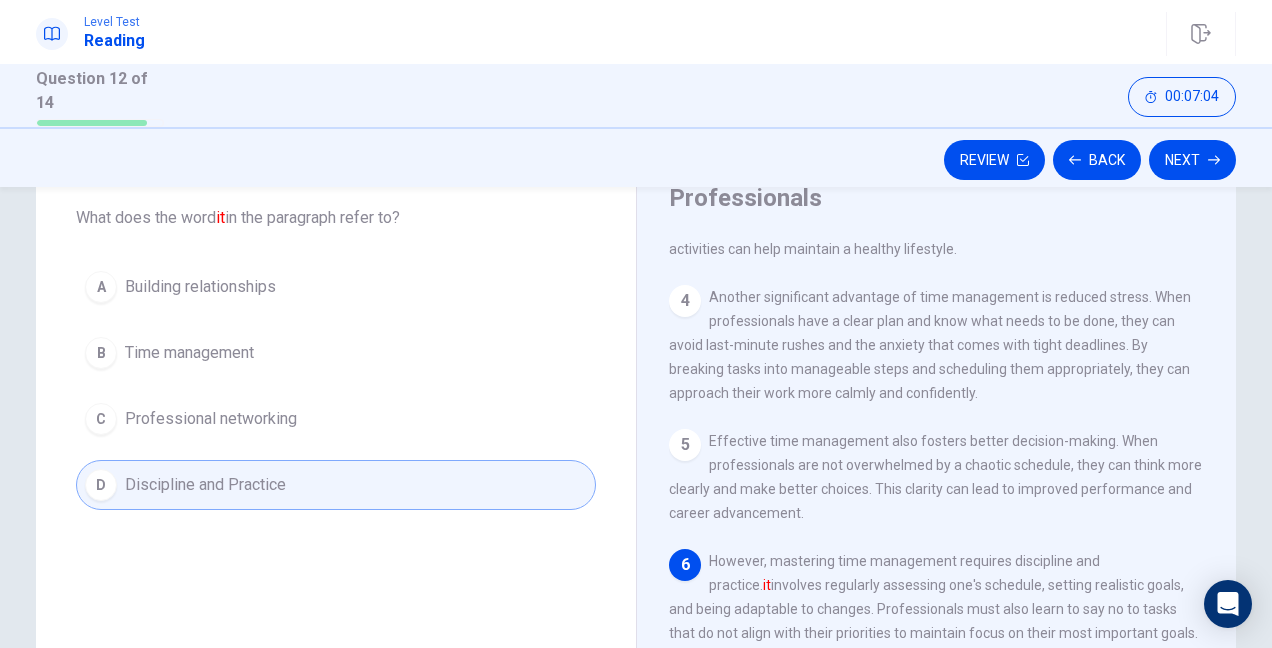 scroll, scrollTop: 107, scrollLeft: 0, axis: vertical 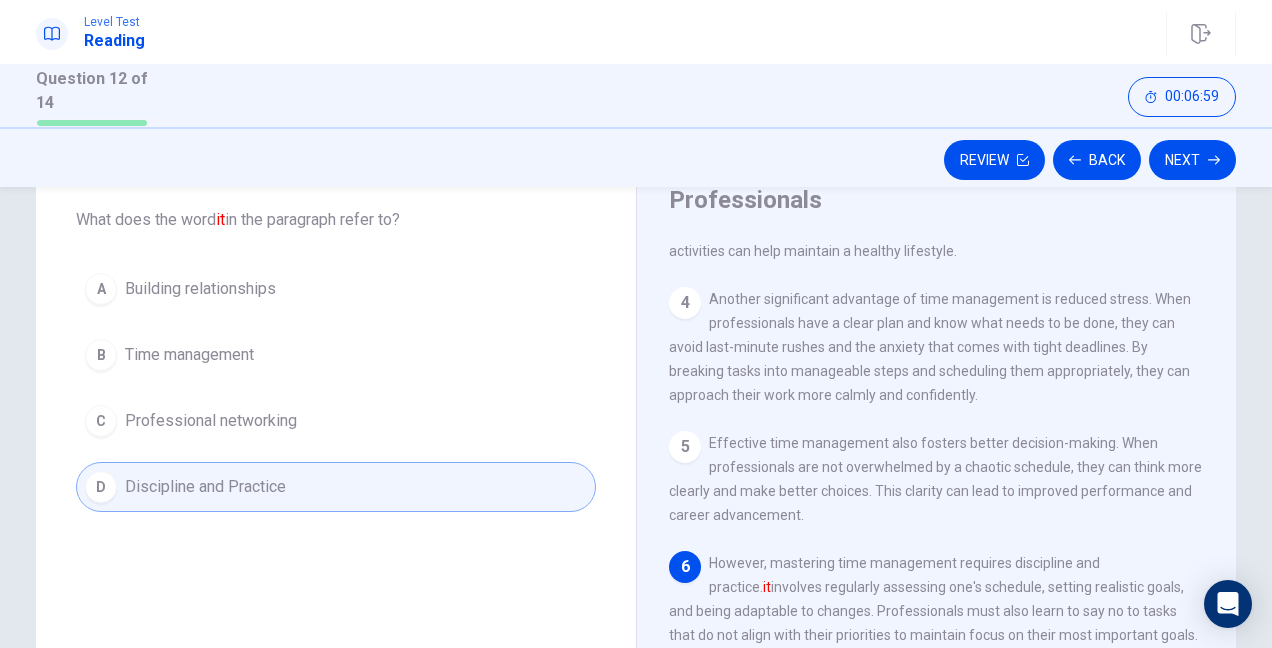 click on "Next" at bounding box center [1192, 160] 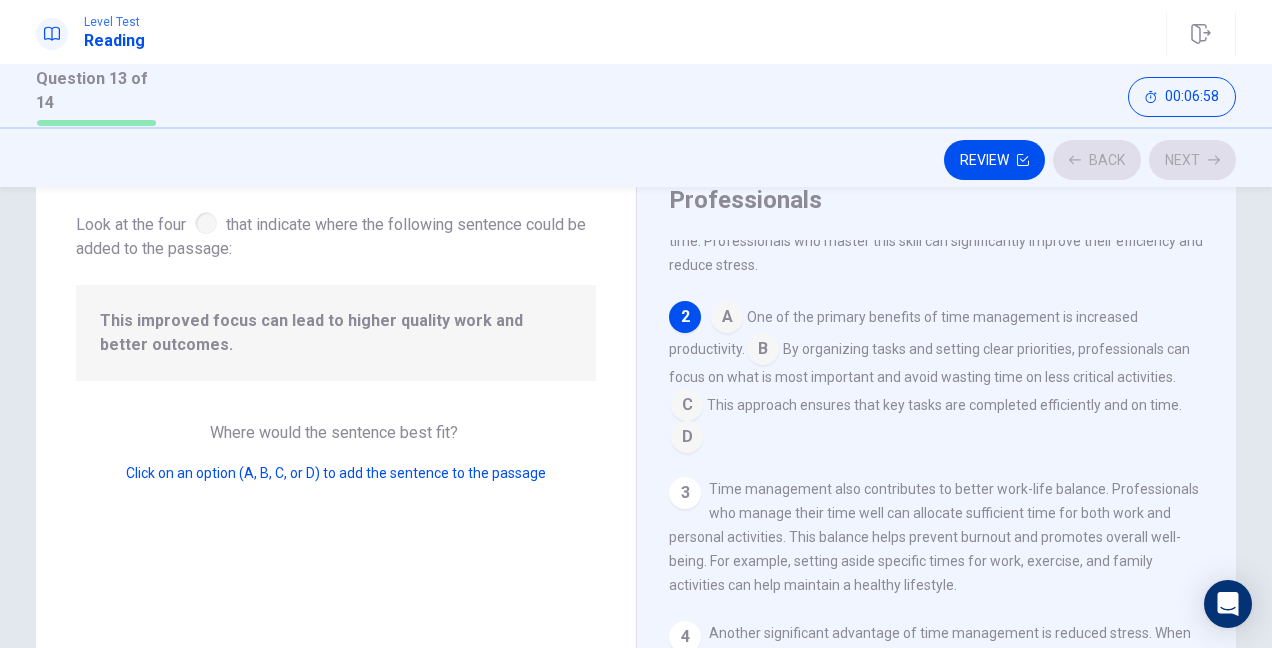 scroll, scrollTop: 147, scrollLeft: 0, axis: vertical 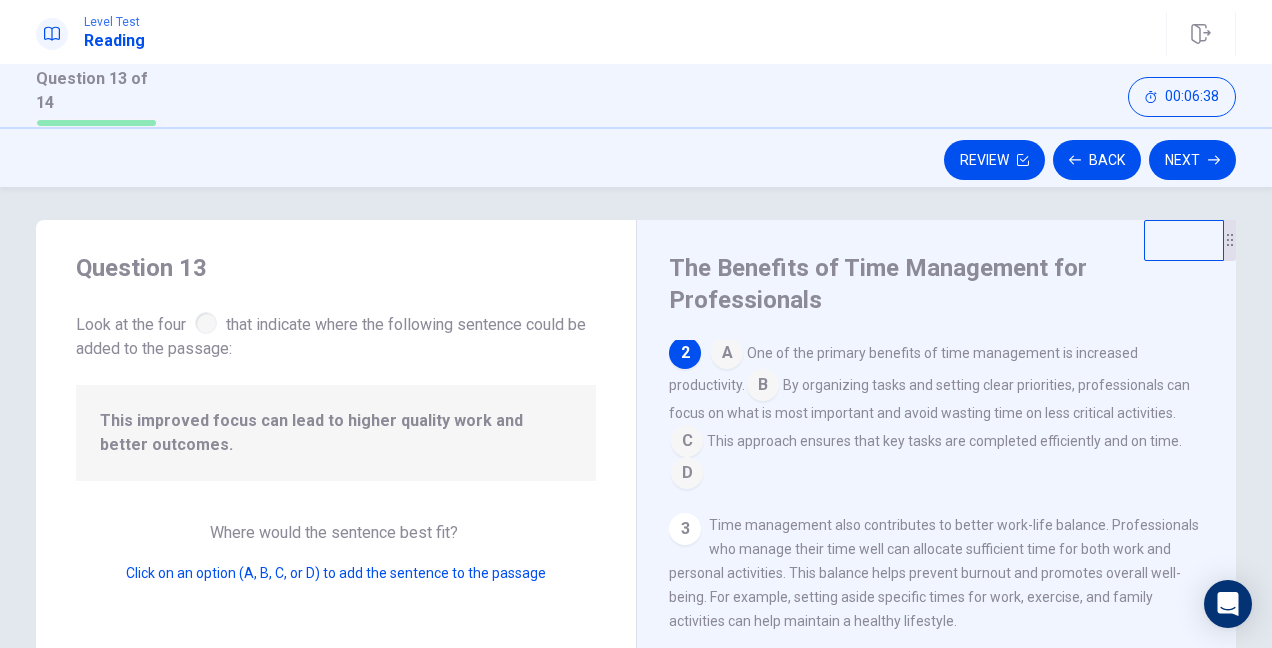 click at bounding box center [687, 475] 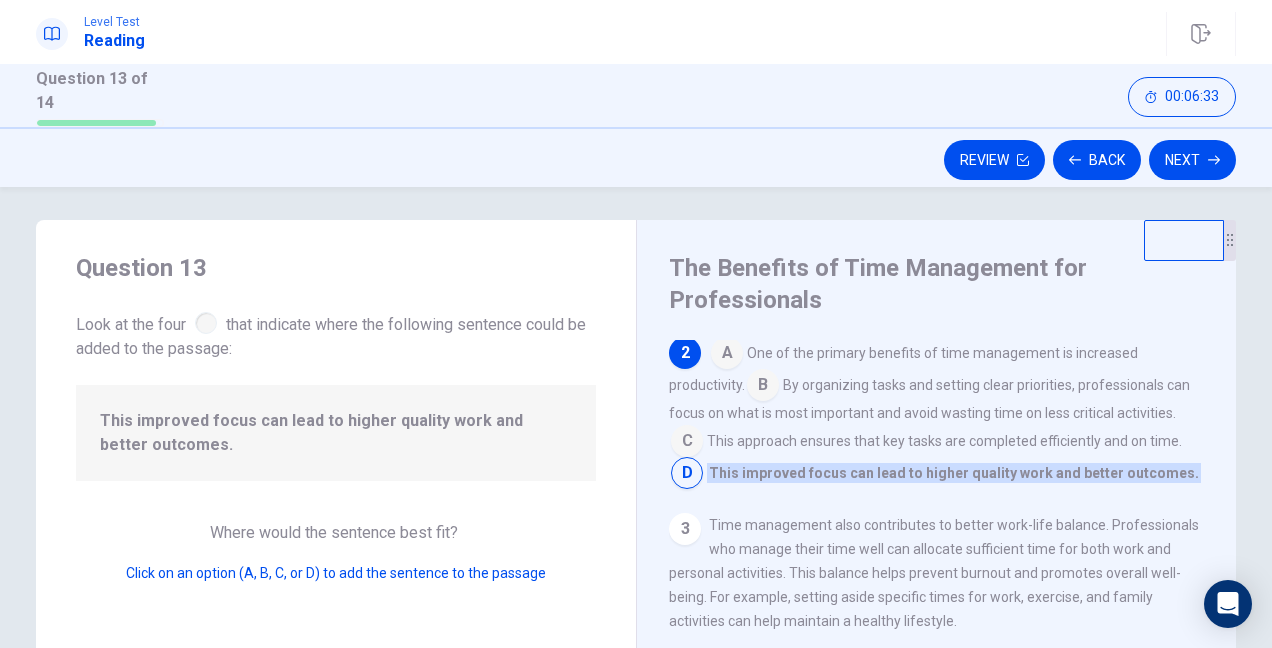 click at bounding box center [687, 443] 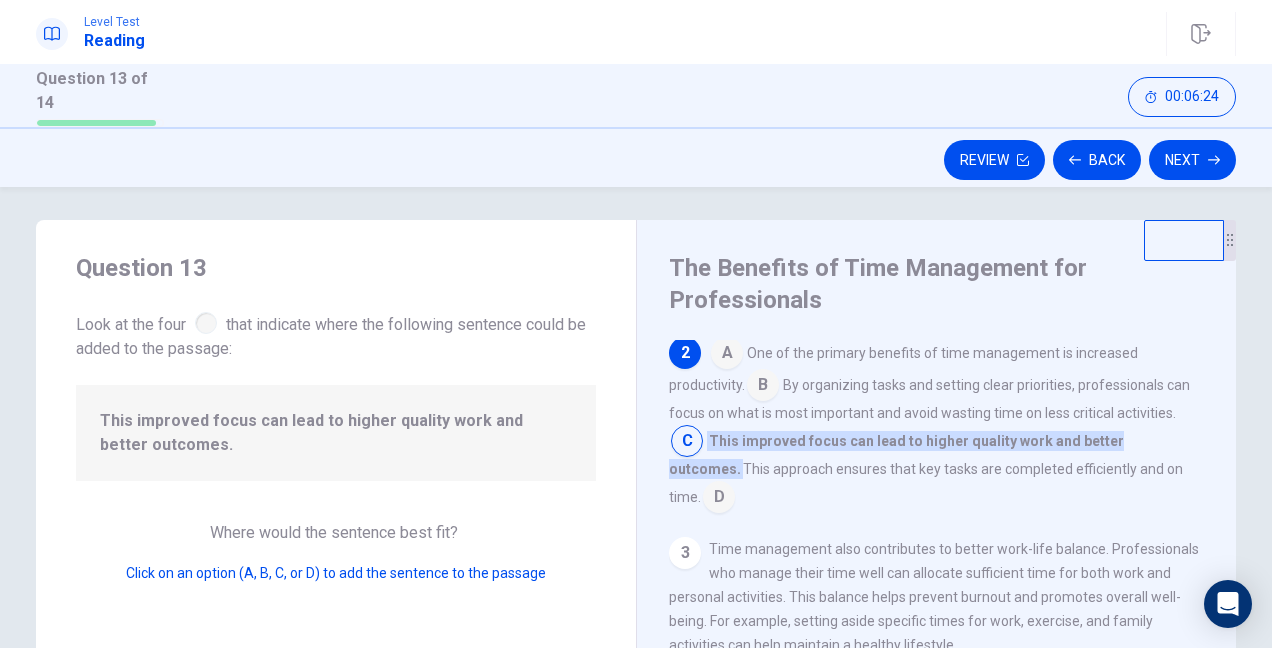click at bounding box center (763, 387) 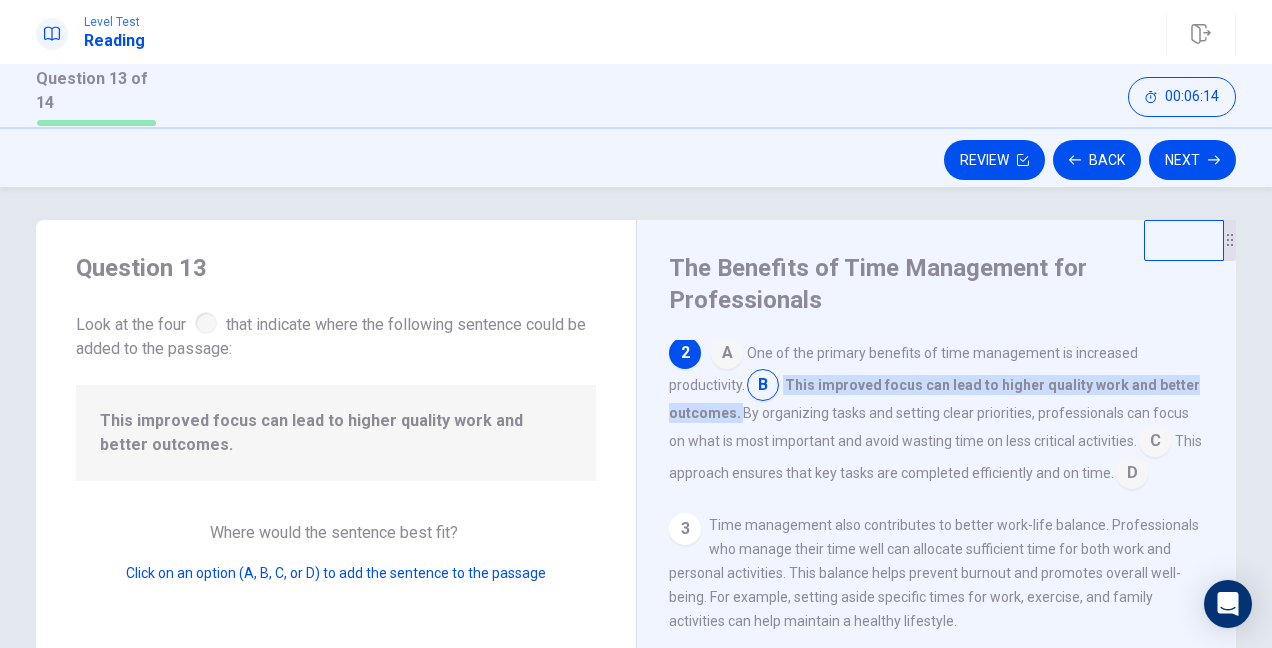 click on "A  One of the primary benefits of time management is increased productivity.  B This improved focus can lead to higher quality work and better outcomes.  By organizing tasks and setting clear priorities, professionals can focus on what is most important and avoid wasting time on less critical activities.  C  This approach ensures that key tasks are completed efficiently and on time.  D" at bounding box center (937, 413) 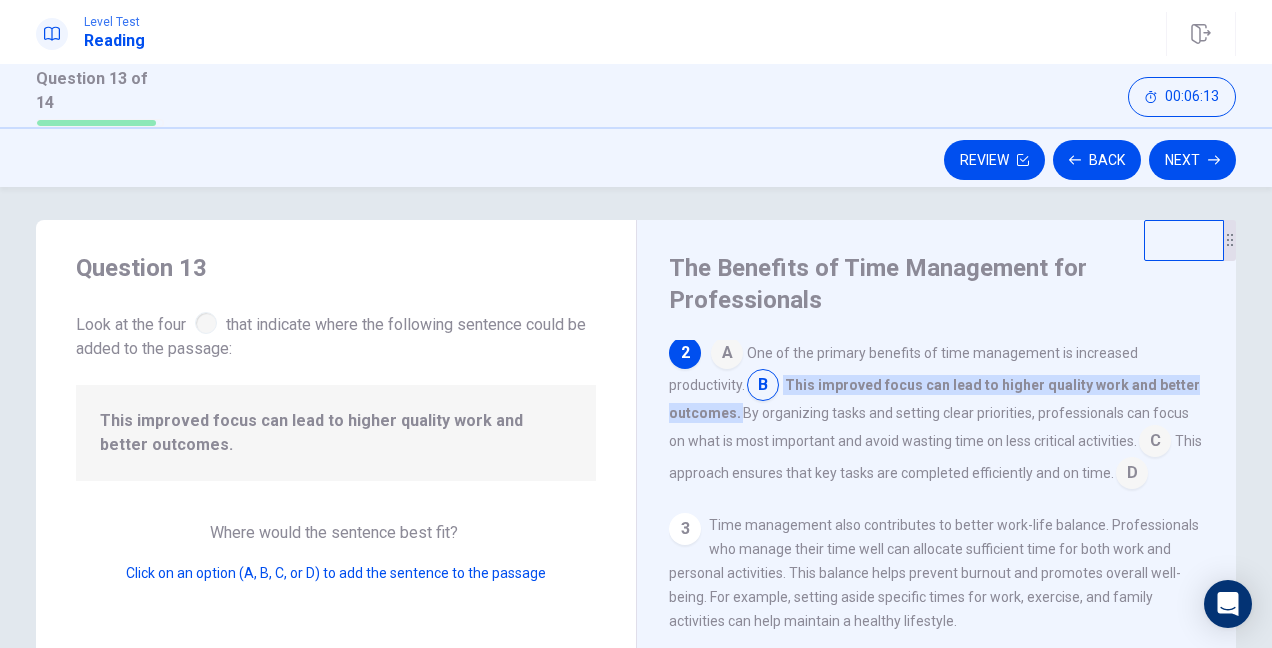 click at bounding box center (1155, 443) 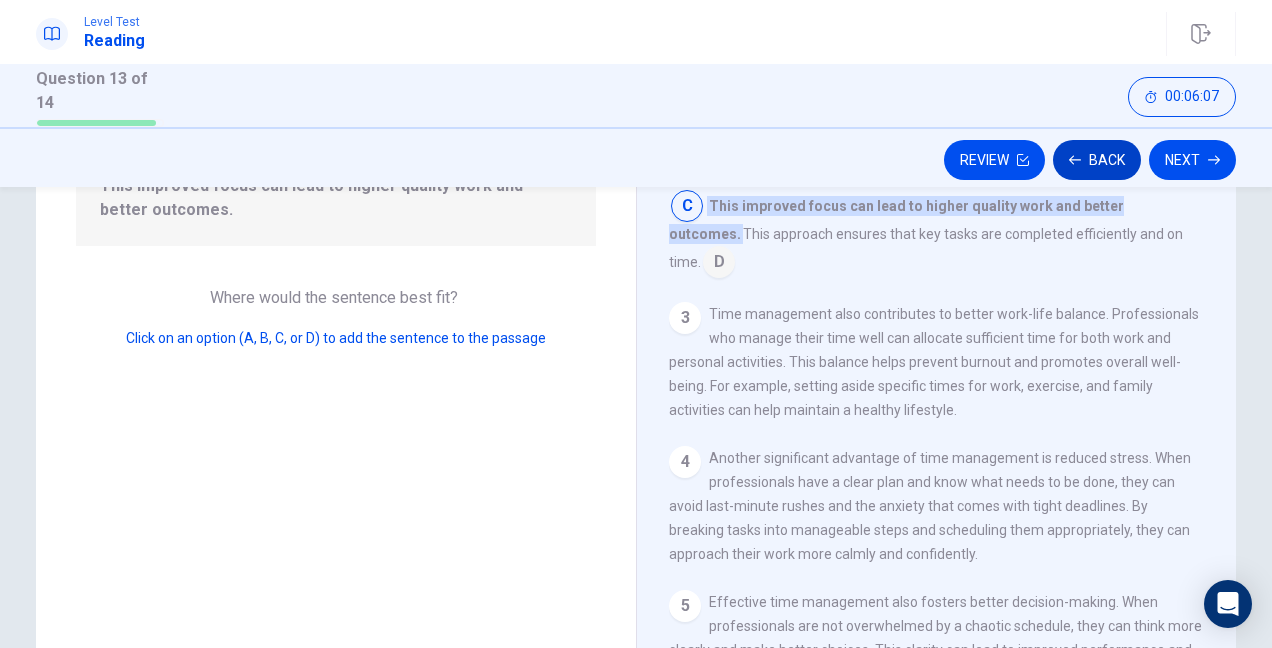 scroll, scrollTop: 107, scrollLeft: 0, axis: vertical 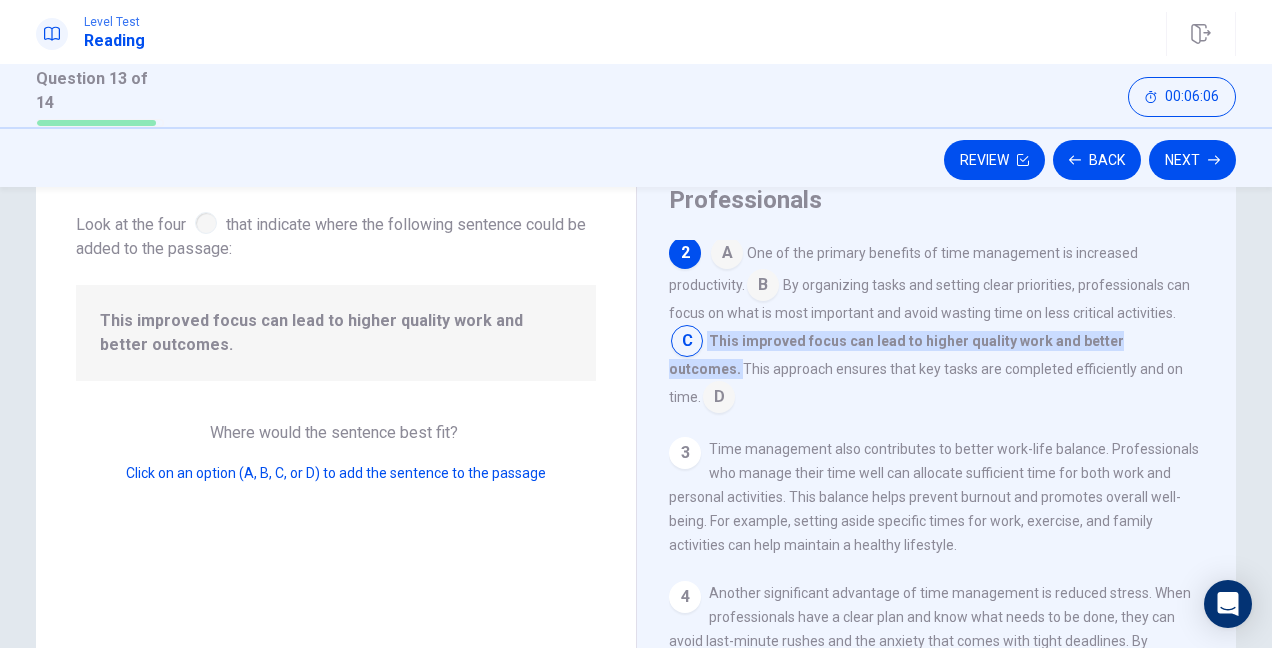 click on "Next" at bounding box center (1192, 160) 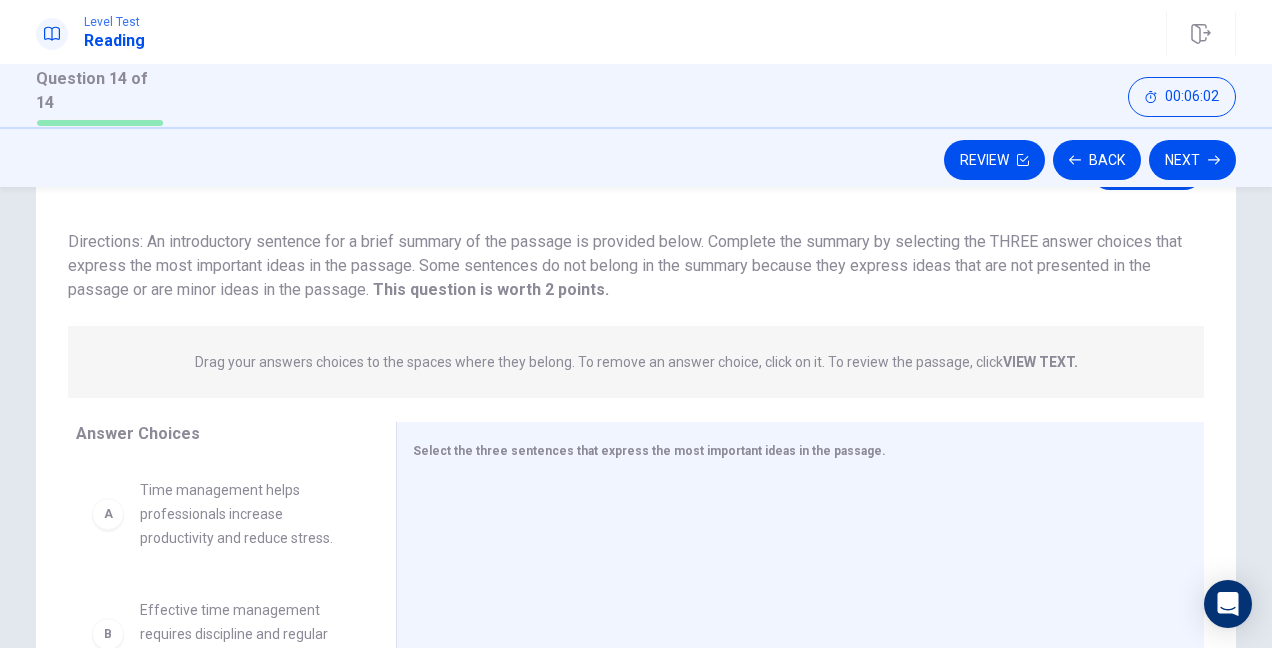 scroll, scrollTop: 207, scrollLeft: 0, axis: vertical 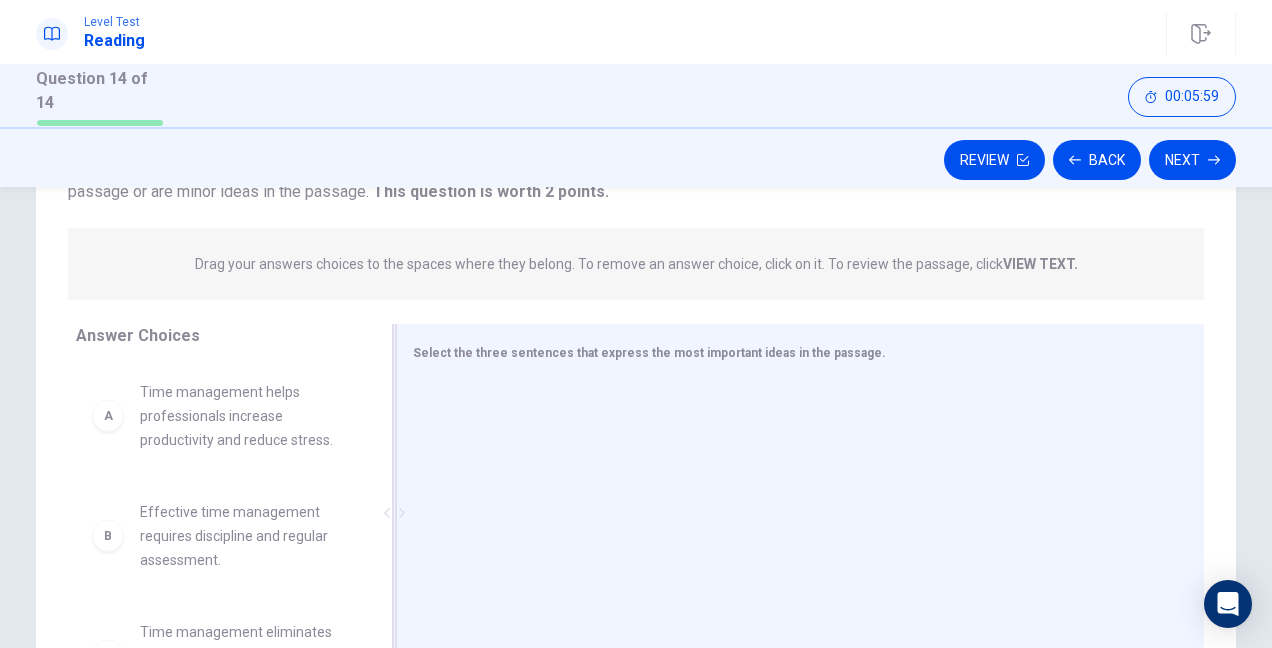 drag, startPoint x: 422, startPoint y: 350, endPoint x: 842, endPoint y: 354, distance: 420.01904 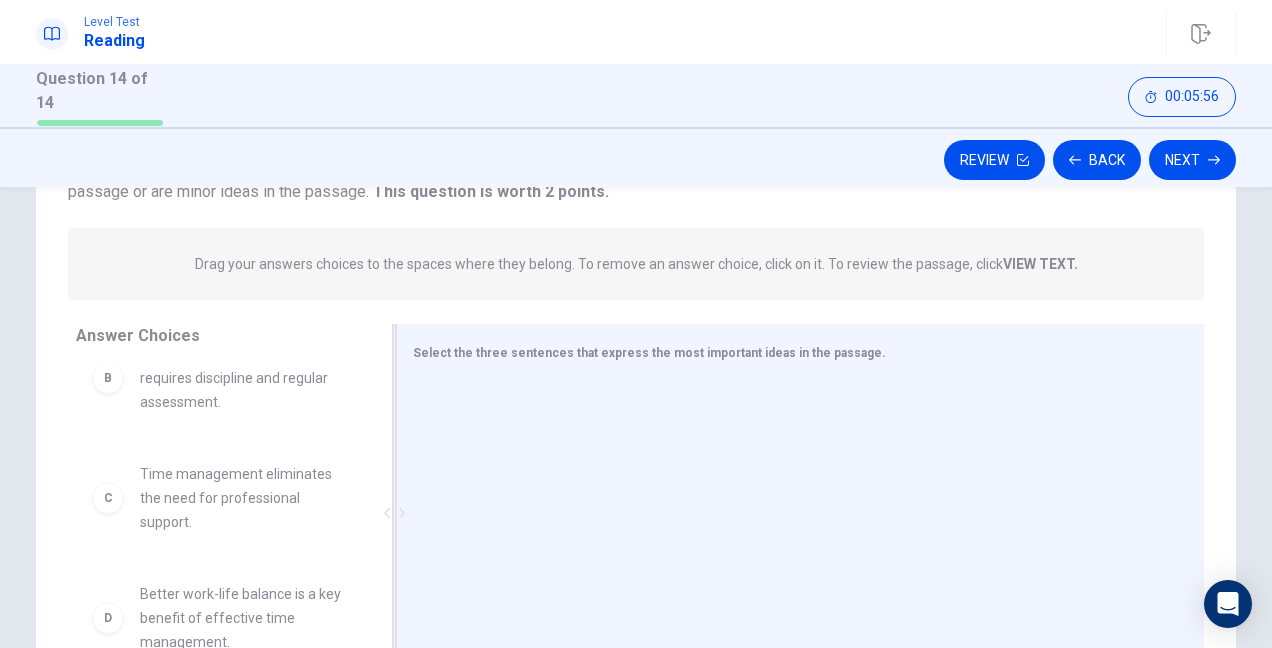 scroll, scrollTop: 0, scrollLeft: 0, axis: both 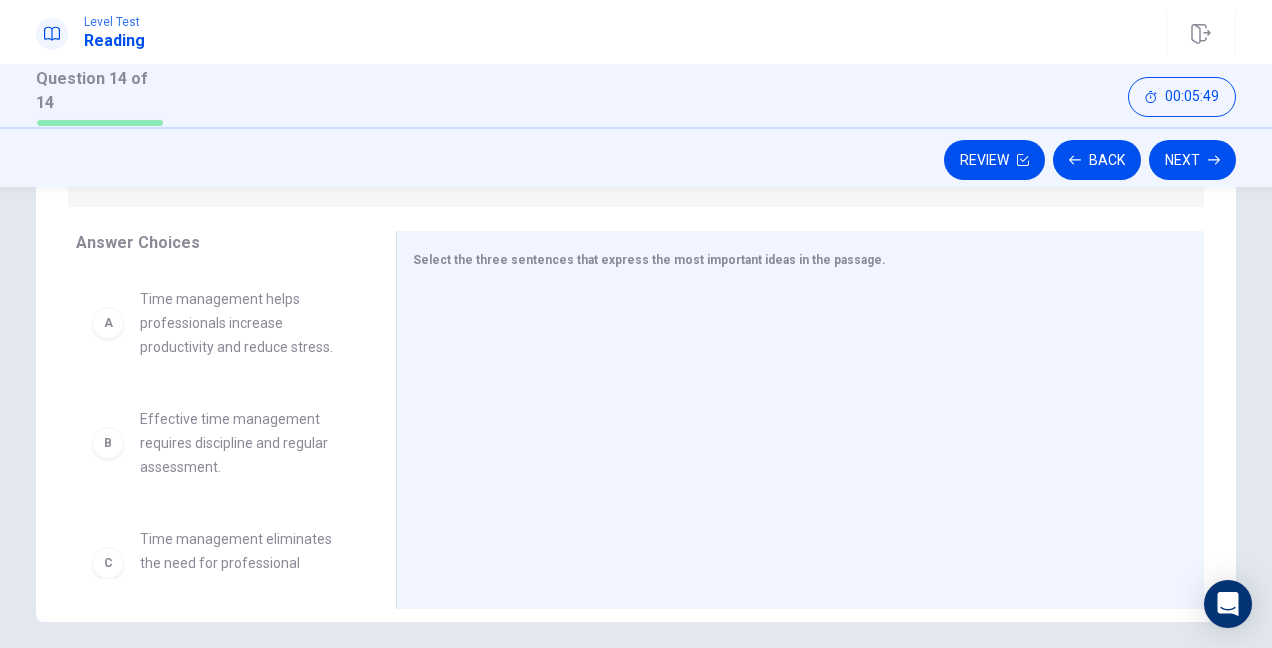 click on "Time management helps professionals increase productivity and reduce stress." at bounding box center [244, 323] 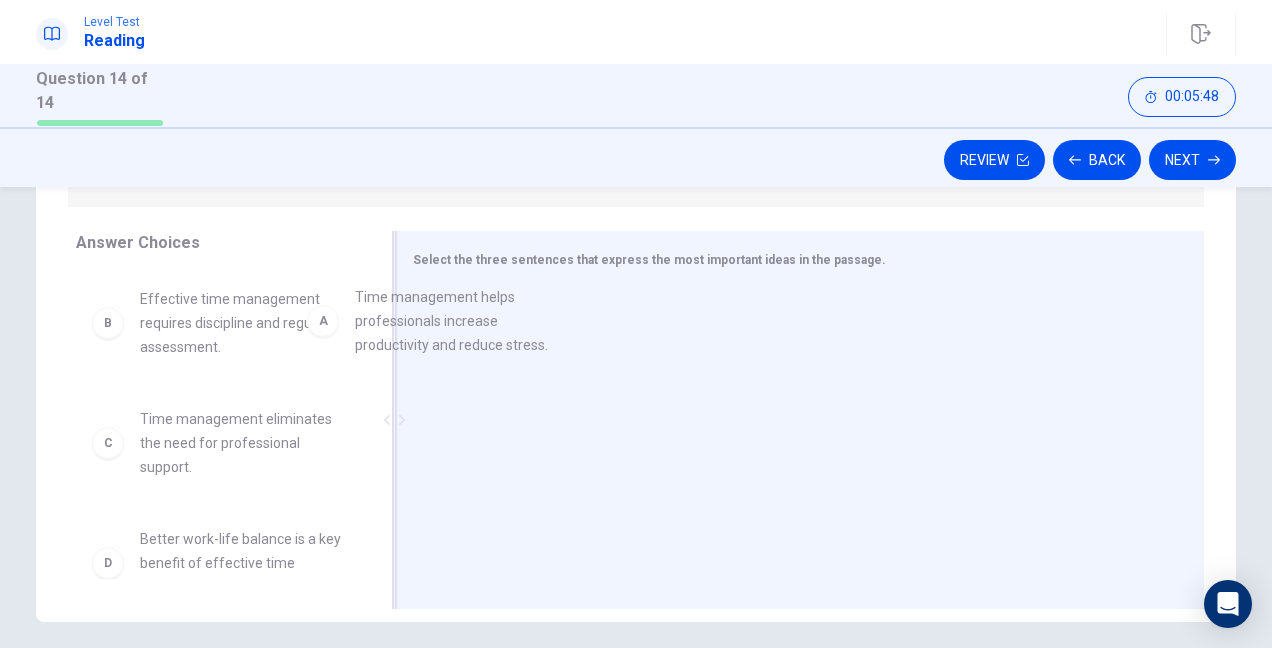 drag, startPoint x: 498, startPoint y: 332, endPoint x: 586, endPoint y: 332, distance: 88 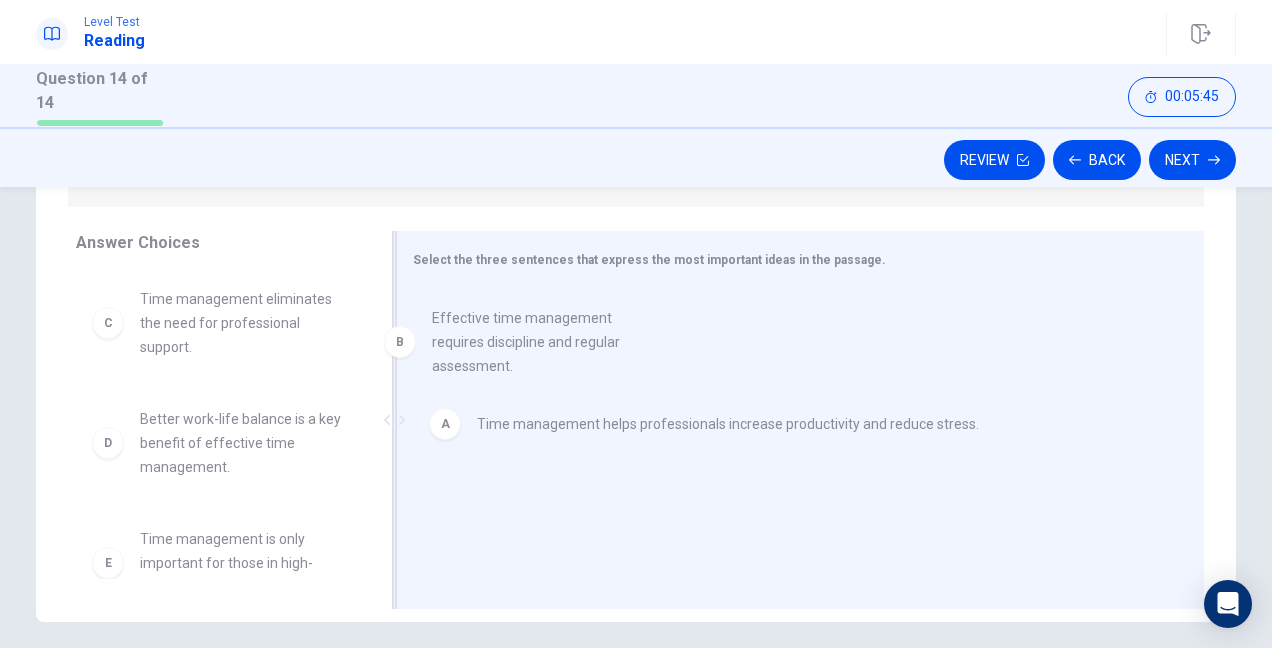 drag, startPoint x: 420, startPoint y: 355, endPoint x: 638, endPoint y: 378, distance: 219.20995 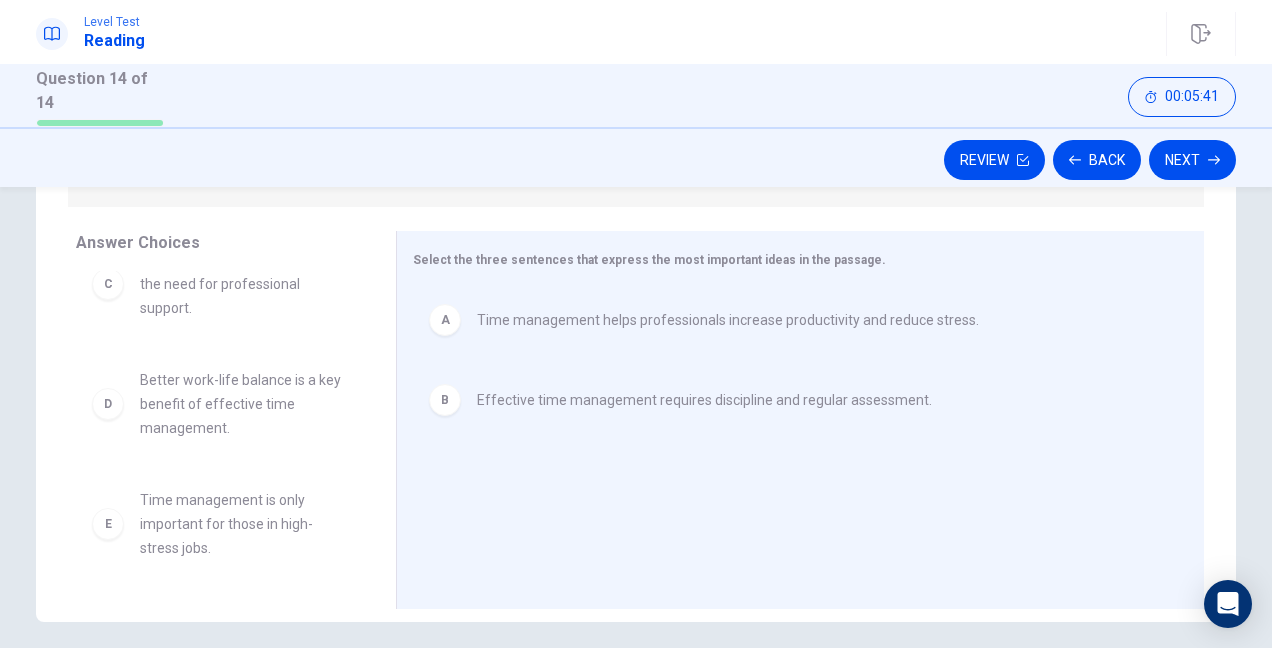 scroll, scrollTop: 100, scrollLeft: 0, axis: vertical 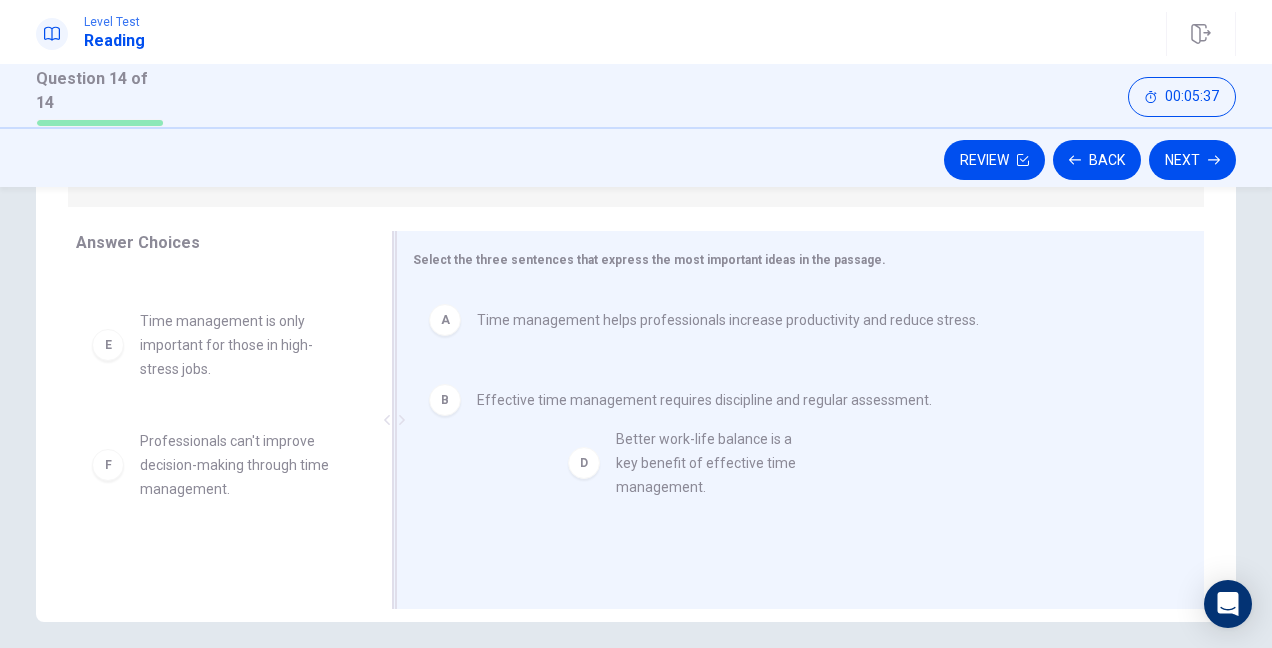 drag, startPoint x: 359, startPoint y: 371, endPoint x: 728, endPoint y: 478, distance: 384.20047 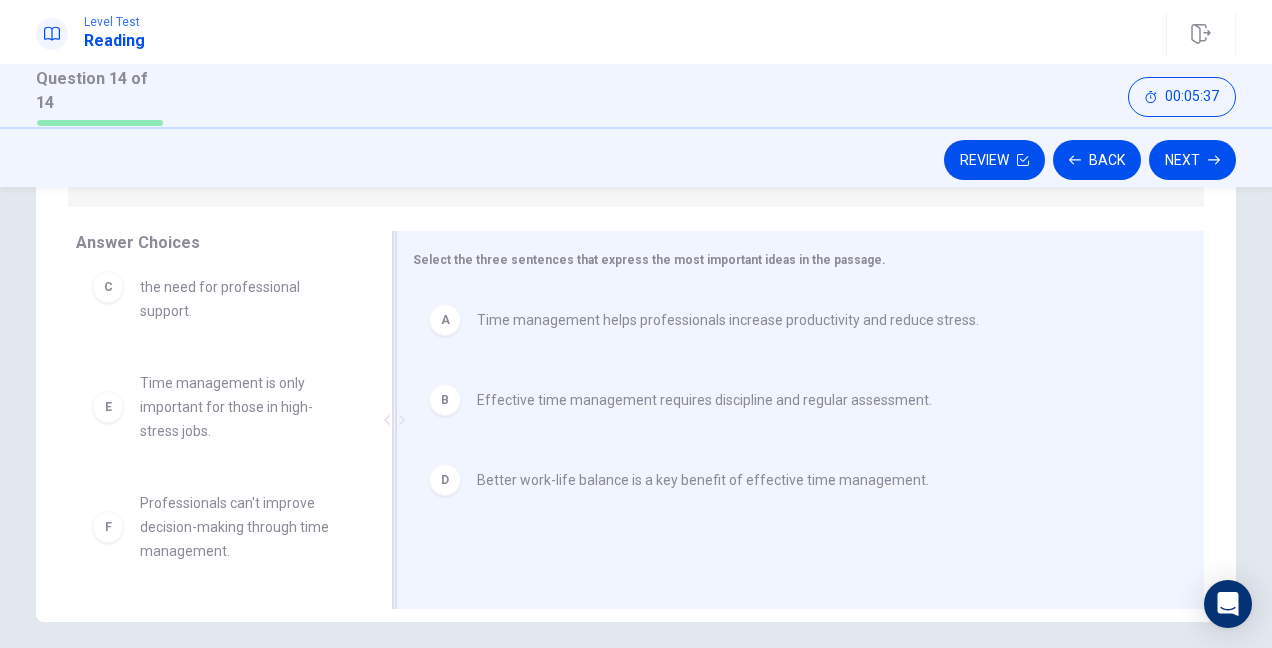scroll, scrollTop: 36, scrollLeft: 0, axis: vertical 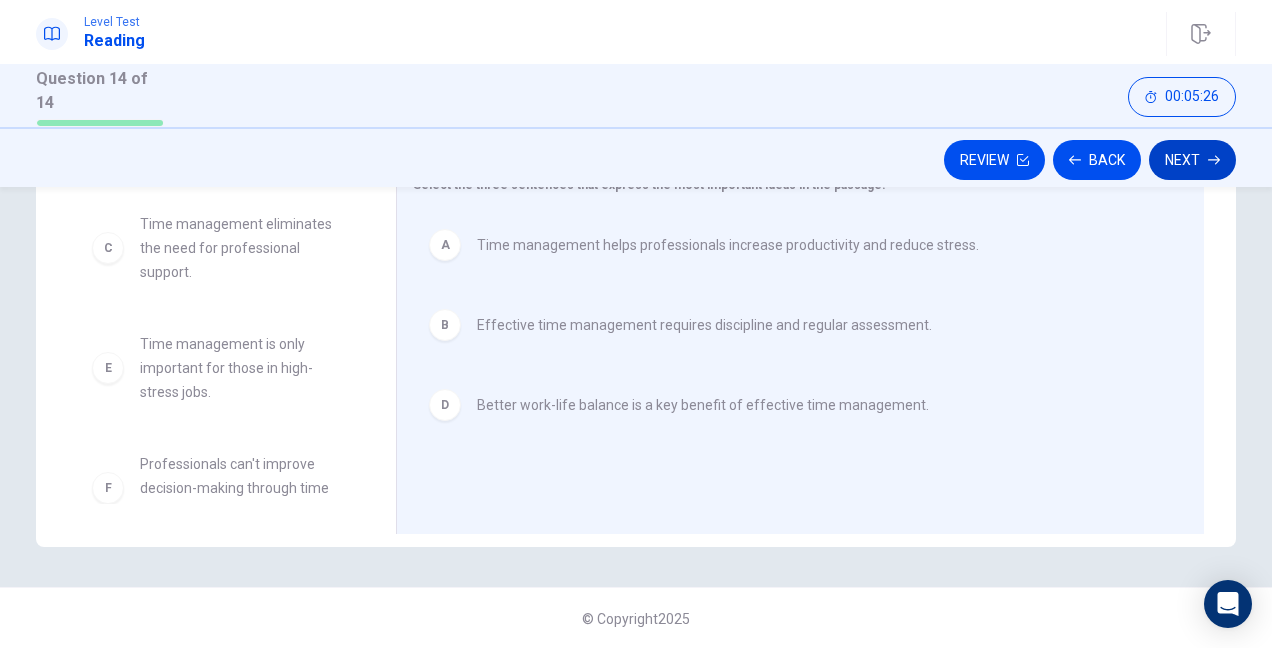 click on "Next" at bounding box center (1192, 160) 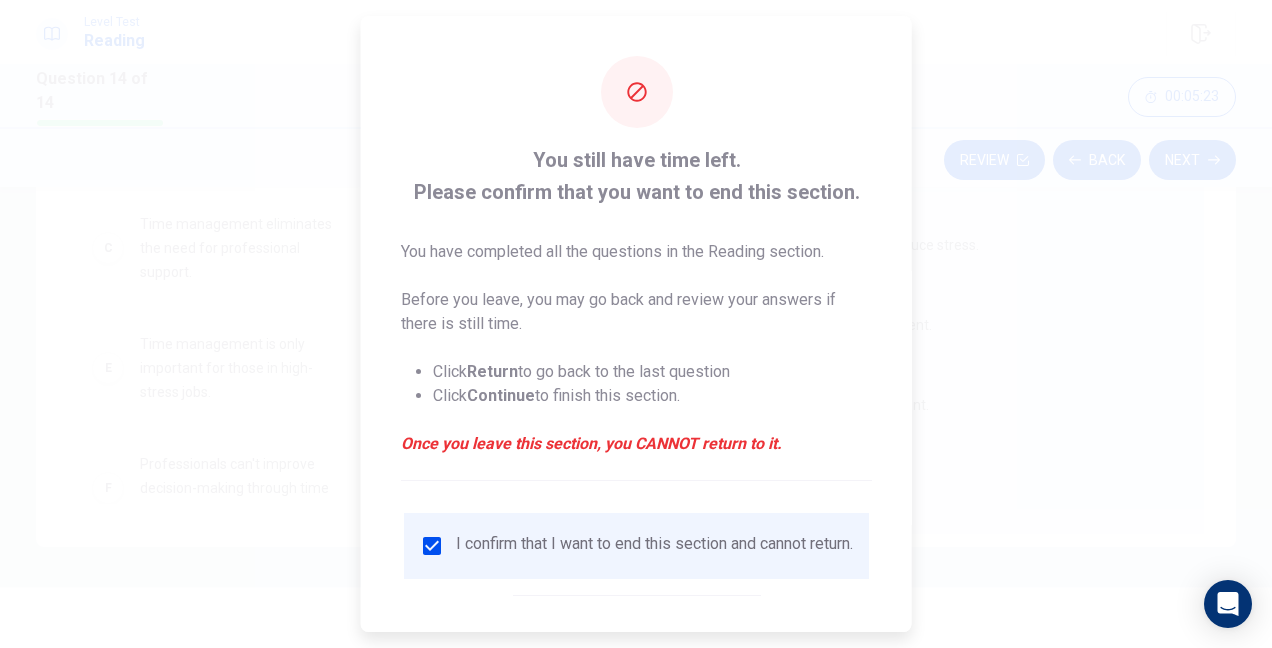 scroll, scrollTop: 98, scrollLeft: 0, axis: vertical 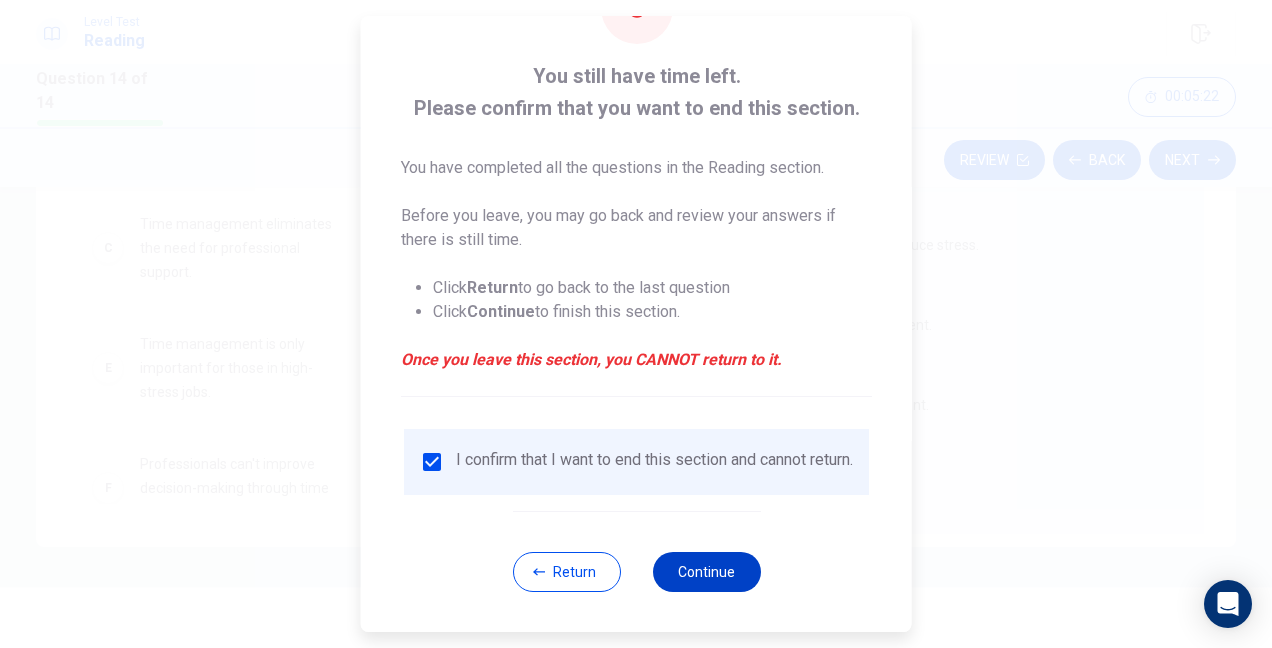 click on "Continue" at bounding box center (706, 572) 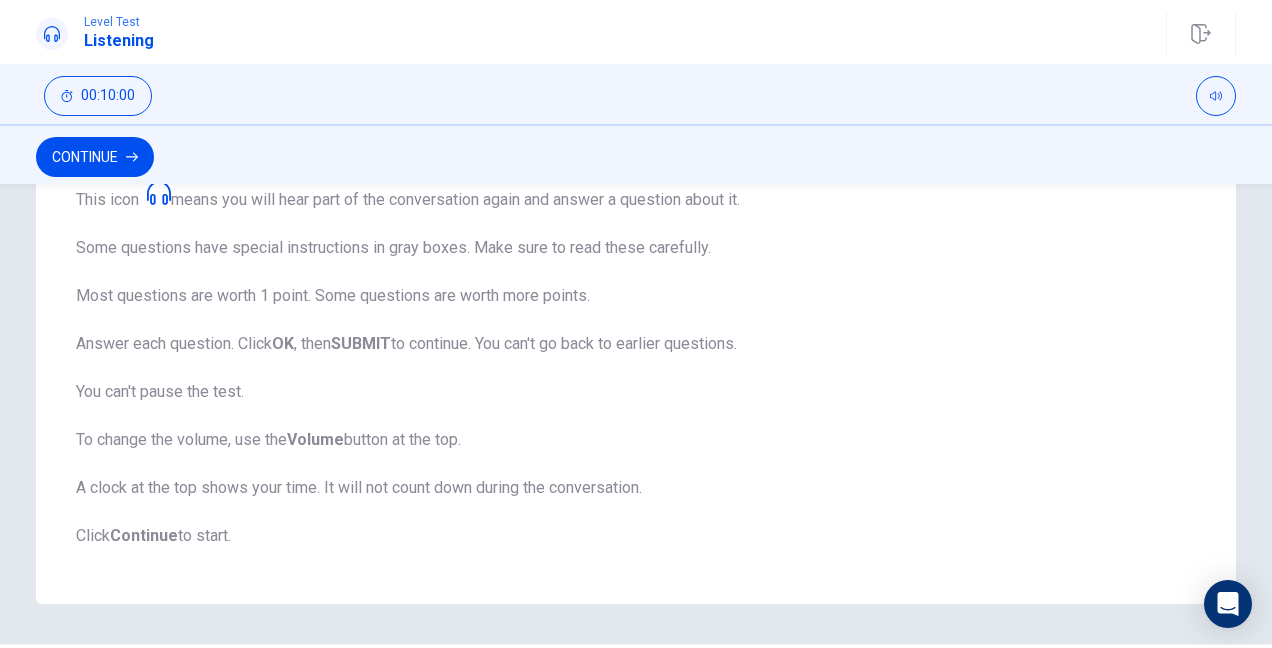 scroll, scrollTop: 422, scrollLeft: 0, axis: vertical 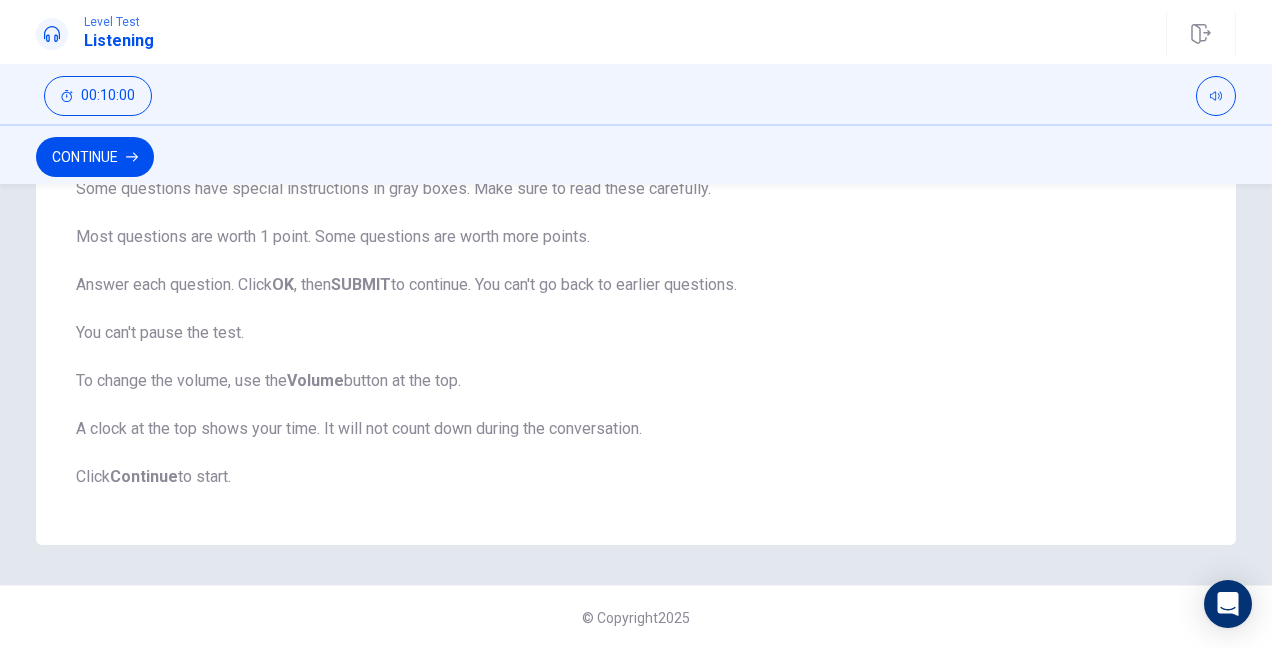click on "Continue" at bounding box center [95, 157] 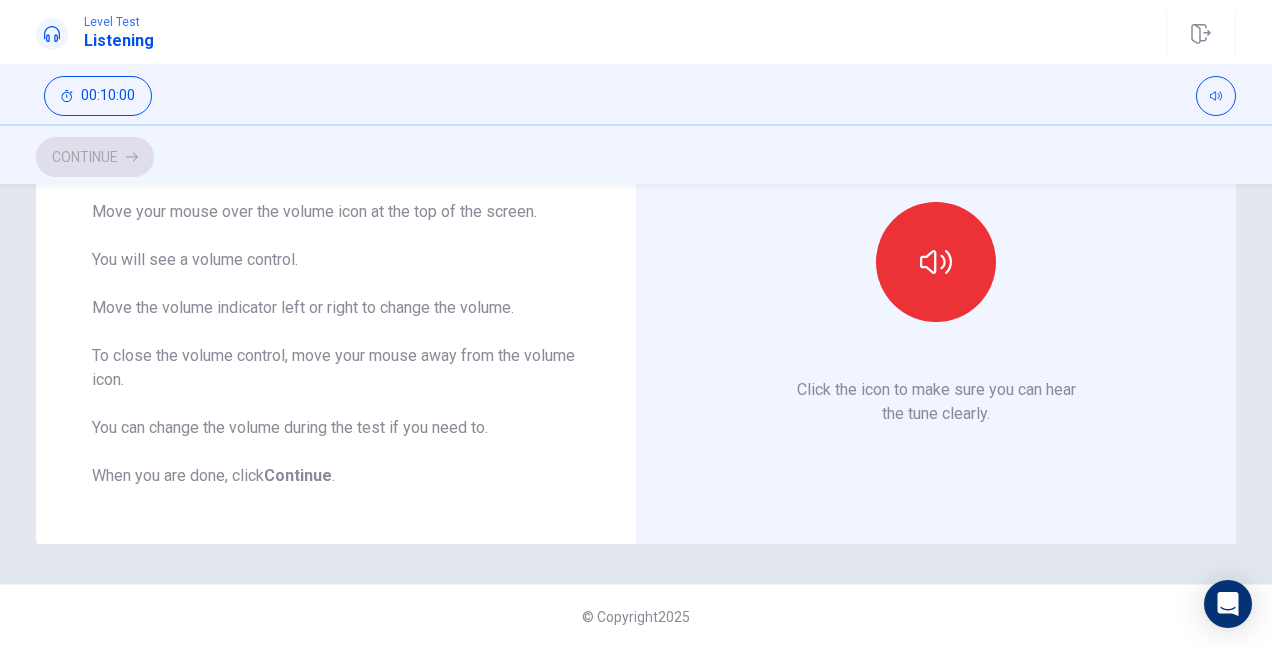 scroll, scrollTop: 120, scrollLeft: 0, axis: vertical 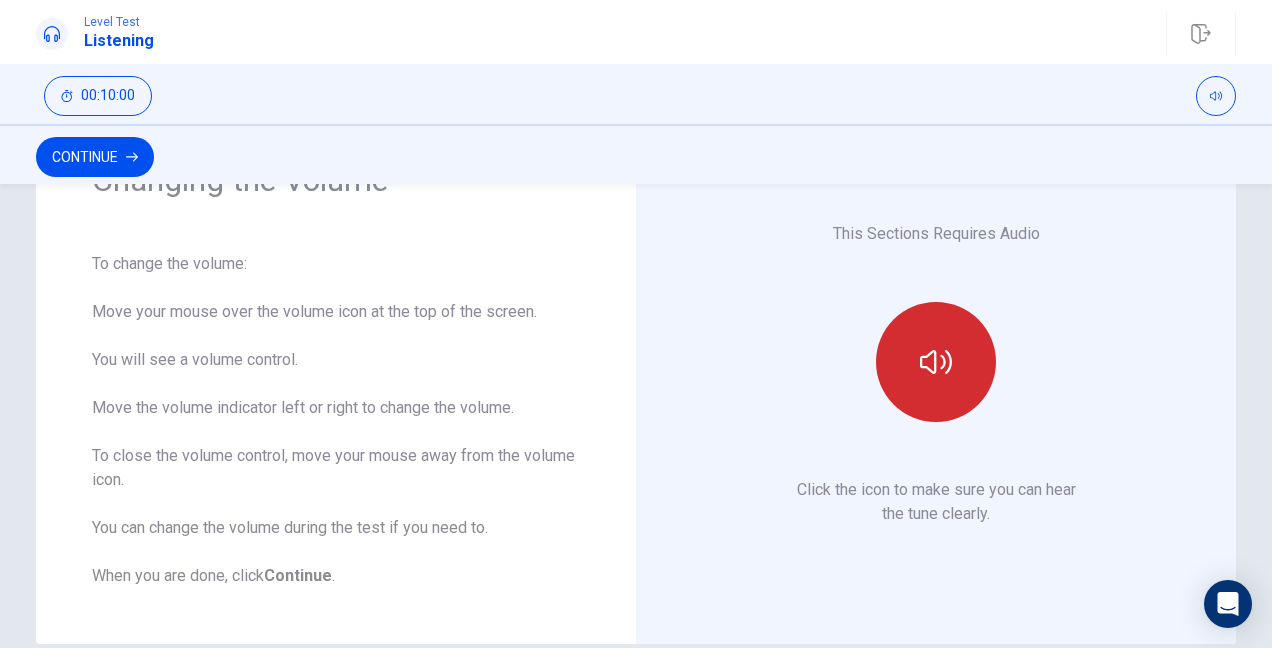 click at bounding box center (936, 362) 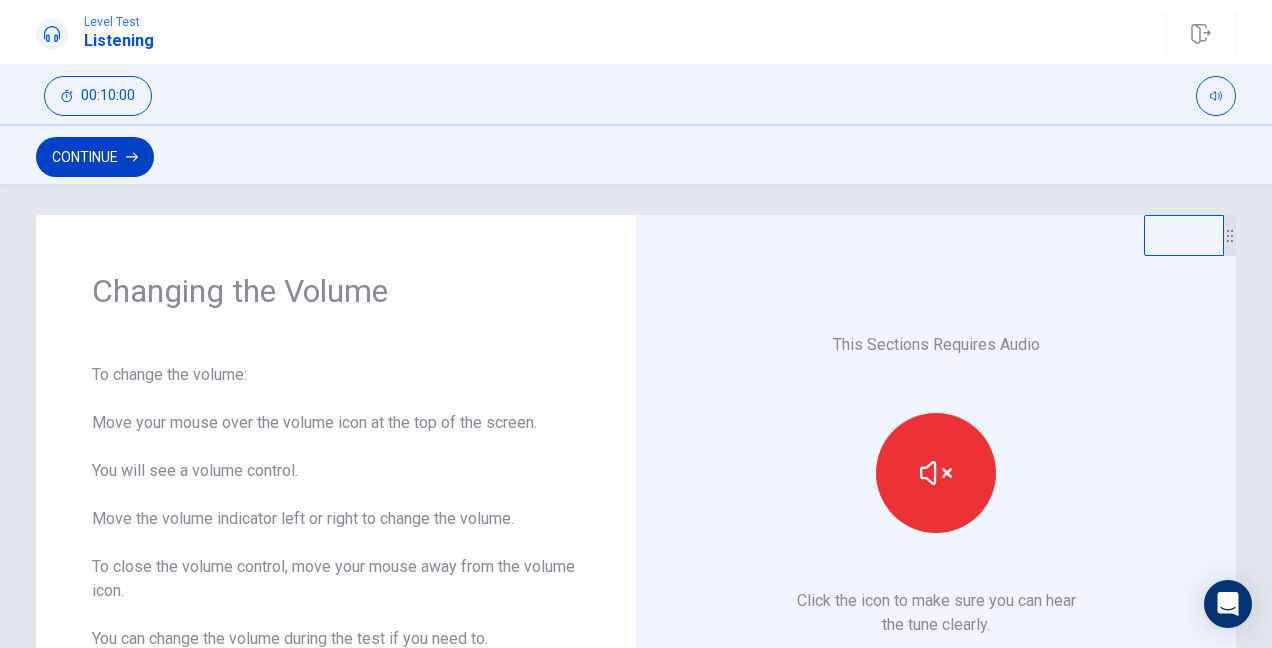scroll, scrollTop: 0, scrollLeft: 0, axis: both 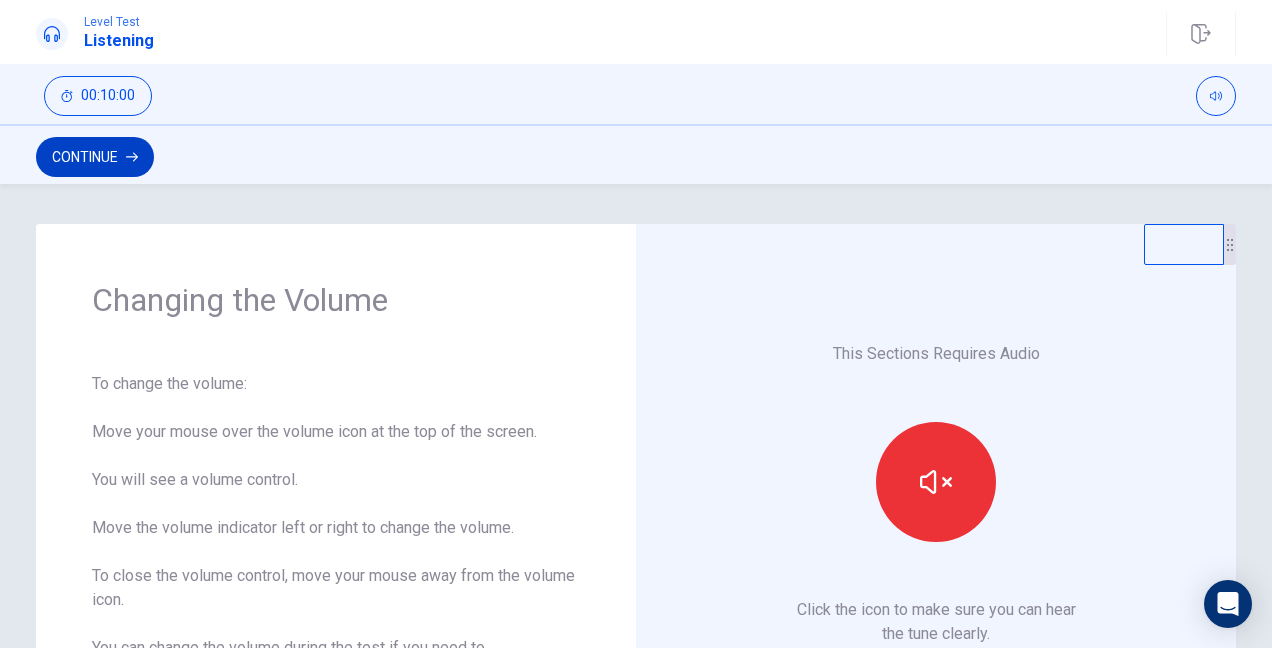 click on "Continue" at bounding box center [95, 157] 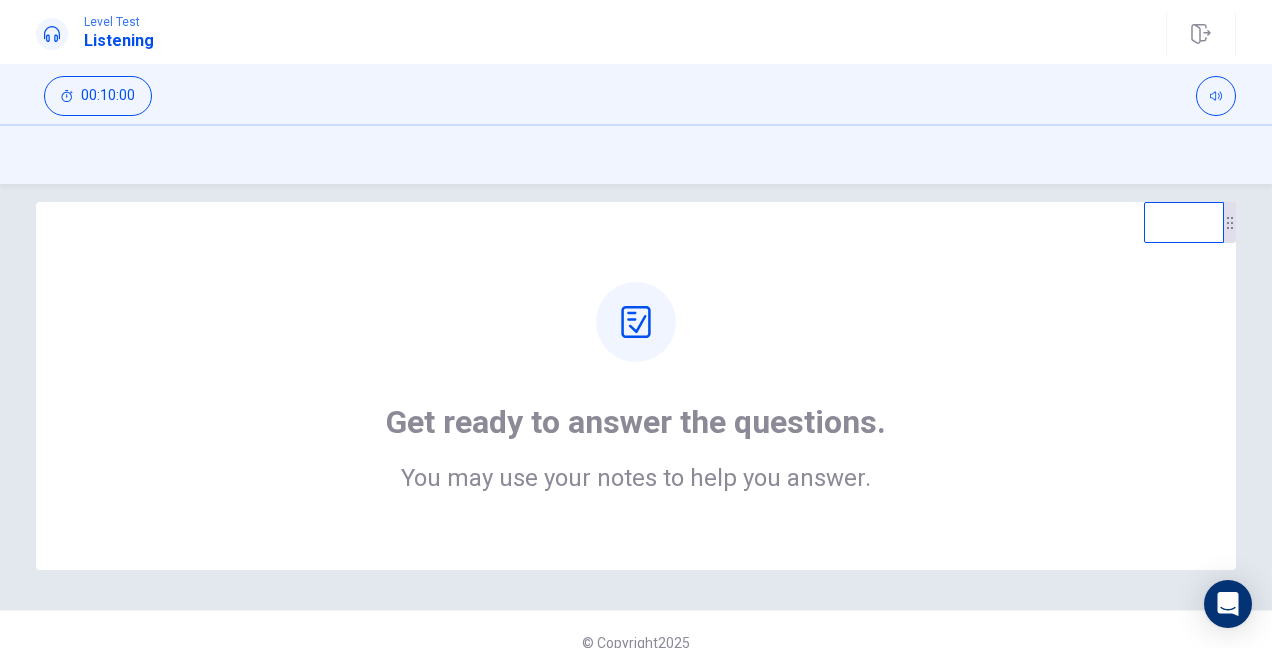 scroll, scrollTop: 0, scrollLeft: 0, axis: both 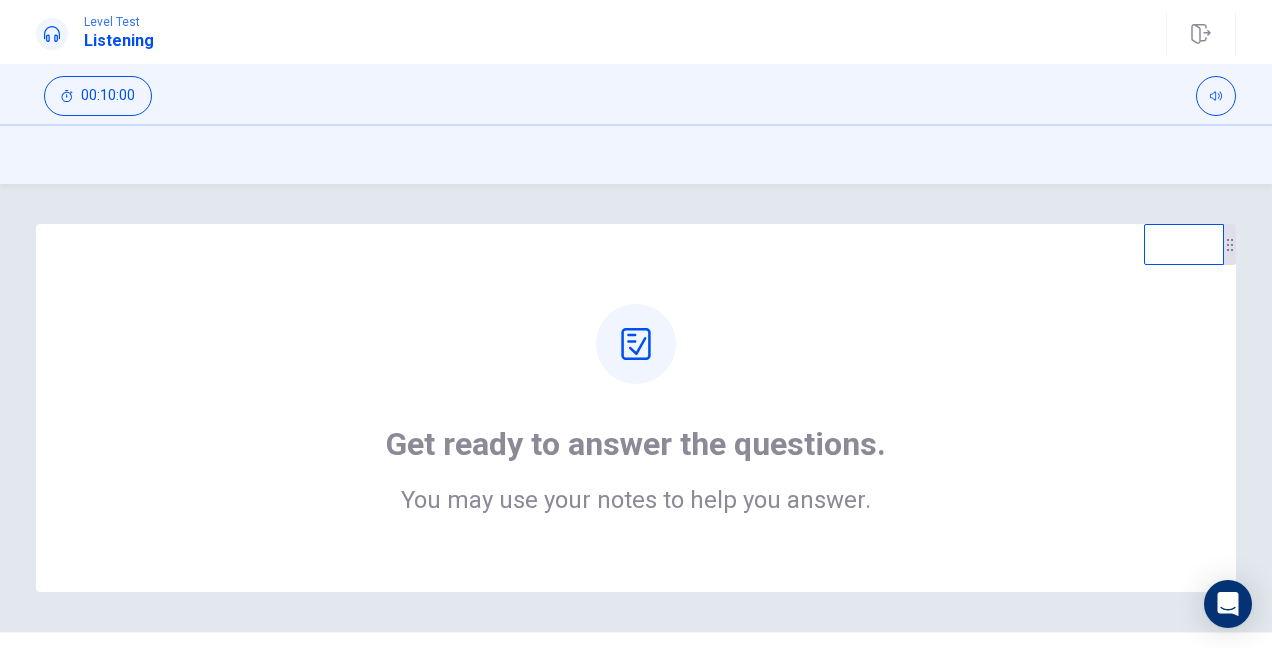 click on "Get ready to answer the questions. You may use your notes to help you answer." at bounding box center (636, 408) 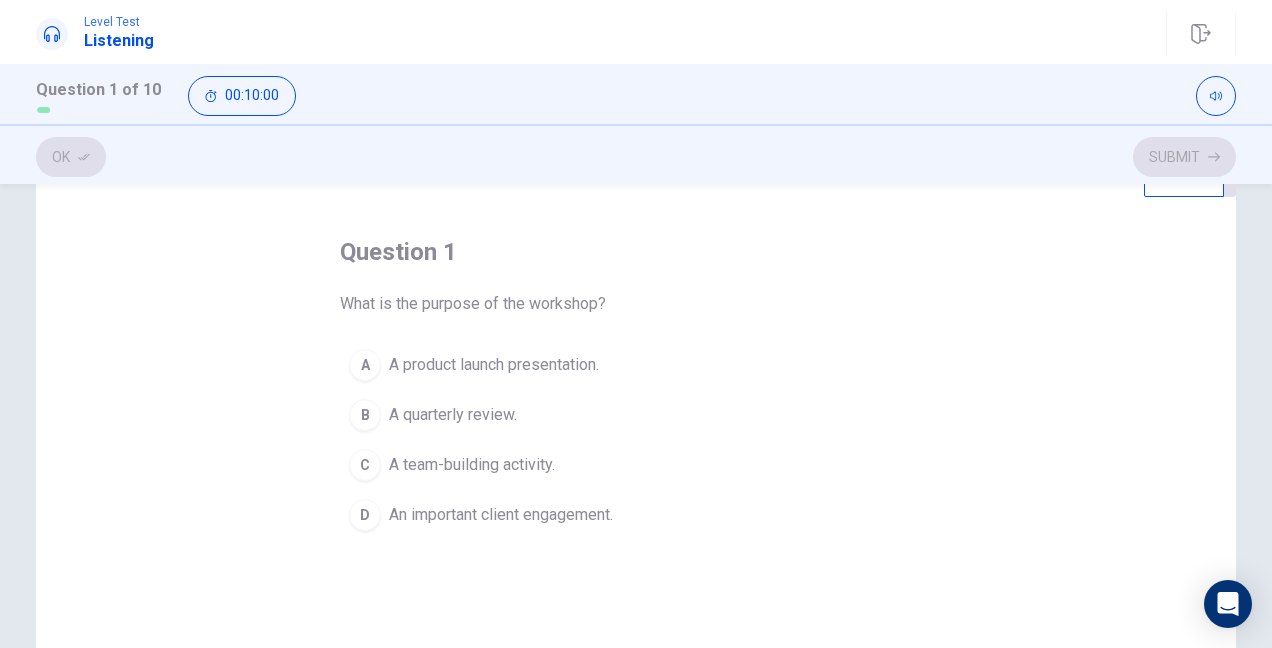 scroll, scrollTop: 100, scrollLeft: 0, axis: vertical 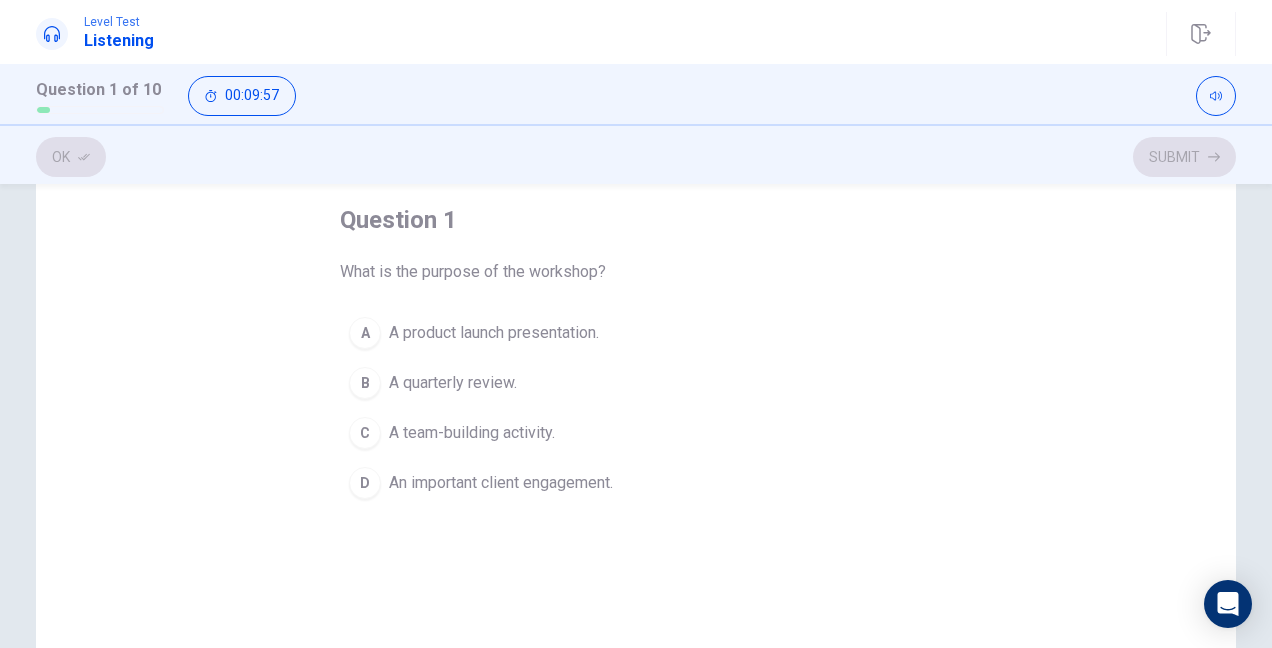 drag, startPoint x: 426, startPoint y: 272, endPoint x: 562, endPoint y: 275, distance: 136.03308 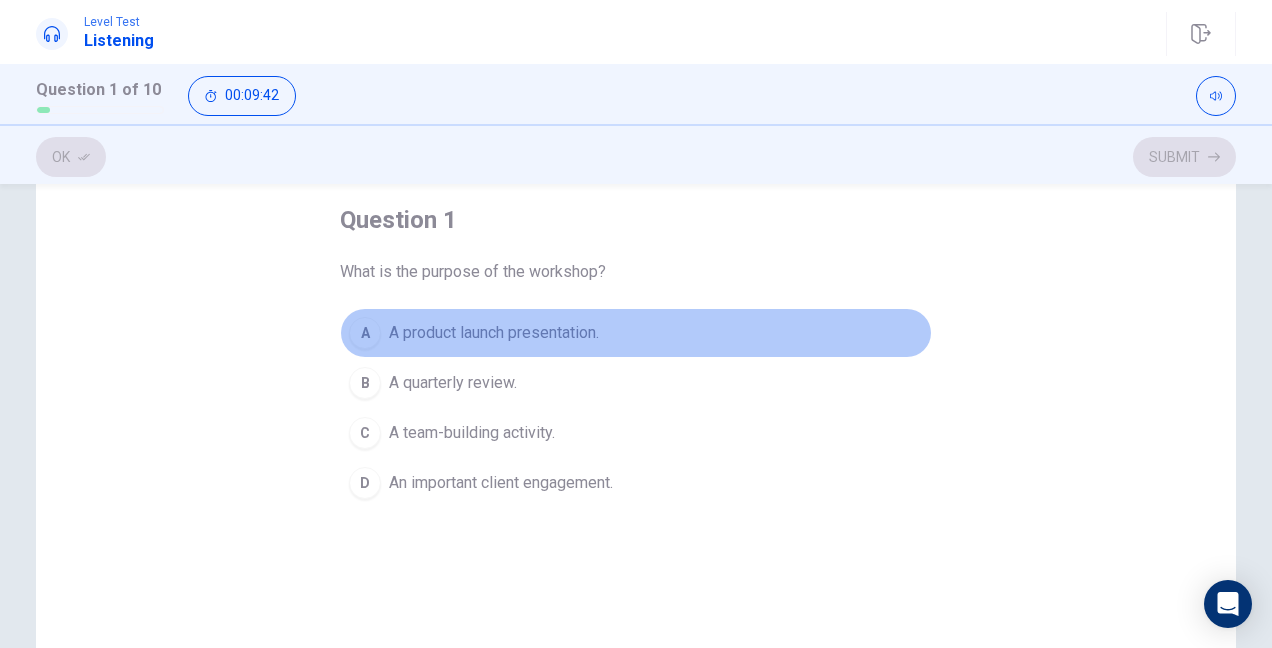 click on "A product launch presentation." at bounding box center (494, 333) 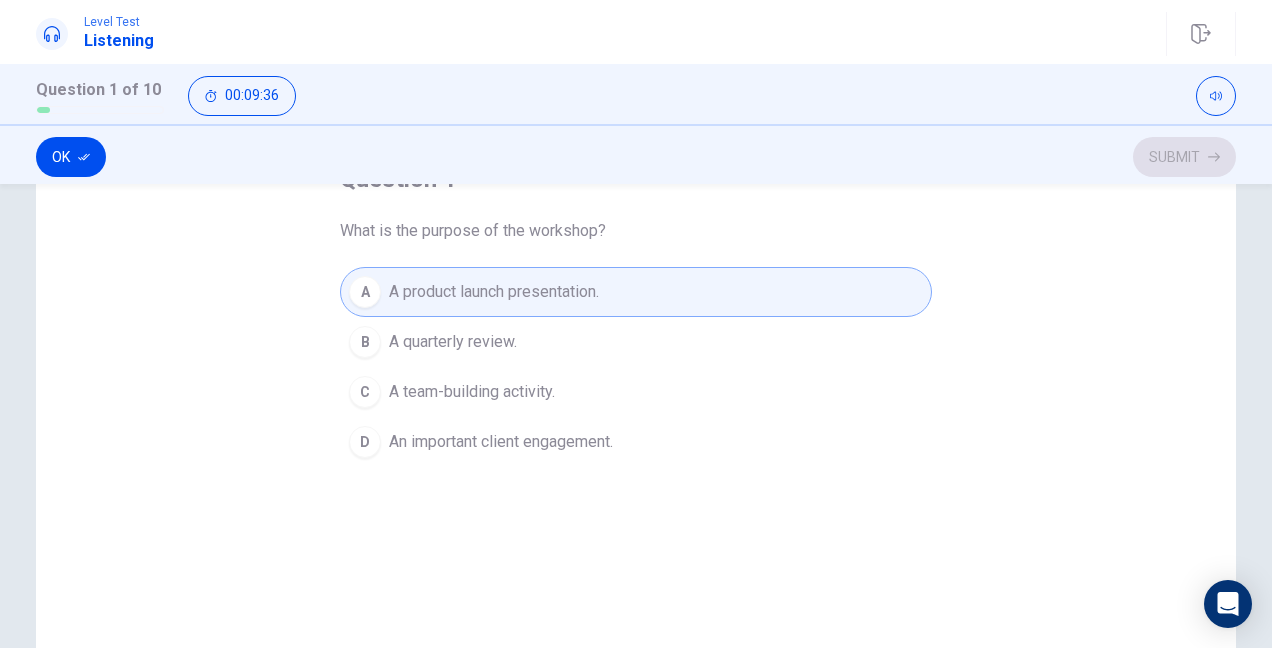 scroll, scrollTop: 100, scrollLeft: 0, axis: vertical 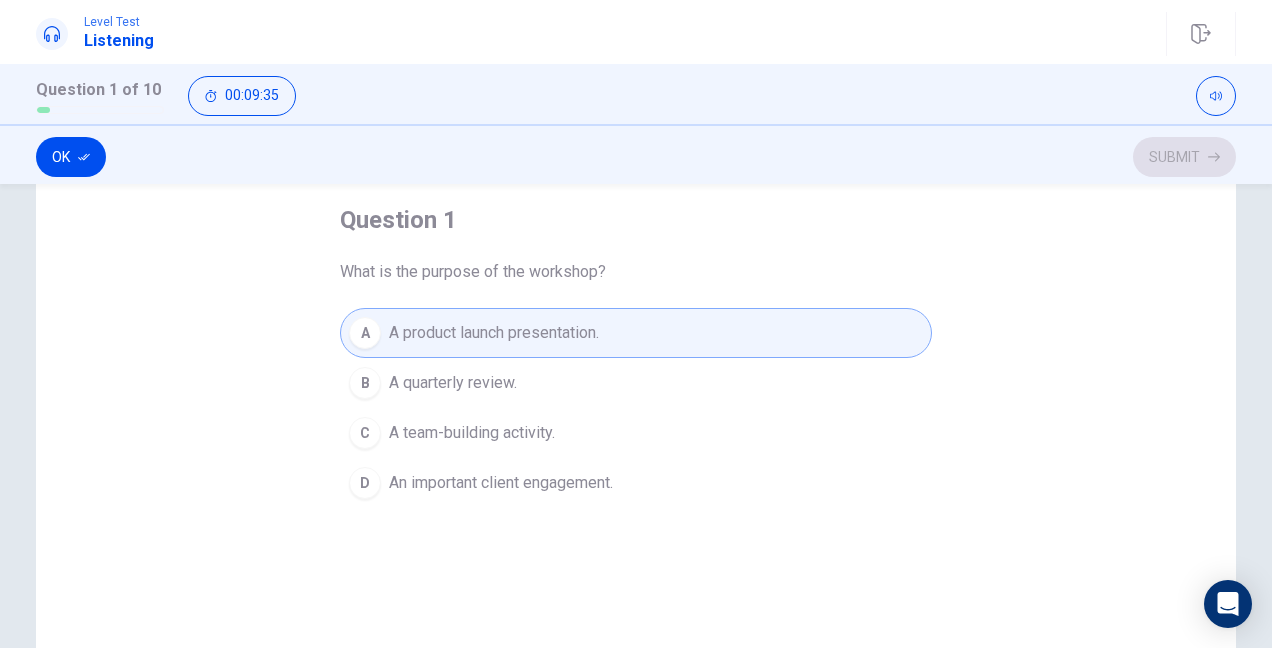 click on "An important client engagement." at bounding box center [501, 483] 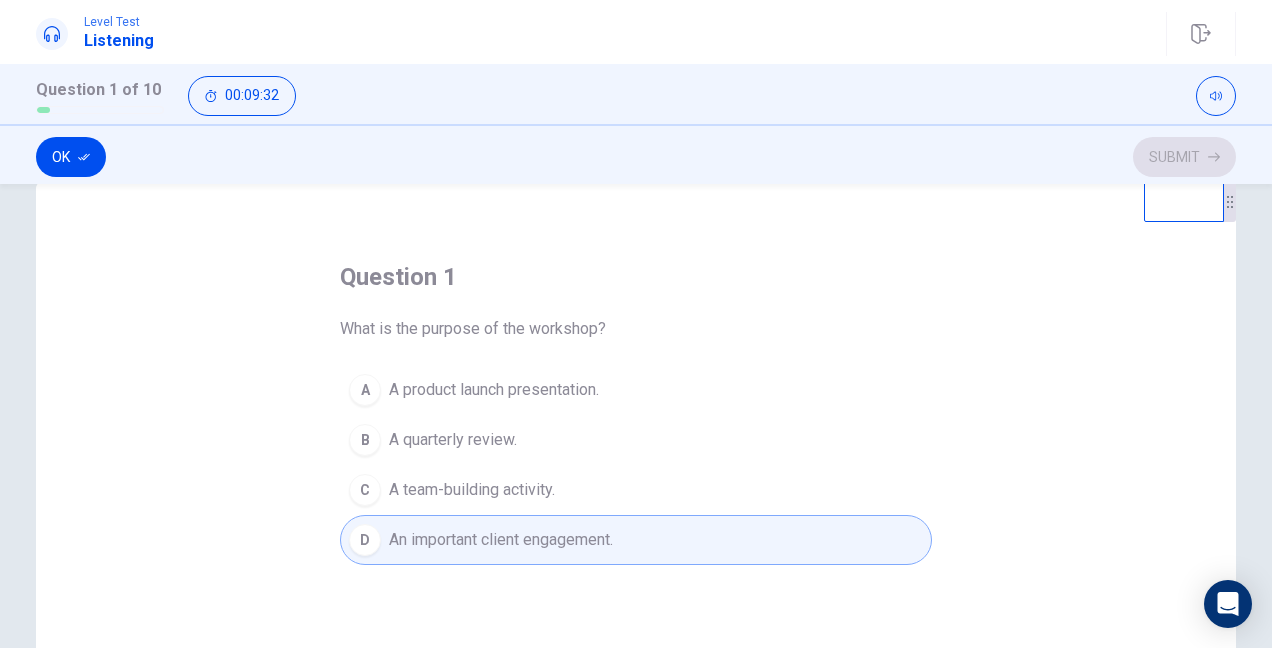 scroll, scrollTop: 0, scrollLeft: 0, axis: both 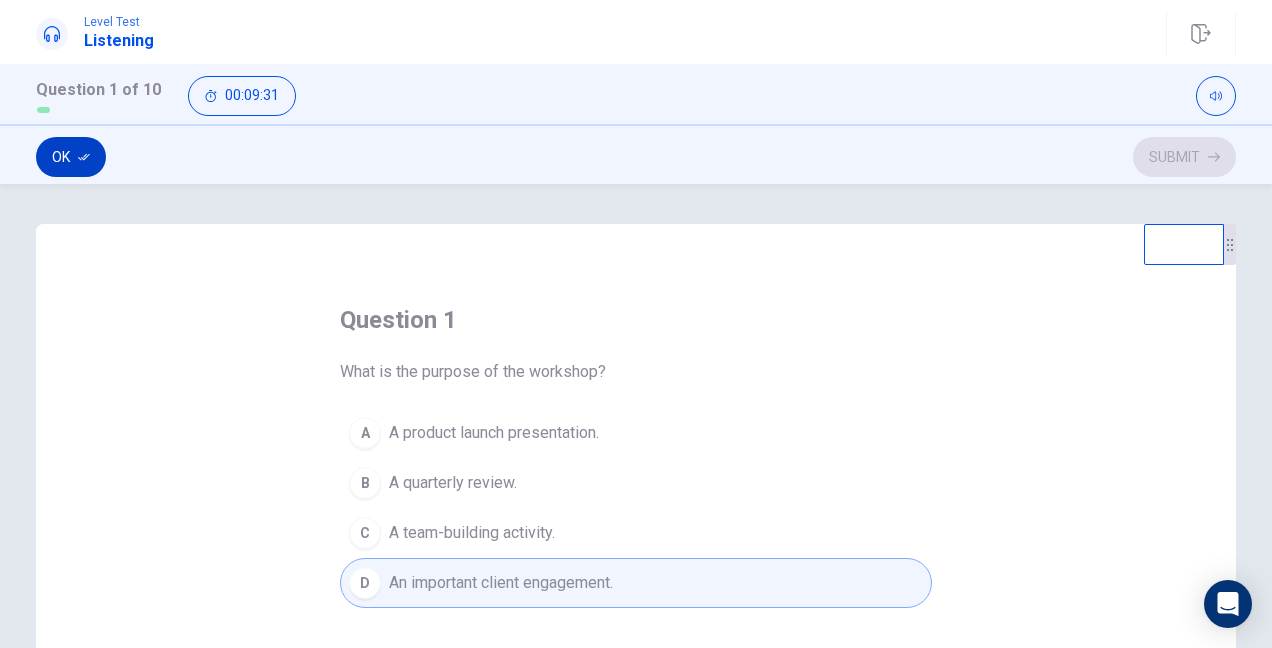 click on "Ok" at bounding box center [71, 157] 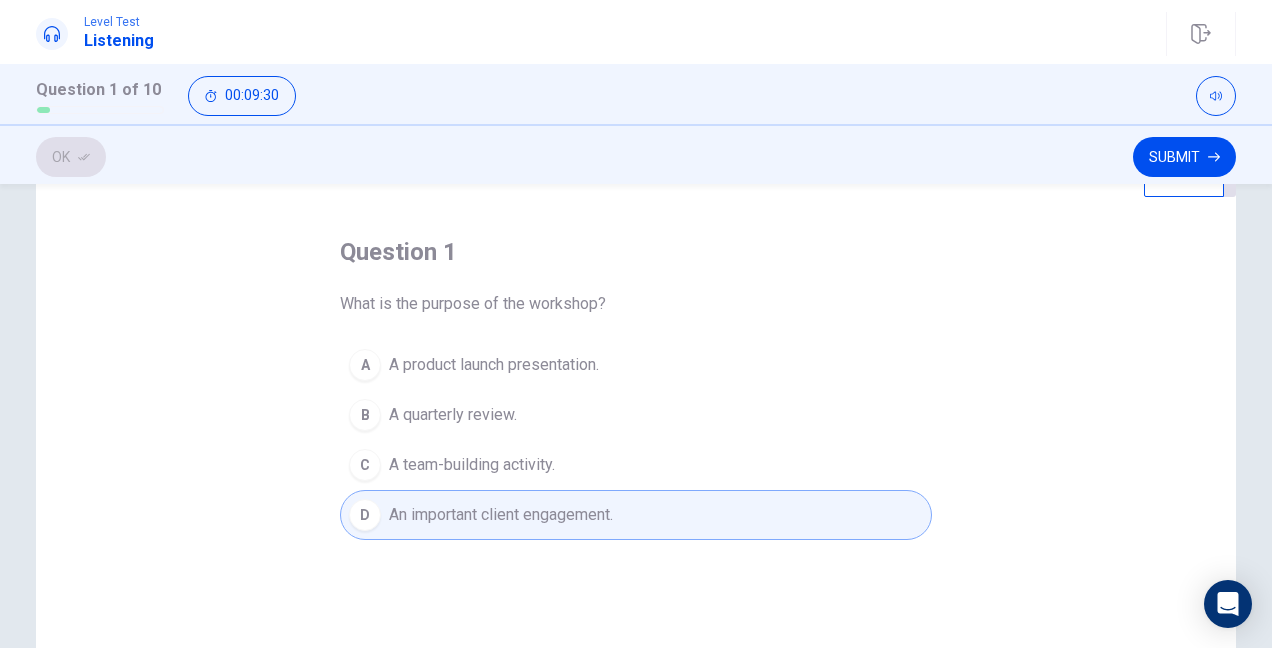 scroll, scrollTop: 100, scrollLeft: 0, axis: vertical 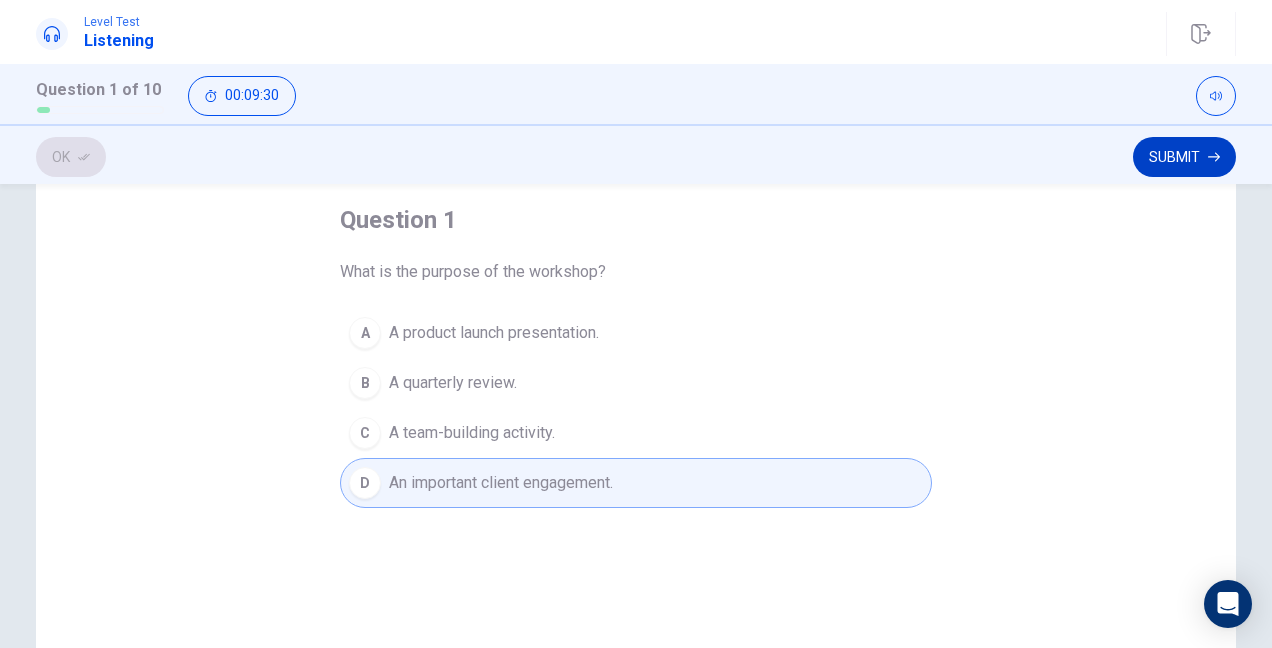 click 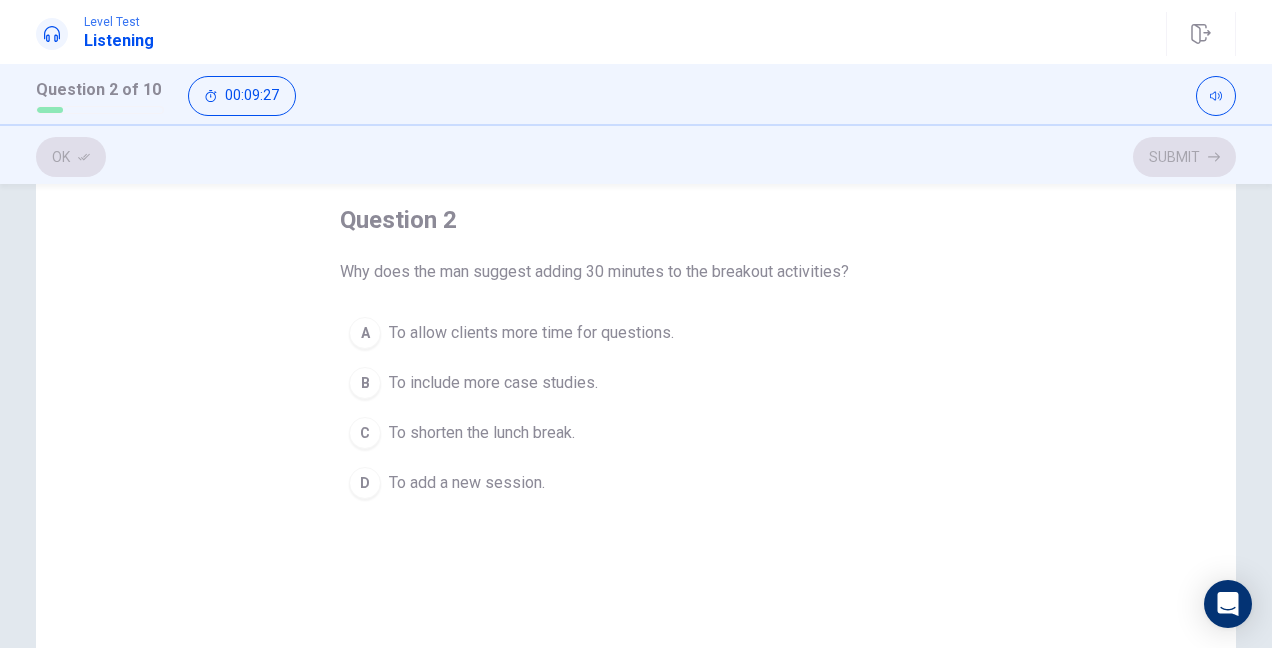 drag, startPoint x: 394, startPoint y: 263, endPoint x: 558, endPoint y: 267, distance: 164.04877 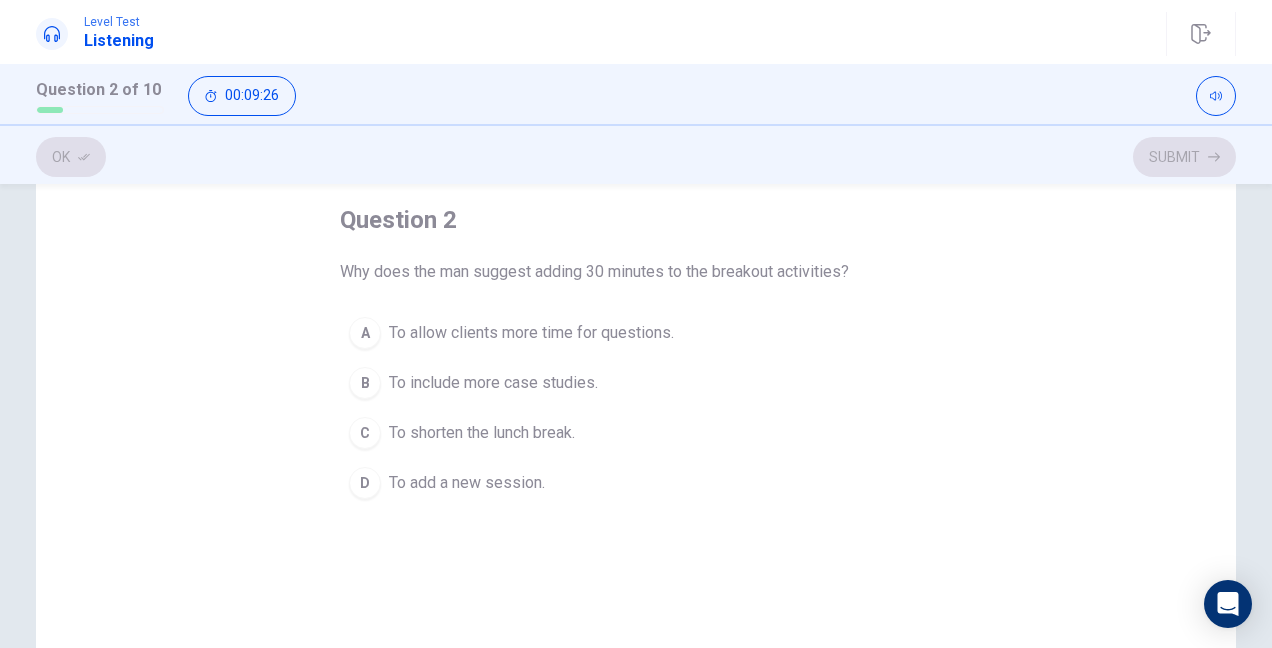 drag, startPoint x: 578, startPoint y: 266, endPoint x: 628, endPoint y: 269, distance: 50.08992 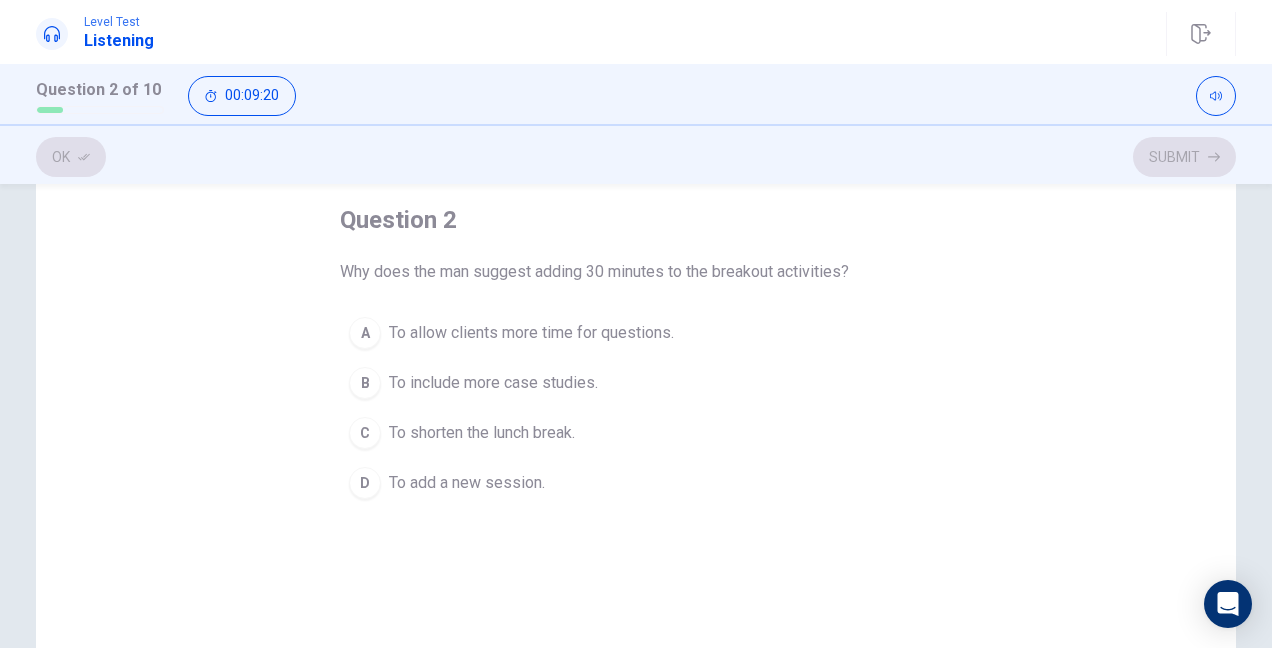 click on "To allow clients more time for questions." at bounding box center (531, 333) 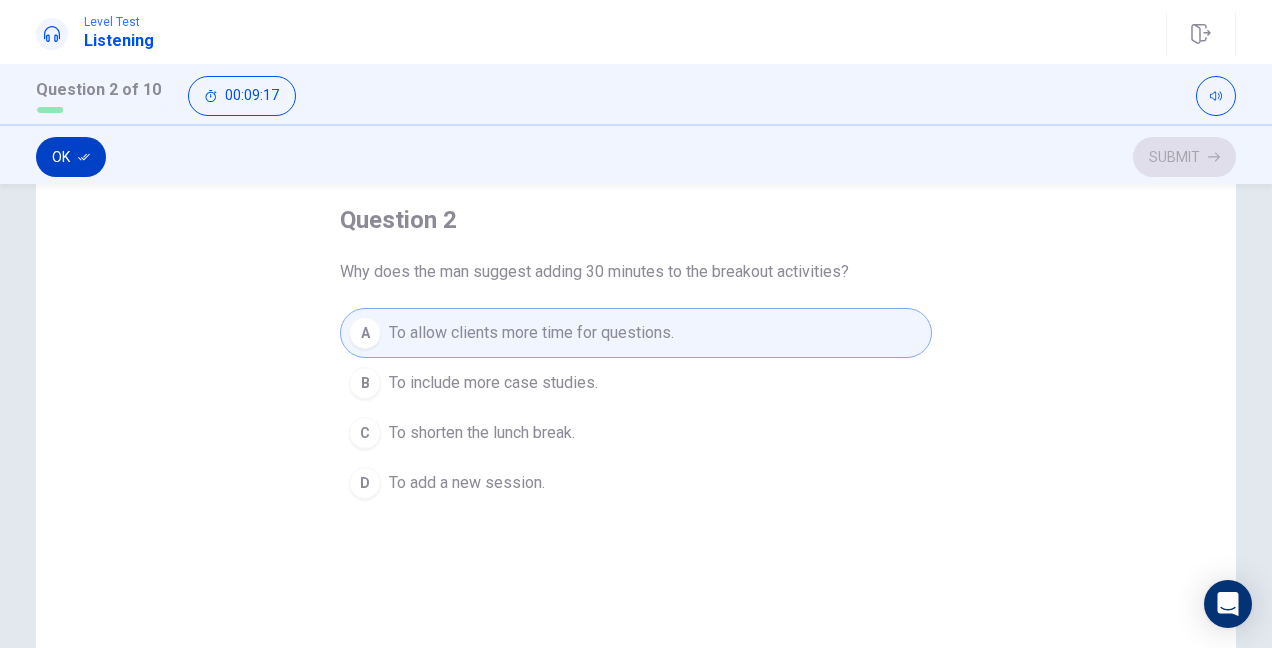 click on "Ok" at bounding box center [71, 157] 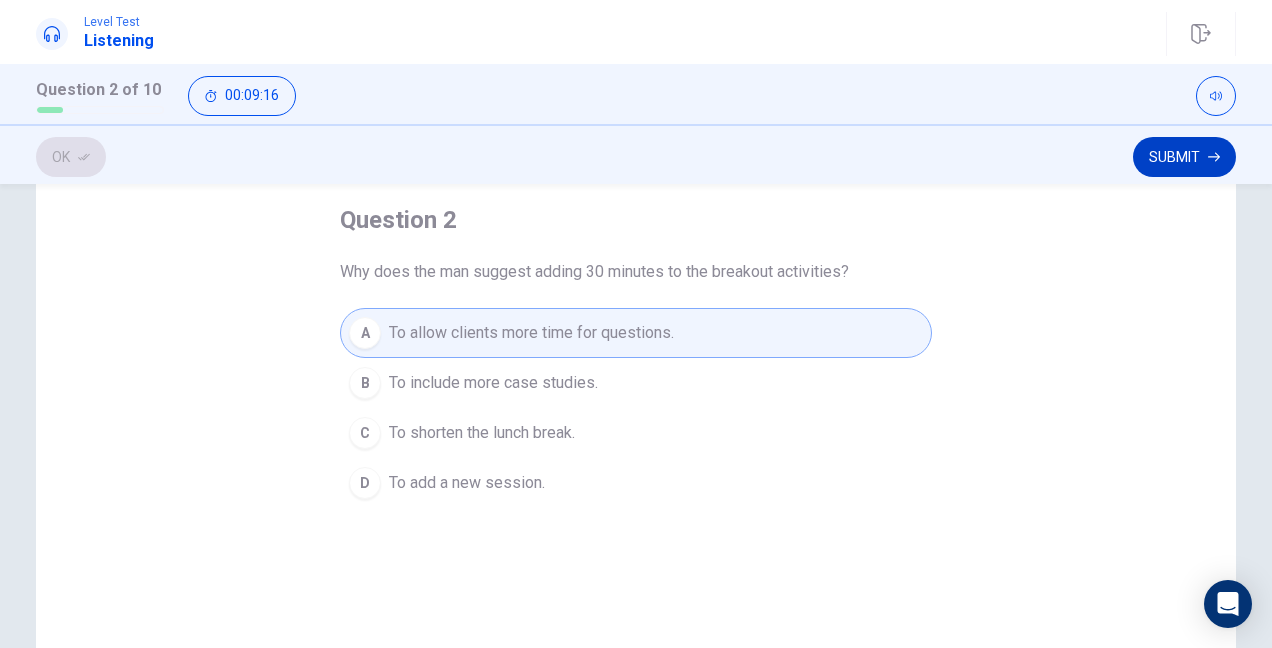 click on "Submit" at bounding box center [1184, 157] 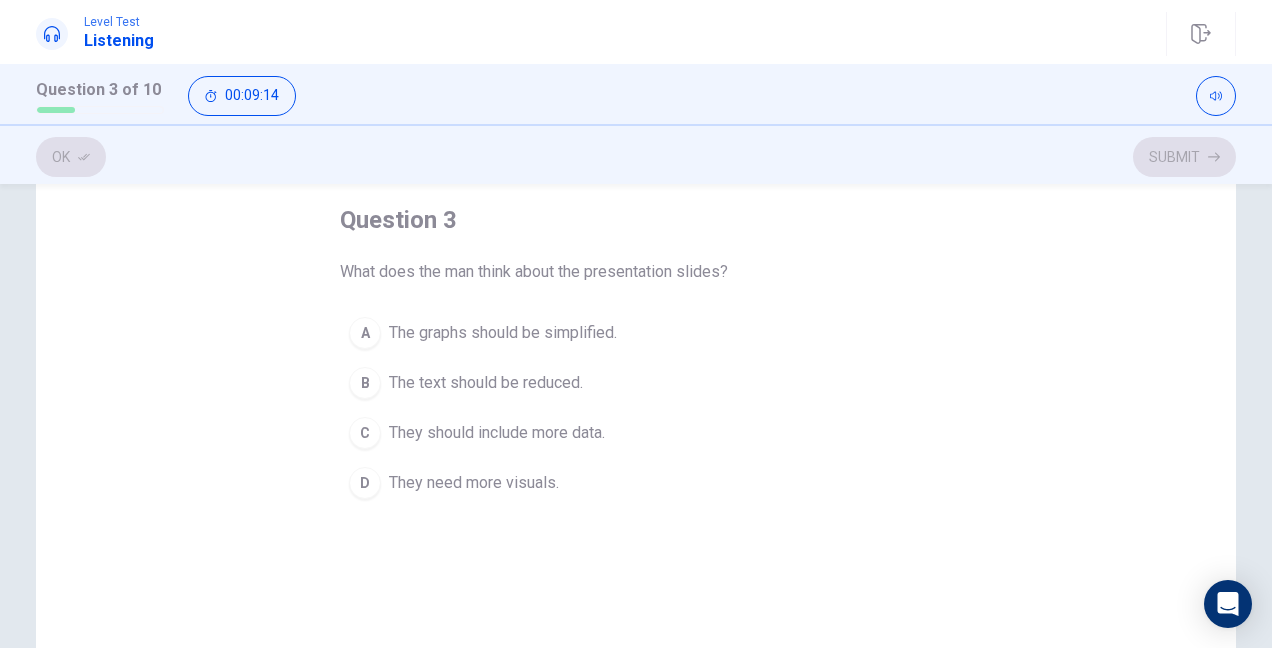 drag, startPoint x: 349, startPoint y: 253, endPoint x: 494, endPoint y: 262, distance: 145.27904 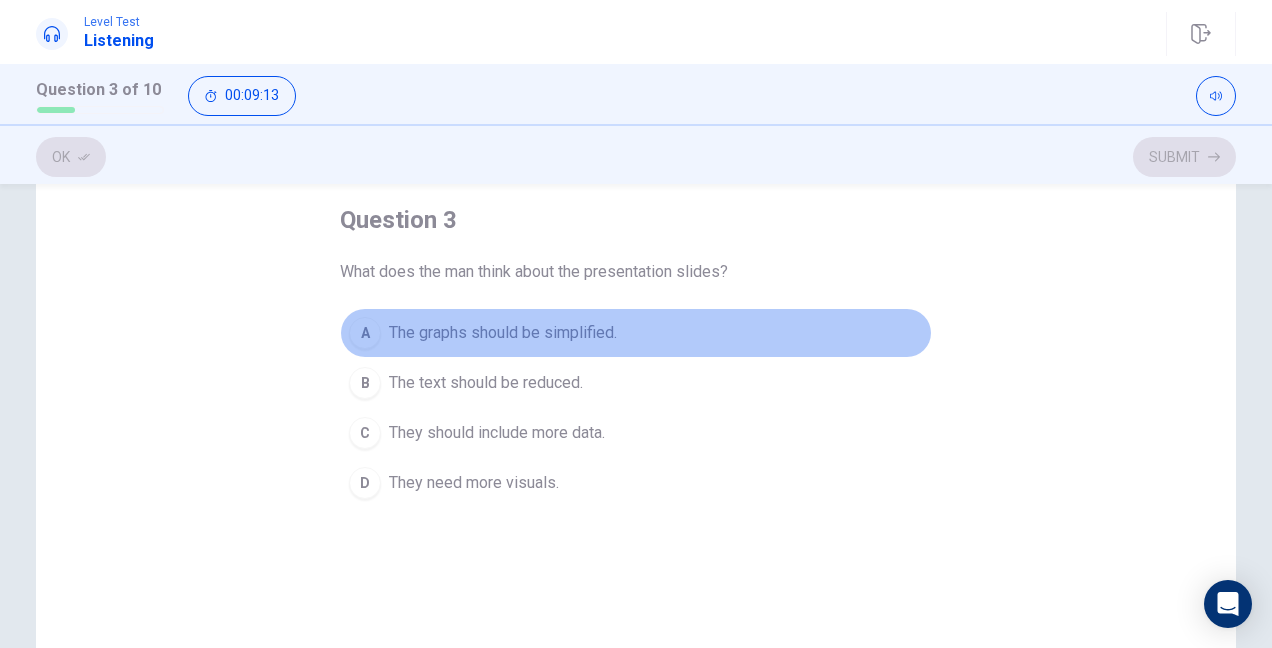 drag, startPoint x: 442, startPoint y: 321, endPoint x: 506, endPoint y: 328, distance: 64.381676 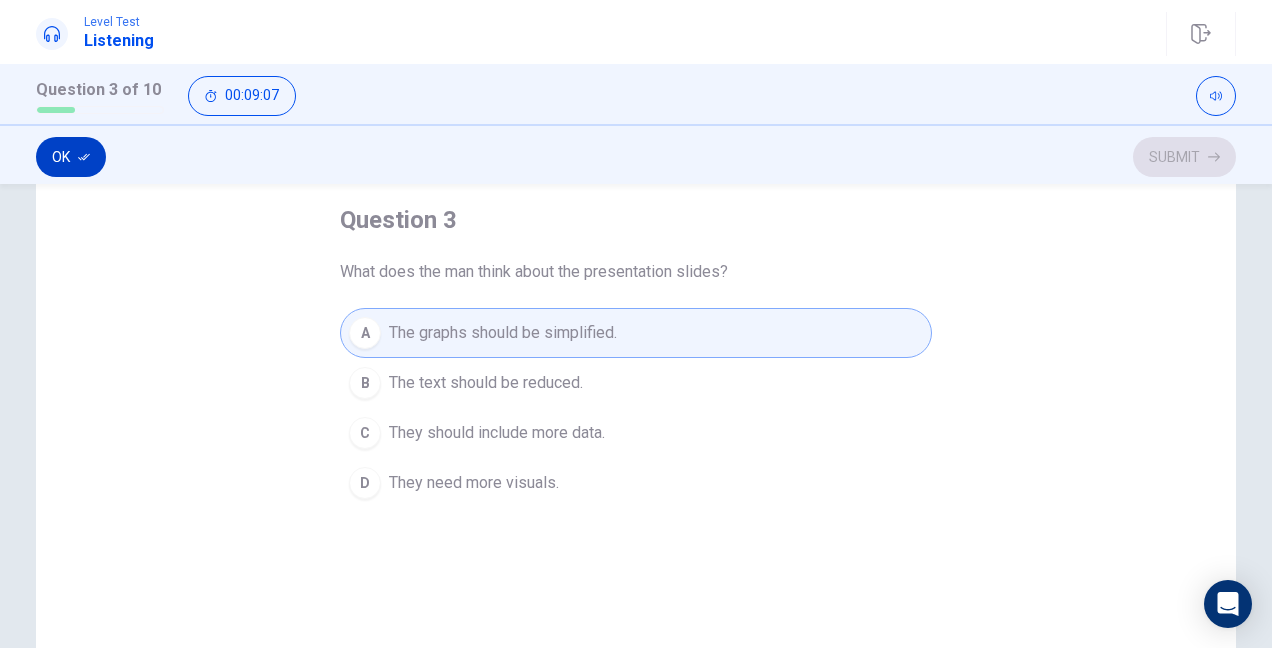 click on "Ok" at bounding box center (71, 157) 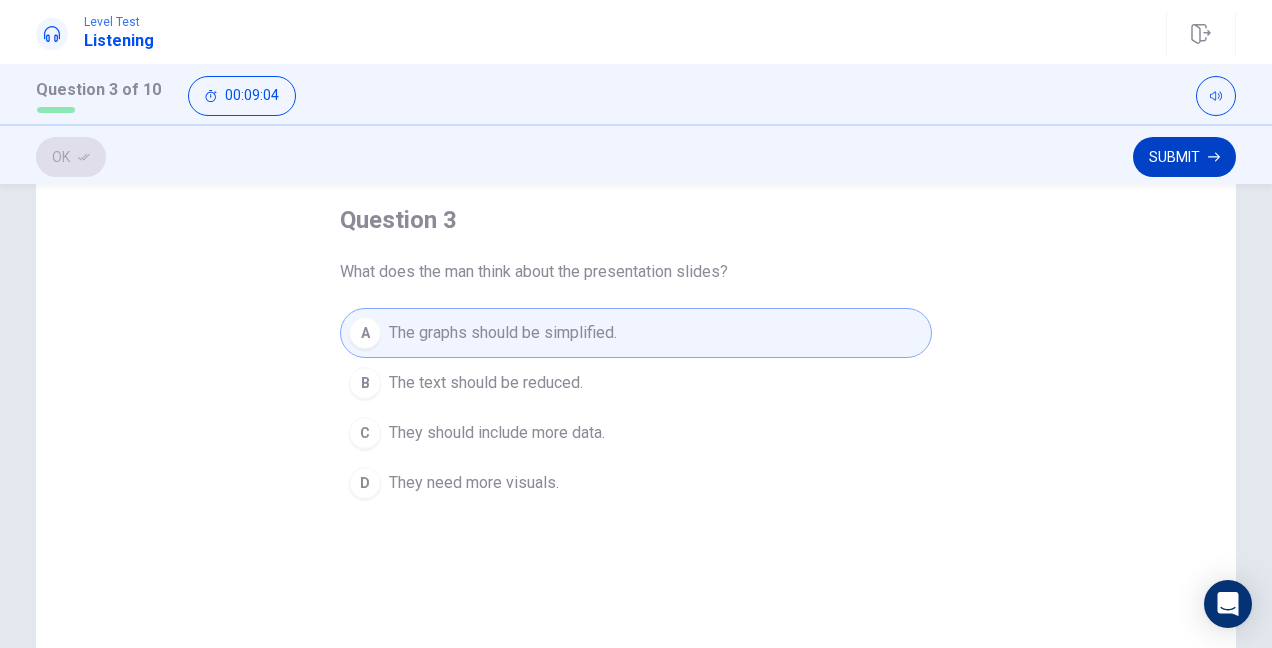click on "Submit" at bounding box center (1184, 157) 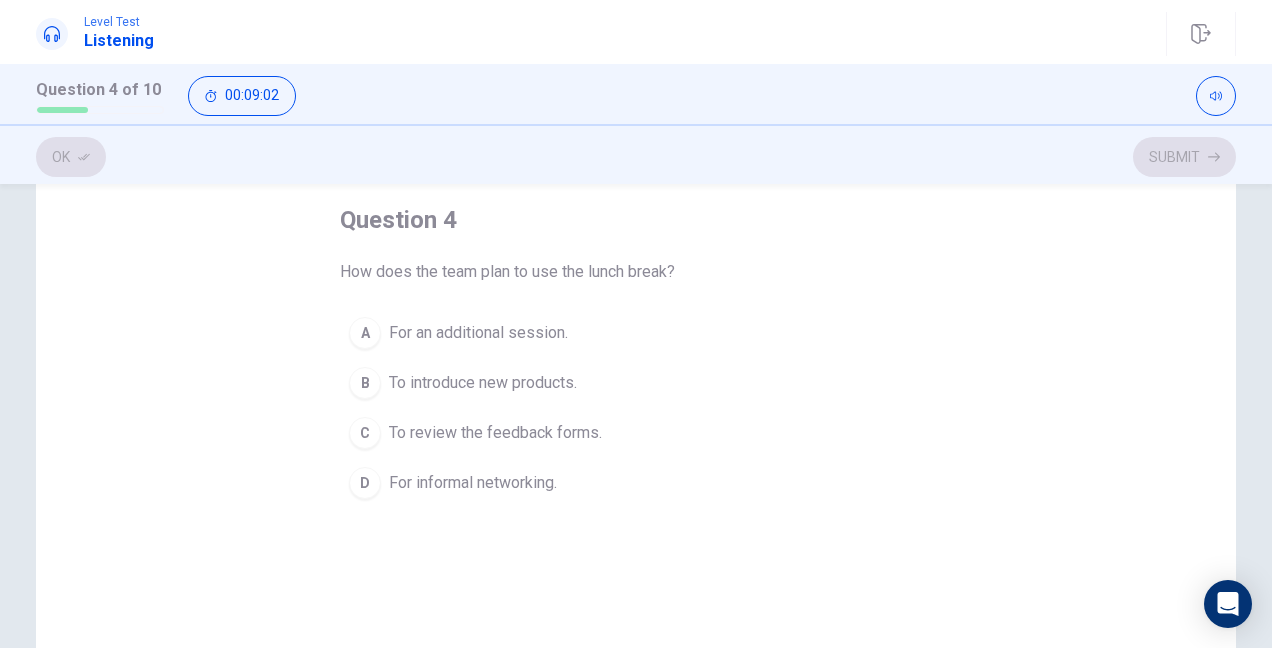 drag, startPoint x: 350, startPoint y: 270, endPoint x: 621, endPoint y: 268, distance: 271.0074 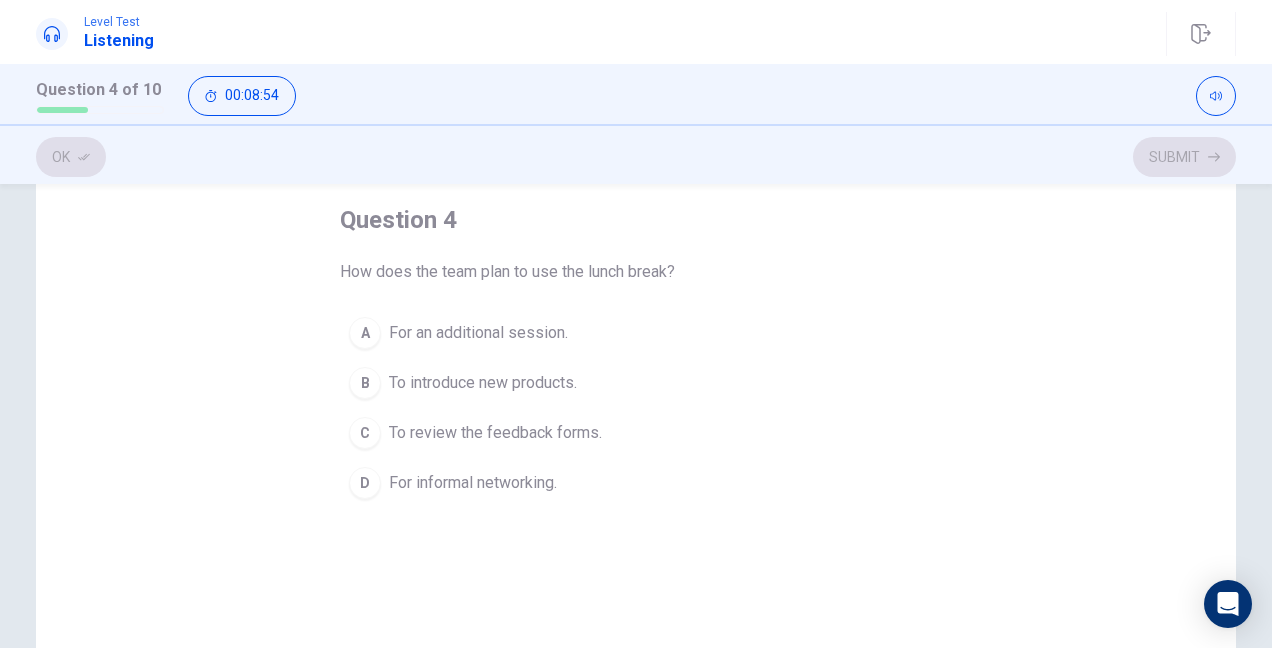 click on "To review the feedback forms." at bounding box center (495, 433) 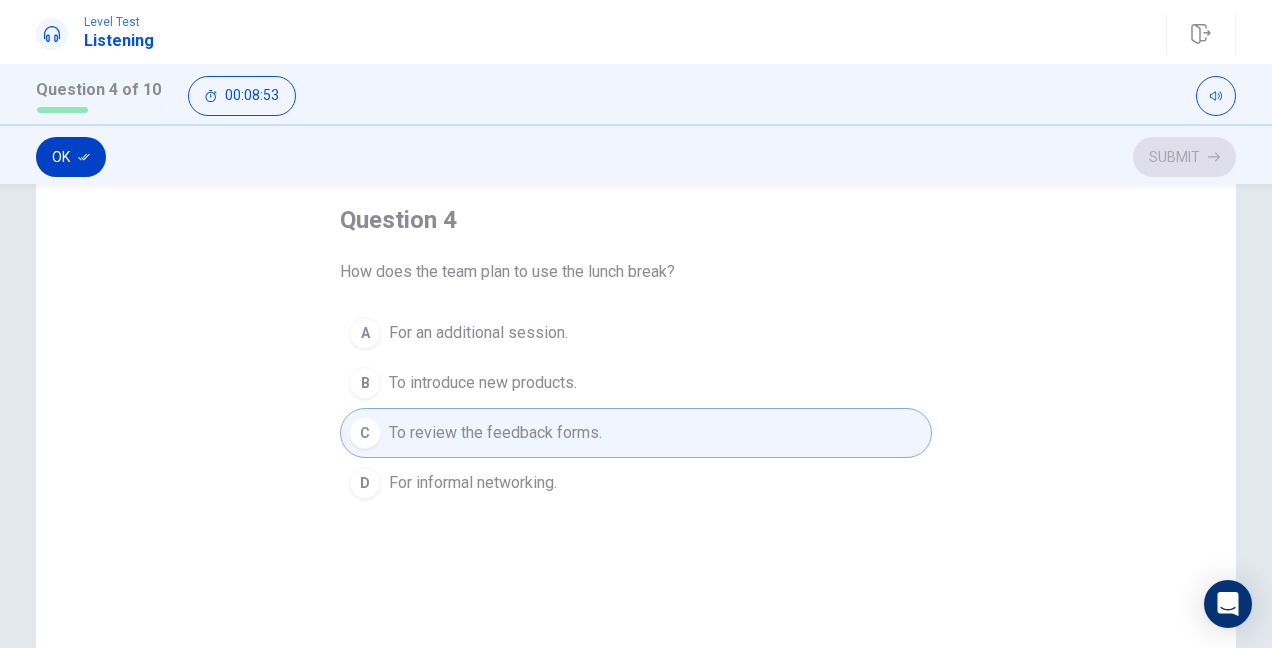 click 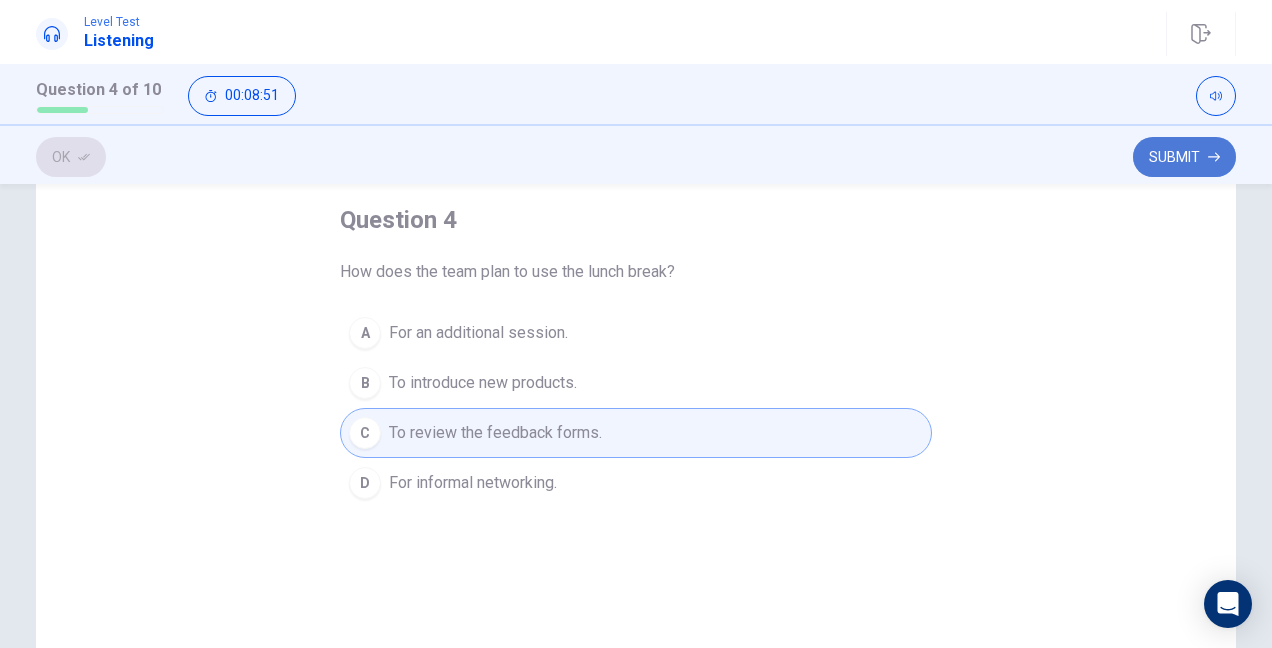 click on "Submit" at bounding box center [1184, 157] 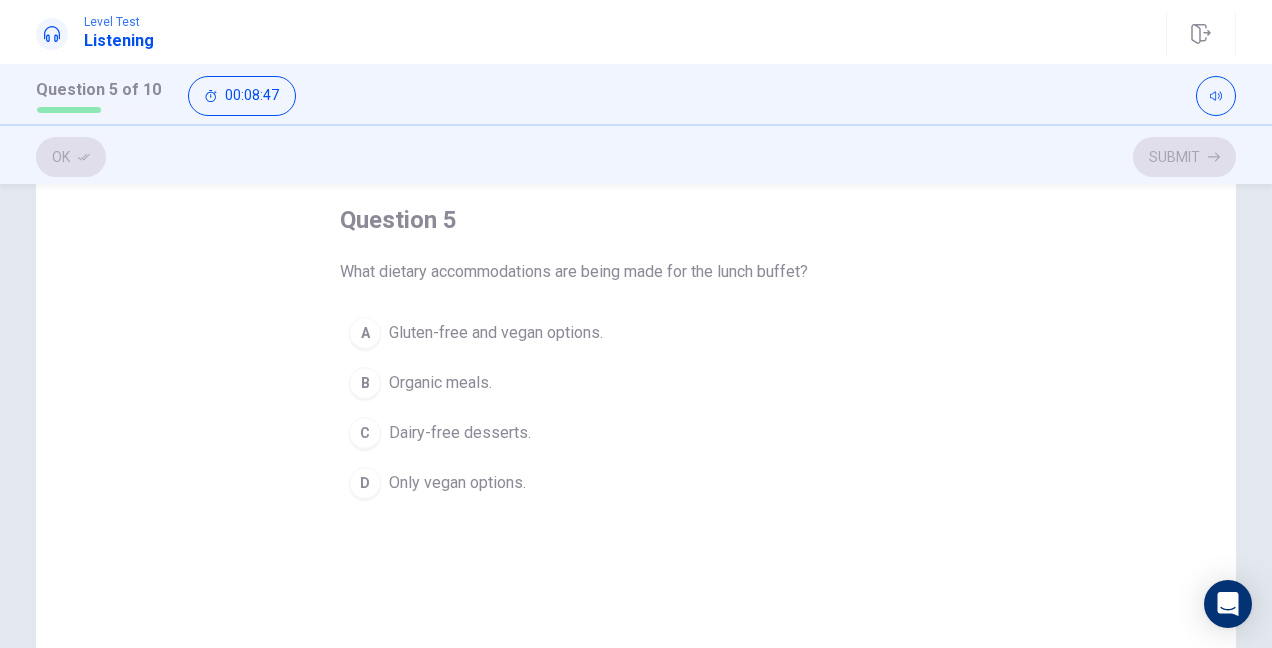 click on "Gluten-free and vegan options." at bounding box center [496, 333] 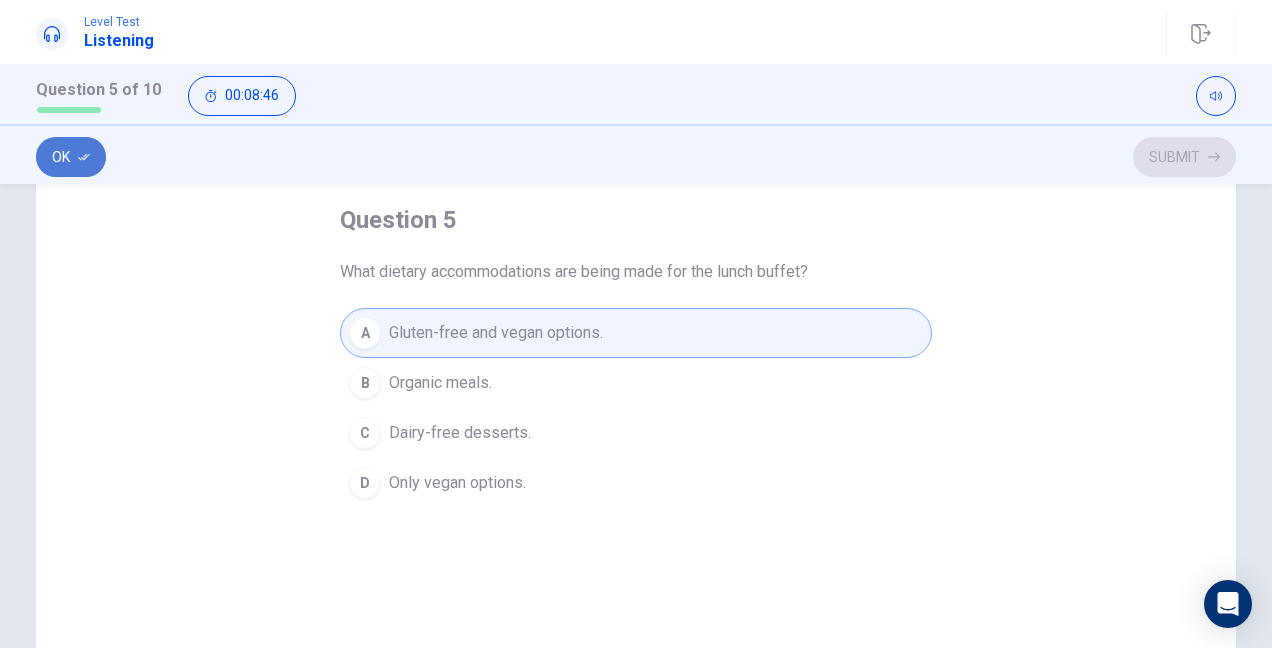 click 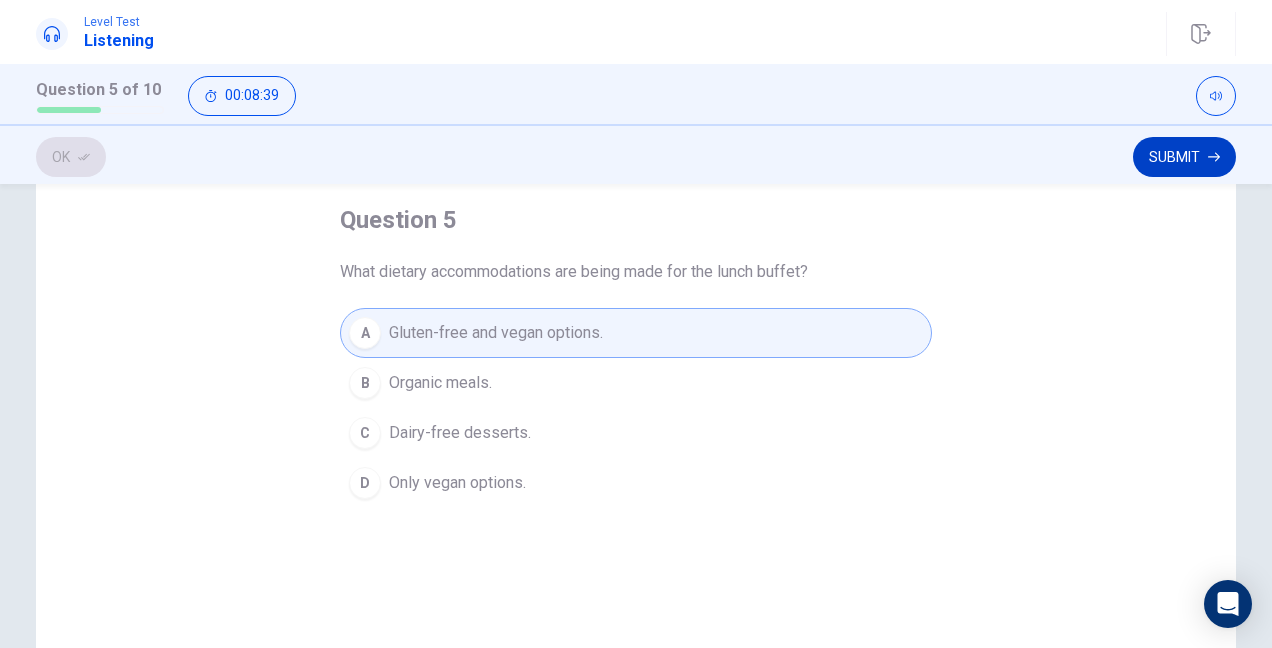 click on "Submit" at bounding box center [1184, 157] 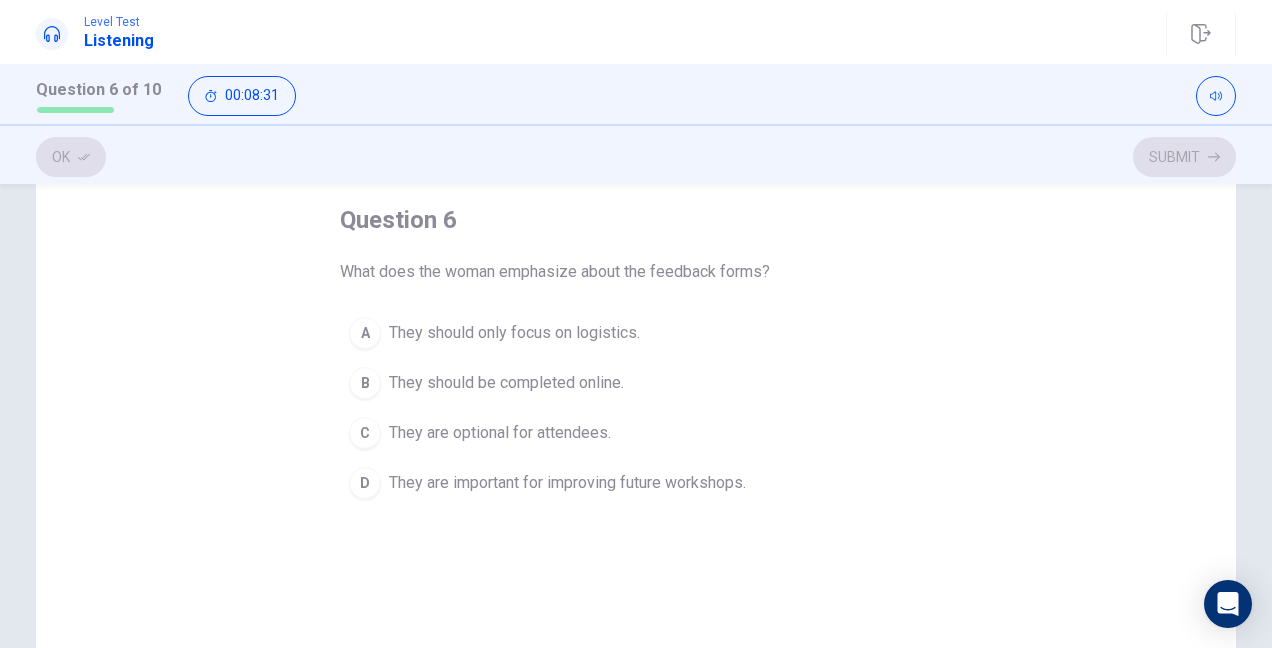 click on "They are important for improving future workshops." at bounding box center (567, 483) 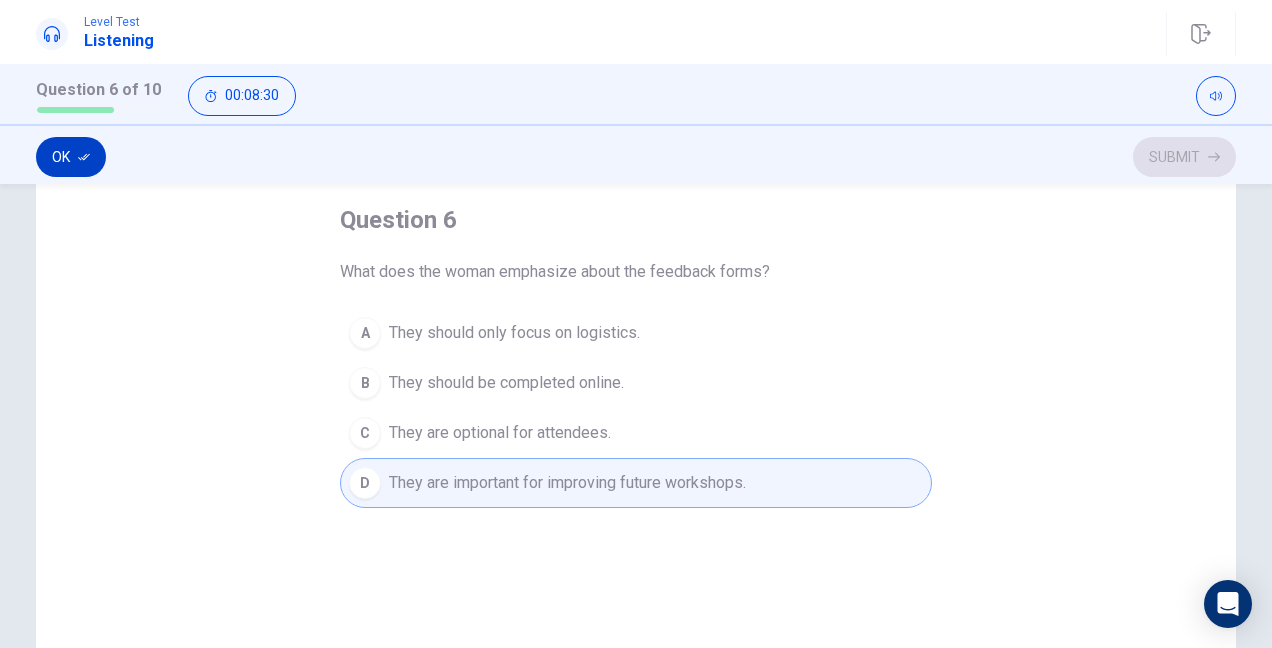 click on "Ok" at bounding box center (71, 157) 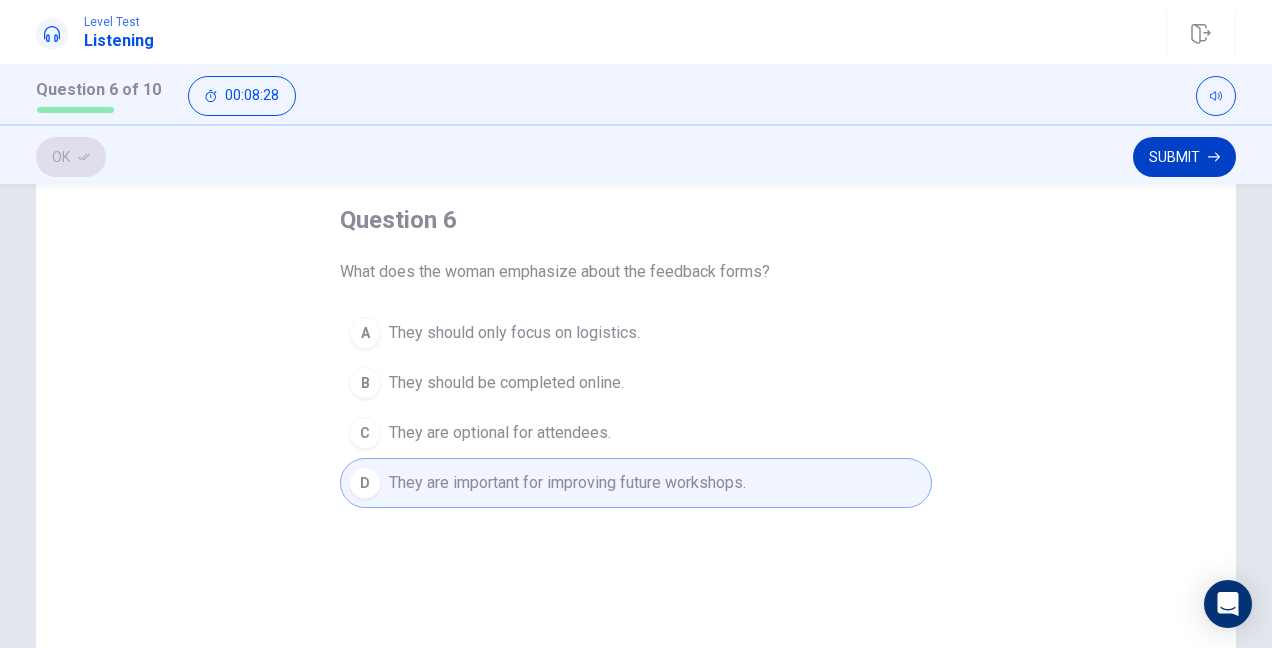 click on "Submit" at bounding box center [1184, 157] 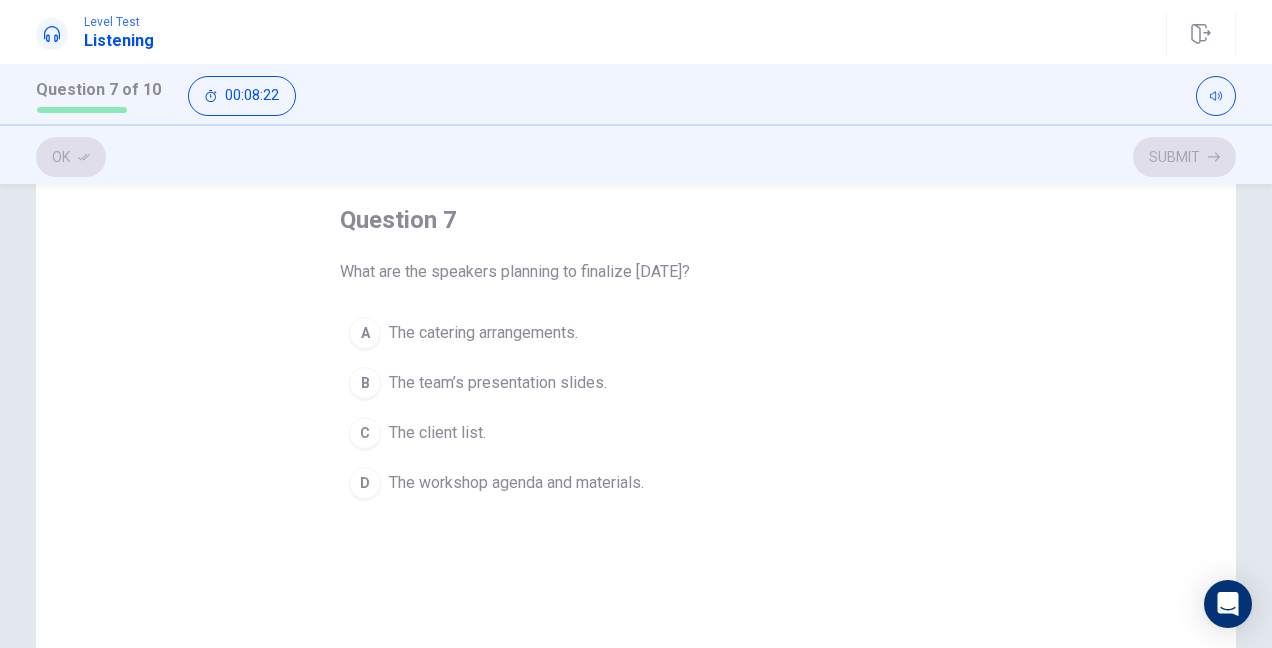 click on "The workshop agenda and materials." at bounding box center (516, 483) 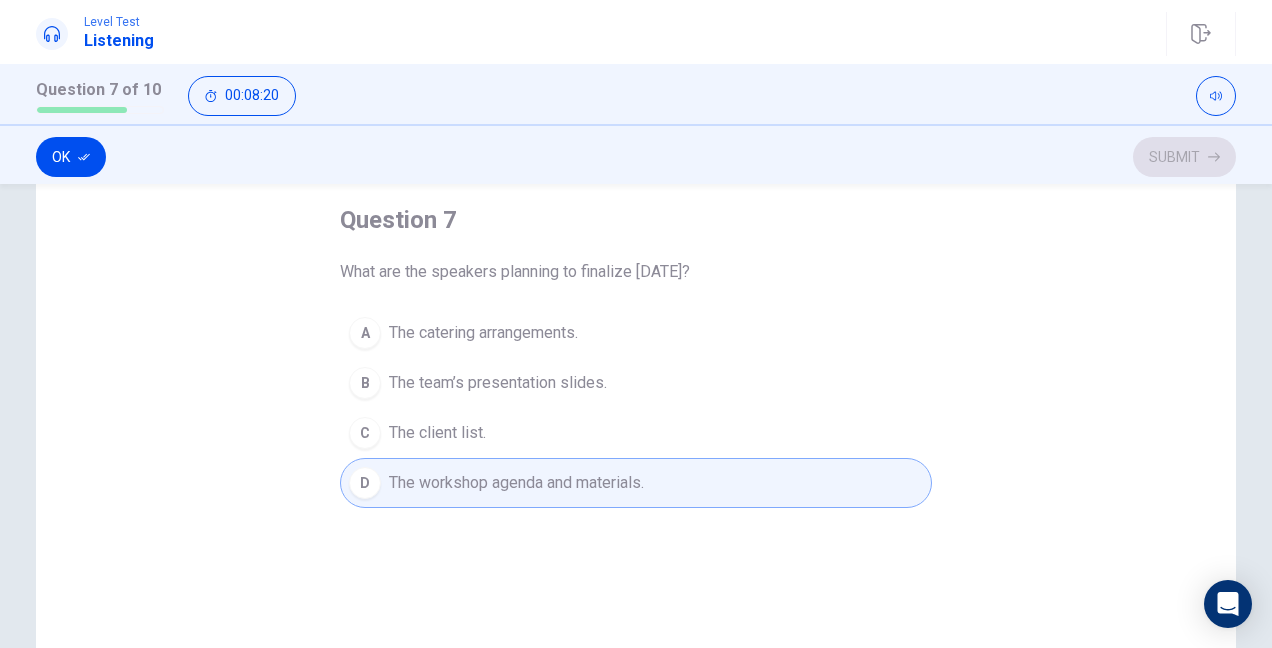 click on "Ok" at bounding box center (71, 157) 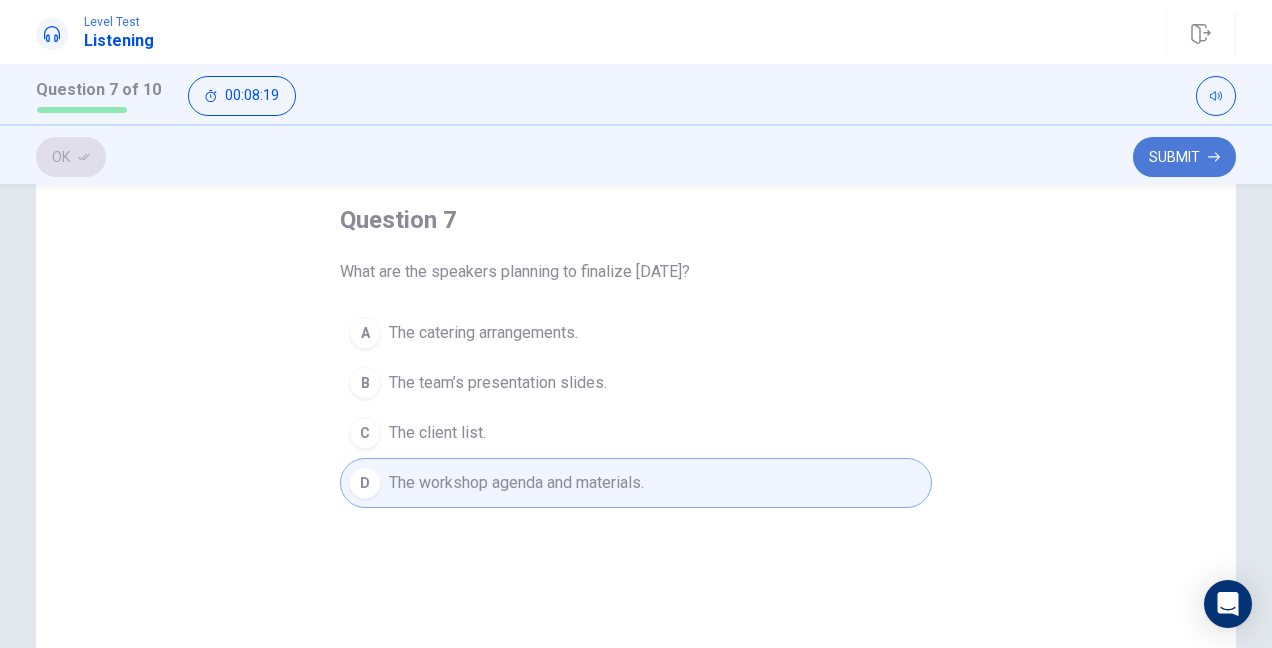 click on "Submit" at bounding box center [1184, 157] 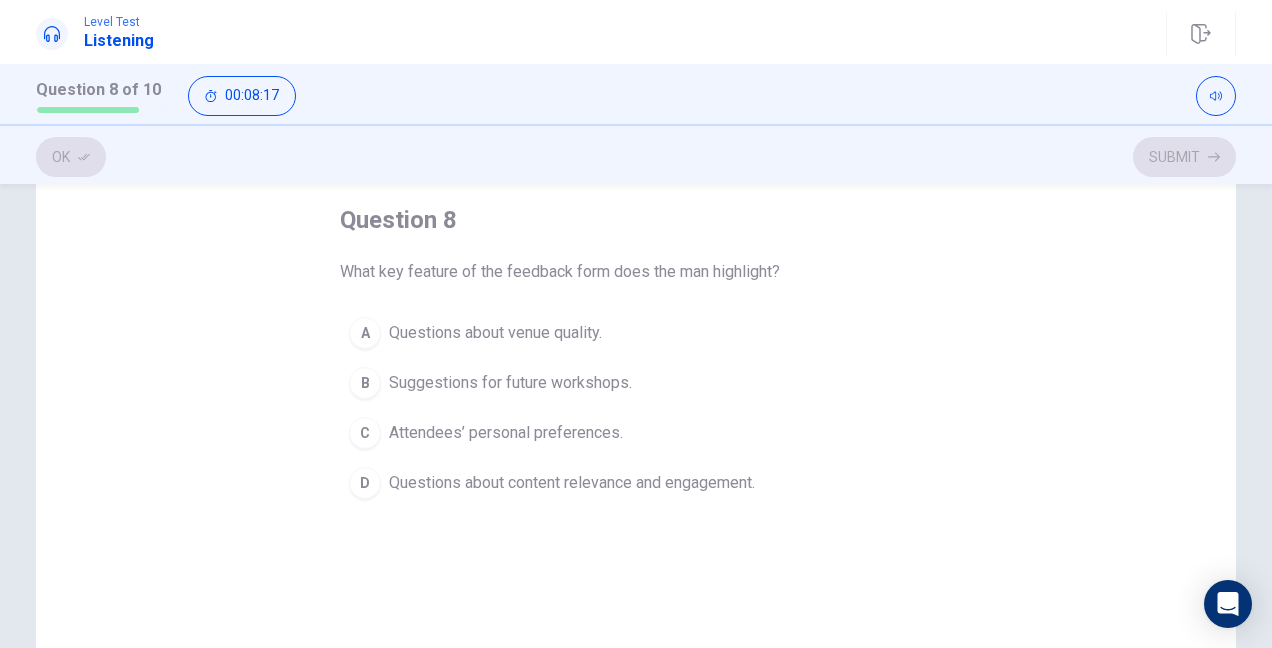 drag, startPoint x: 417, startPoint y: 274, endPoint x: 495, endPoint y: 276, distance: 78.025635 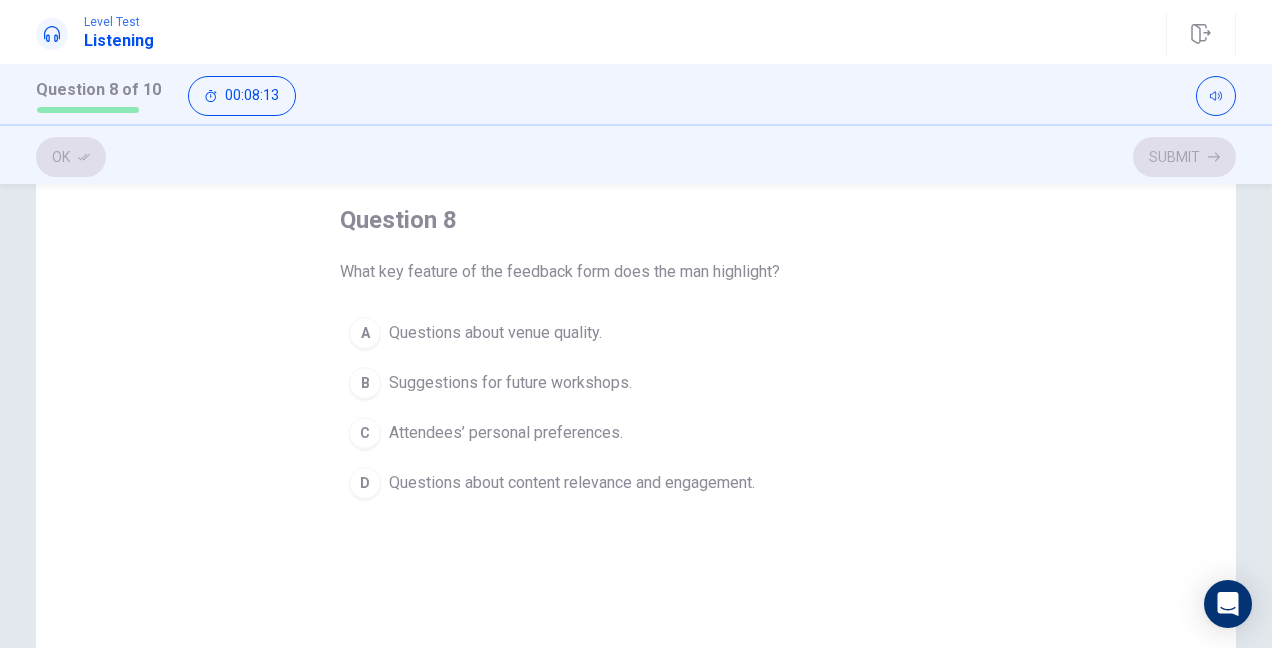 click on "Suggestions for future workshops." at bounding box center [510, 383] 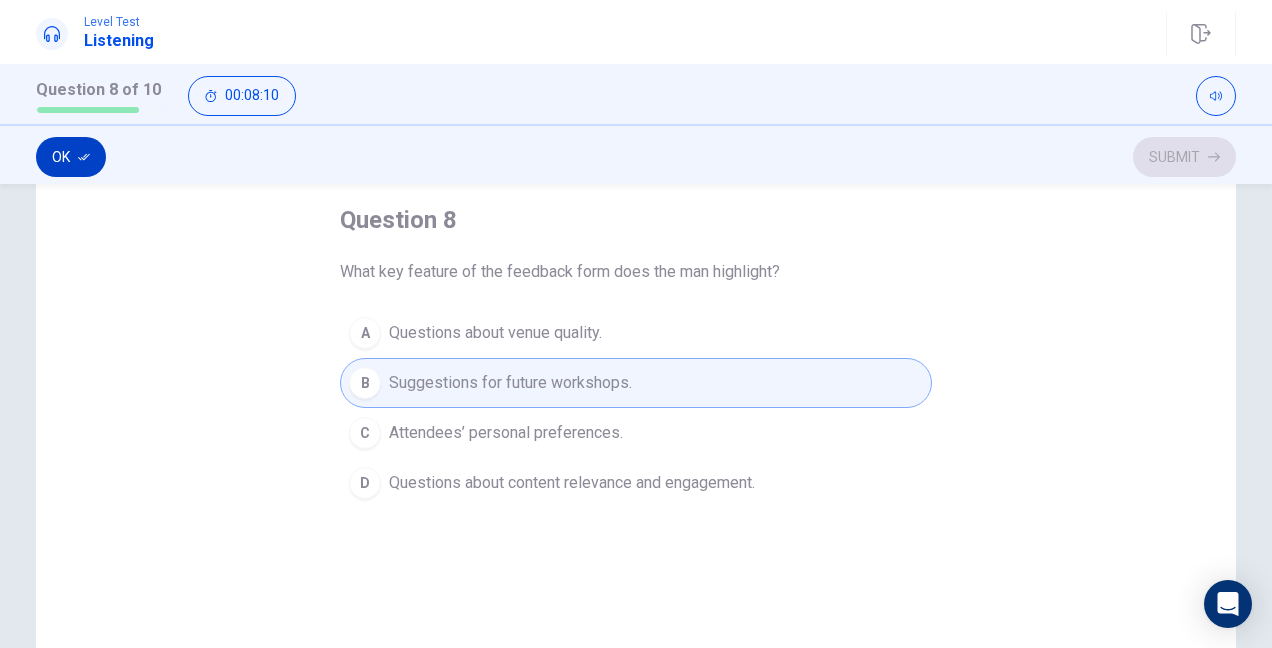 click on "Ok" at bounding box center [71, 157] 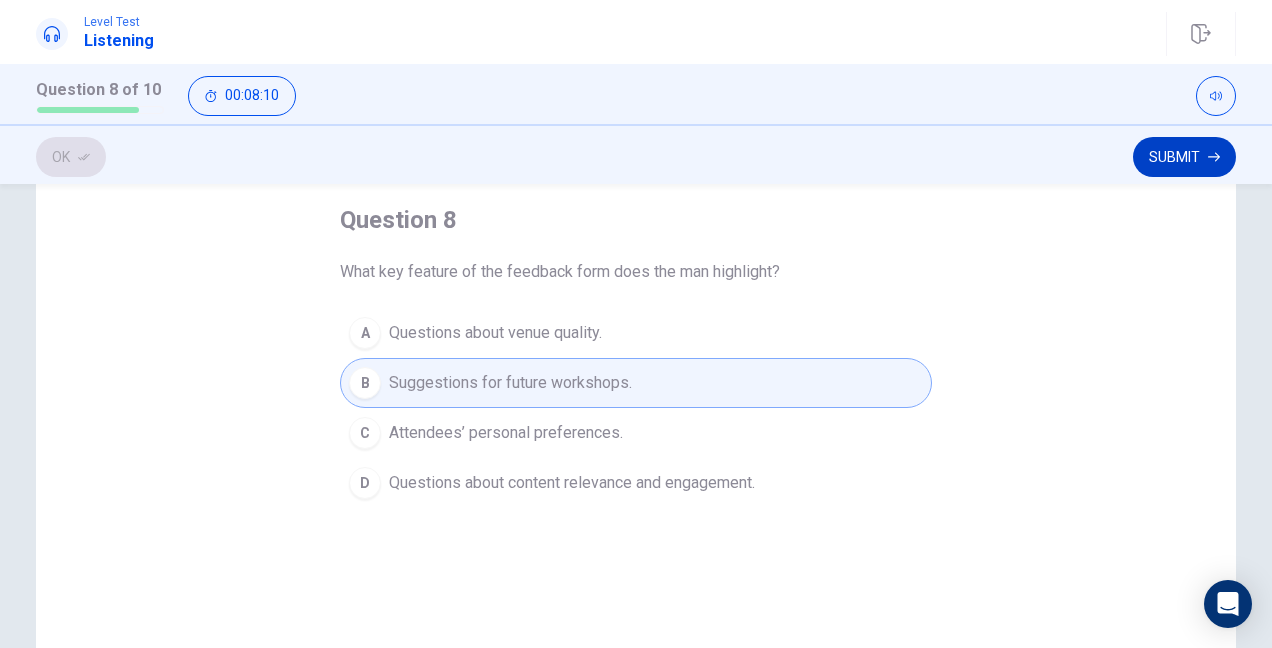 click on "Submit" at bounding box center [1184, 157] 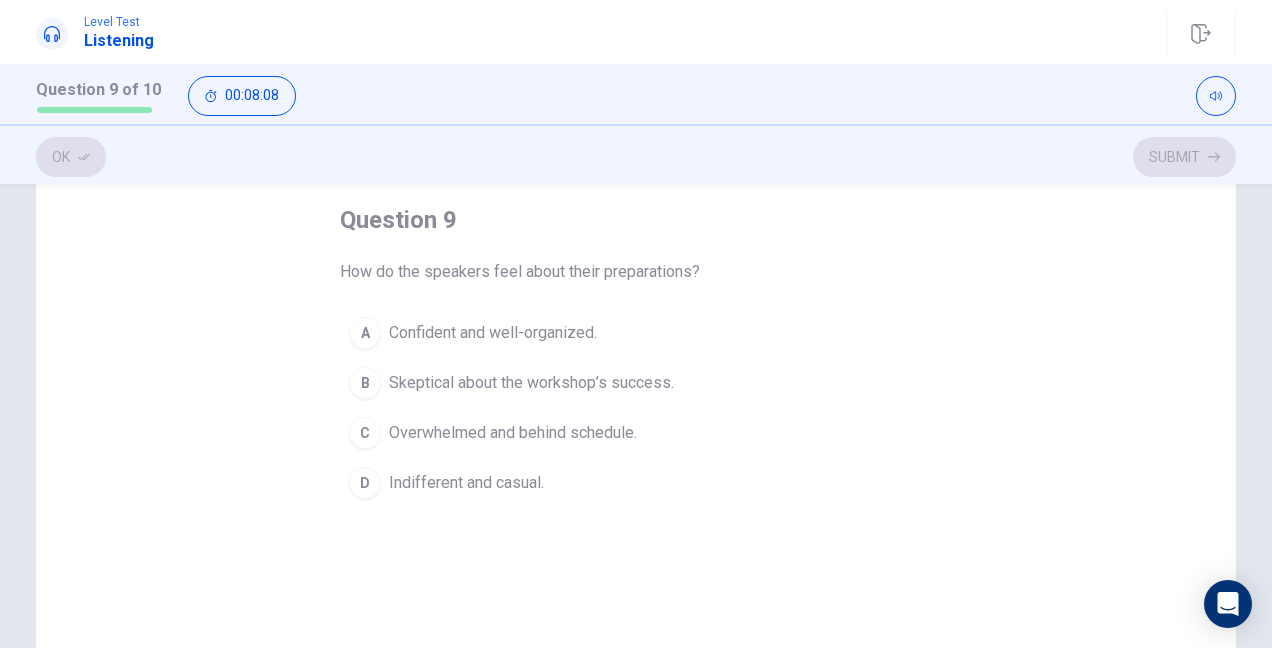 drag, startPoint x: 374, startPoint y: 270, endPoint x: 409, endPoint y: 278, distance: 35.902645 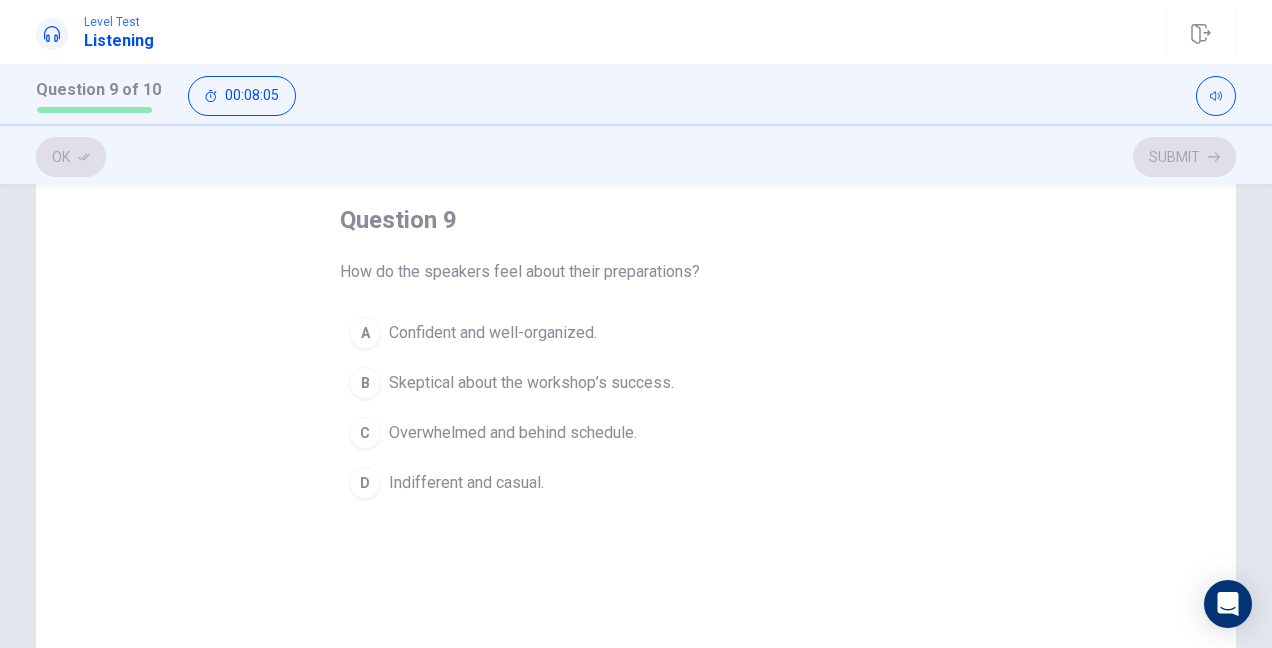 drag, startPoint x: 411, startPoint y: 270, endPoint x: 687, endPoint y: 274, distance: 276.029 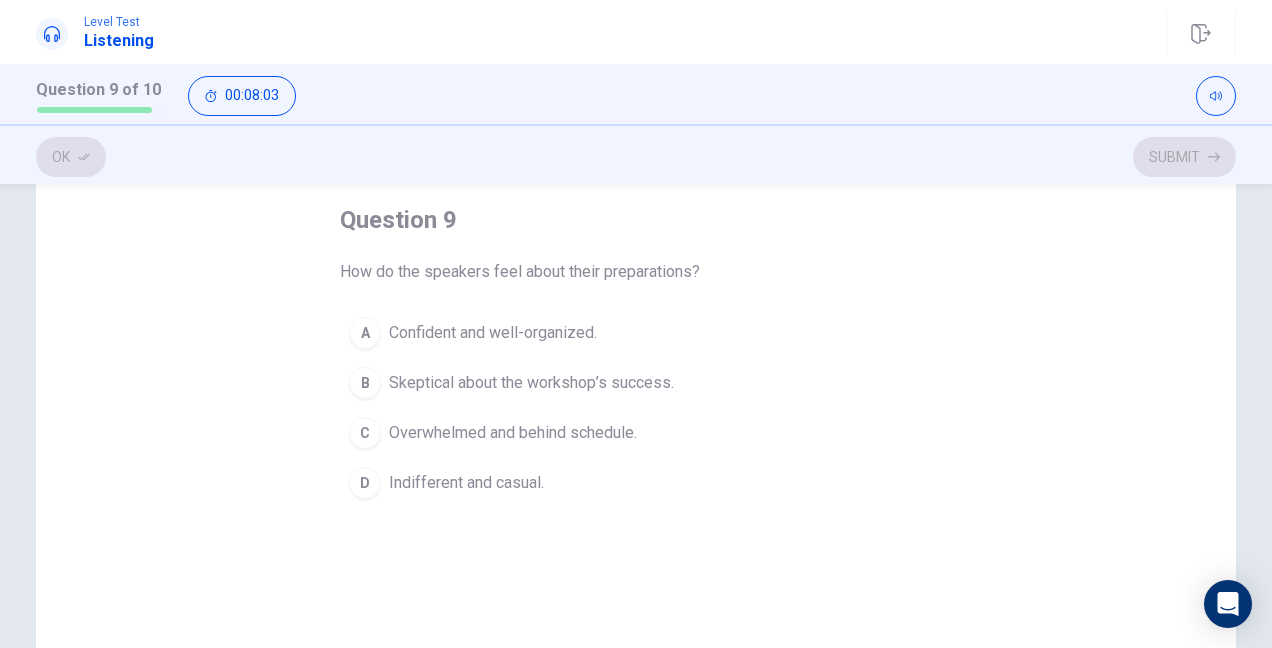 click on "Confident and well-organized." at bounding box center [493, 333] 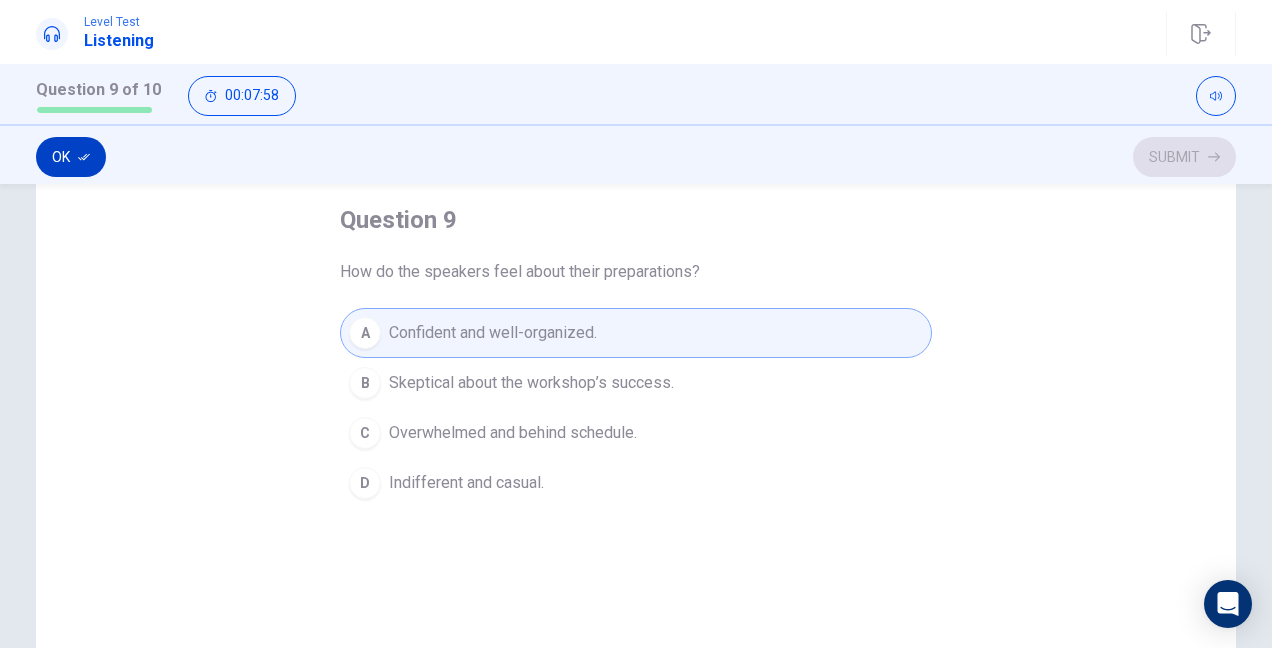 click on "Ok" at bounding box center [71, 157] 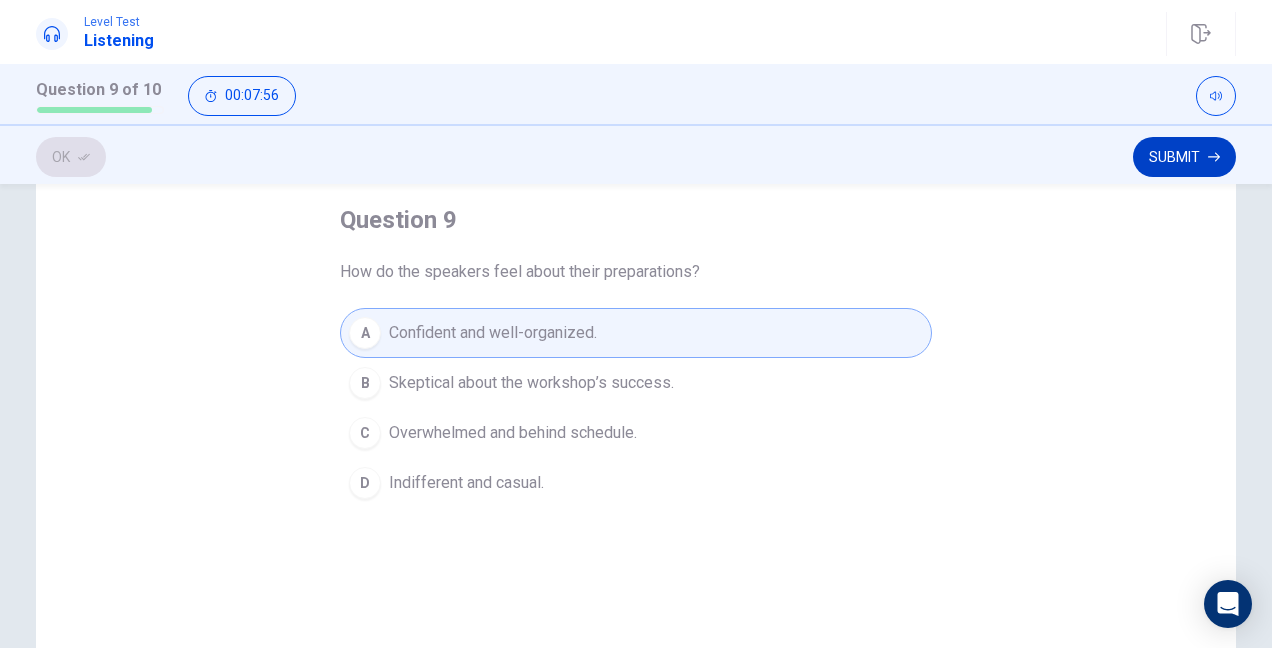 click on "Submit" at bounding box center [1184, 157] 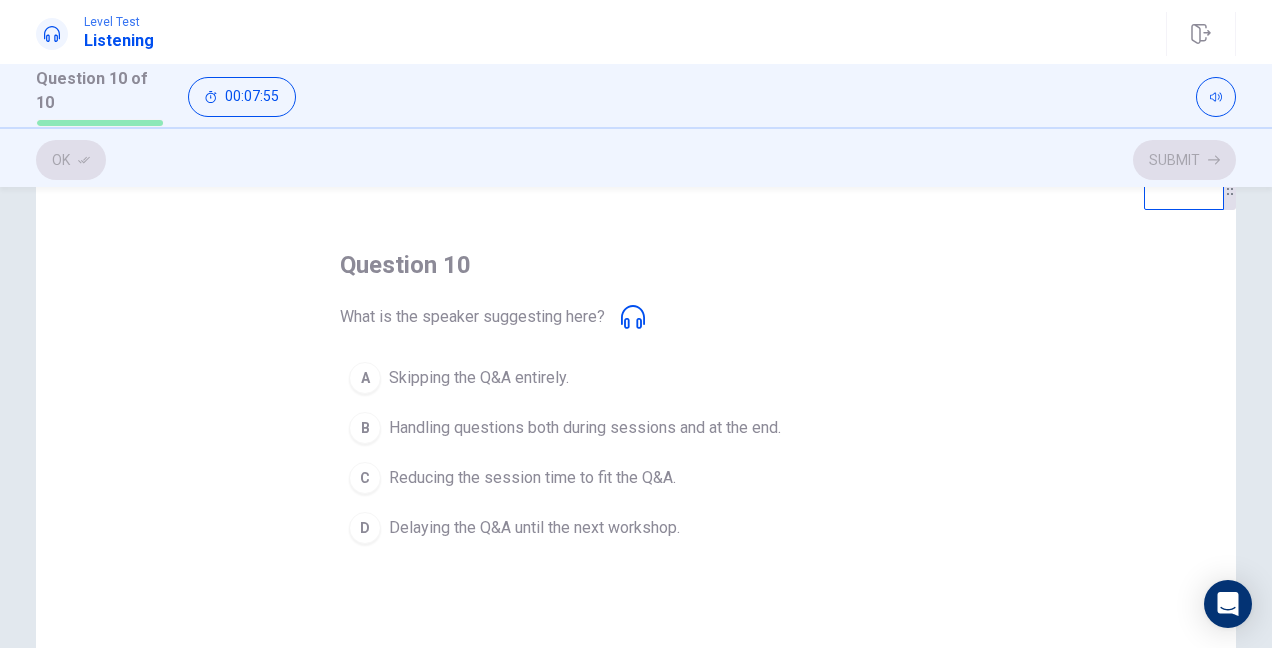 scroll, scrollTop: 100, scrollLeft: 0, axis: vertical 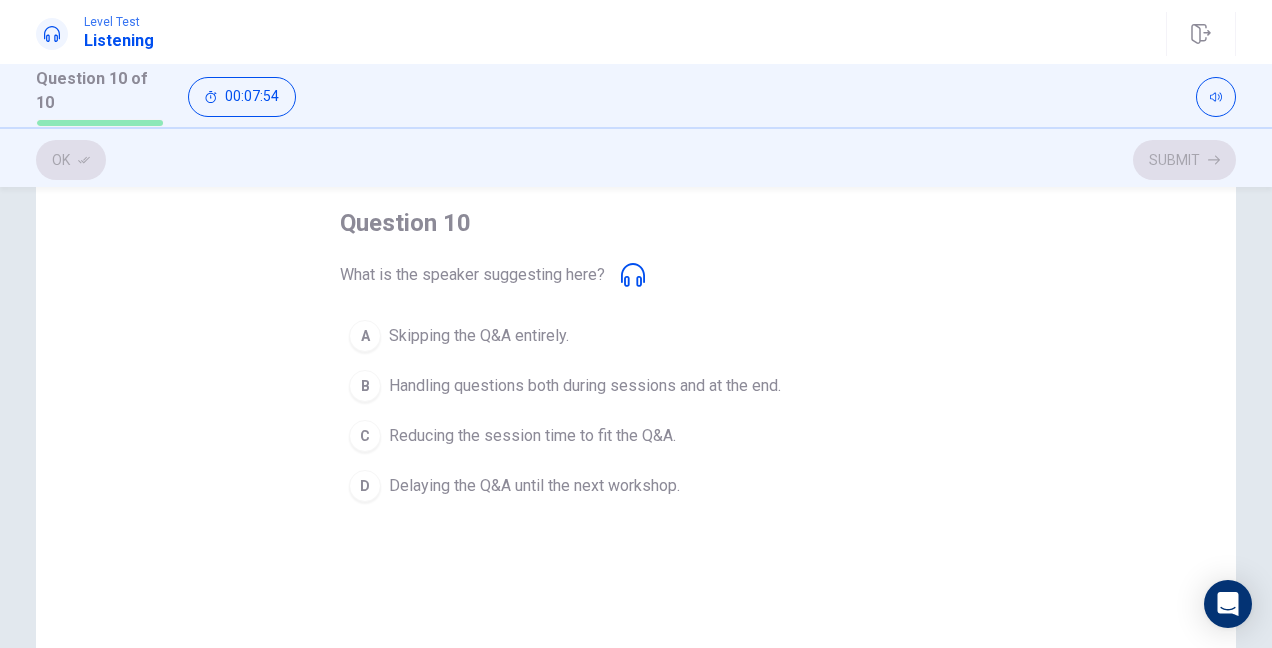 click 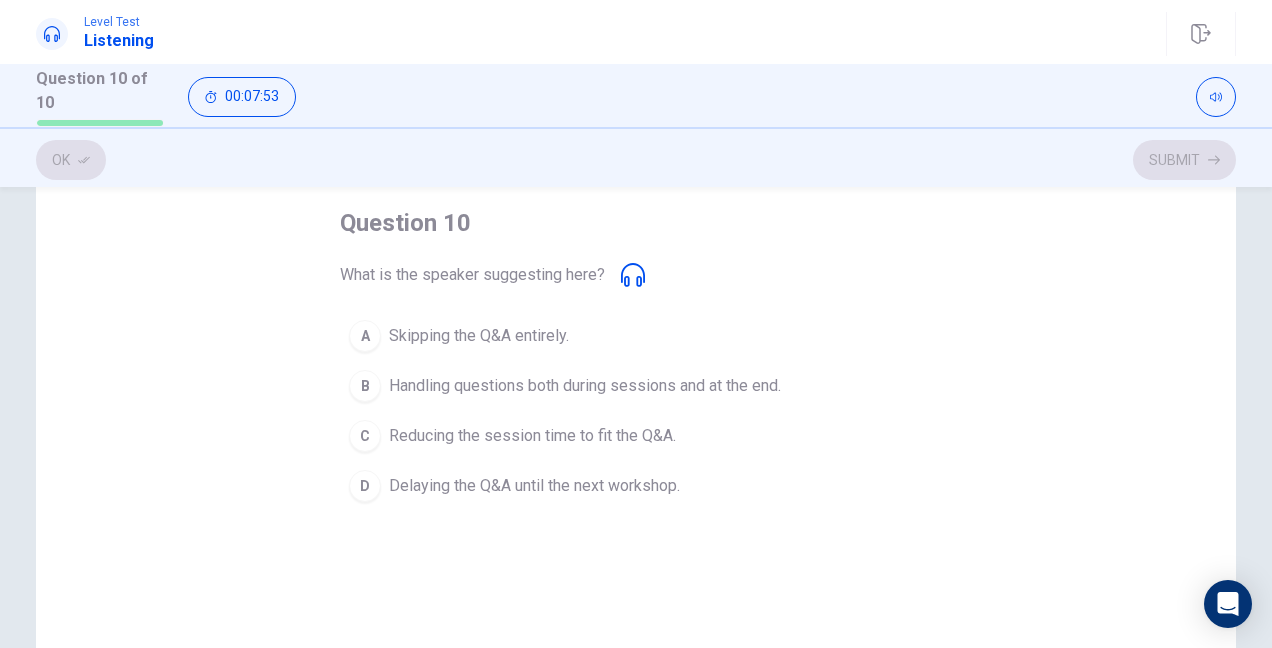 click 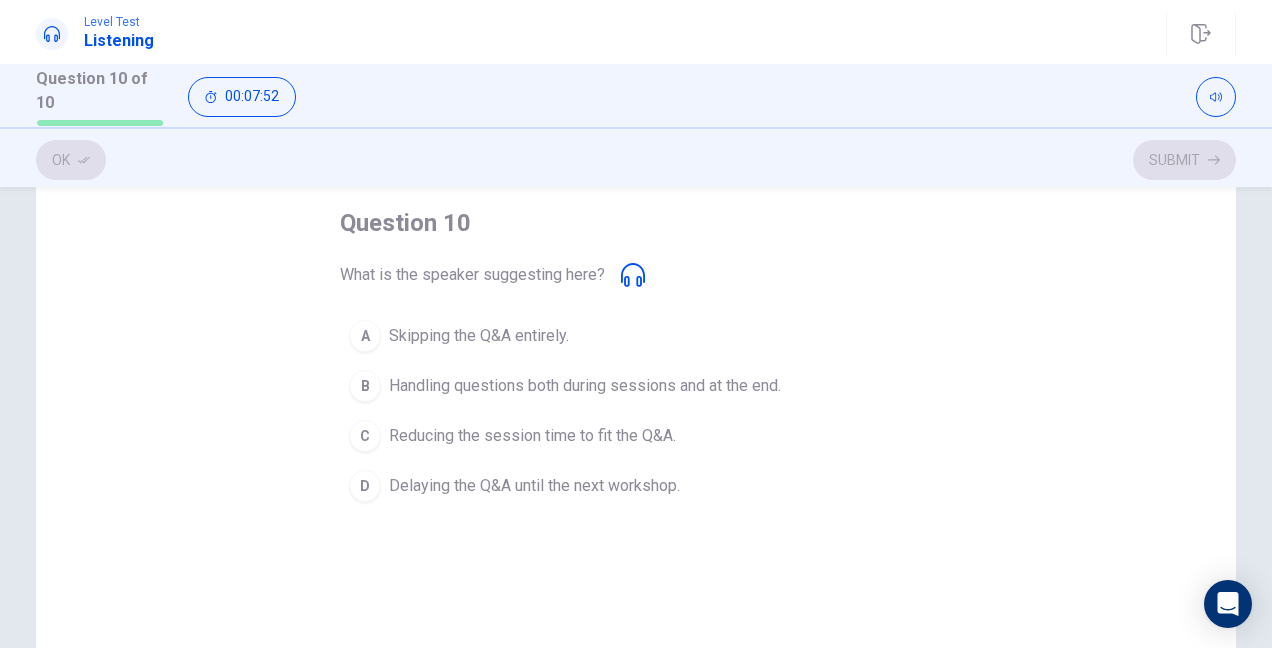 click on "Skipping the Q&A entirely." at bounding box center (479, 336) 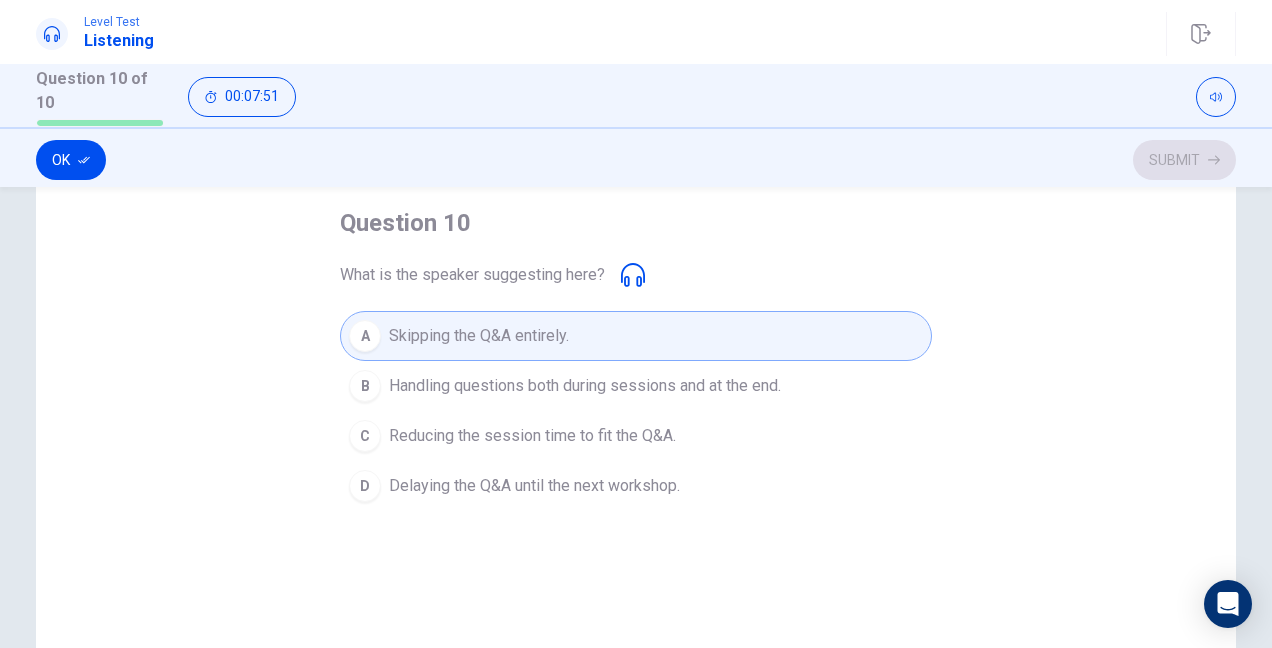 click on "Handling questions both during sessions and at the end." at bounding box center (585, 386) 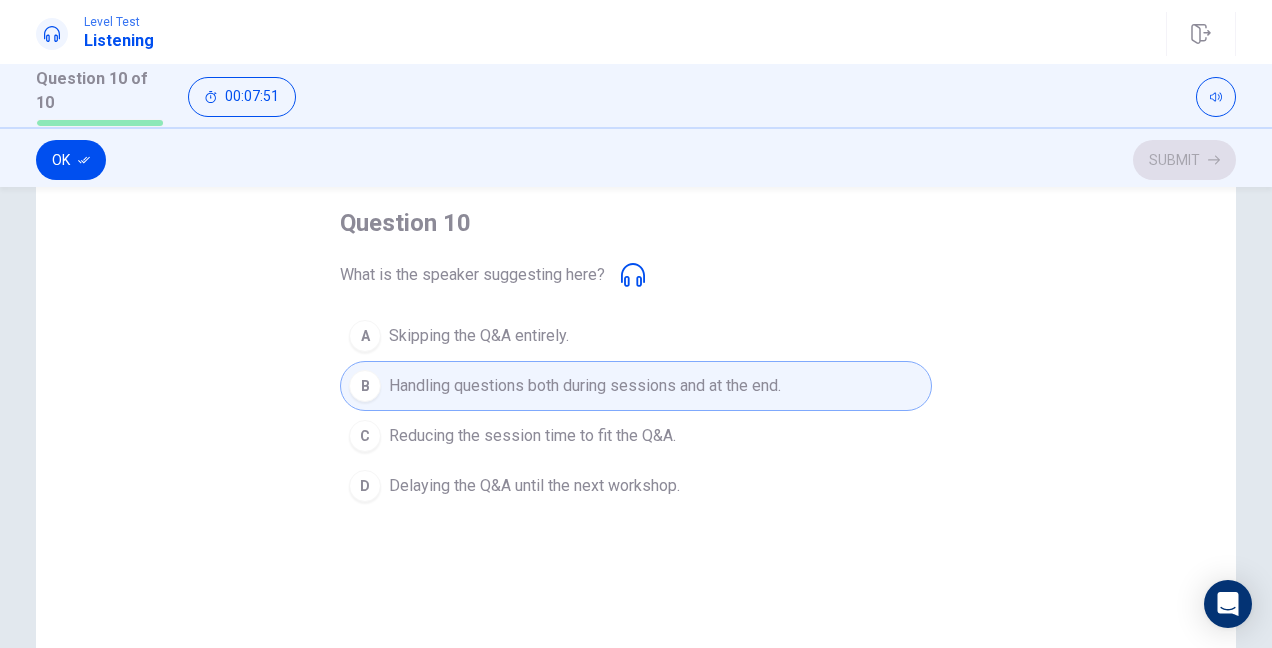 click on "Reducing the session time to fit the Q&A." at bounding box center [532, 436] 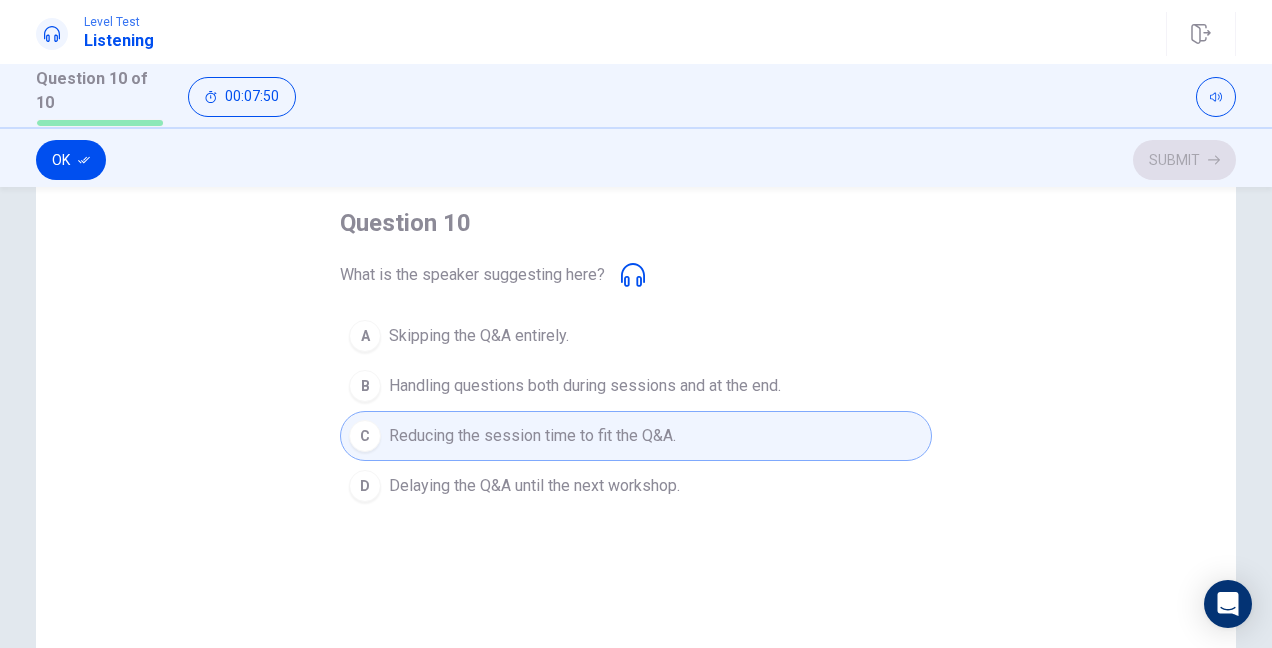 click on "Delaying the Q&A until the next workshop." at bounding box center (534, 486) 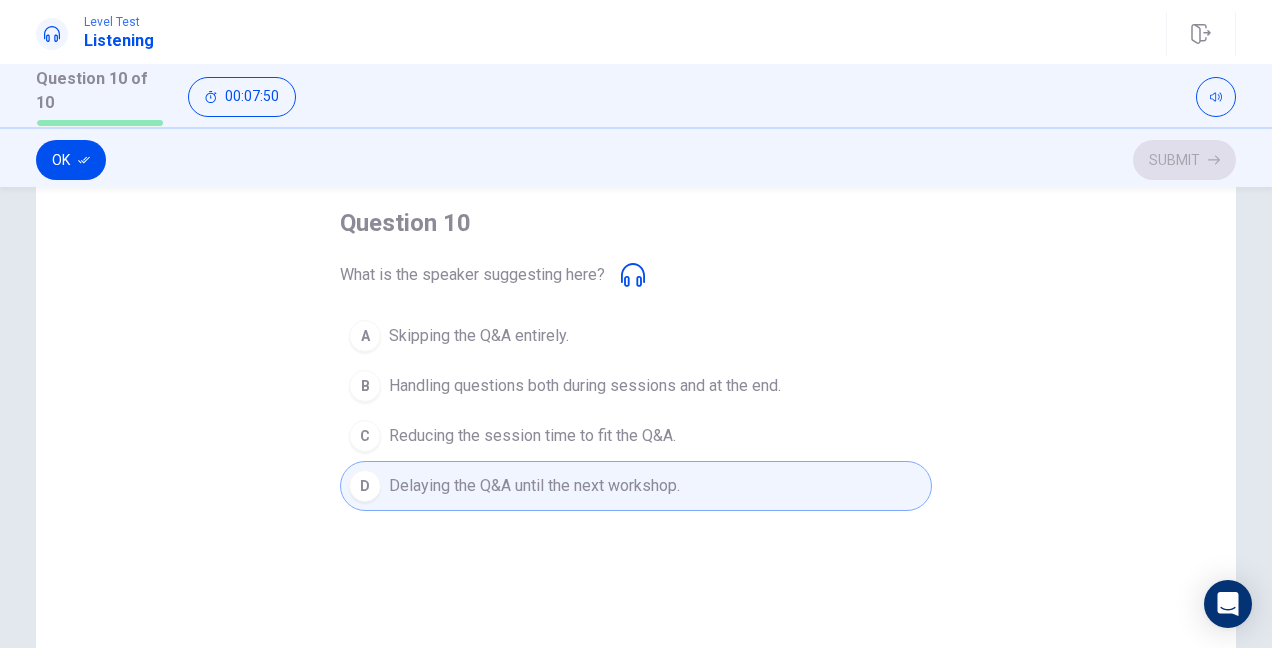 click on "What is the speaker suggesting here?" at bounding box center (472, 275) 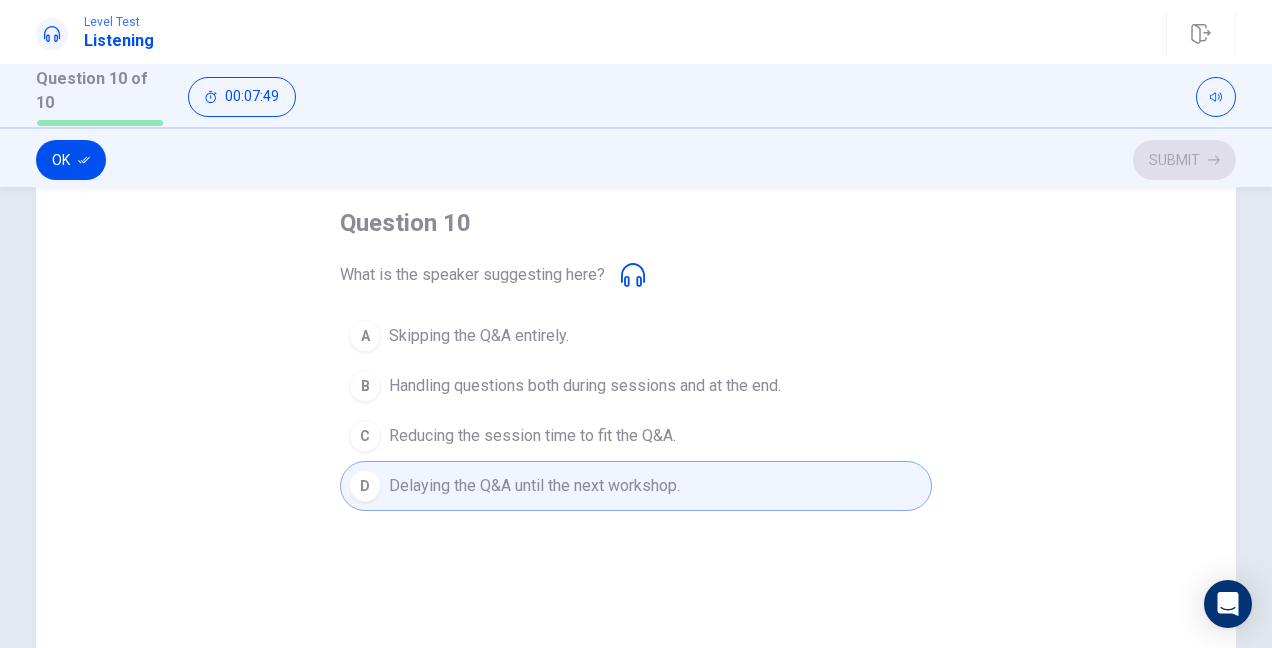 click on "Skipping the Q&A entirely." at bounding box center [479, 336] 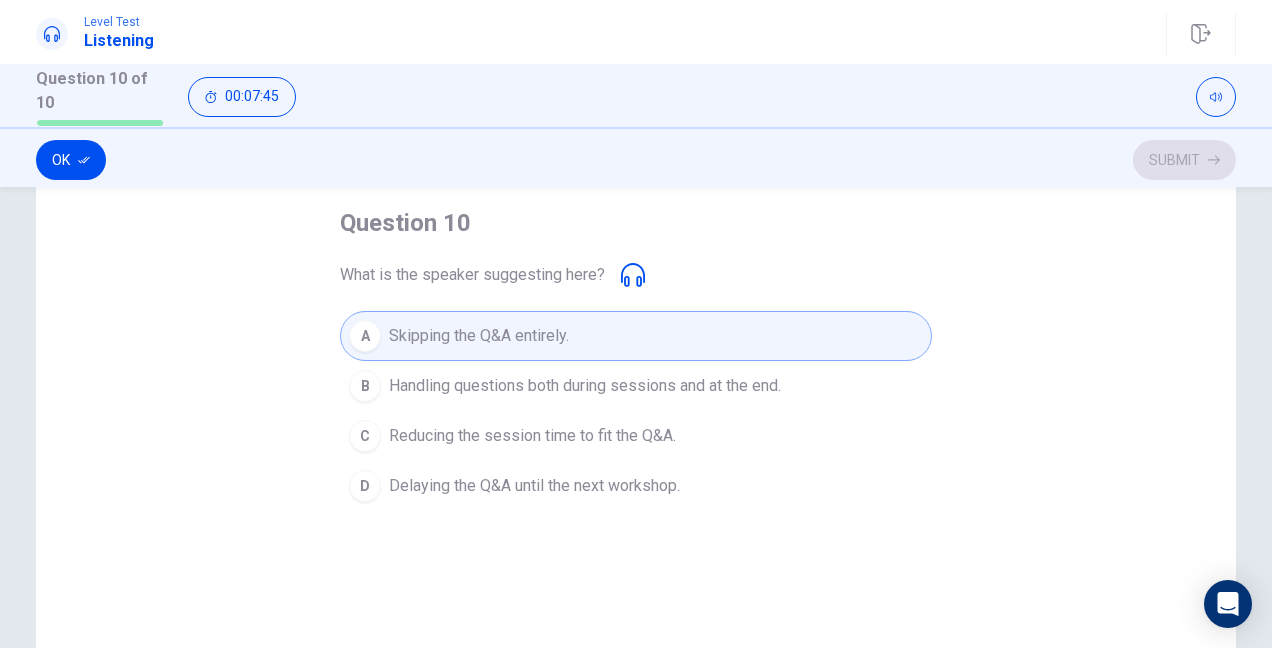 click on "Reducing the session time to fit the Q&A." at bounding box center (532, 436) 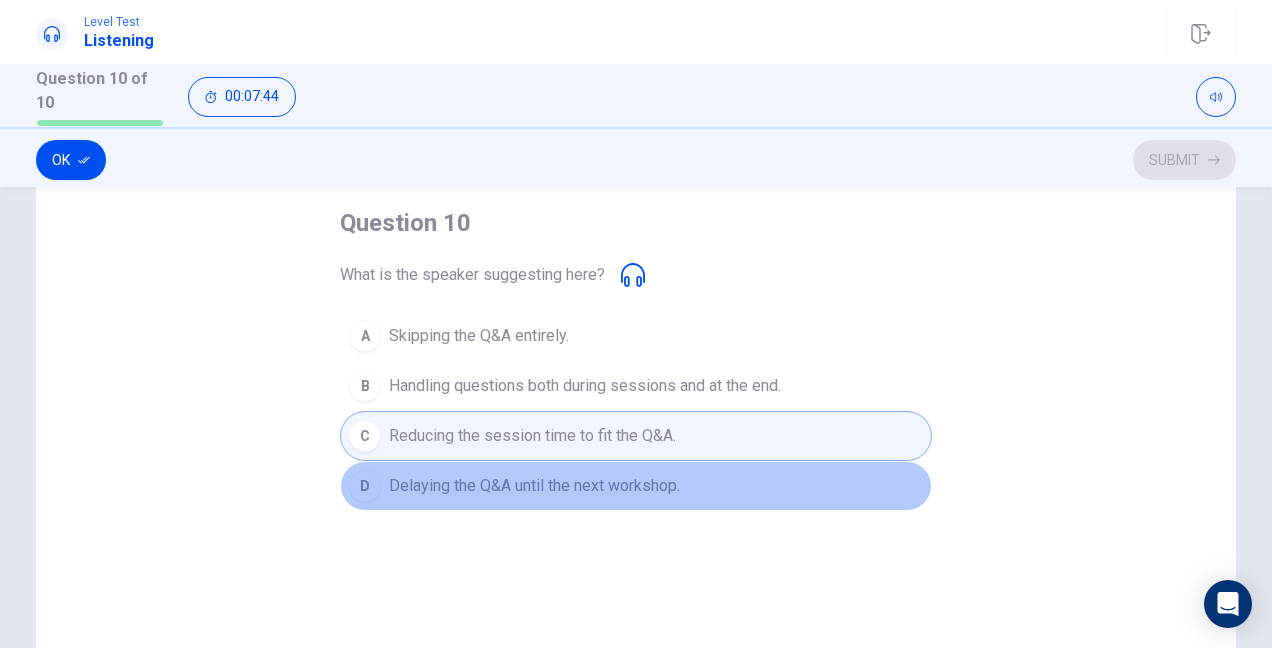 click on "Delaying the Q&A until the next workshop." at bounding box center (534, 486) 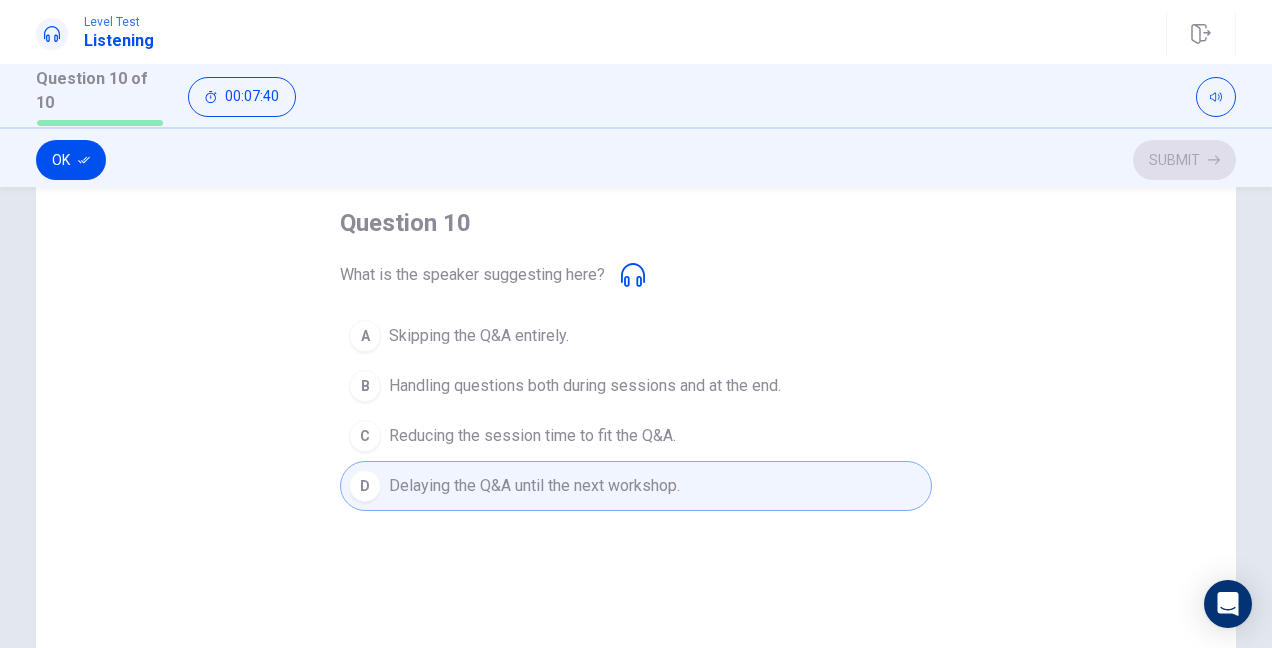 drag, startPoint x: 343, startPoint y: 274, endPoint x: 428, endPoint y: 287, distance: 85.98837 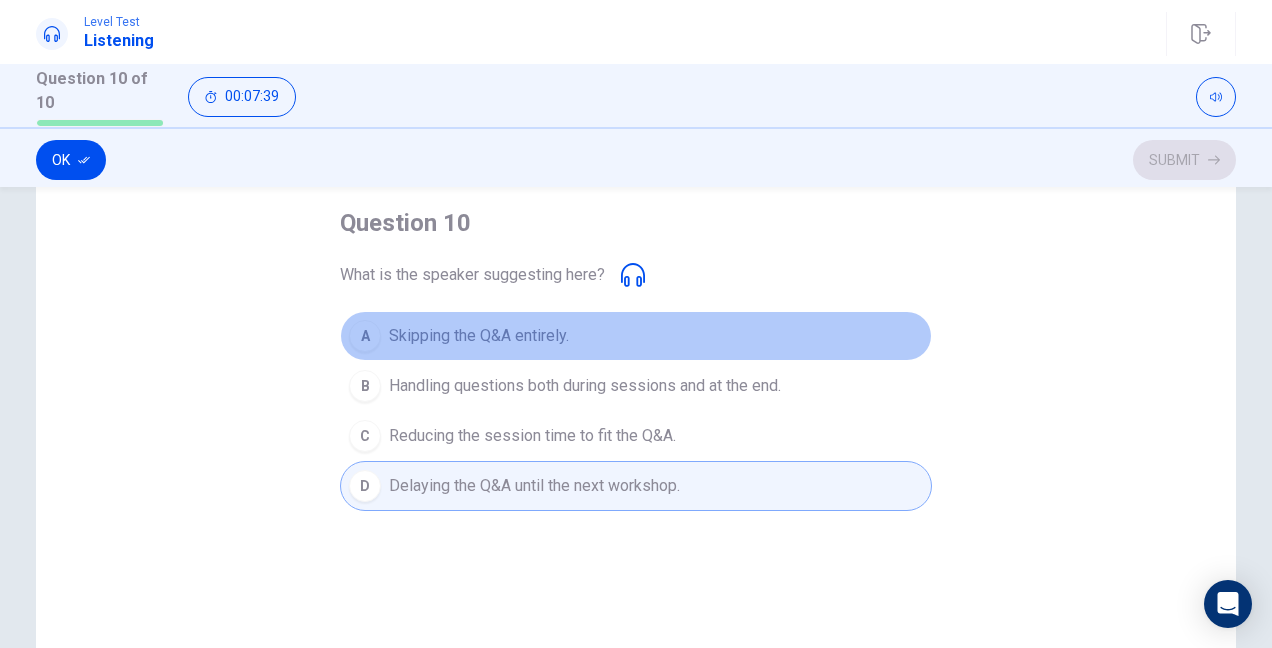 click on "Skipping the Q&A entirely." at bounding box center (479, 336) 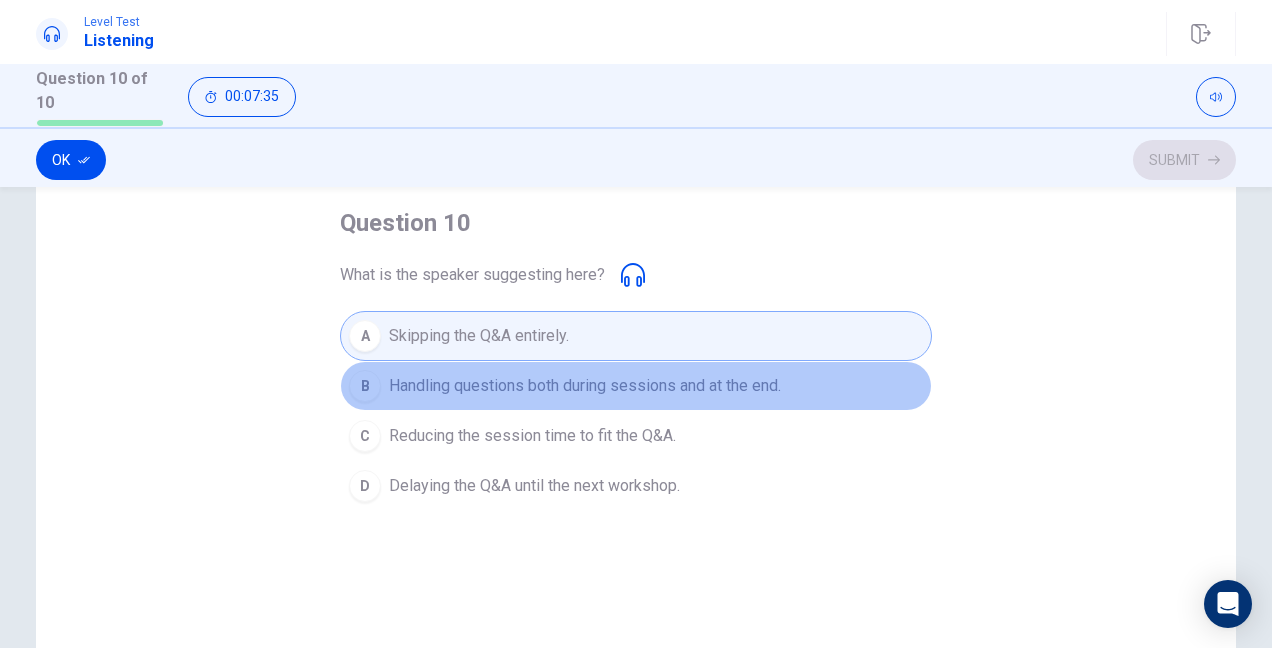 click on "Handling questions both during sessions and at the end." at bounding box center (585, 386) 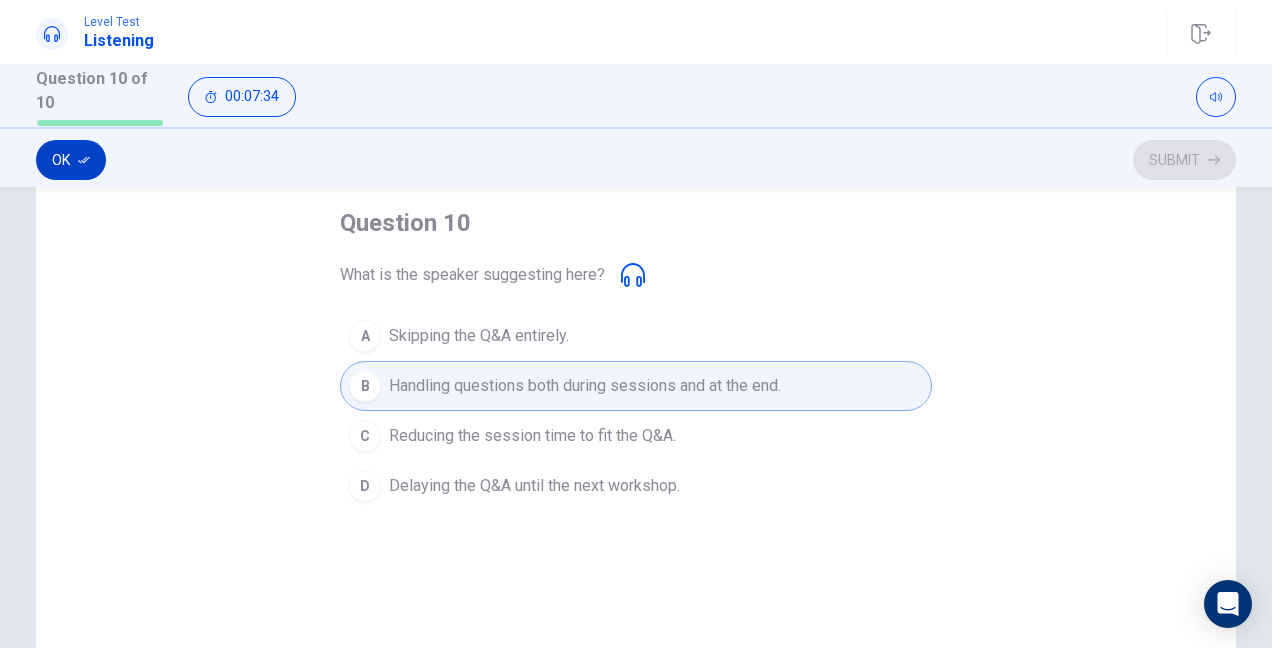 click on "Ok" at bounding box center (71, 160) 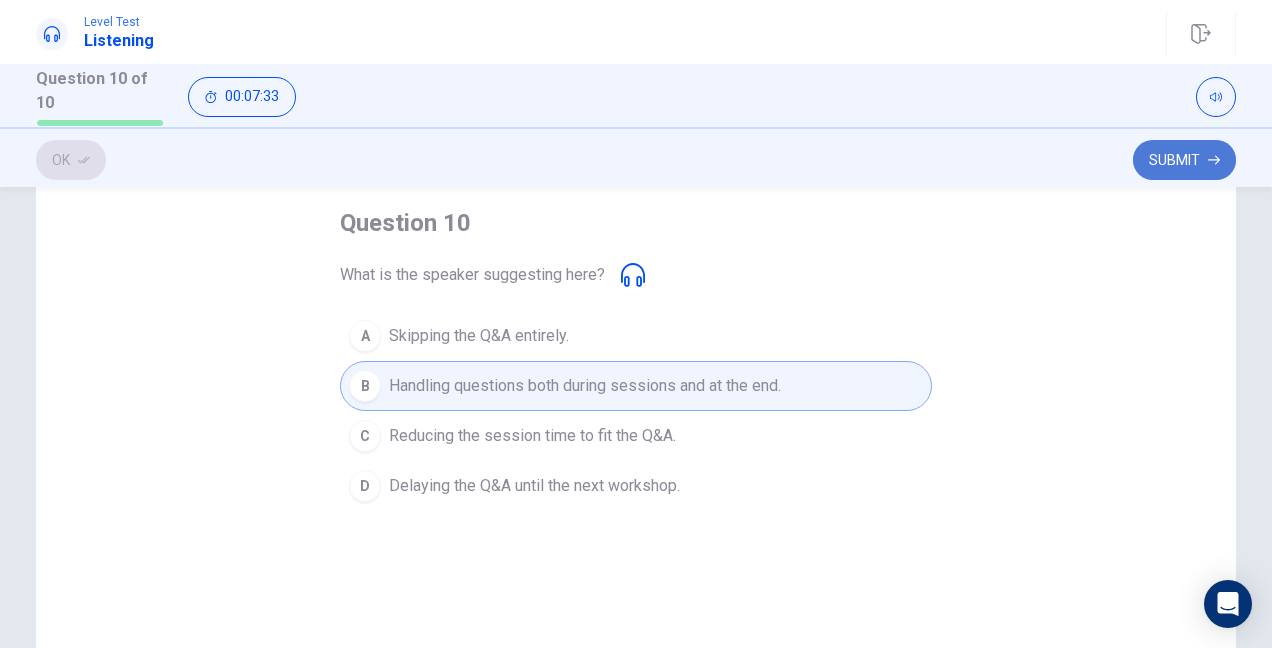 click on "Submit" at bounding box center [1184, 160] 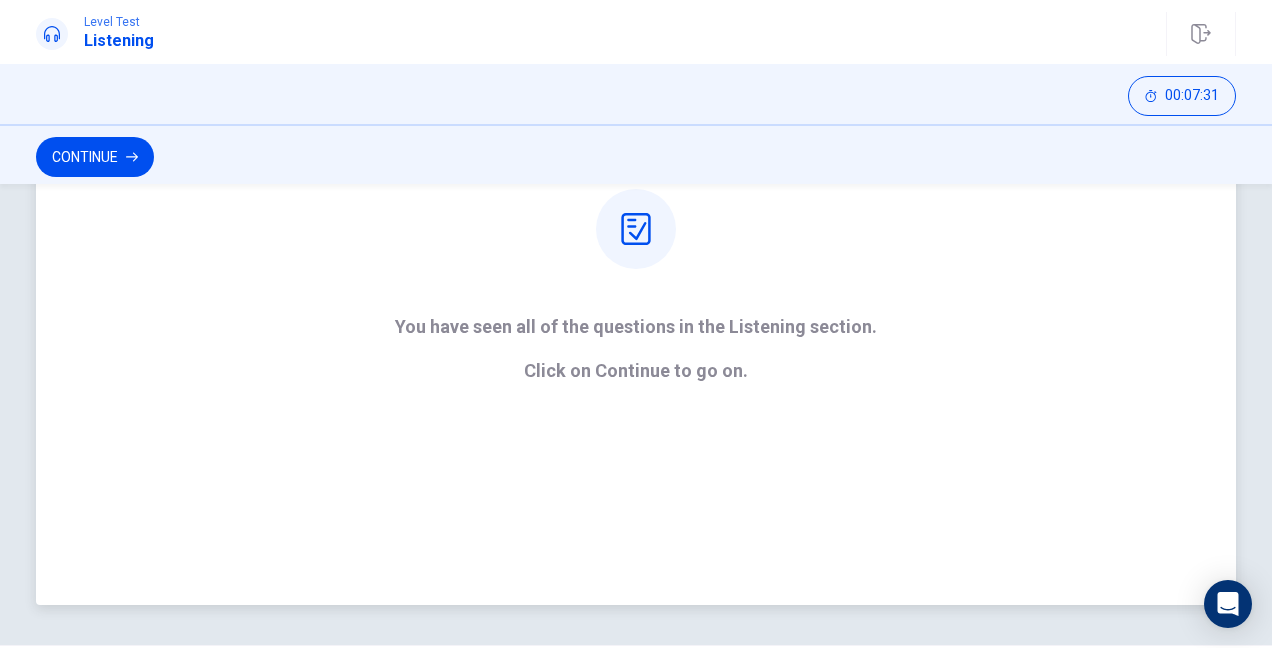 scroll, scrollTop: 300, scrollLeft: 0, axis: vertical 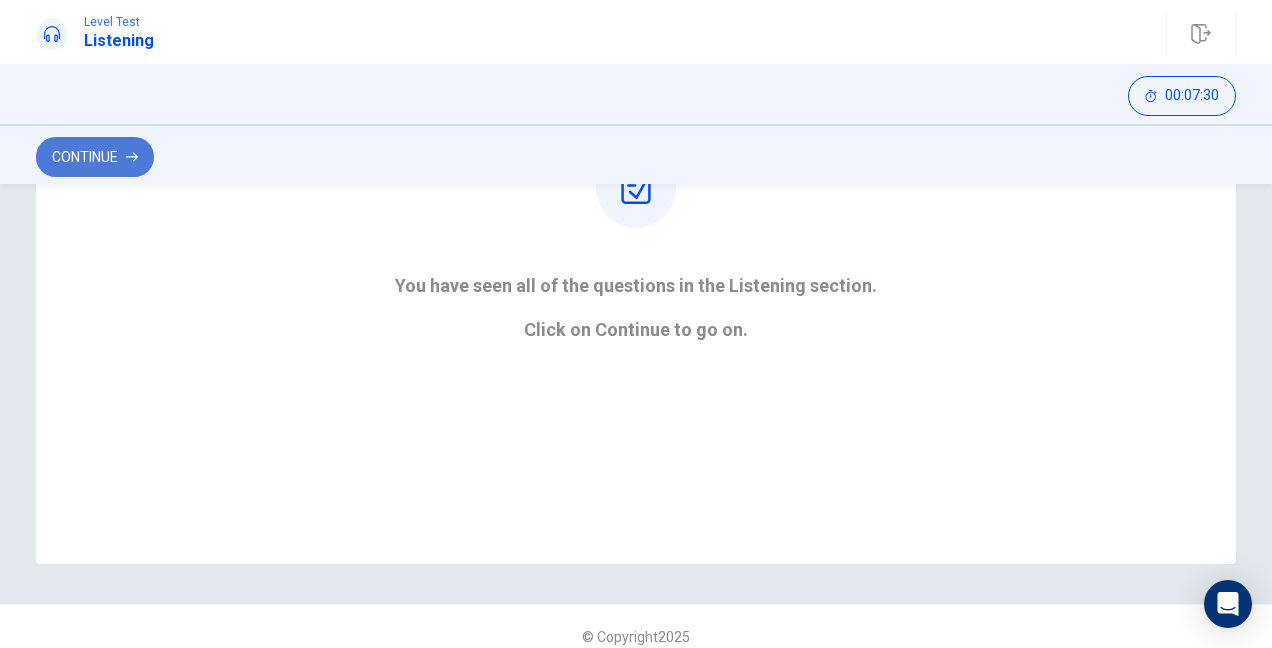 click on "Continue" at bounding box center [95, 157] 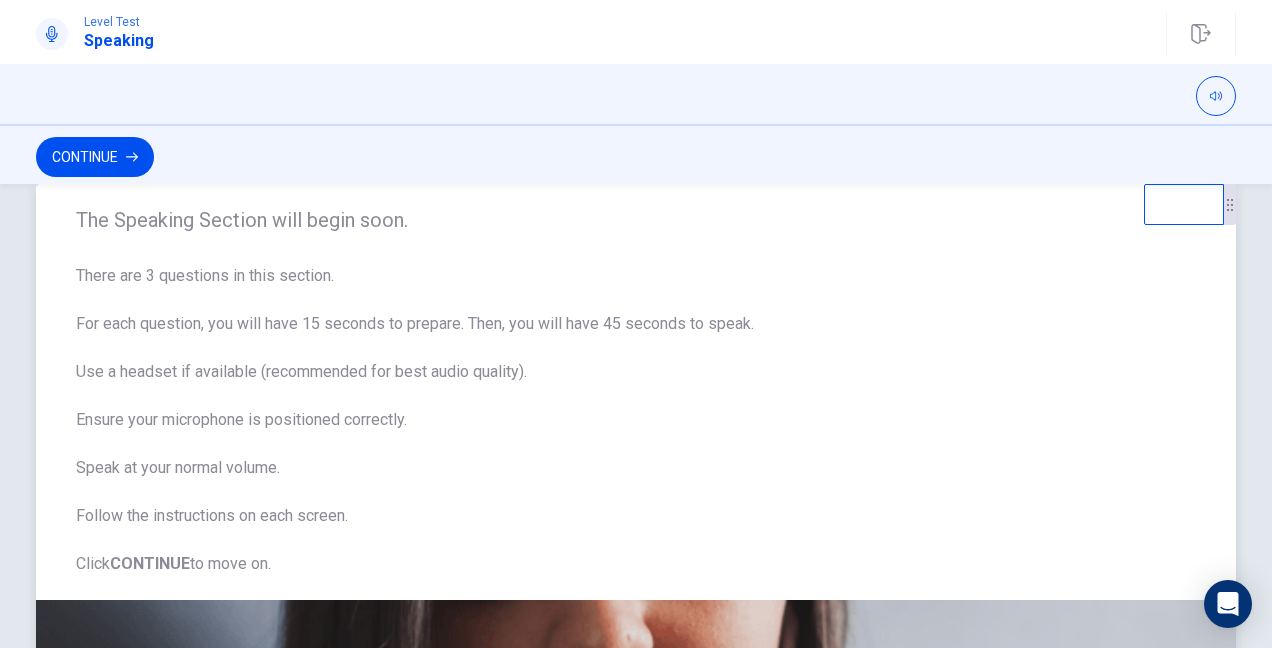 scroll, scrollTop: 0, scrollLeft: 0, axis: both 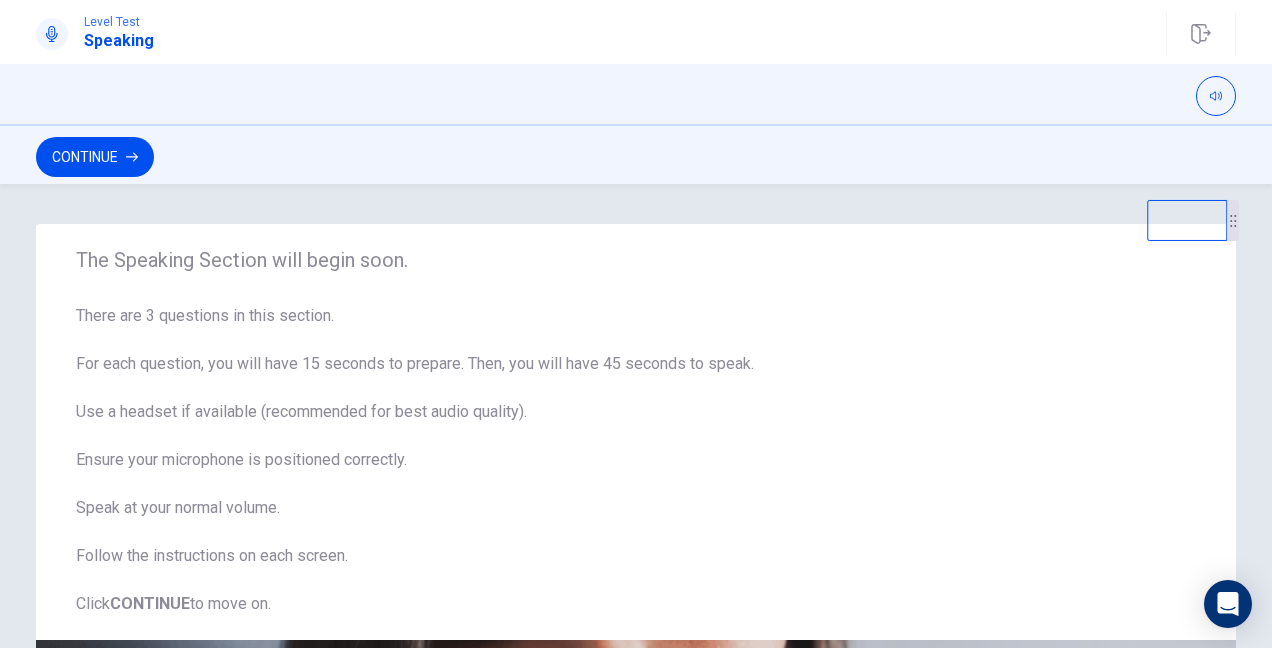 drag, startPoint x: 1222, startPoint y: 255, endPoint x: 1232, endPoint y: 184, distance: 71.70077 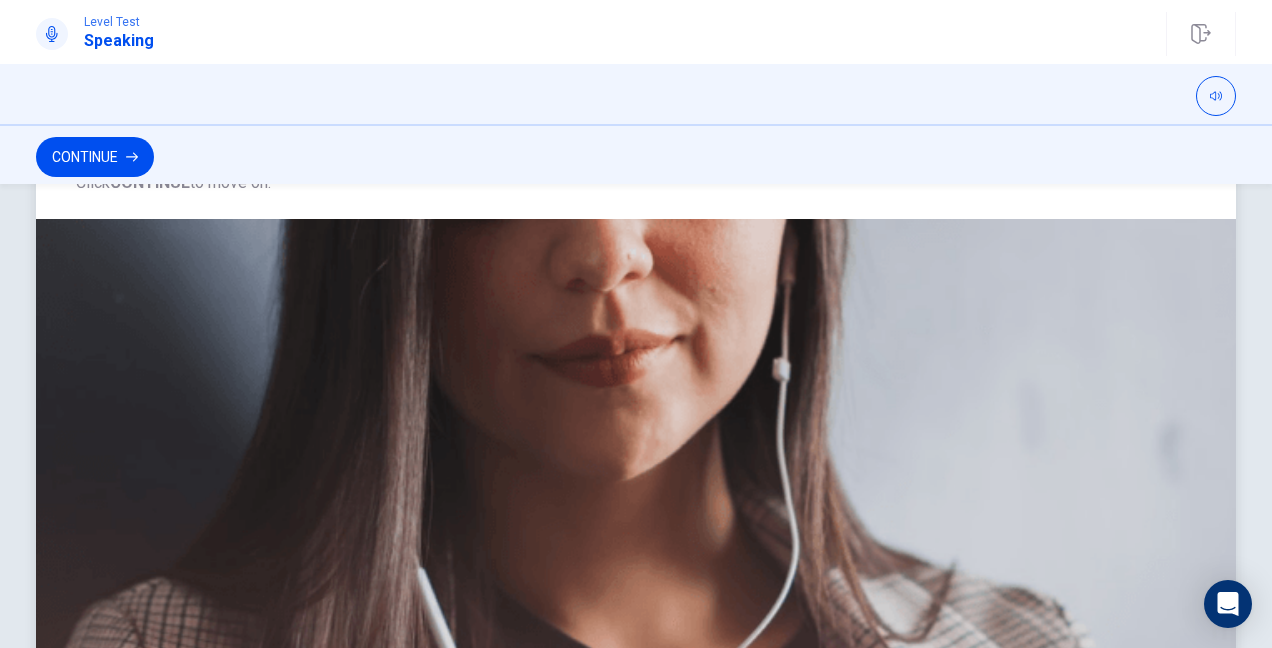 scroll, scrollTop: 336, scrollLeft: 0, axis: vertical 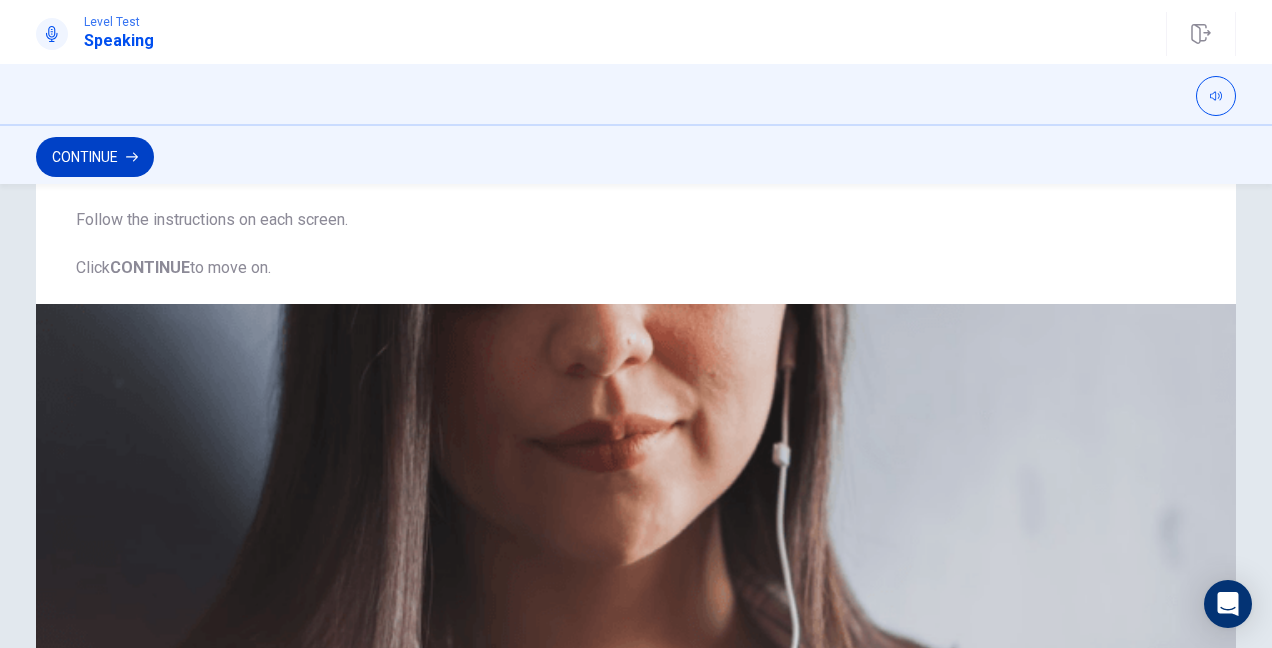 click on "Continue" at bounding box center [95, 157] 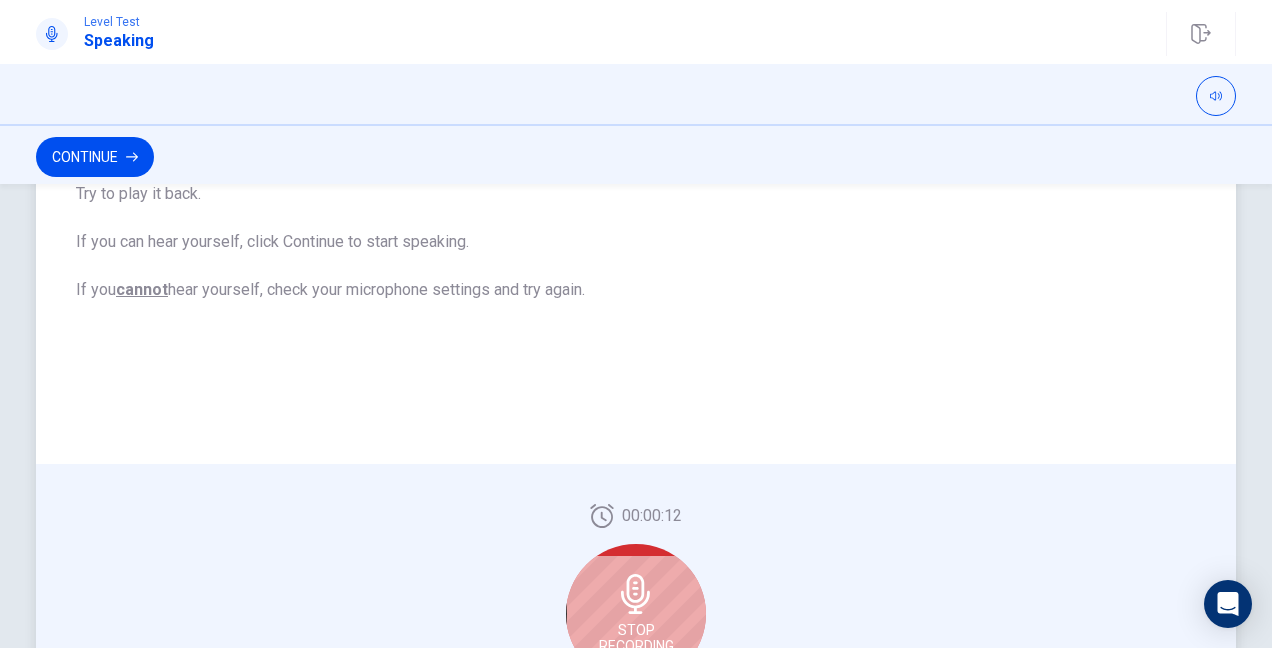 scroll, scrollTop: 552, scrollLeft: 0, axis: vertical 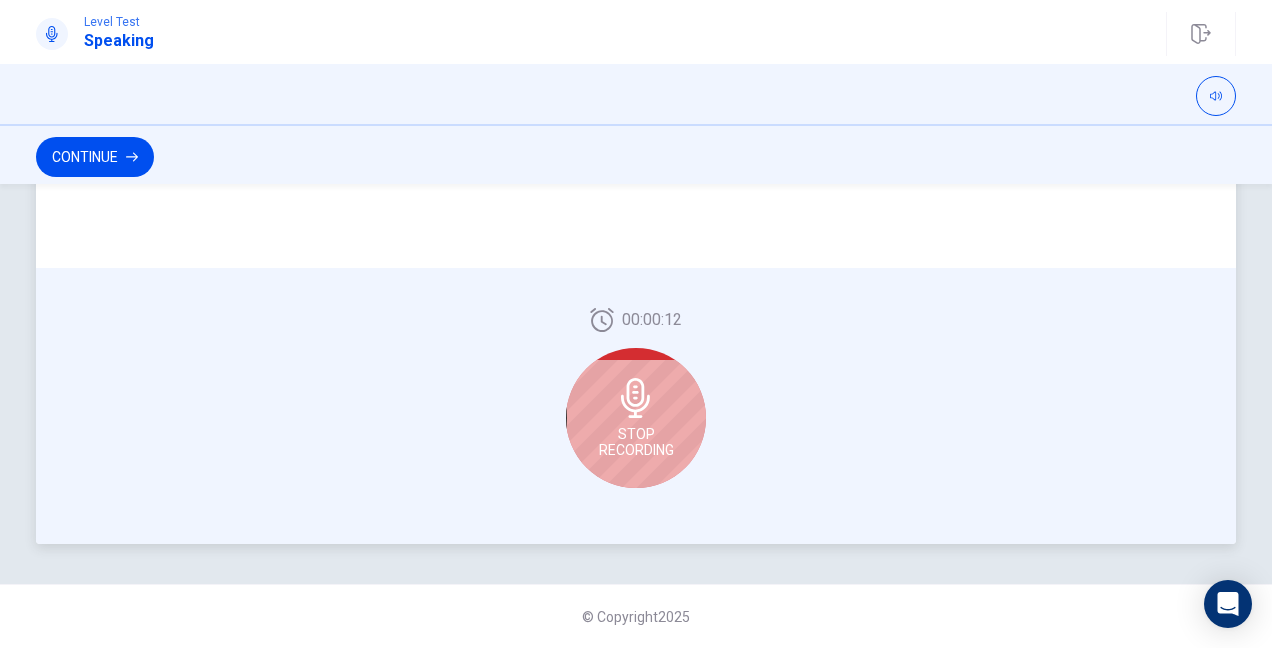 click on "Stop   Recording" at bounding box center (636, 442) 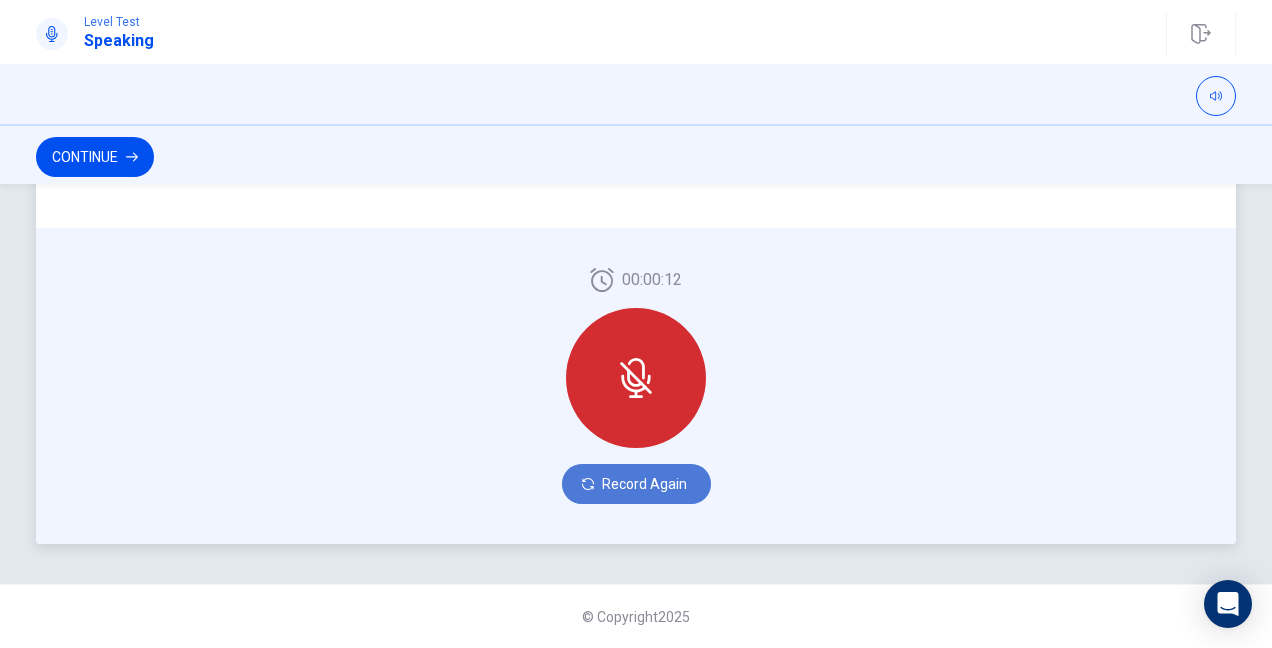 click on "Record Again" at bounding box center (636, 484) 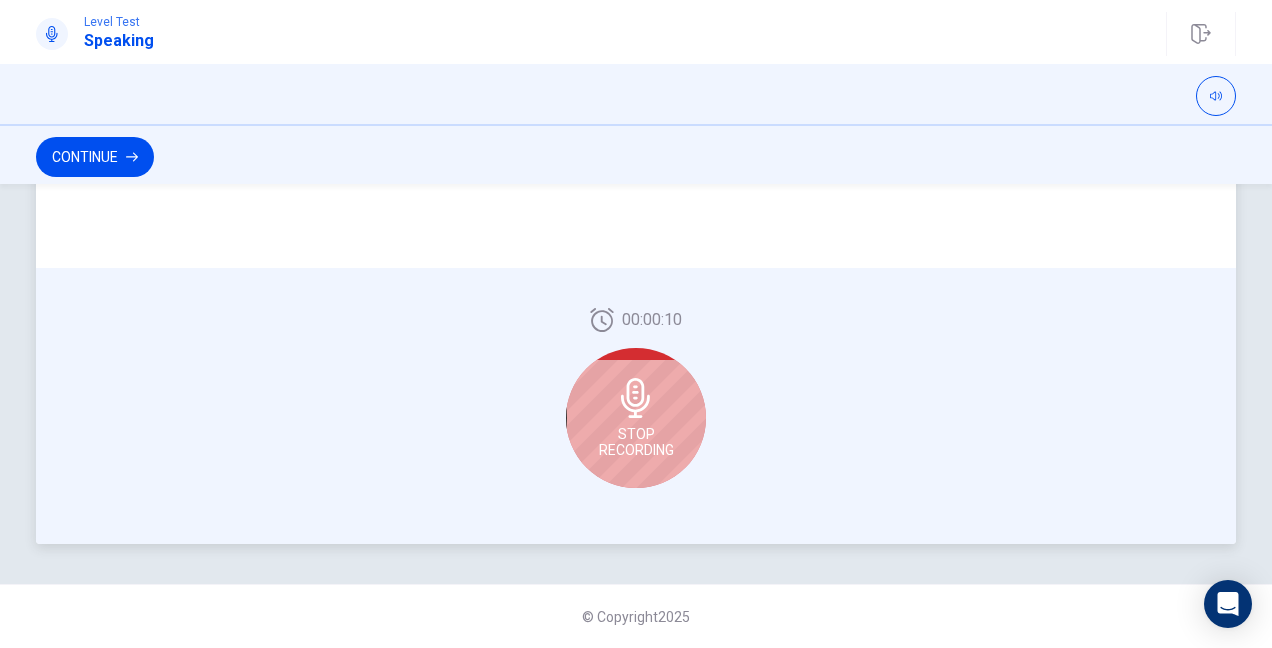 click on "00:00:10 Stop   Recording" at bounding box center [636, 406] 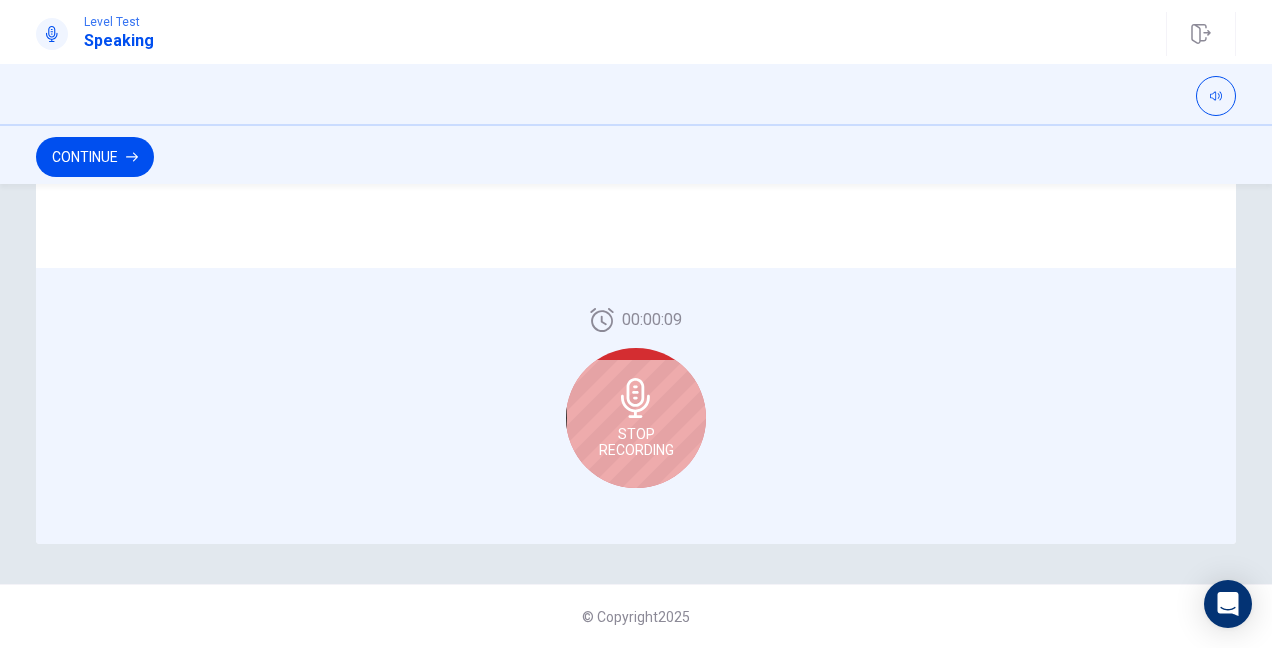 click 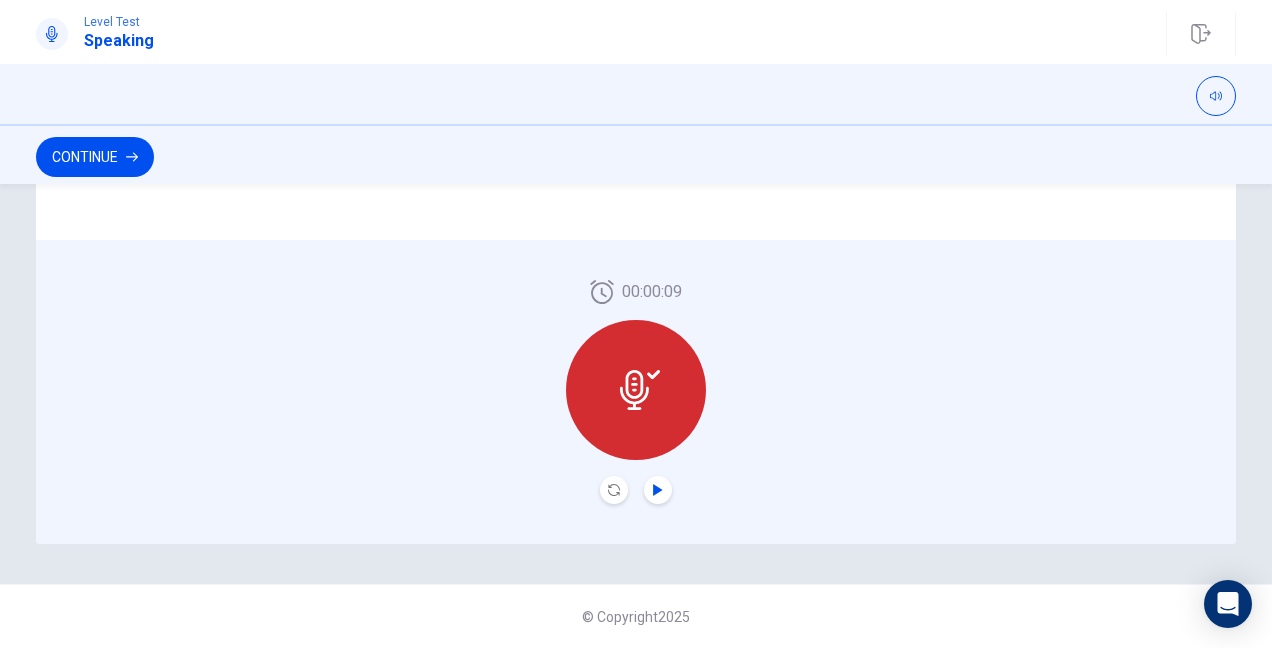 click 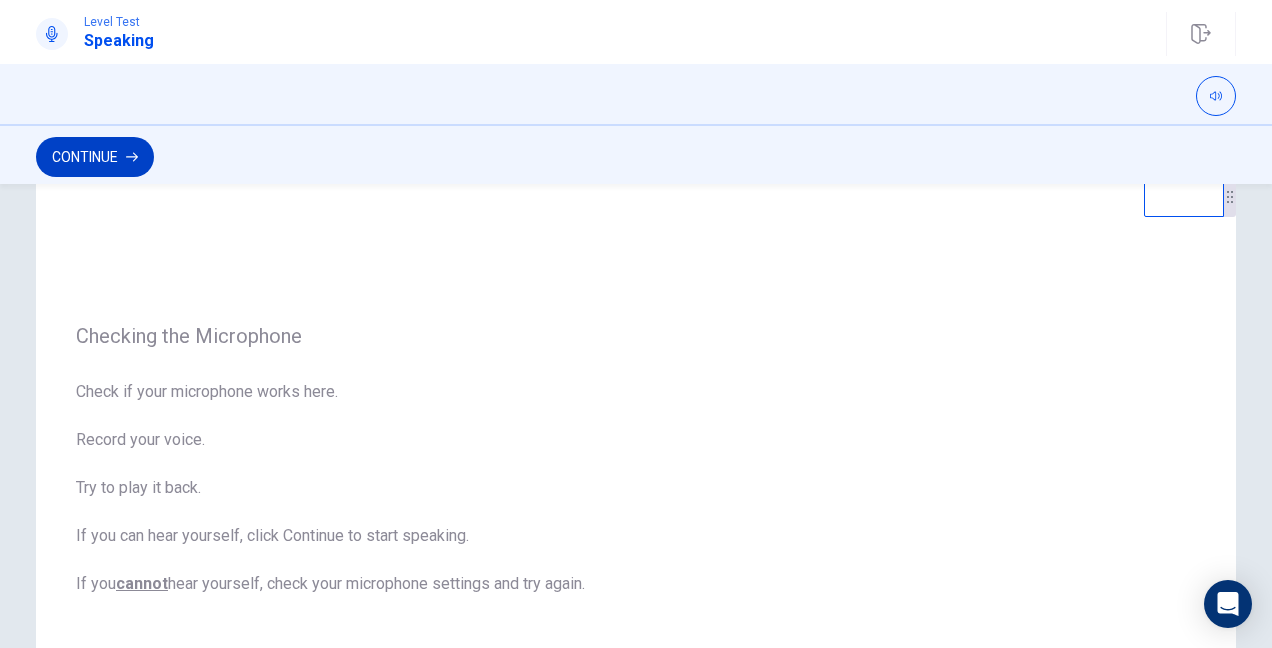 scroll, scrollTop: 0, scrollLeft: 0, axis: both 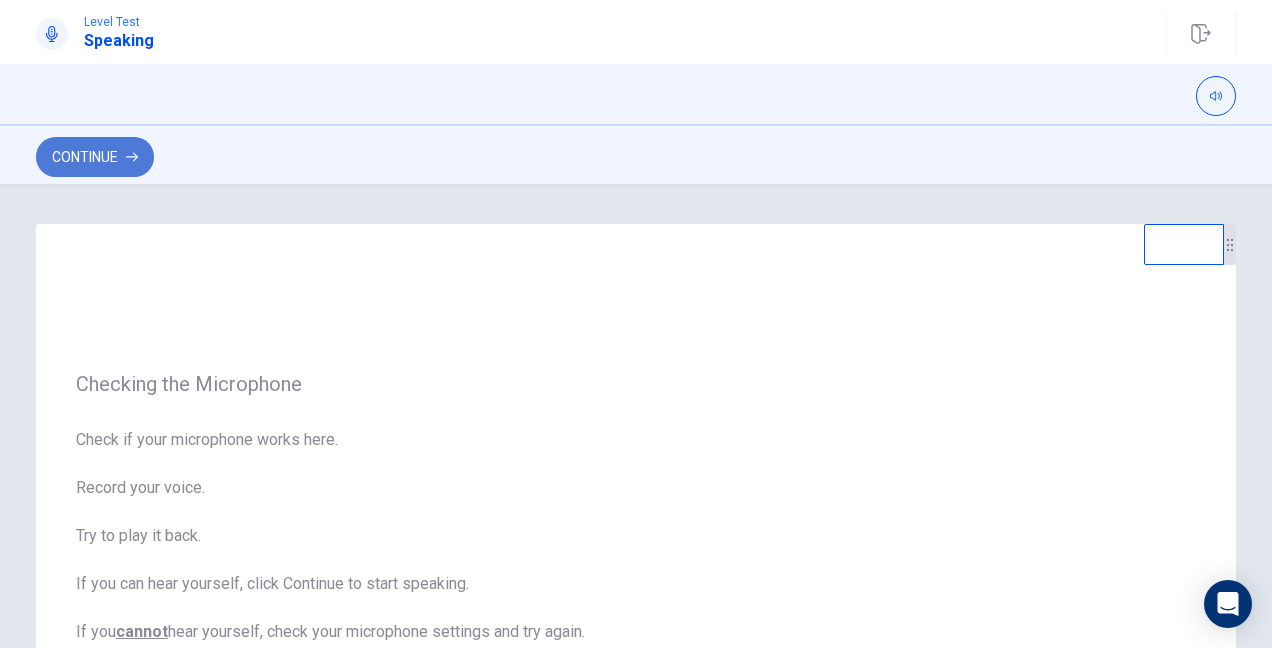 click on "Continue" at bounding box center [95, 157] 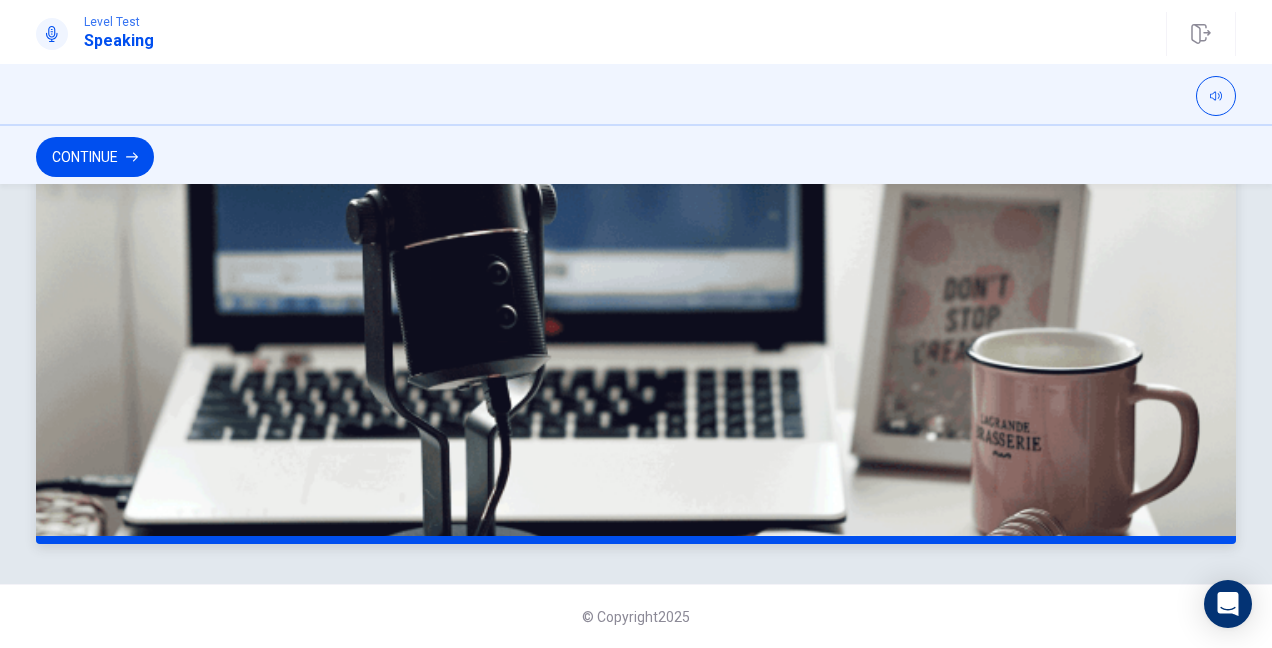 scroll, scrollTop: 0, scrollLeft: 0, axis: both 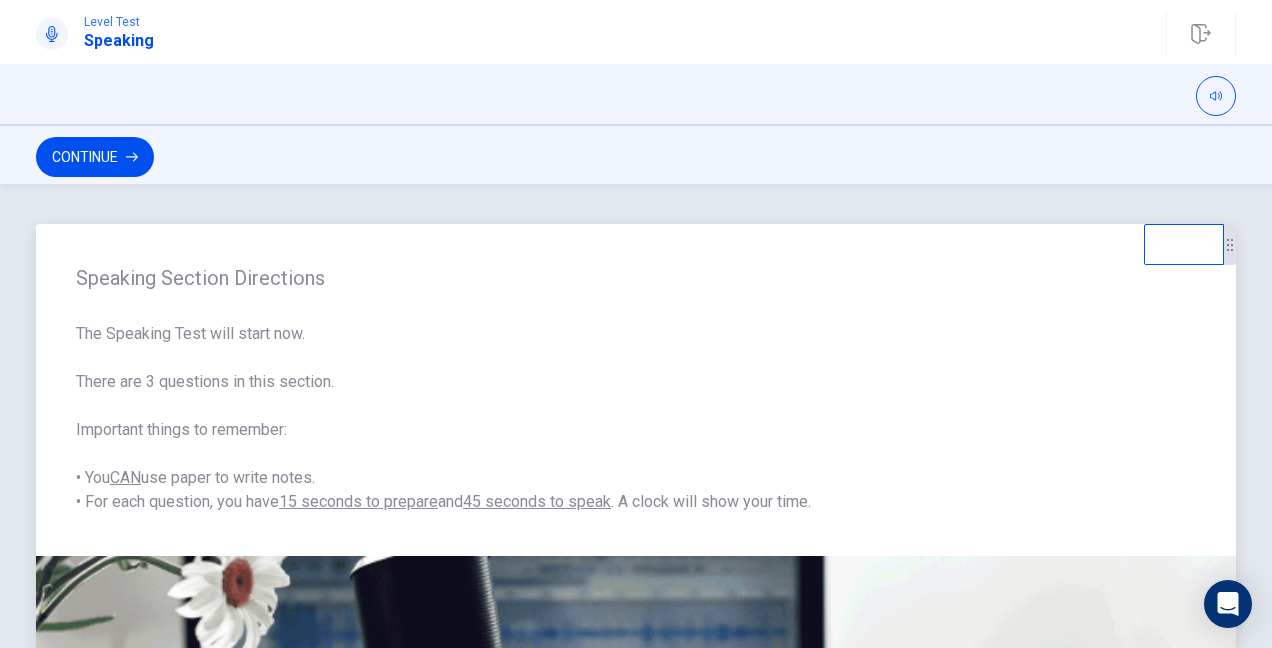 drag, startPoint x: 199, startPoint y: 483, endPoint x: 276, endPoint y: 477, distance: 77.23341 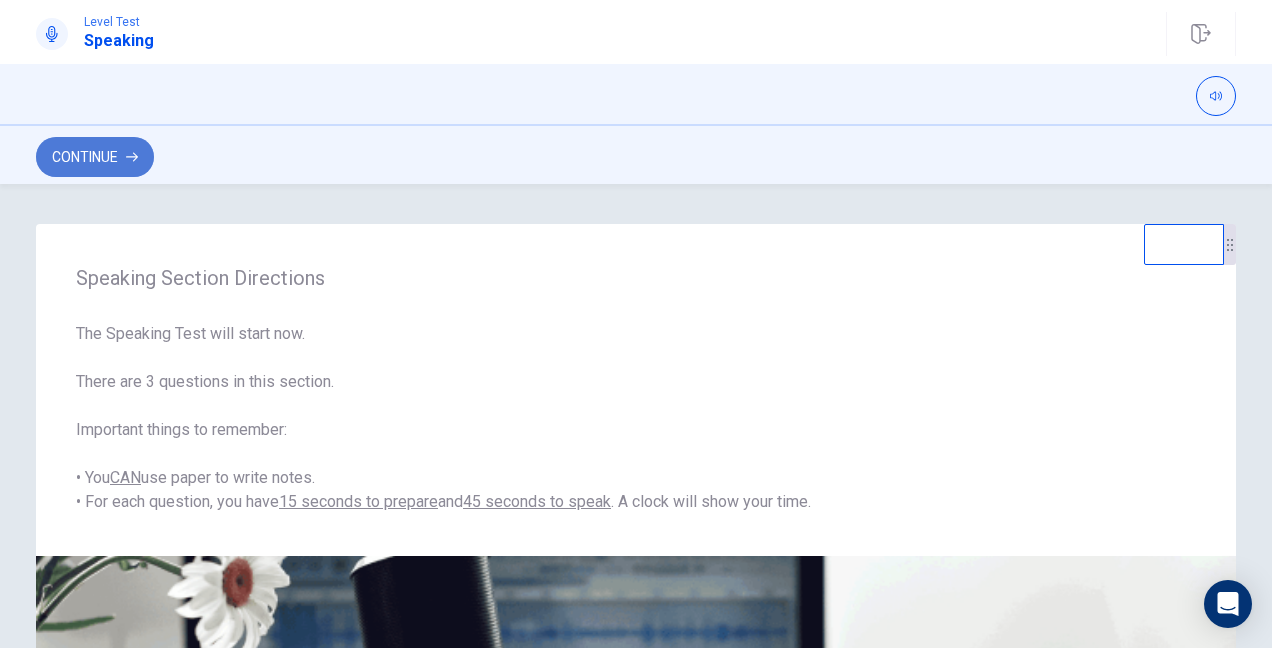 click on "Continue" at bounding box center (95, 157) 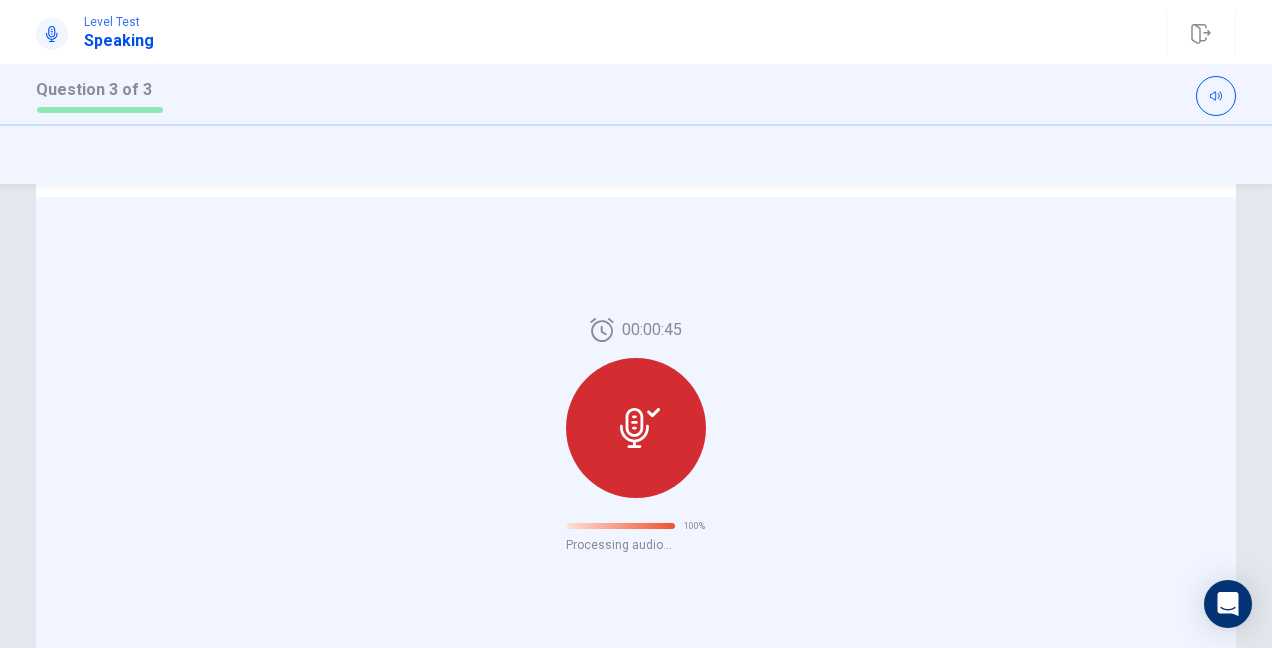 scroll, scrollTop: 200, scrollLeft: 0, axis: vertical 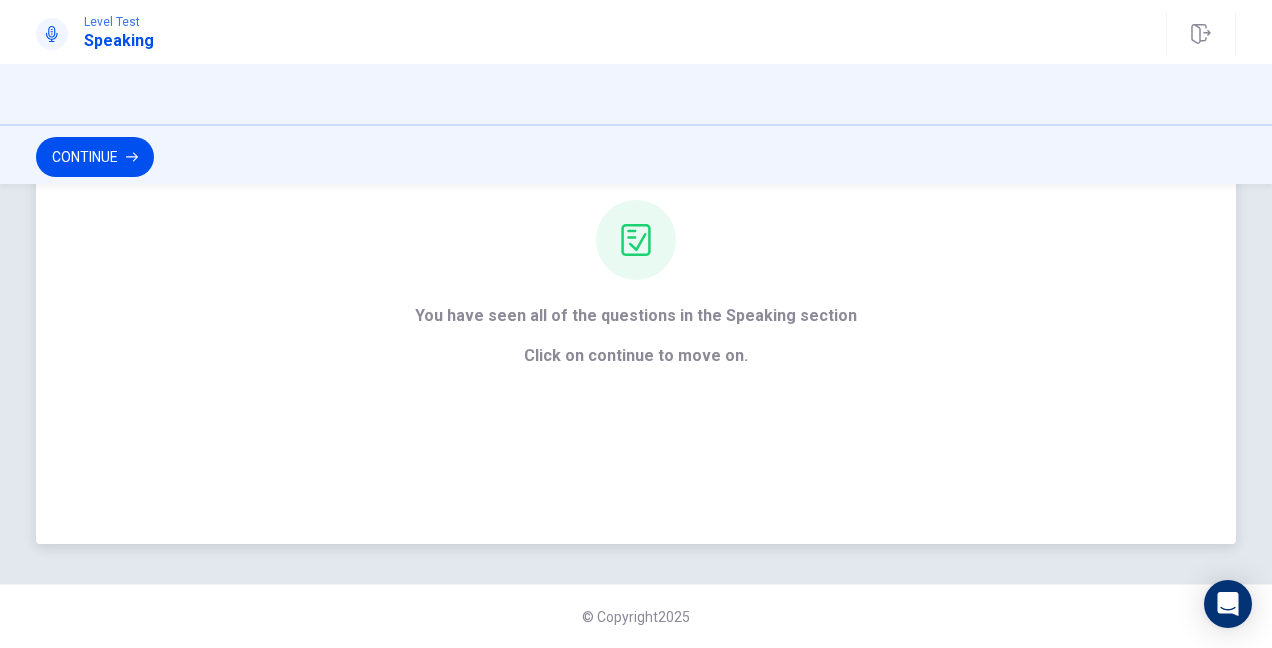 click on "You have seen all of the questions in the Speaking section" at bounding box center [636, 316] 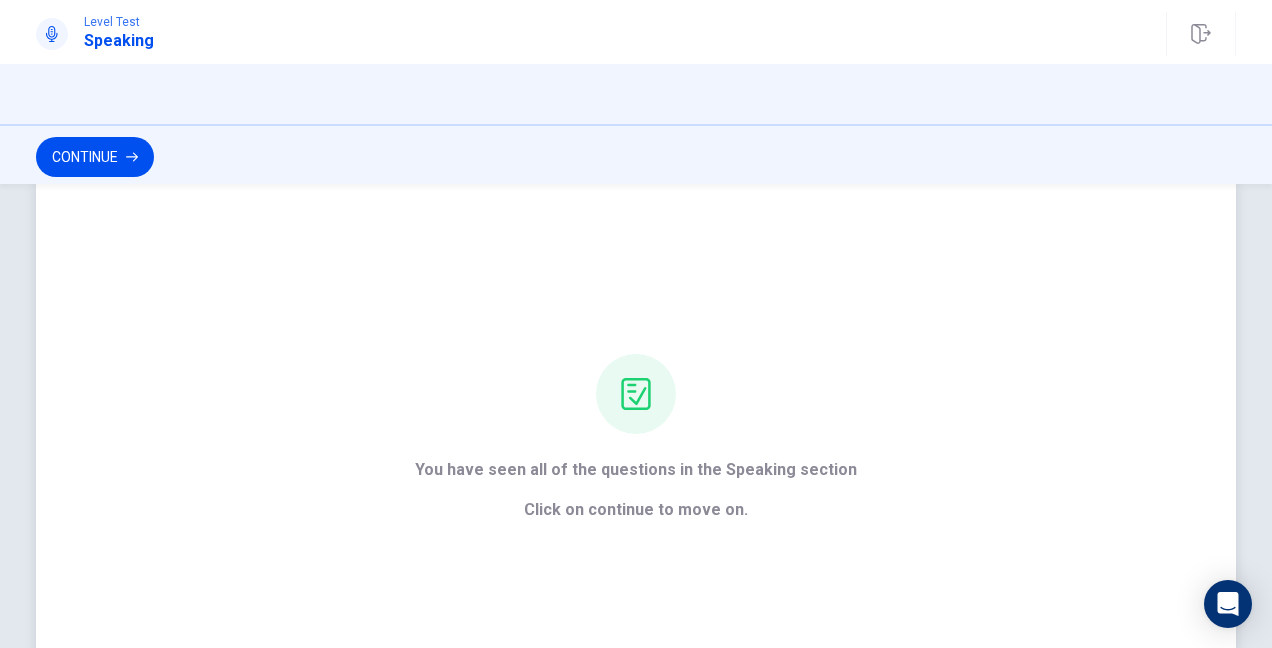 scroll, scrollTop: 0, scrollLeft: 0, axis: both 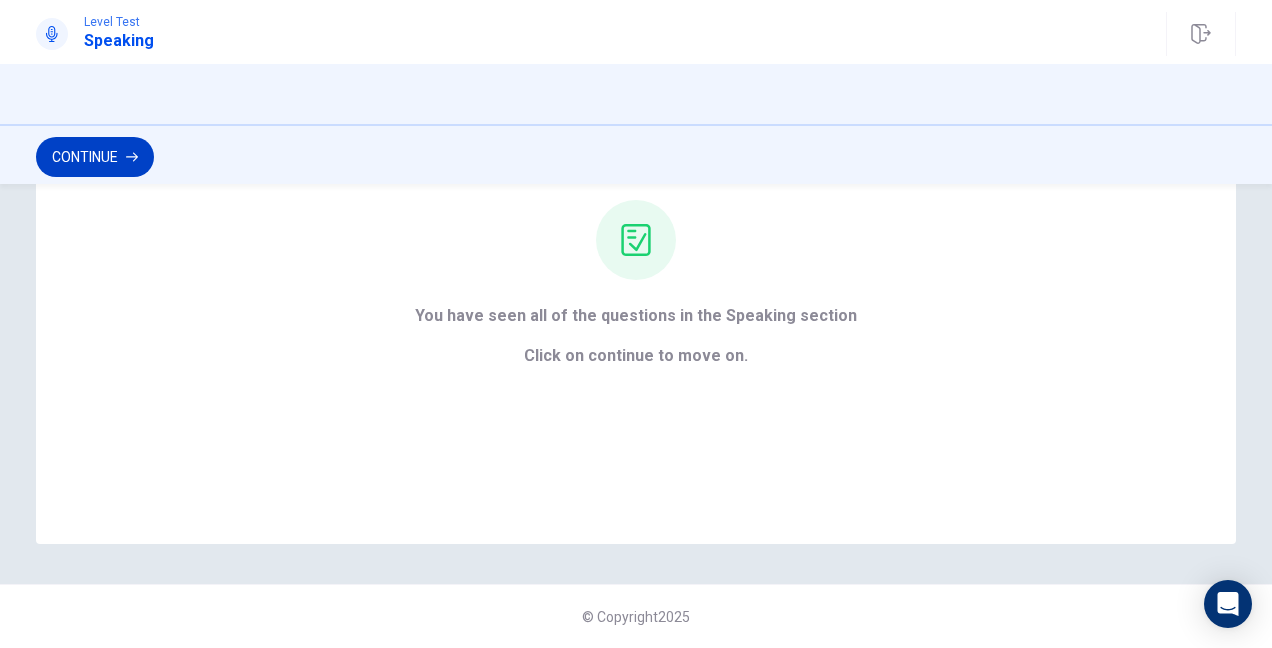 click on "Continue" at bounding box center [95, 157] 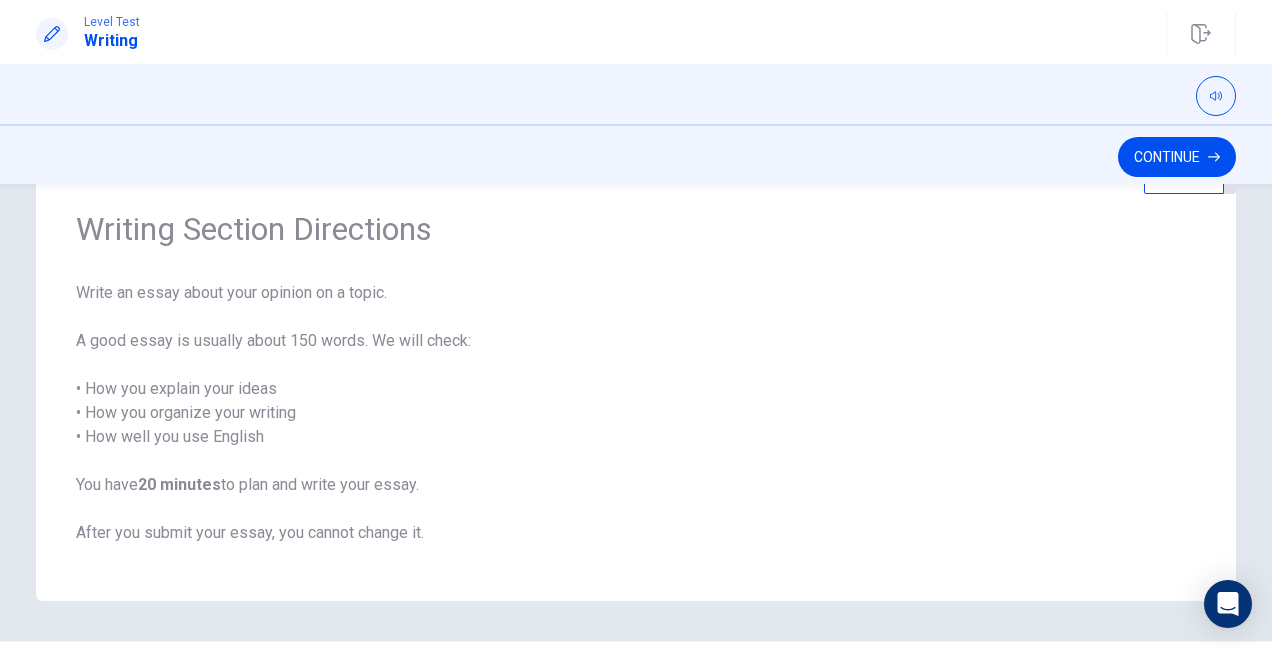 scroll, scrollTop: 28, scrollLeft: 0, axis: vertical 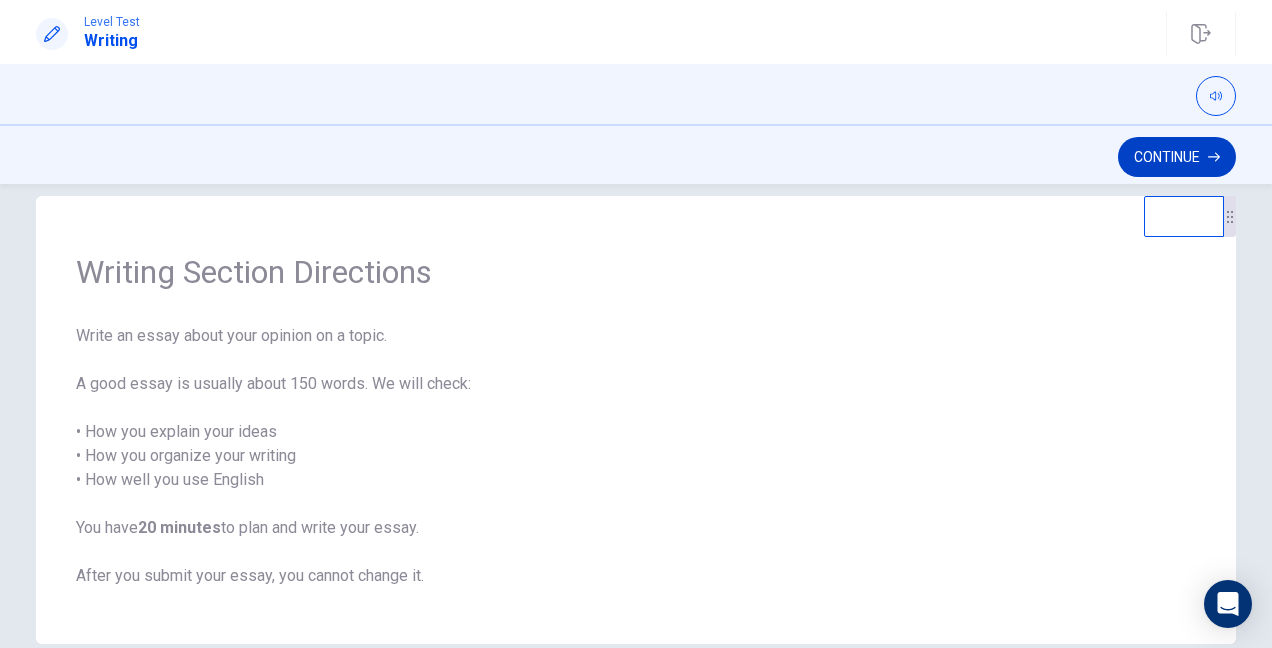 click on "Continue" at bounding box center [1177, 157] 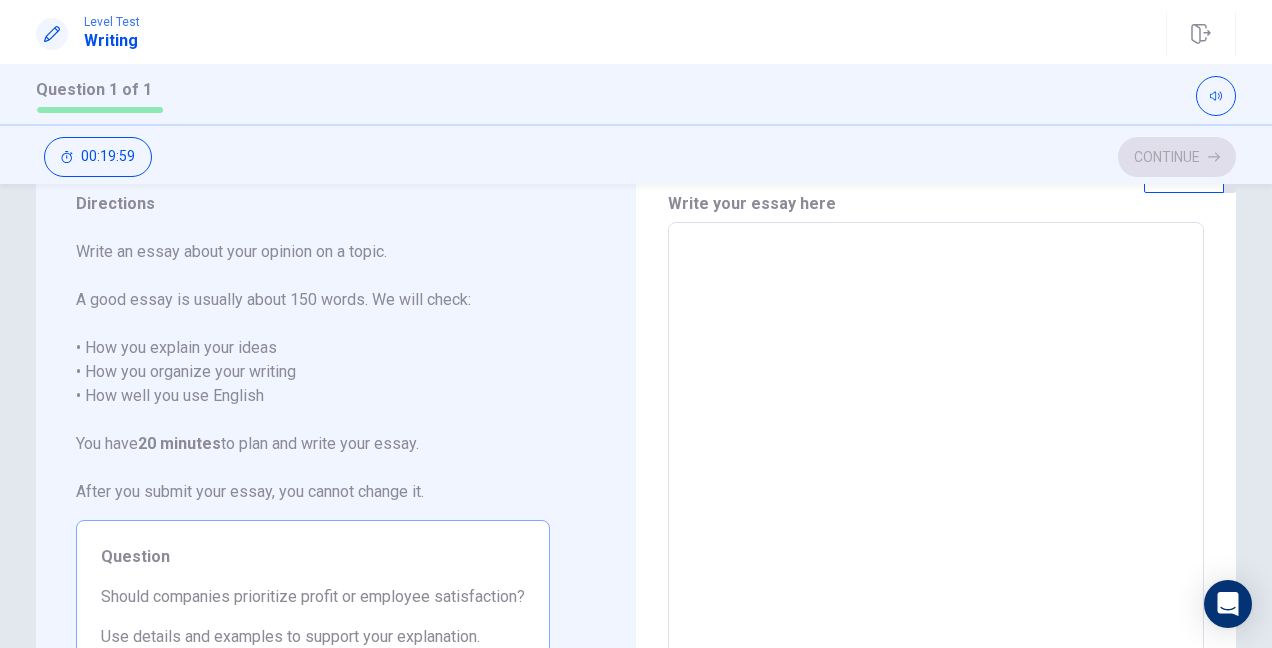 scroll, scrollTop: 28, scrollLeft: 0, axis: vertical 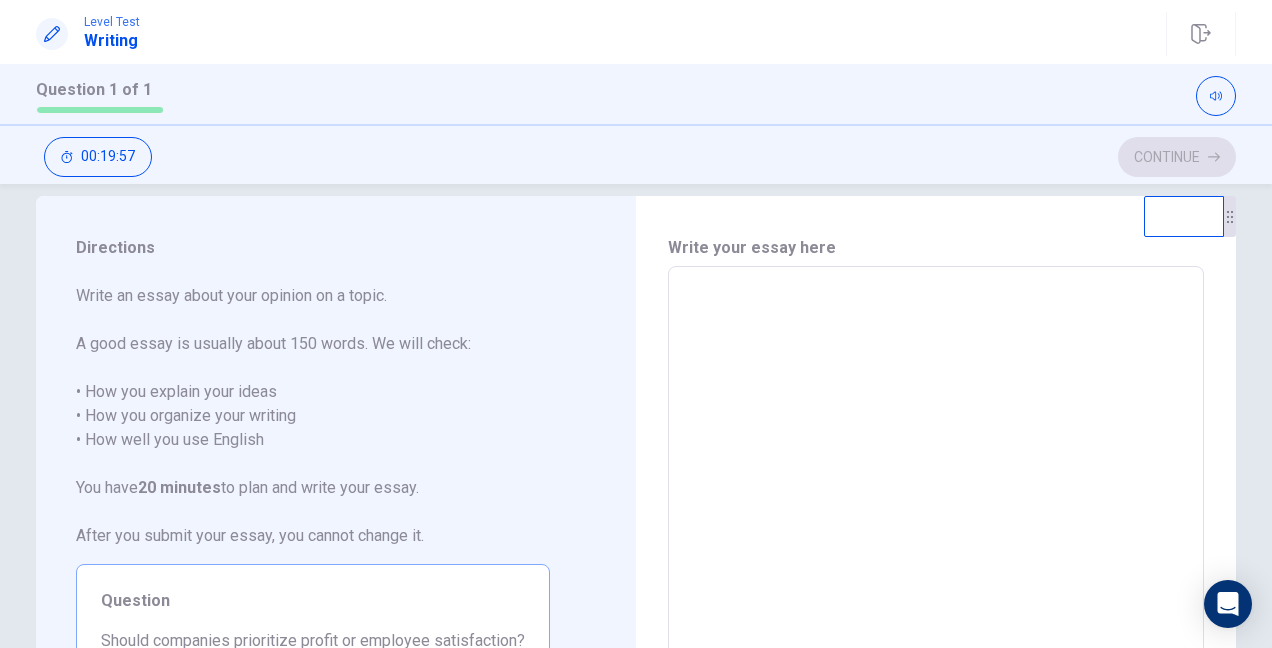 drag, startPoint x: 112, startPoint y: 290, endPoint x: 235, endPoint y: 306, distance: 124.036285 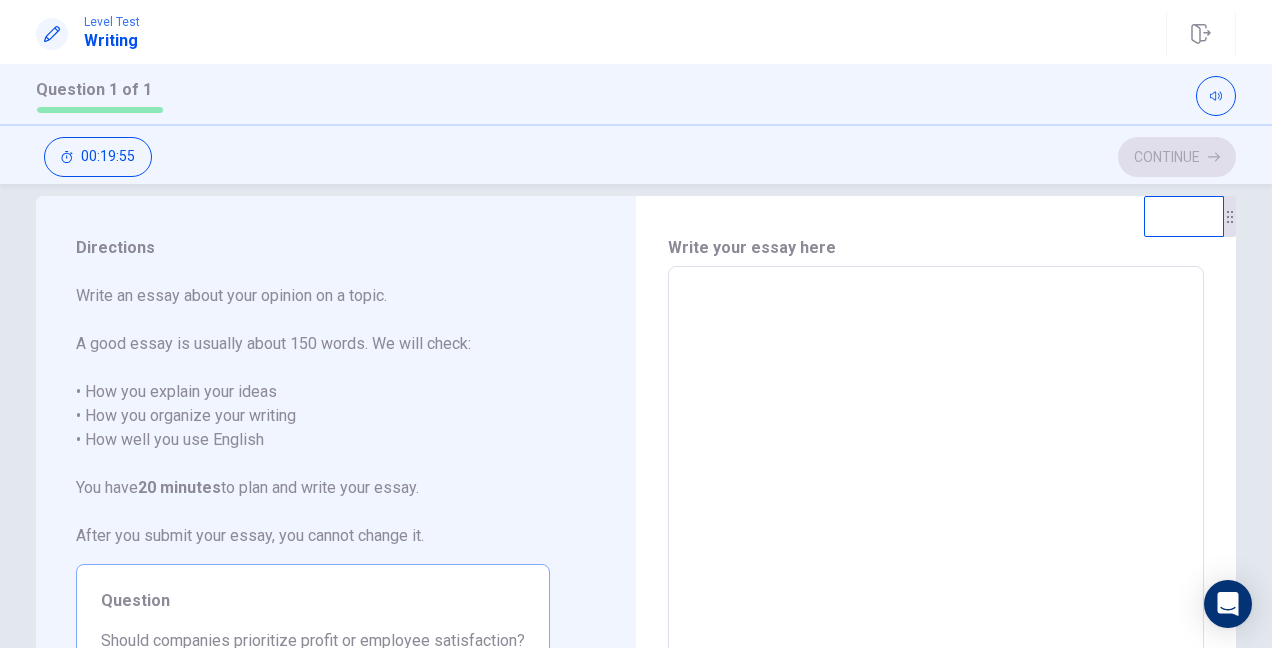 drag, startPoint x: 98, startPoint y: 343, endPoint x: 312, endPoint y: 344, distance: 214.00233 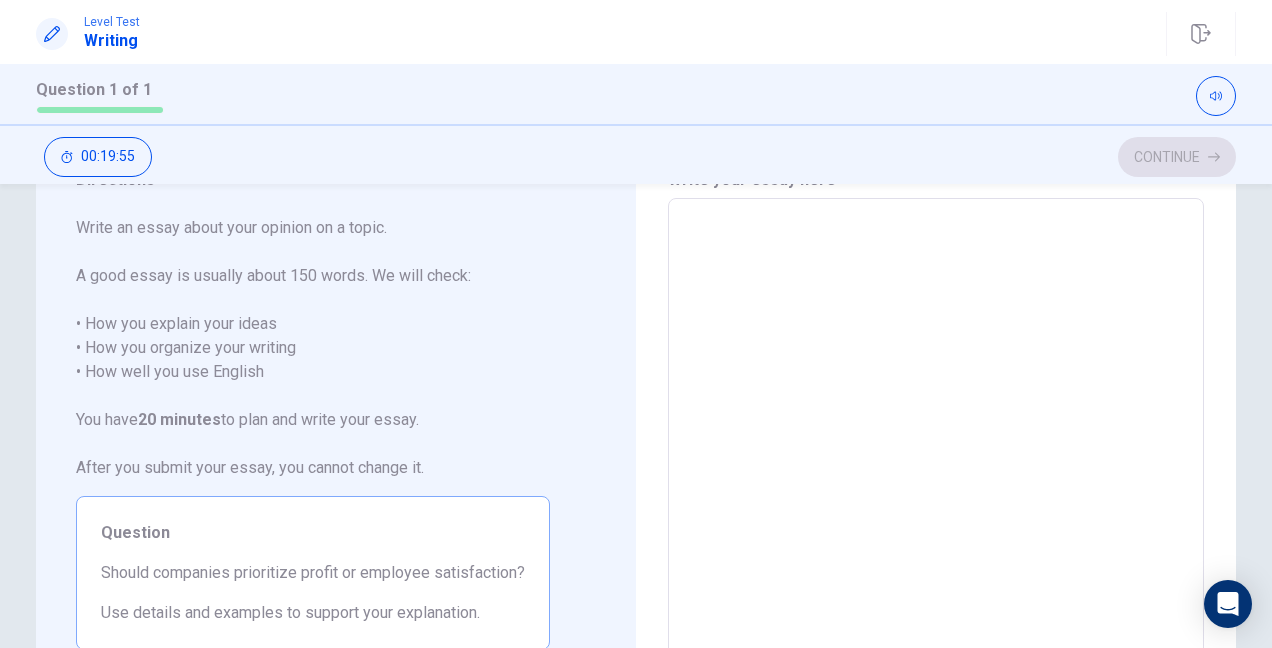scroll, scrollTop: 128, scrollLeft: 0, axis: vertical 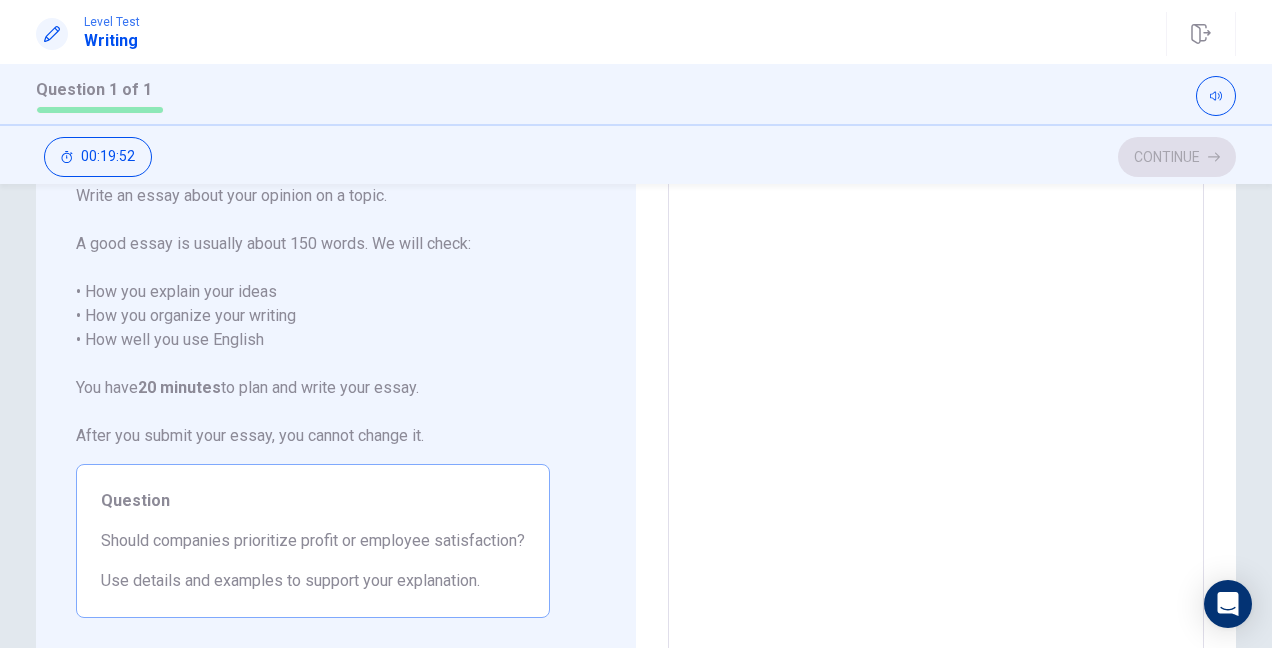 drag, startPoint x: 239, startPoint y: 540, endPoint x: 302, endPoint y: 540, distance: 63 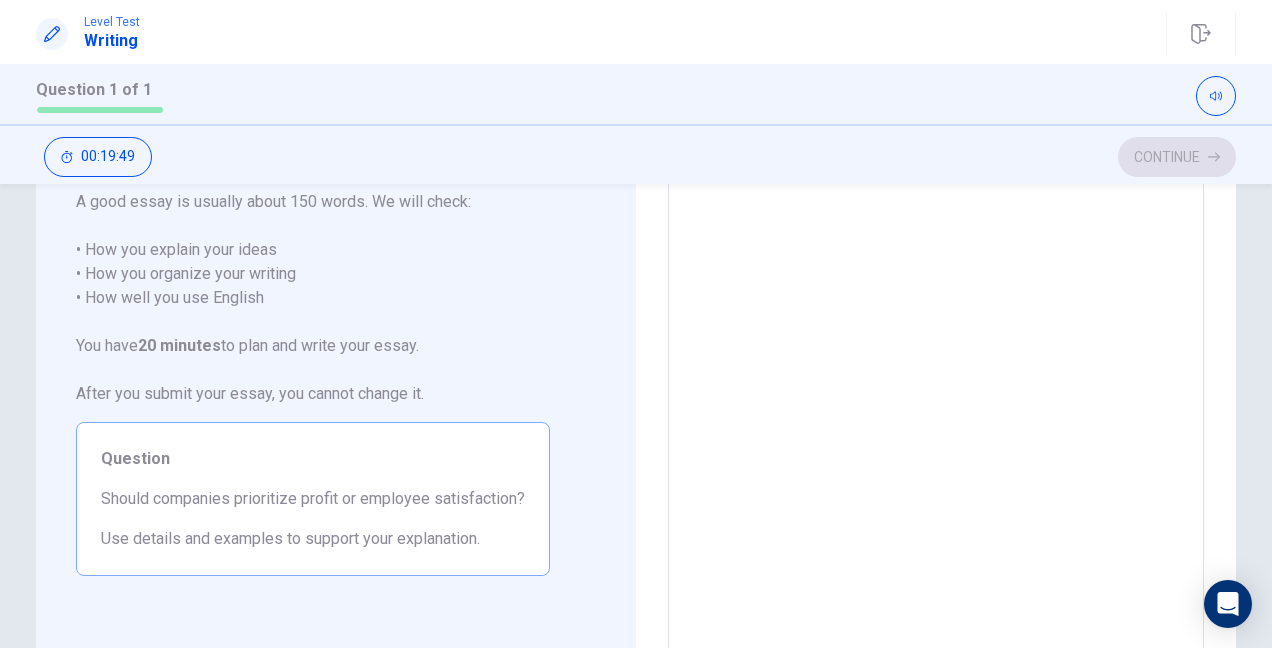 scroll, scrollTop: 128, scrollLeft: 0, axis: vertical 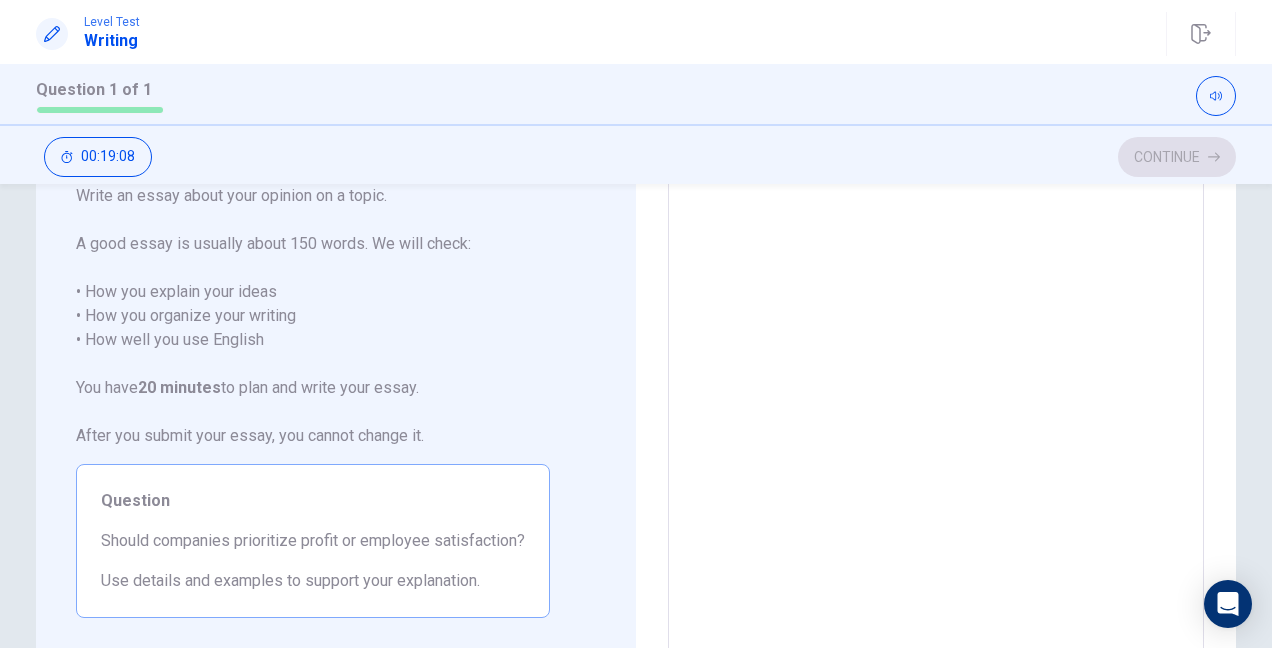 click at bounding box center (936, 443) 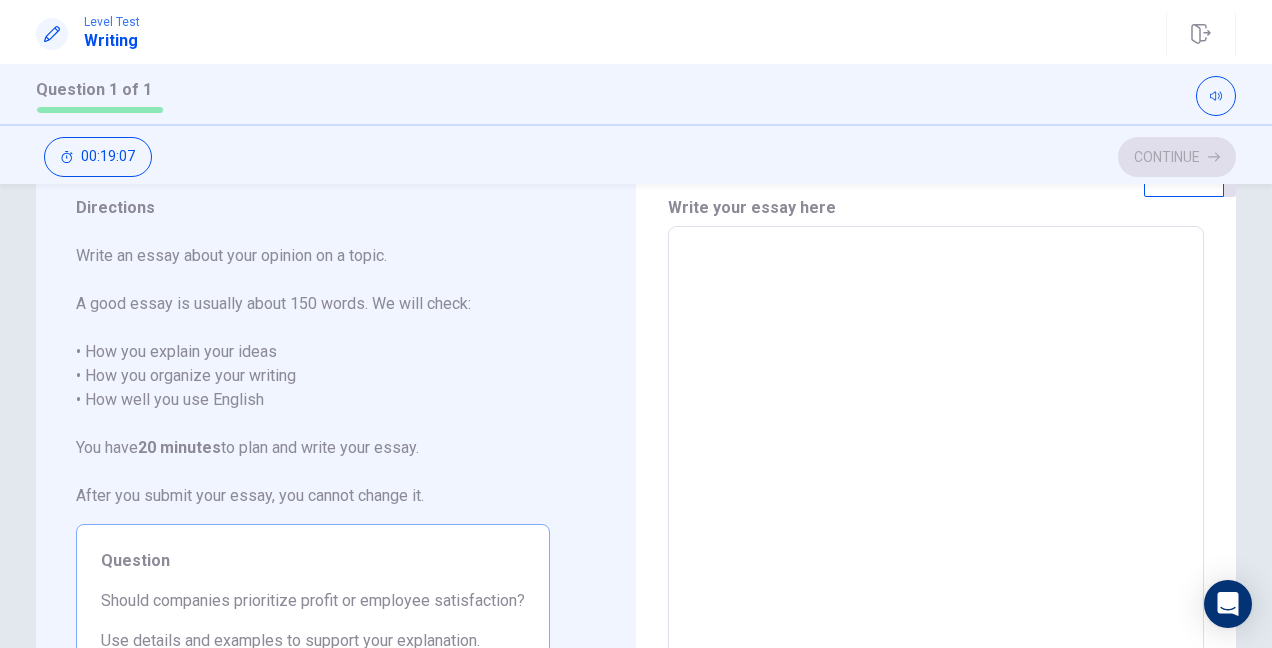 scroll, scrollTop: 100, scrollLeft: 0, axis: vertical 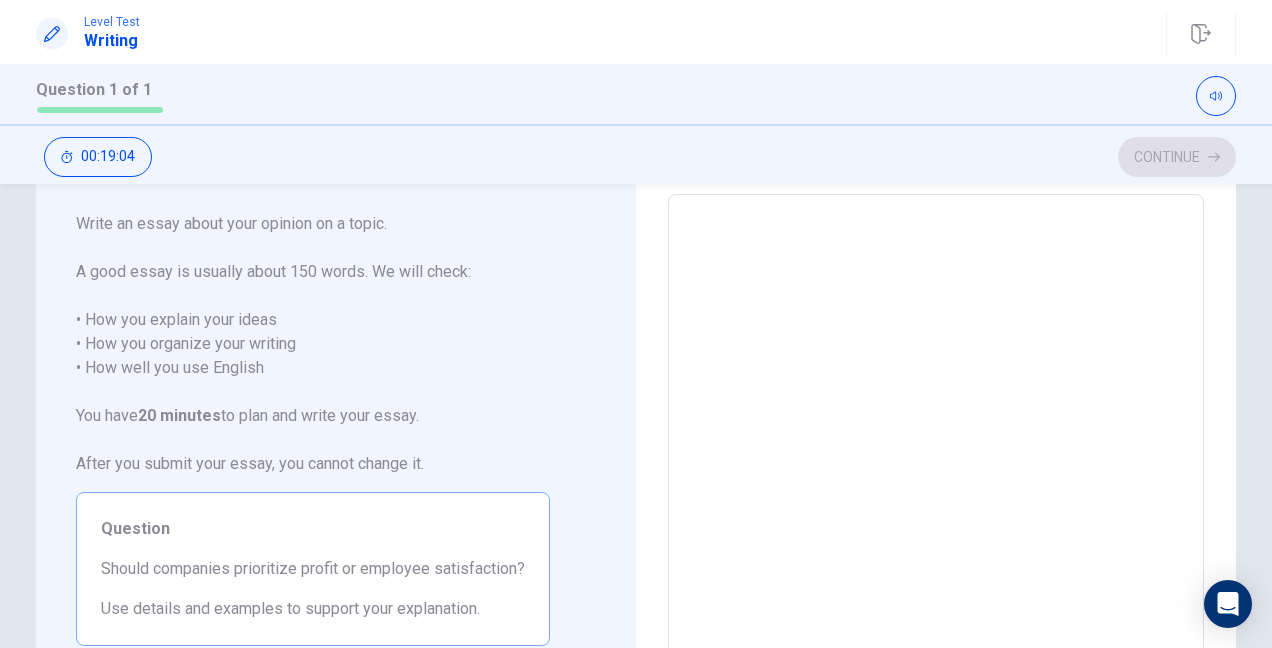 type on "*" 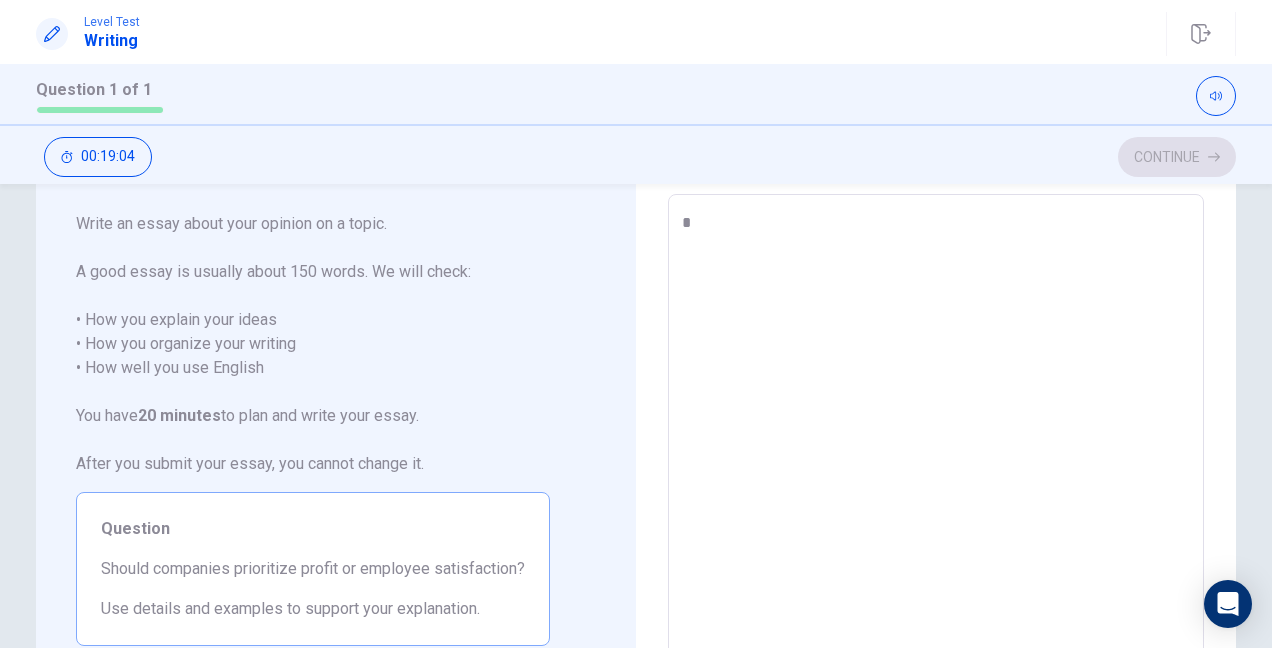 type on "*" 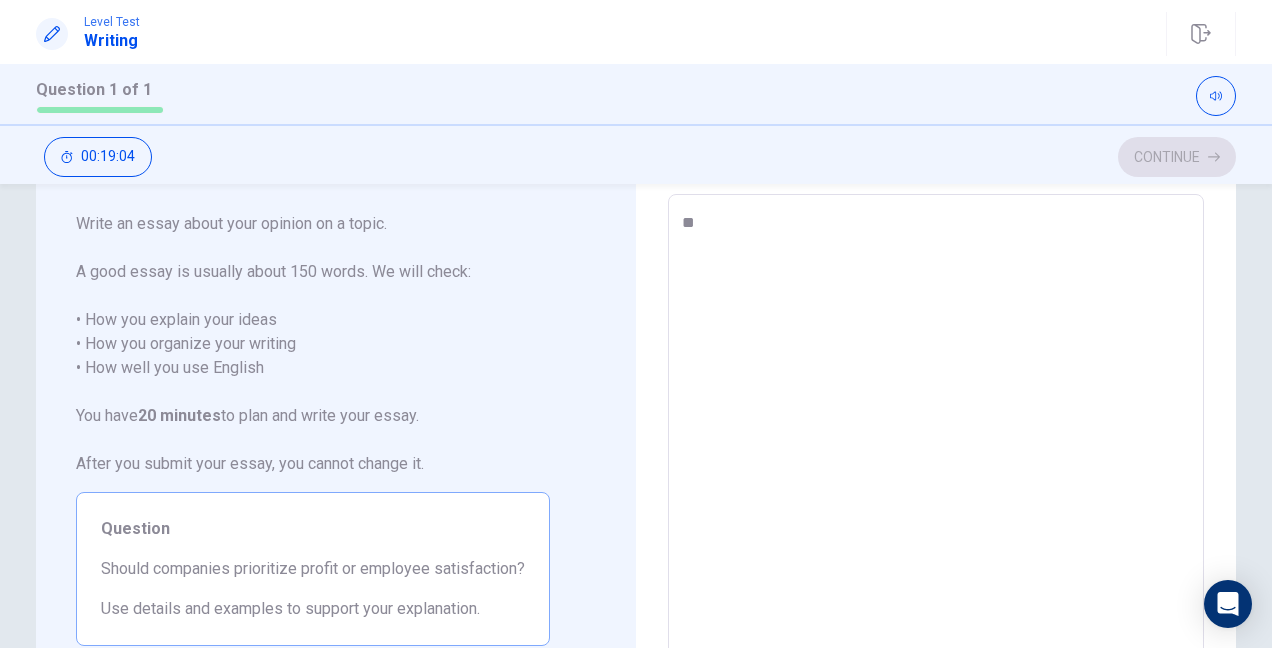 type on "*" 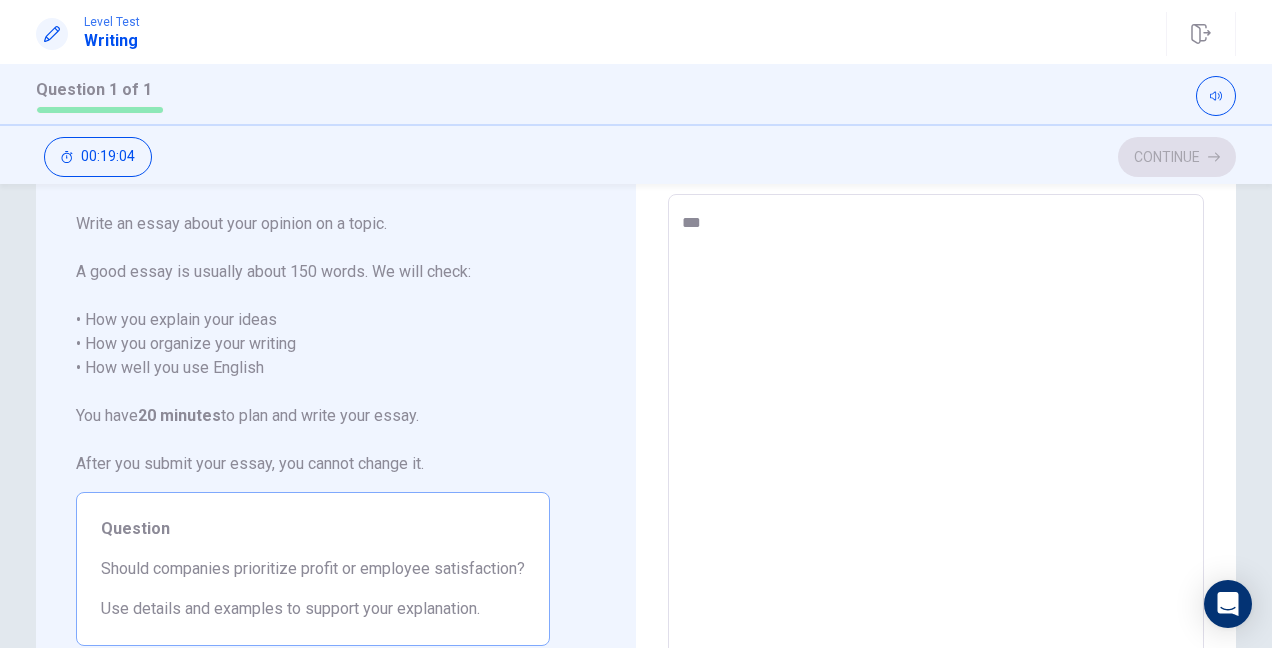 type on "*" 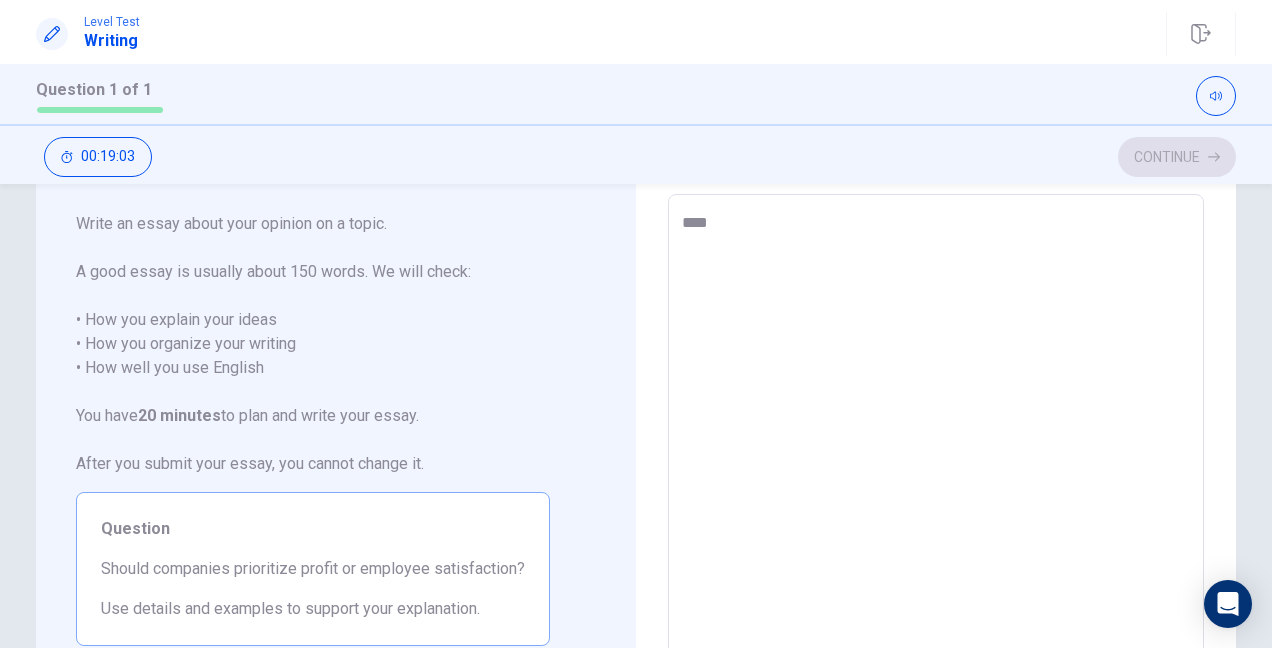type on "*****" 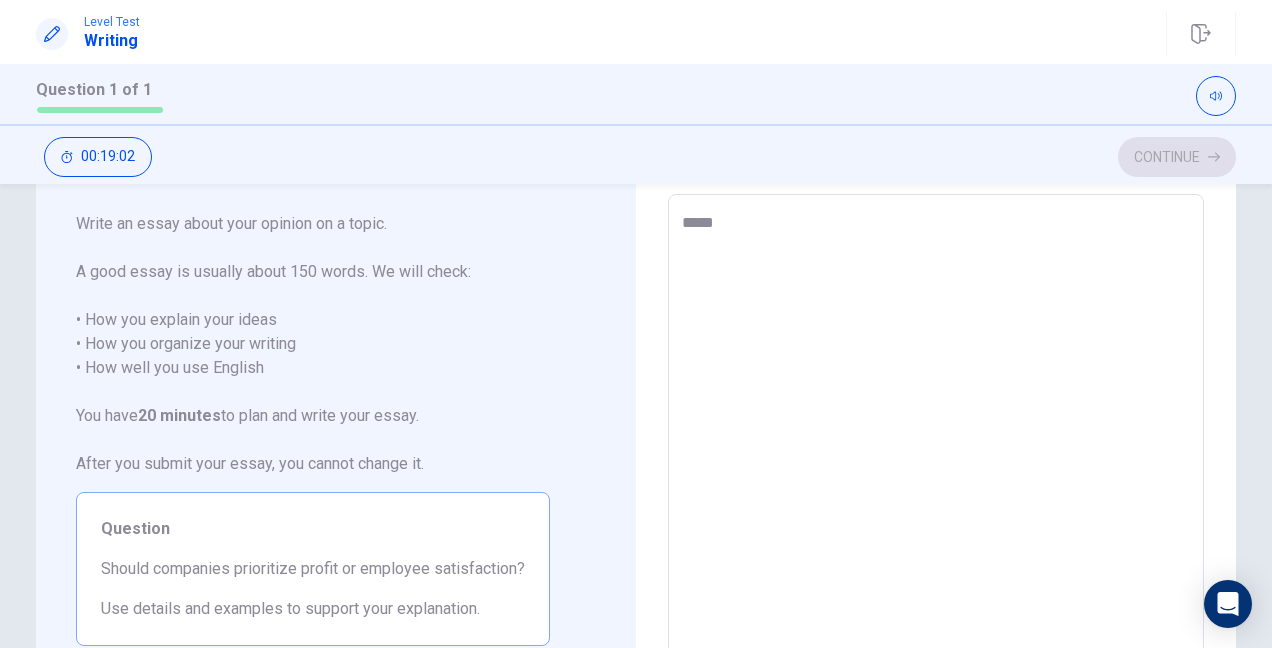 type on "*" 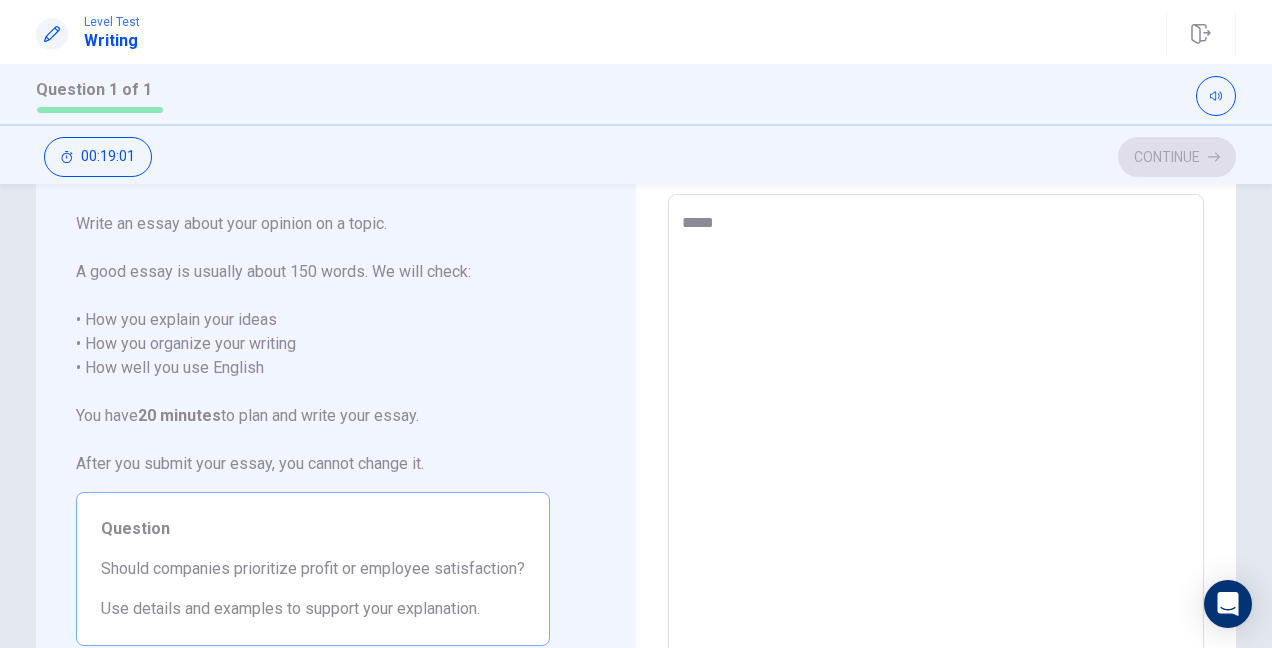 type on "******" 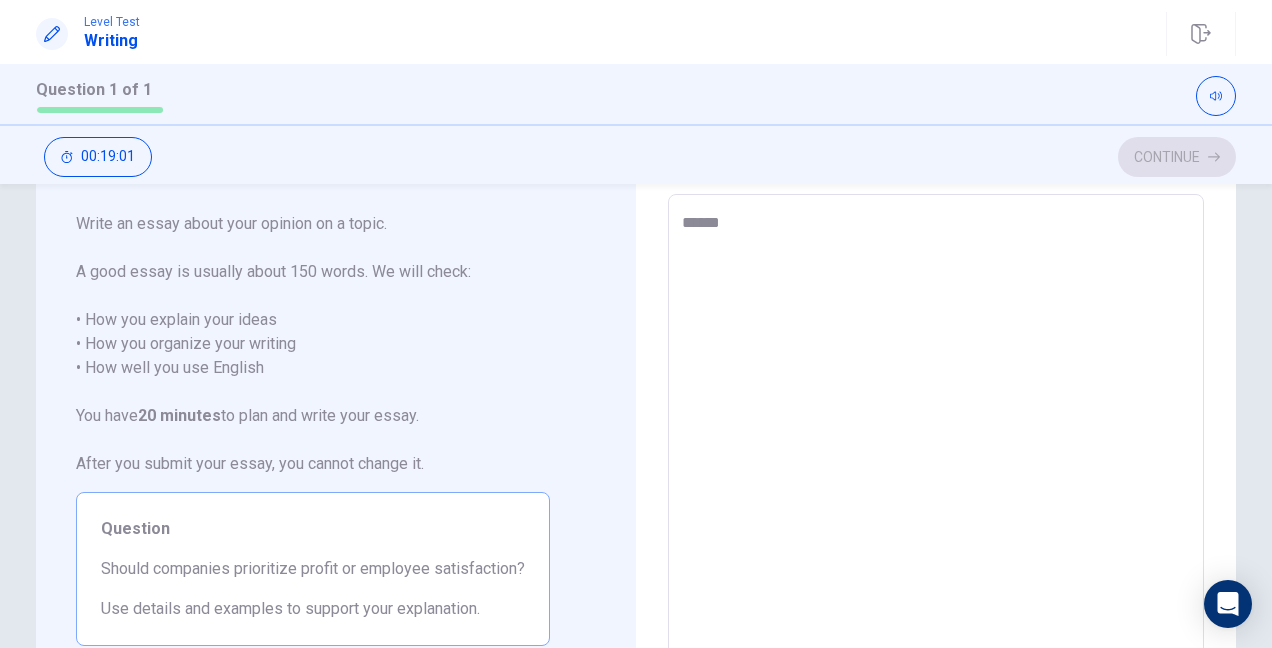 type on "*" 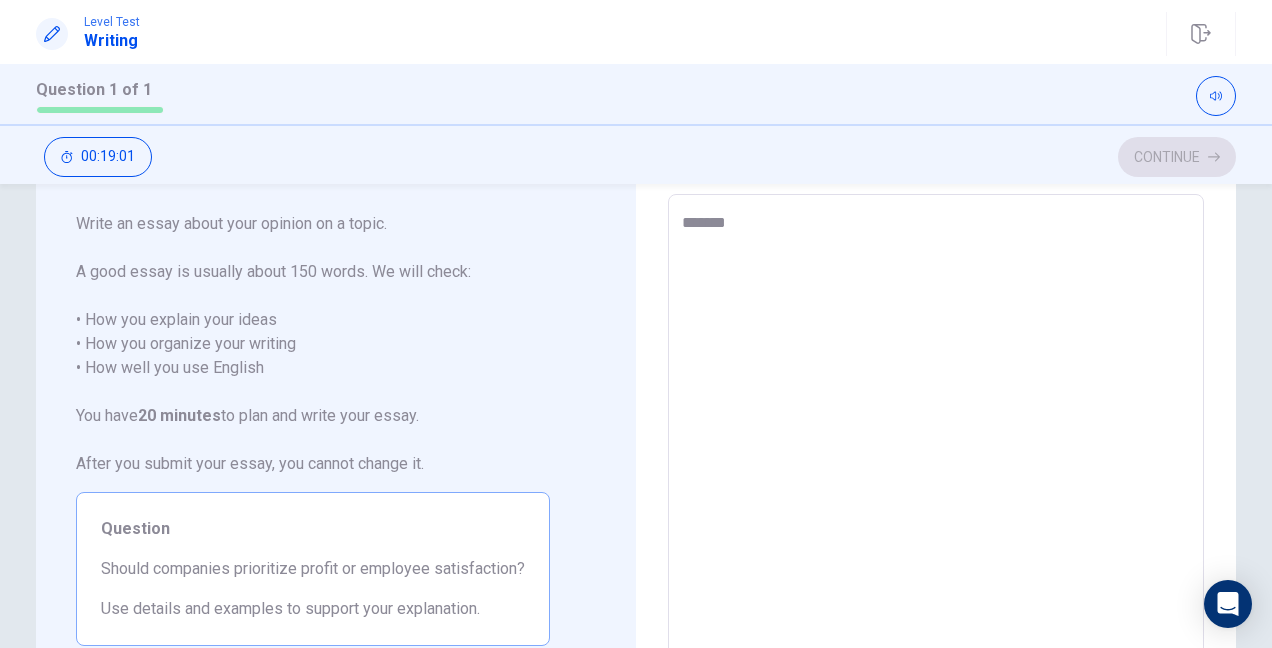 type on "*" 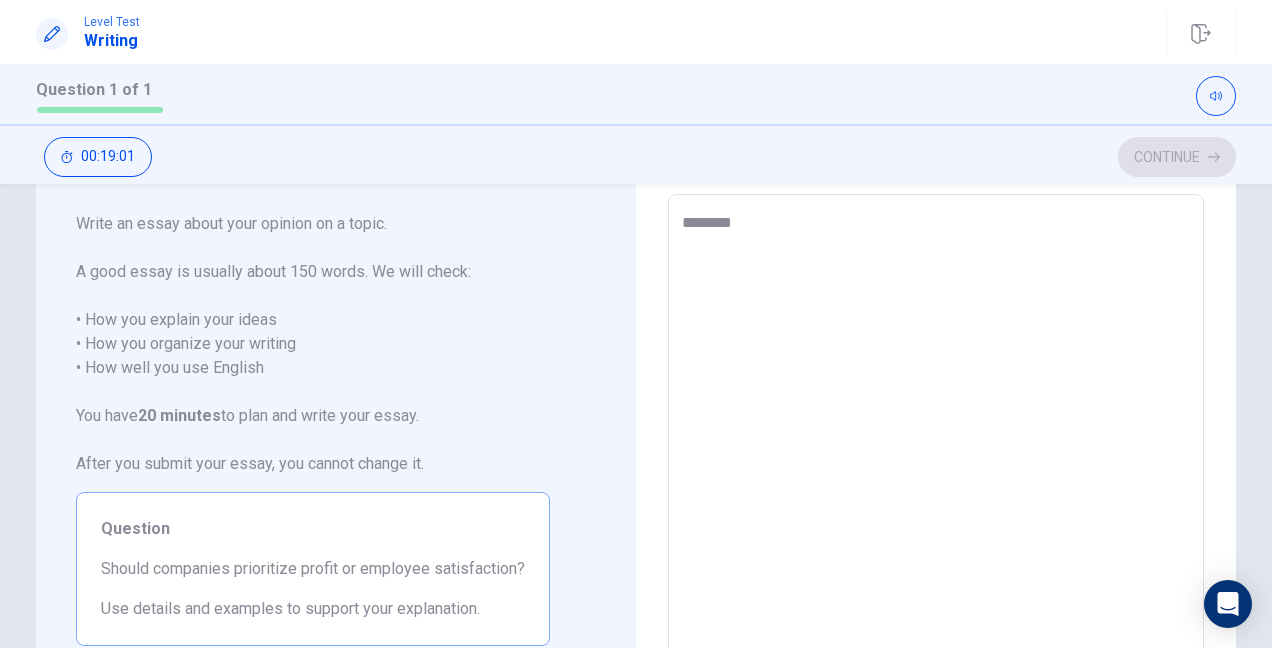 type on "*" 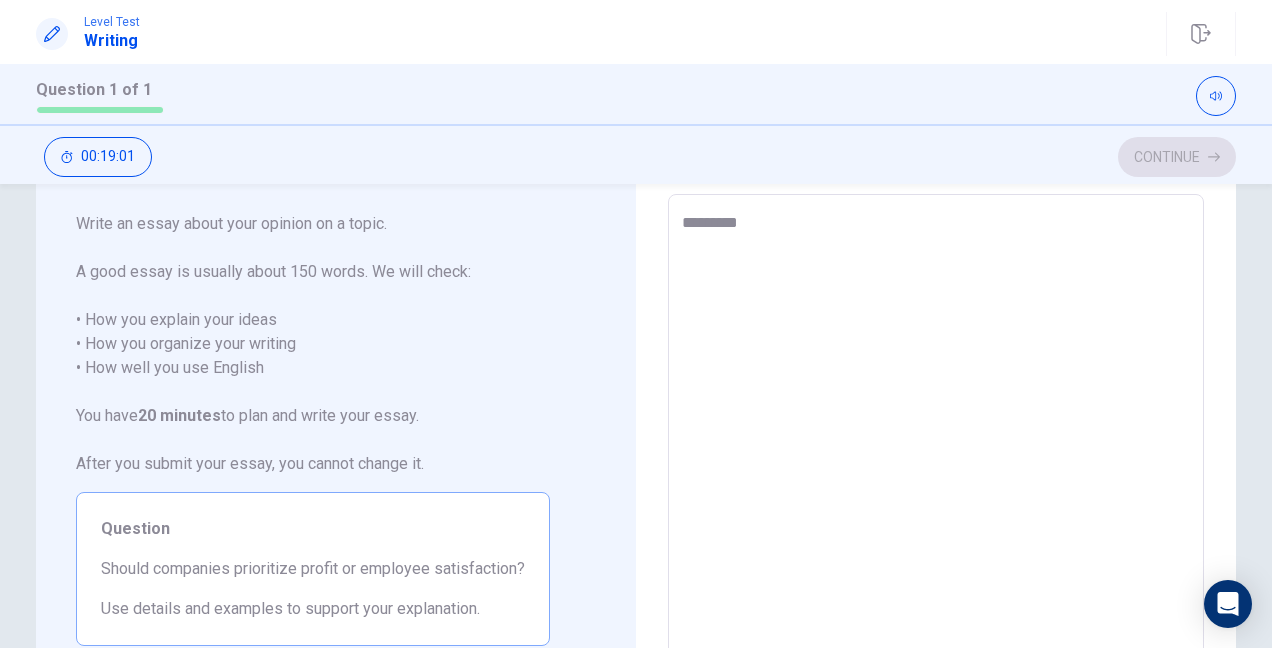 type on "*" 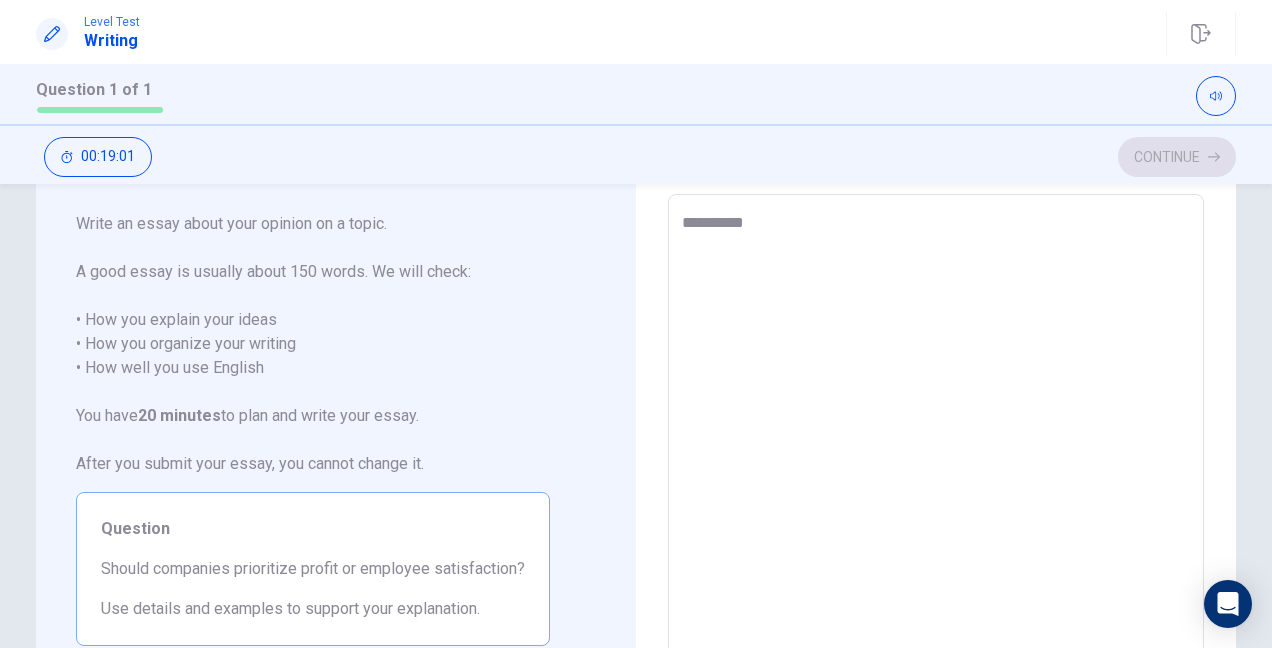 type on "*" 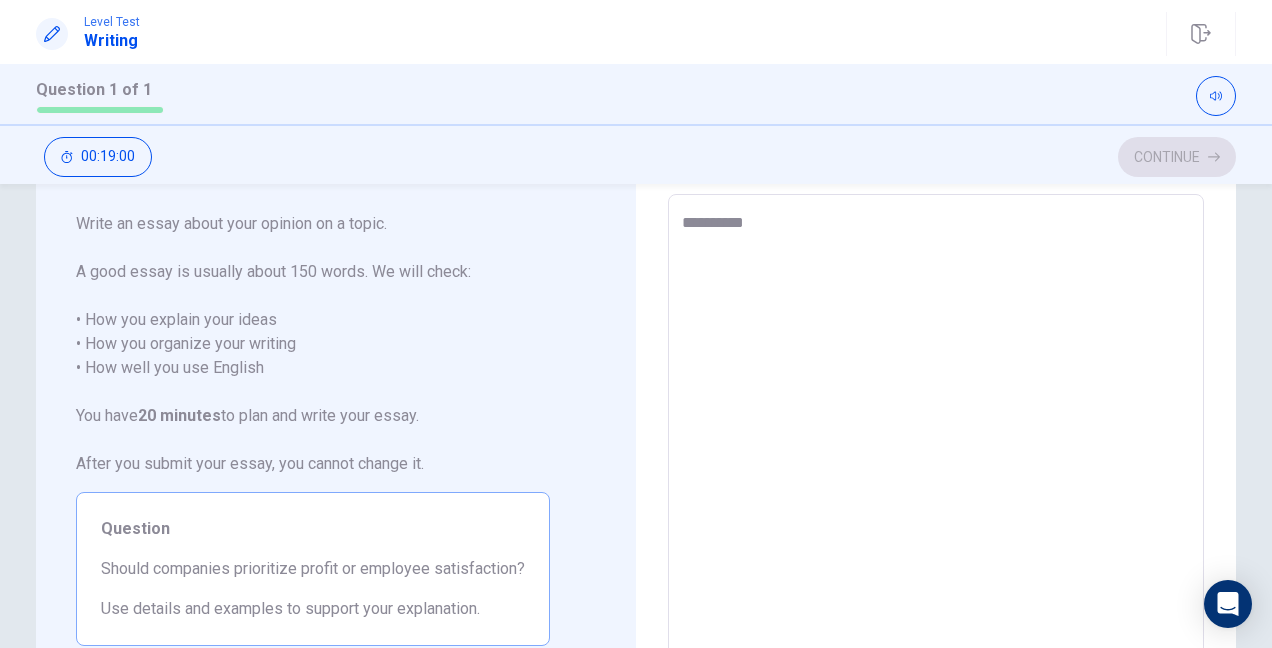 type on "**********" 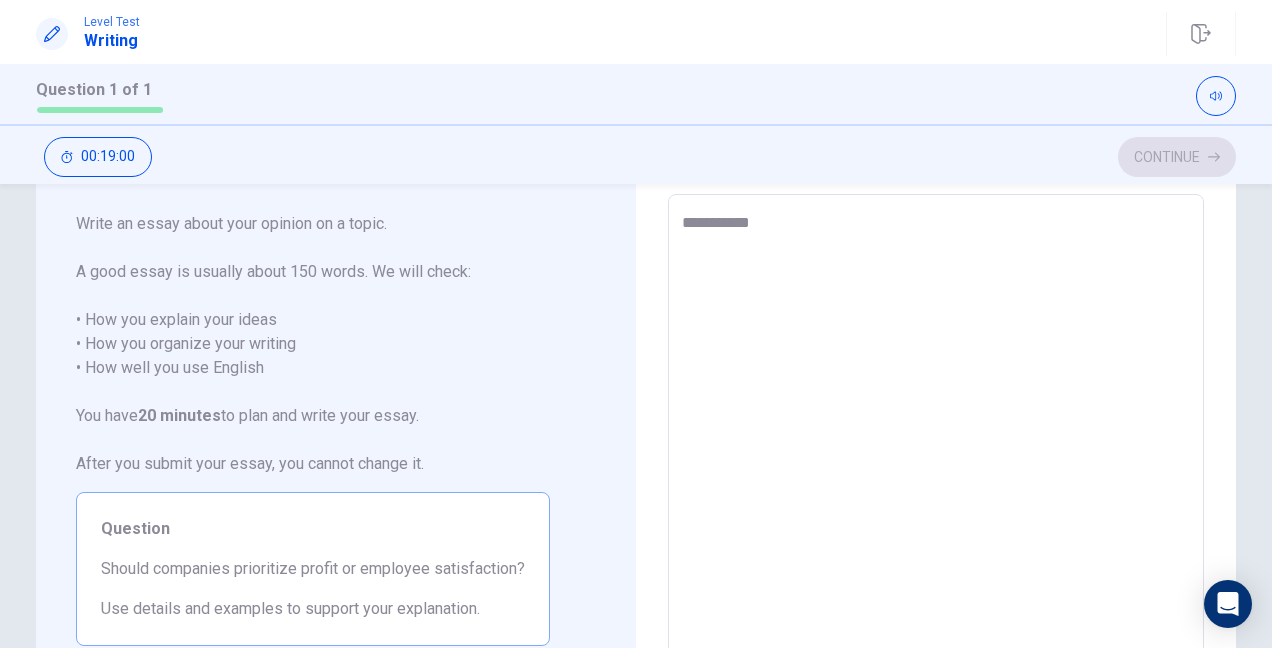 type on "*" 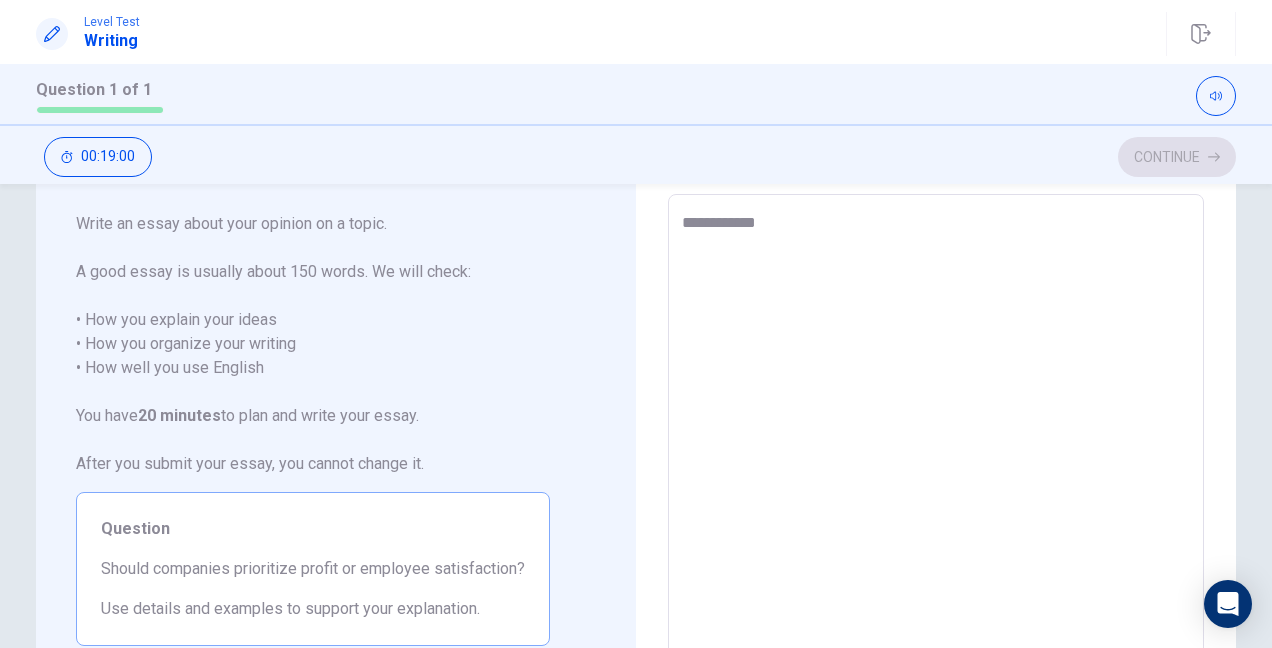 type on "*" 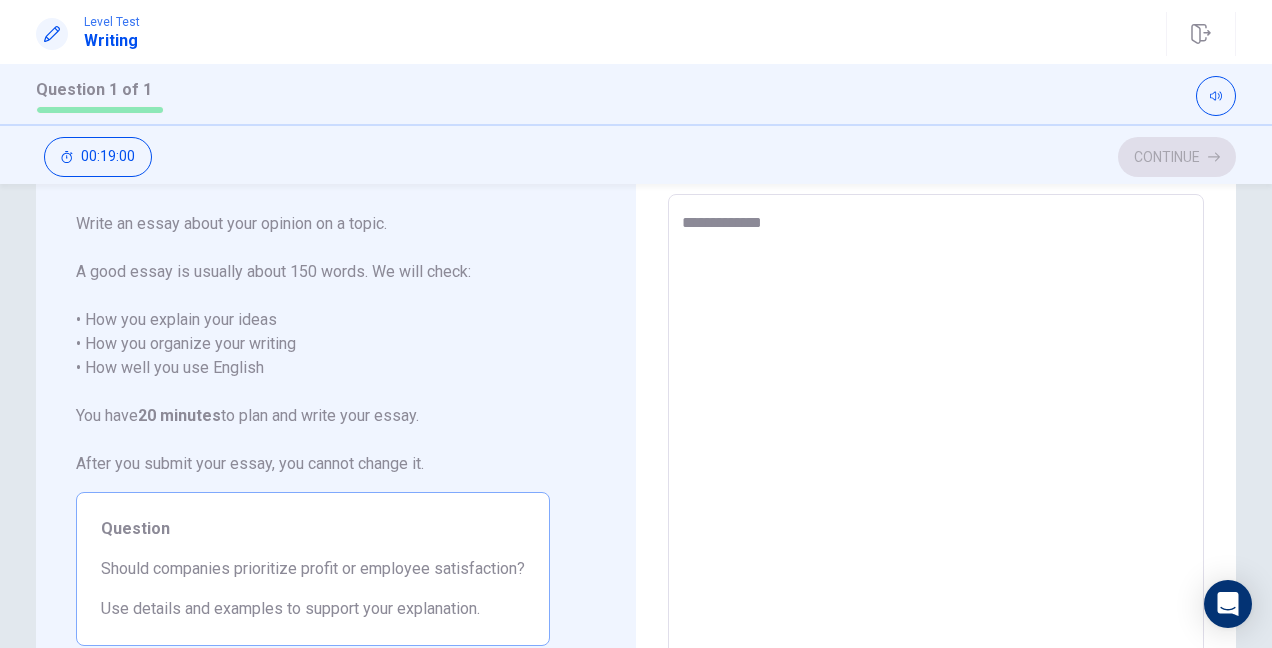 type on "*" 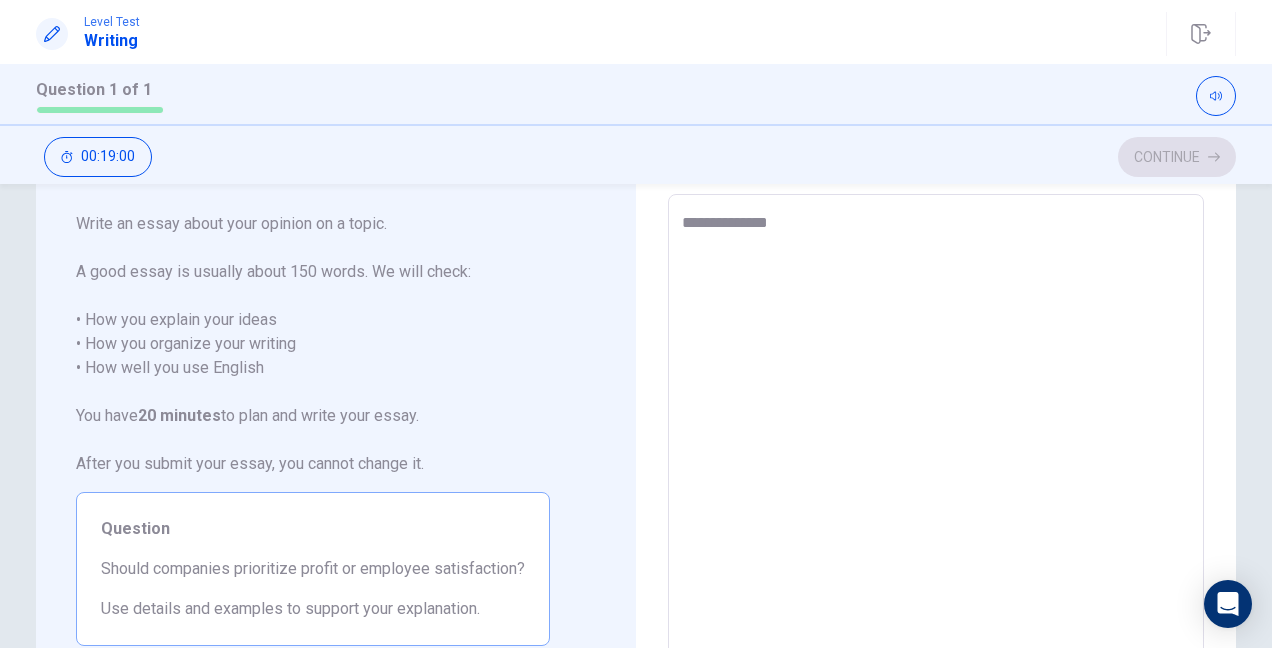 type on "*" 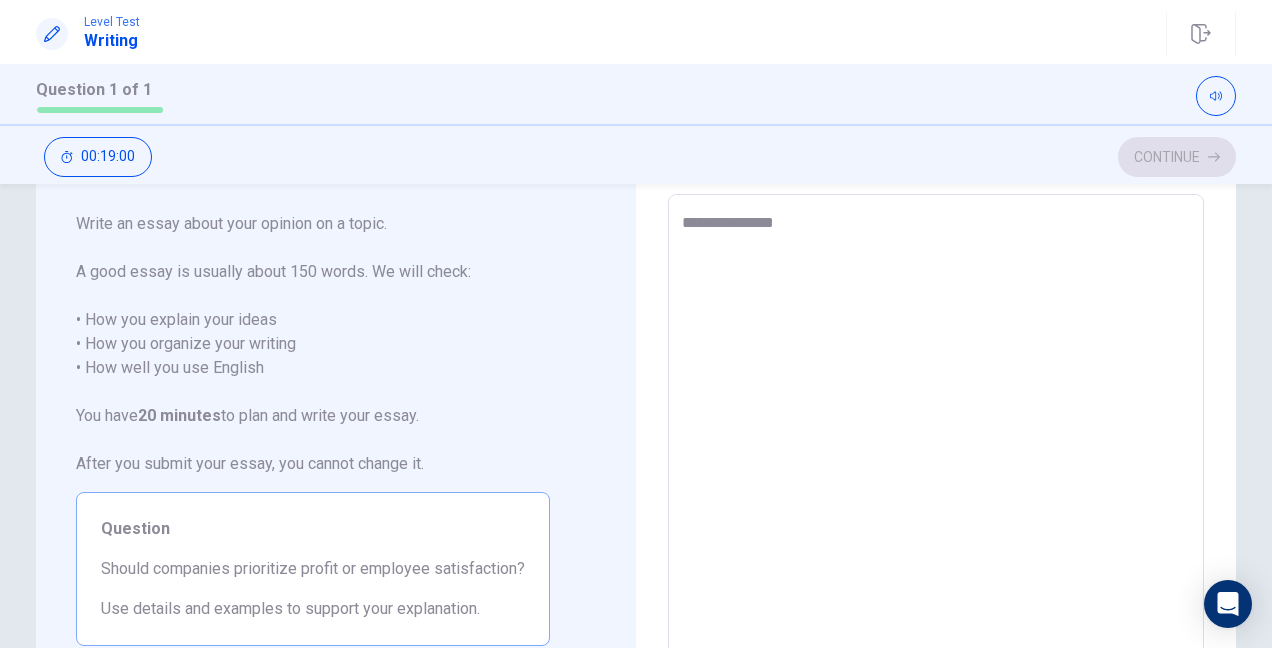 type on "*" 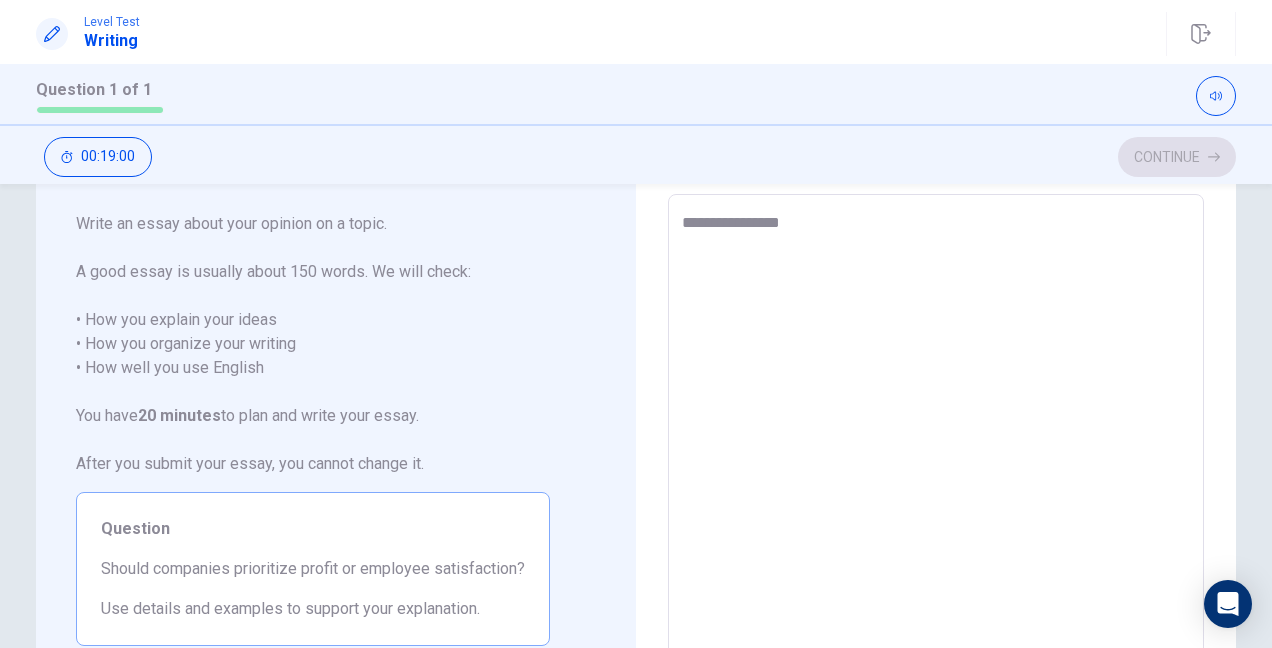 type on "*" 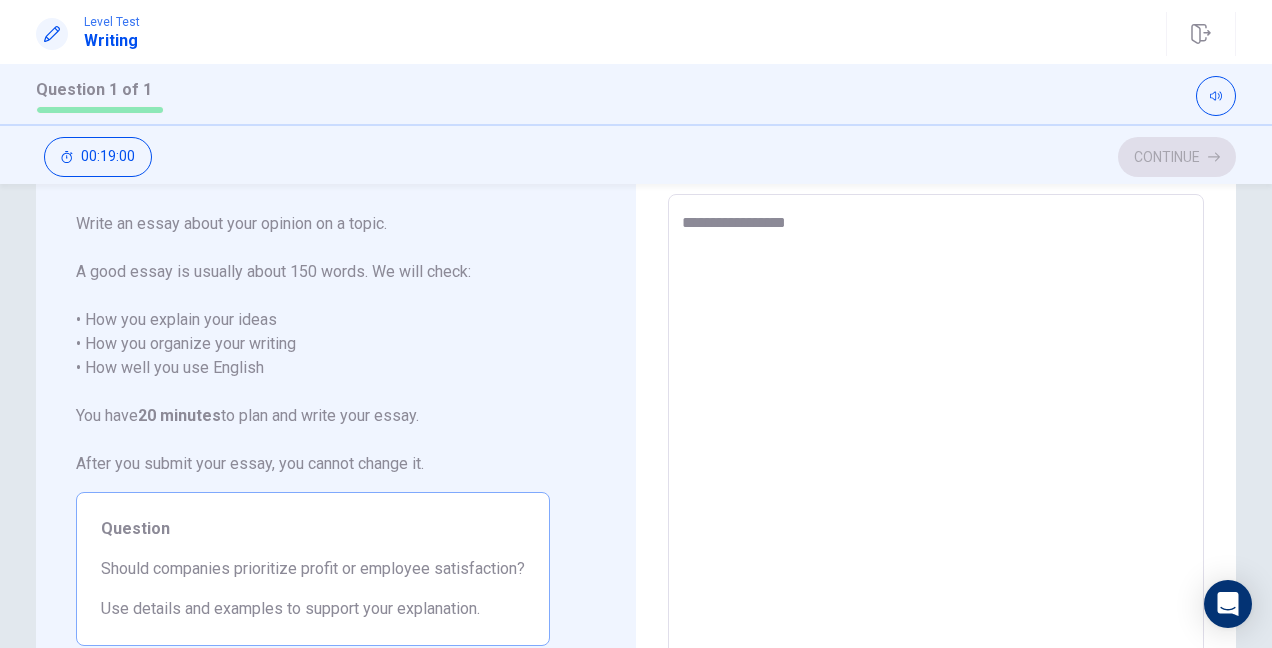 type on "*" 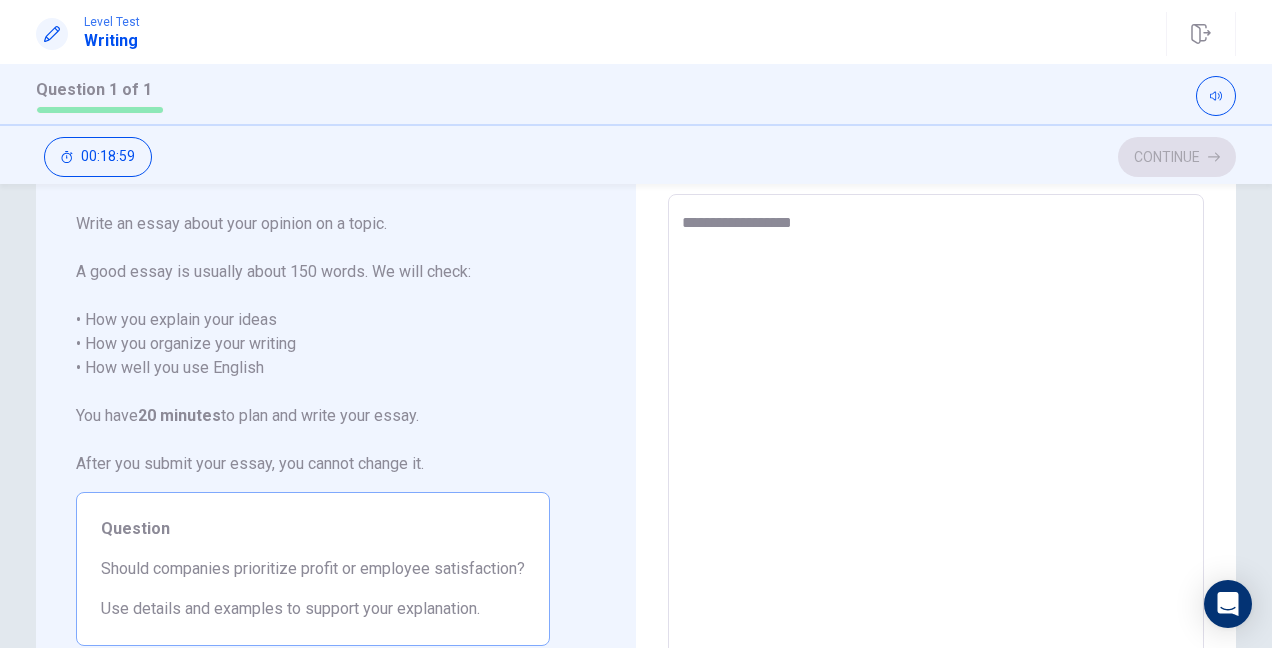 type on "**********" 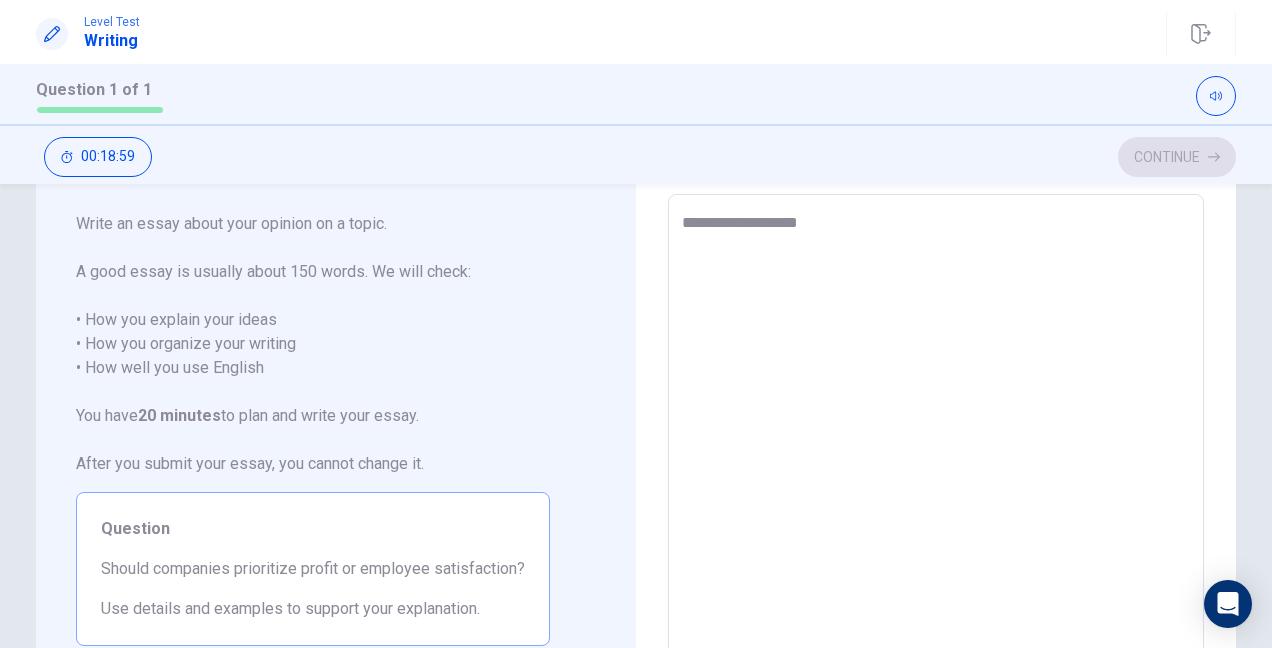 type on "*" 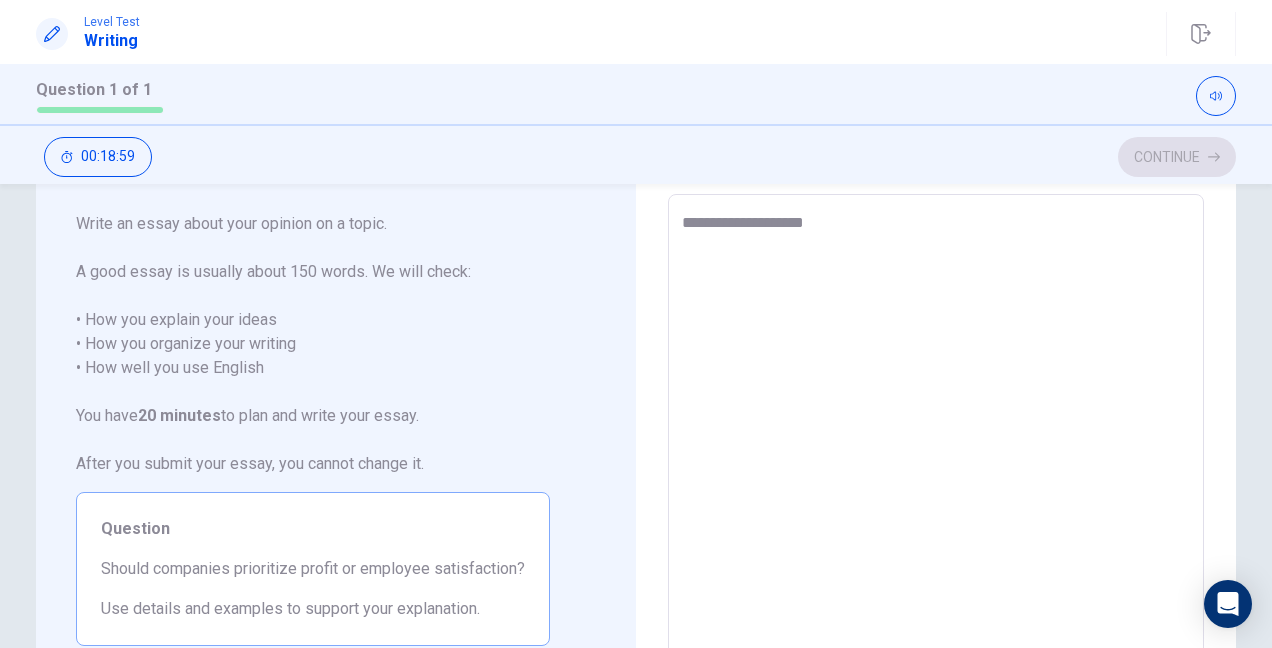 type on "*" 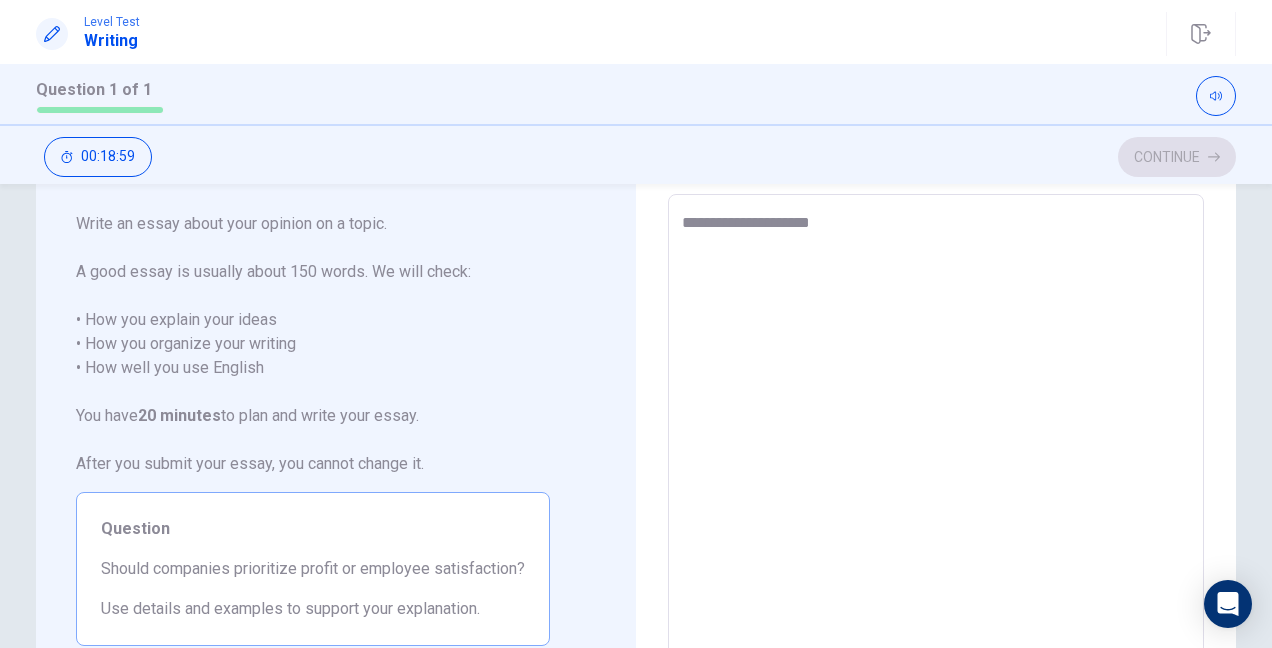 type on "*" 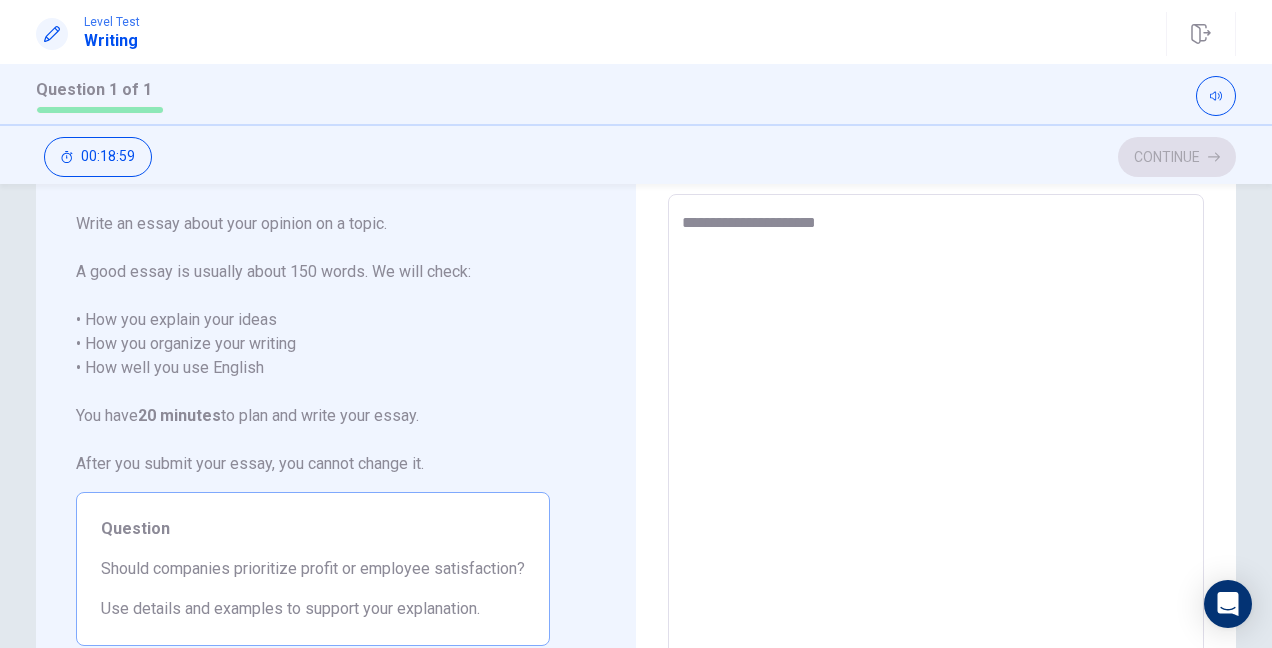 type on "*" 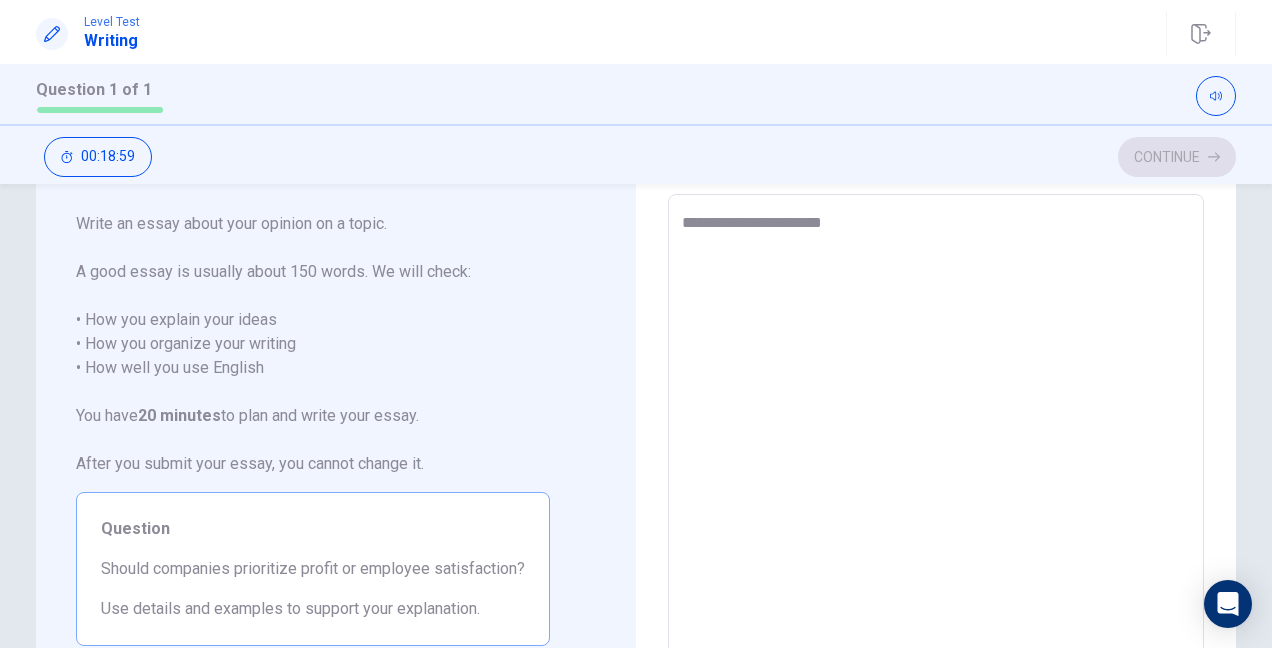 type on "*" 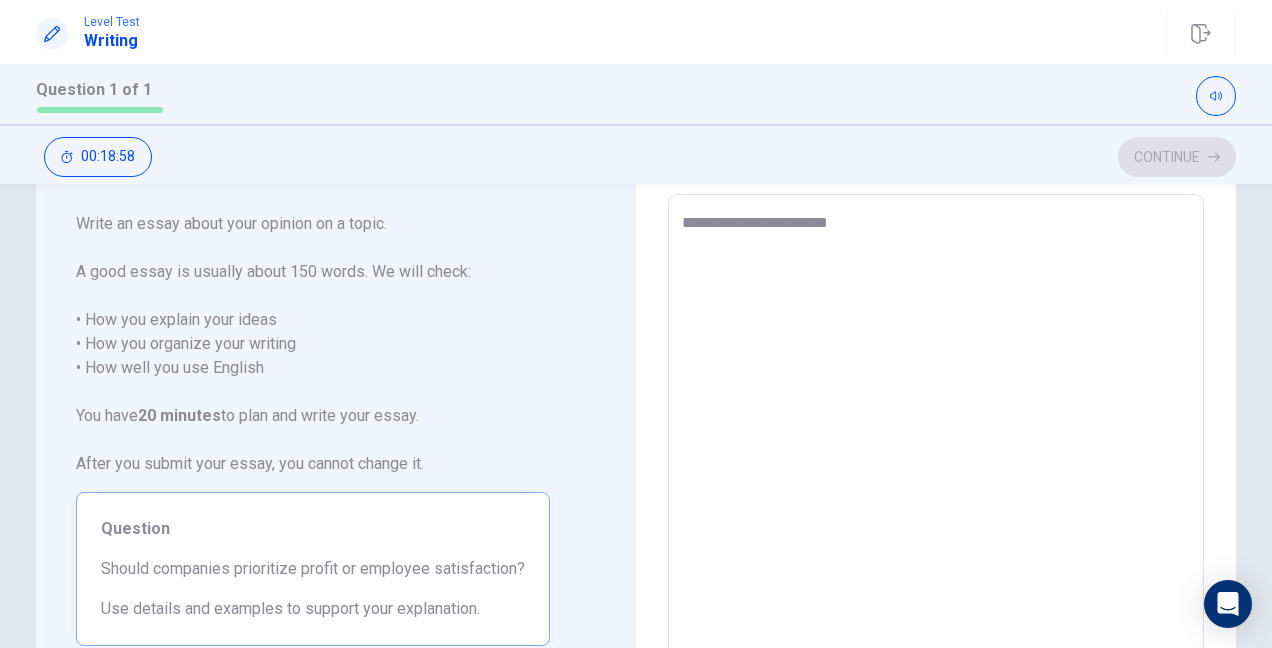 type on "*" 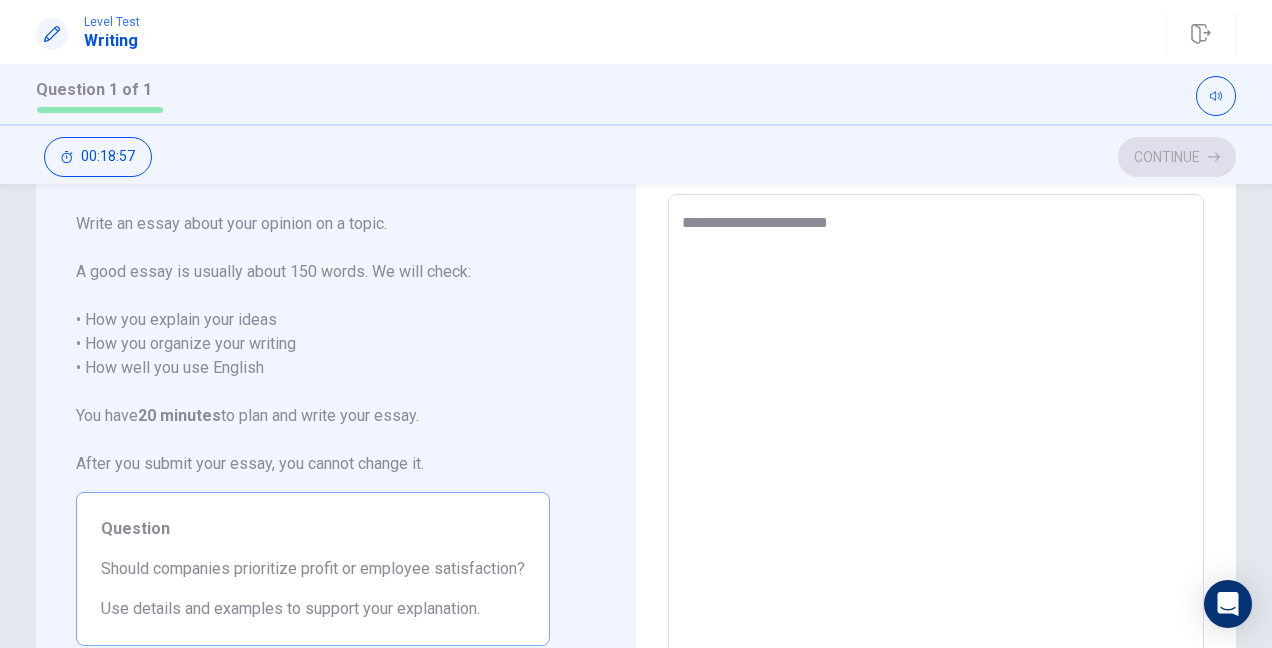 type on "**********" 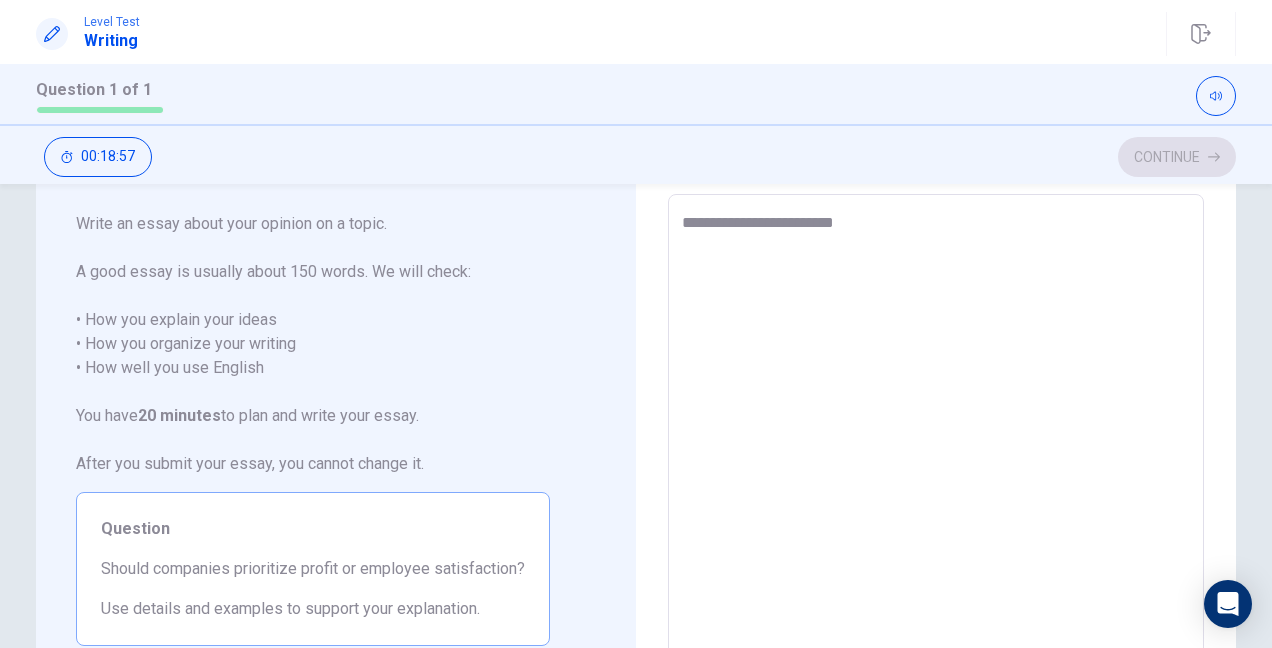 type on "*" 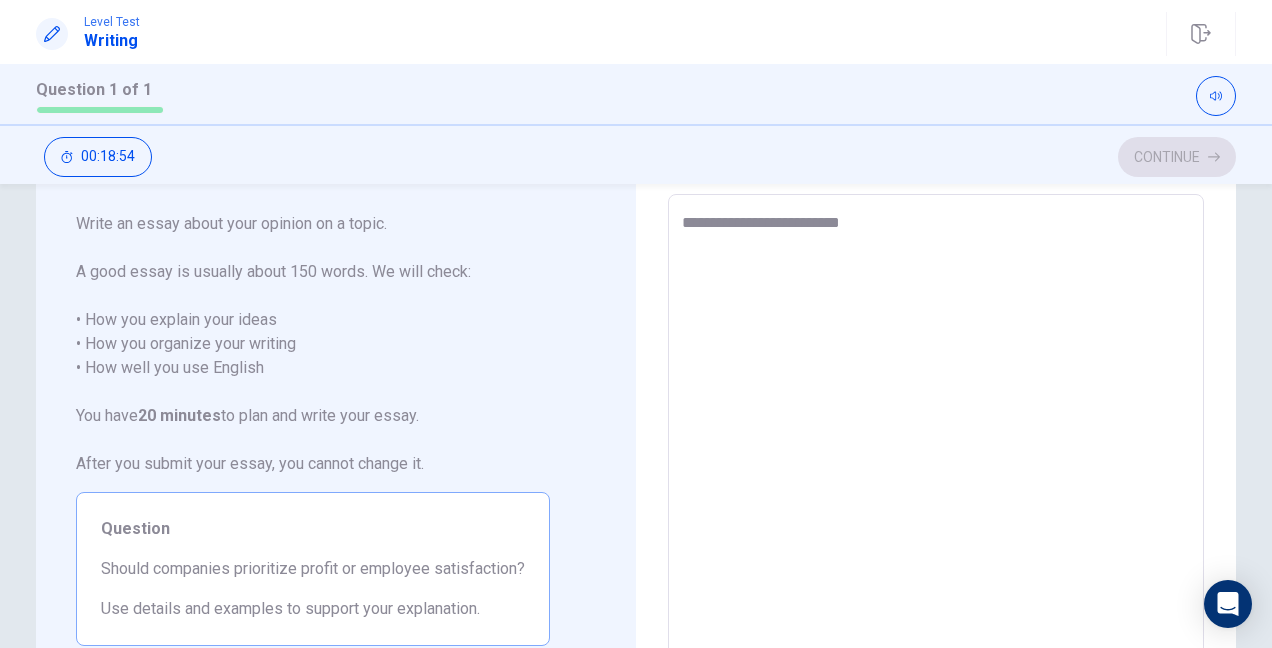 type on "*" 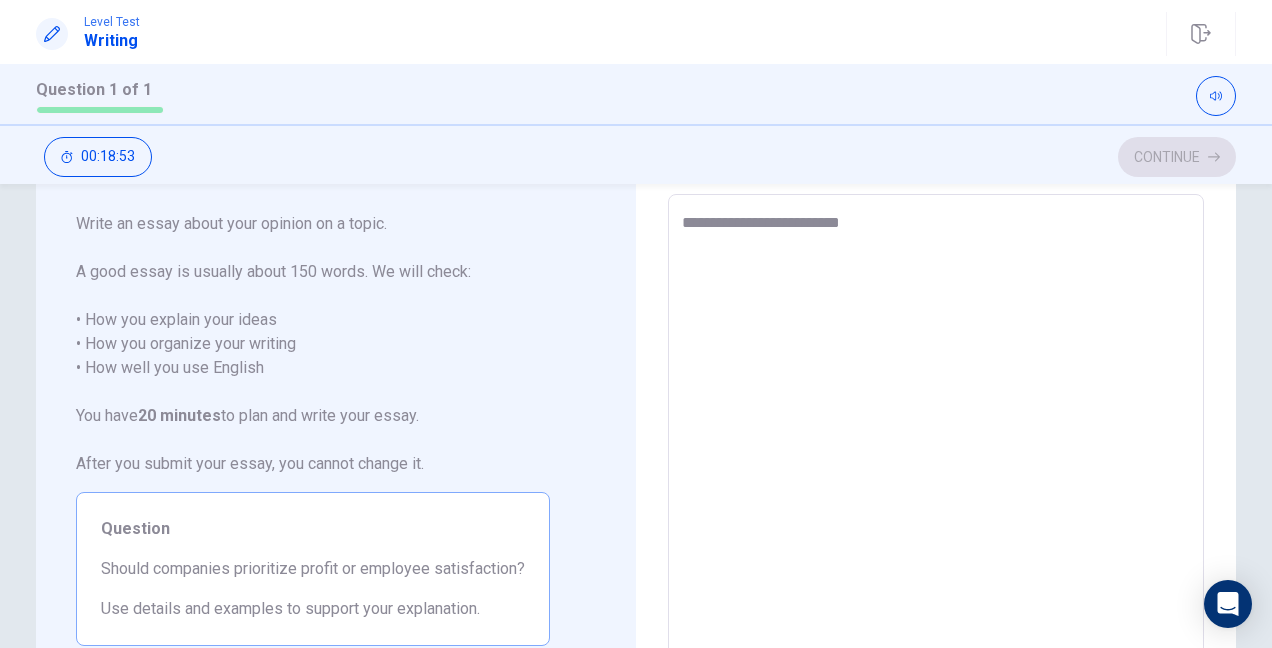 type on "**********" 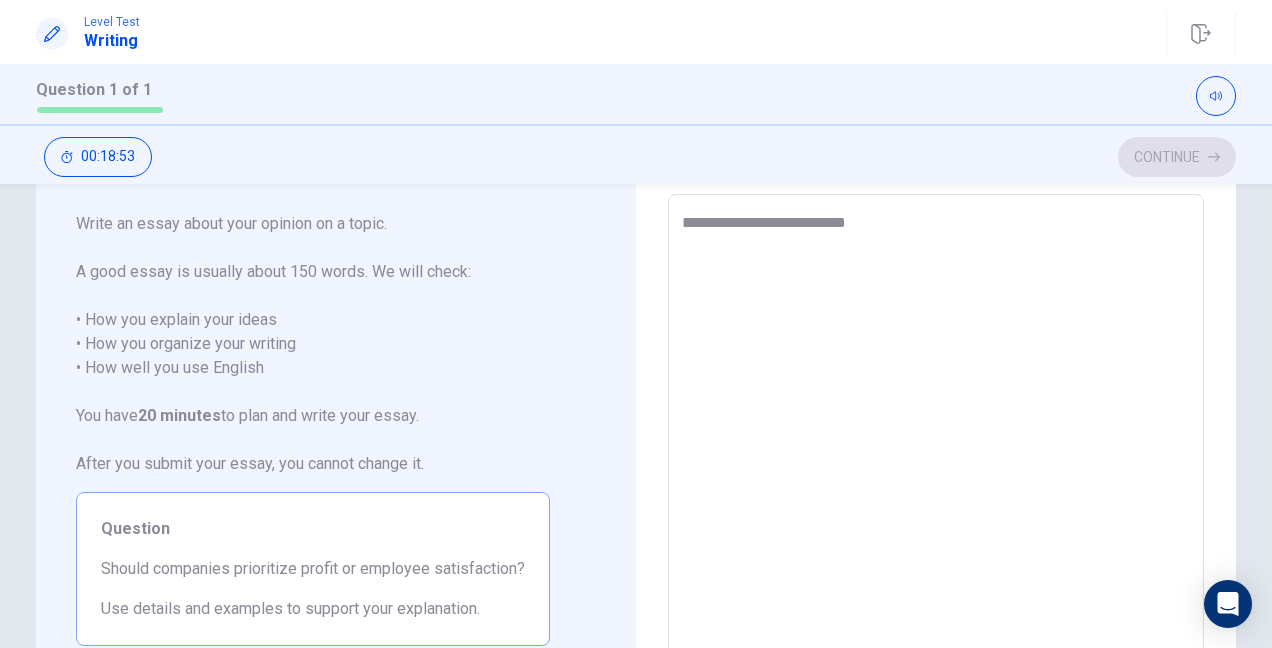 type on "*" 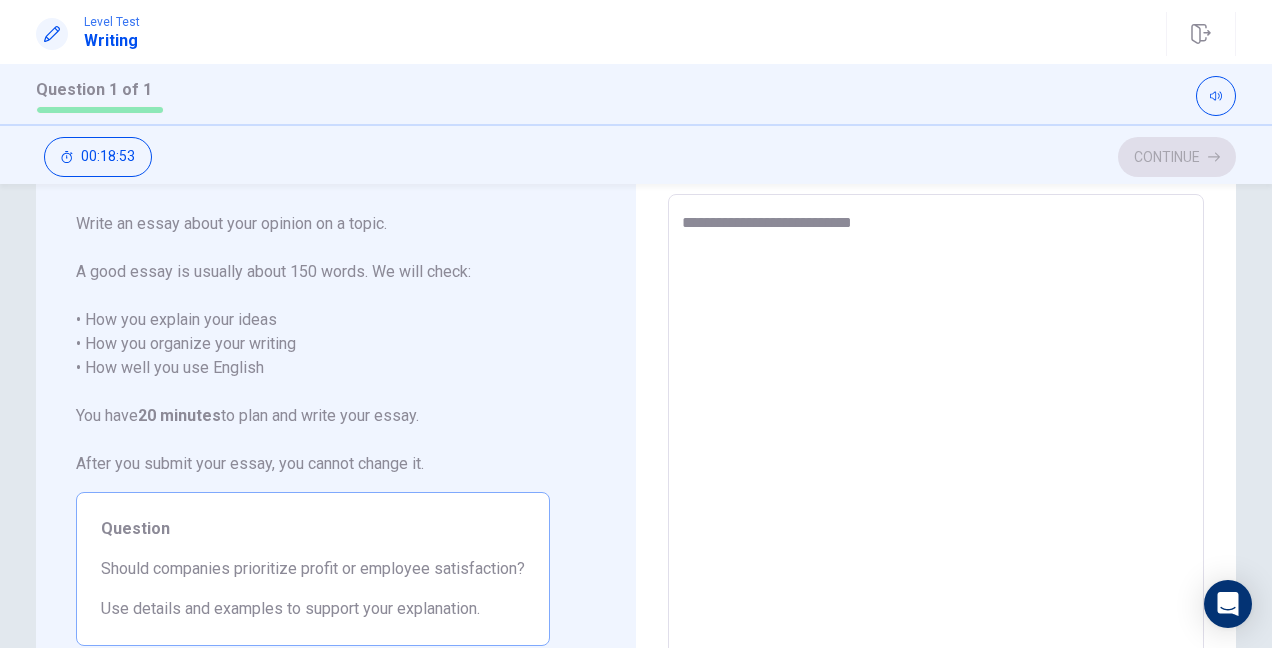 type on "*" 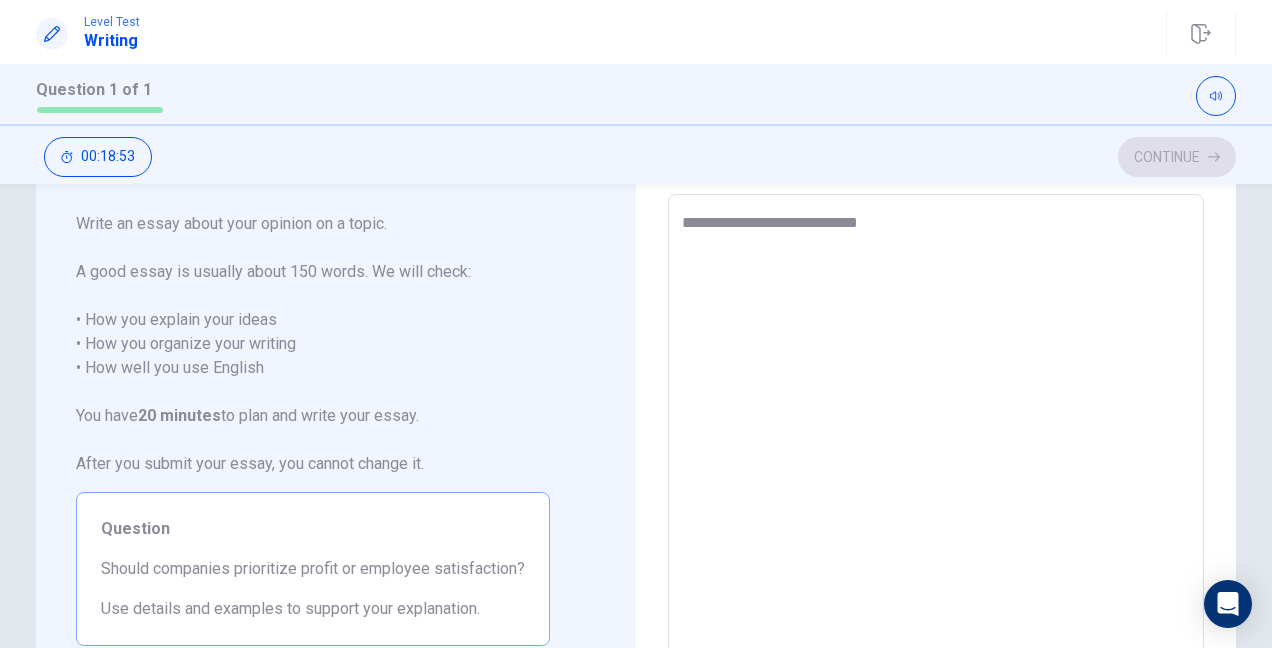 type on "*" 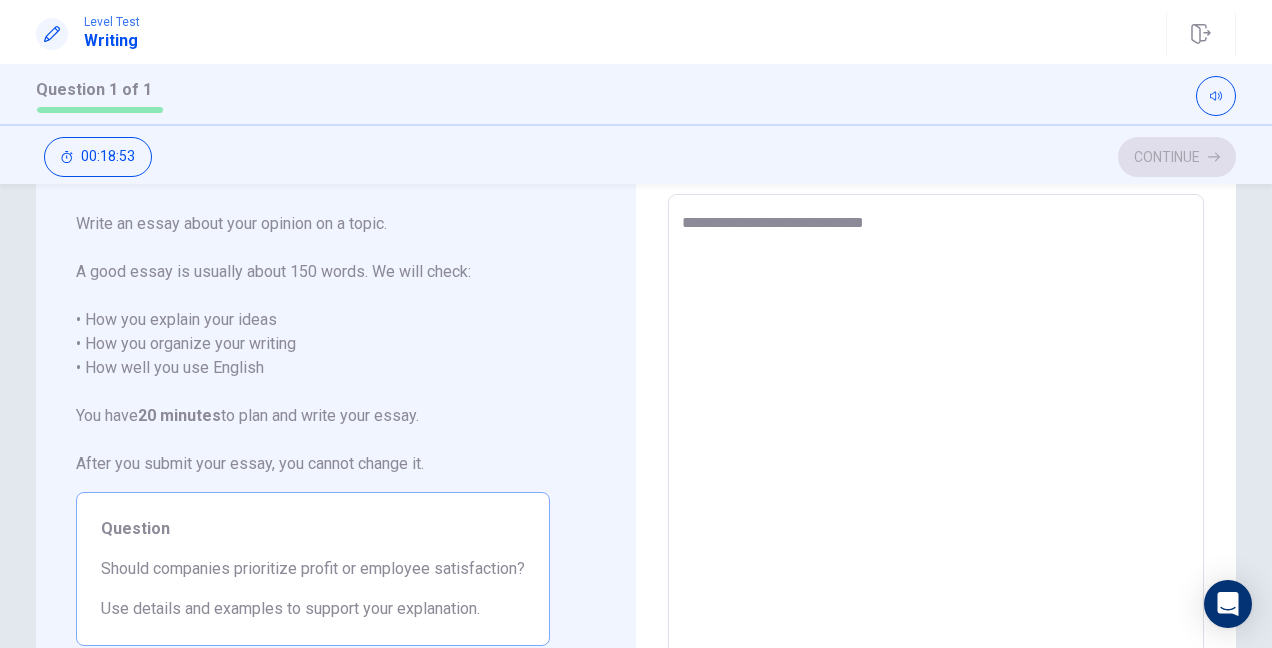 type on "*" 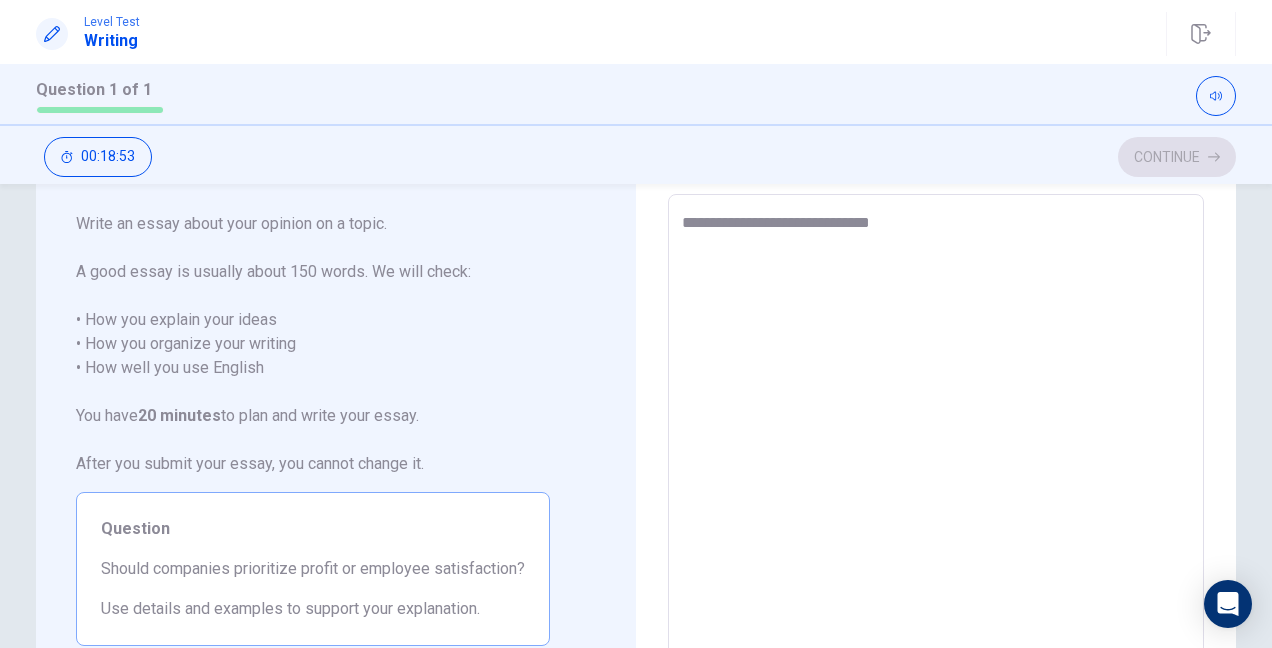 type on "*" 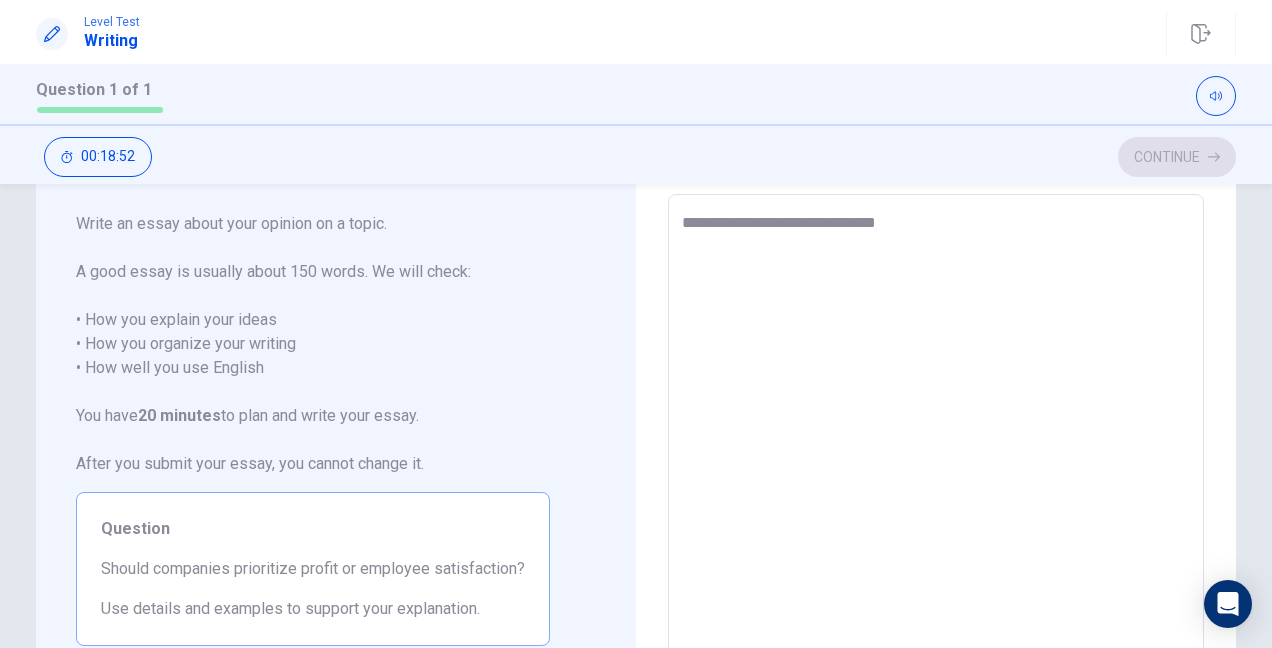 type on "**********" 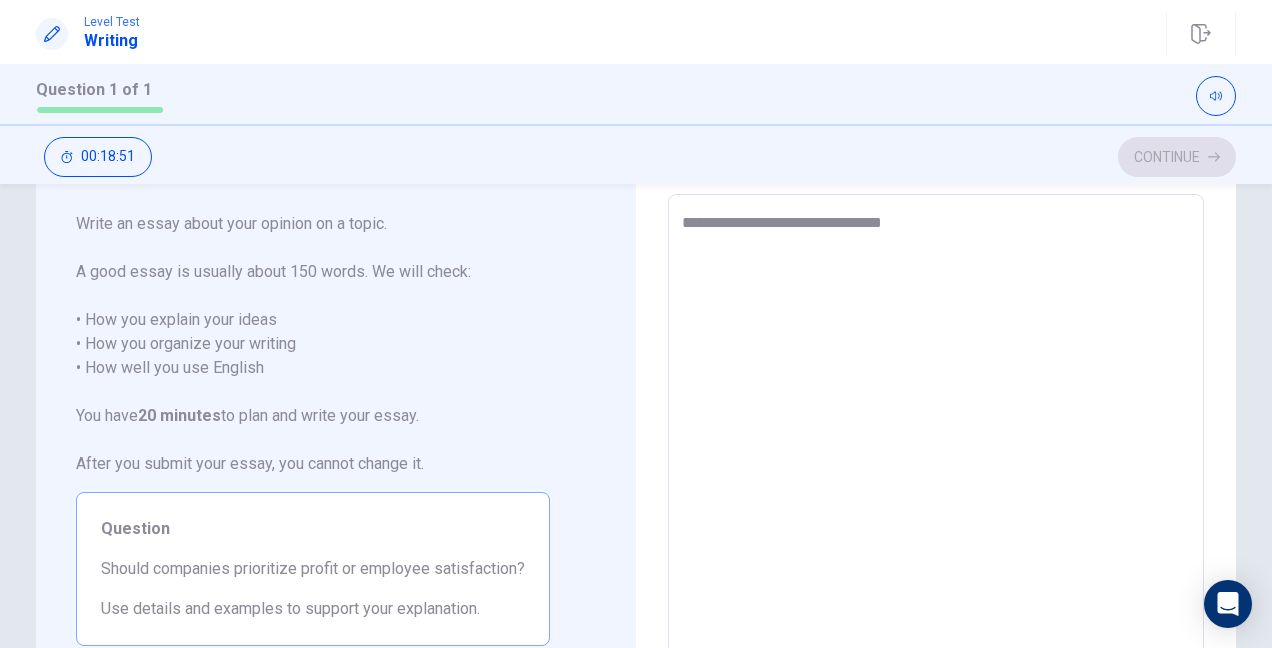 type on "*" 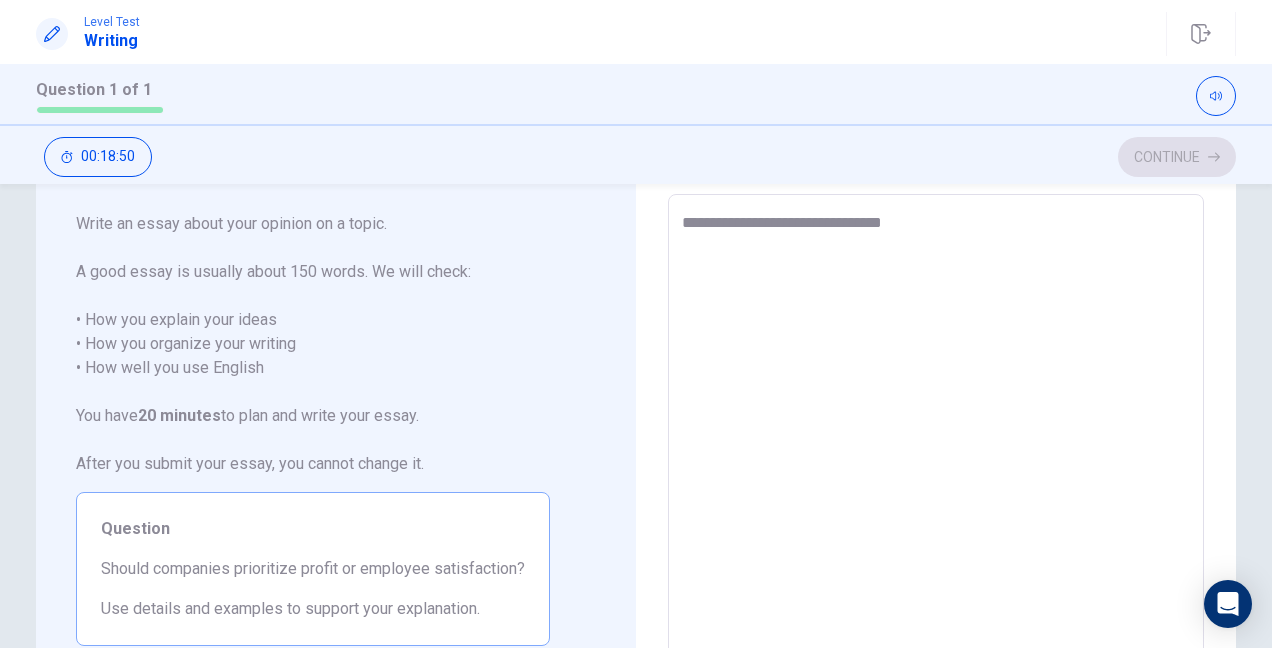 type on "**********" 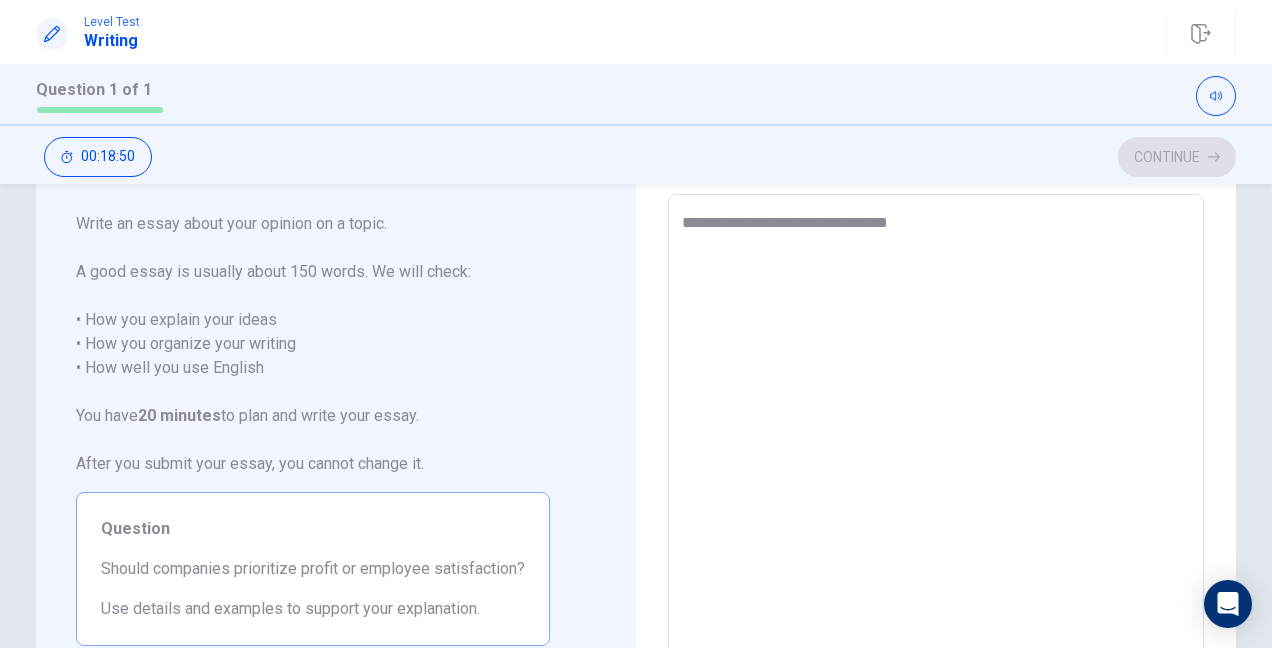 type on "*" 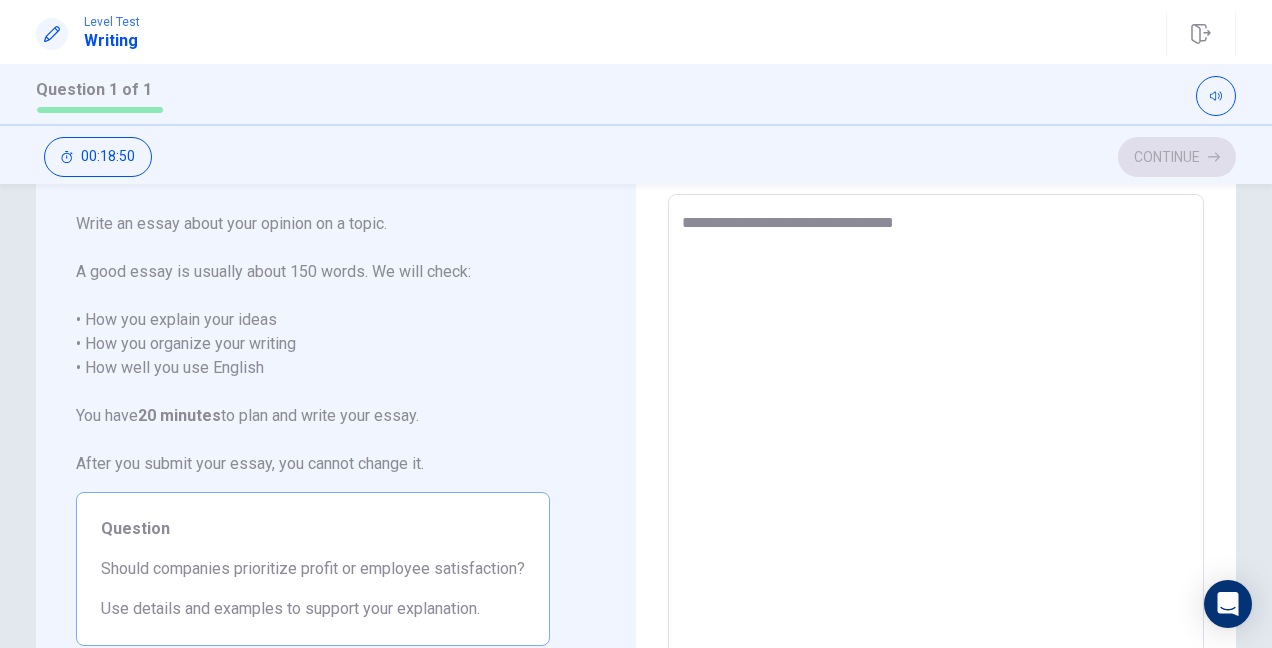 type on "*" 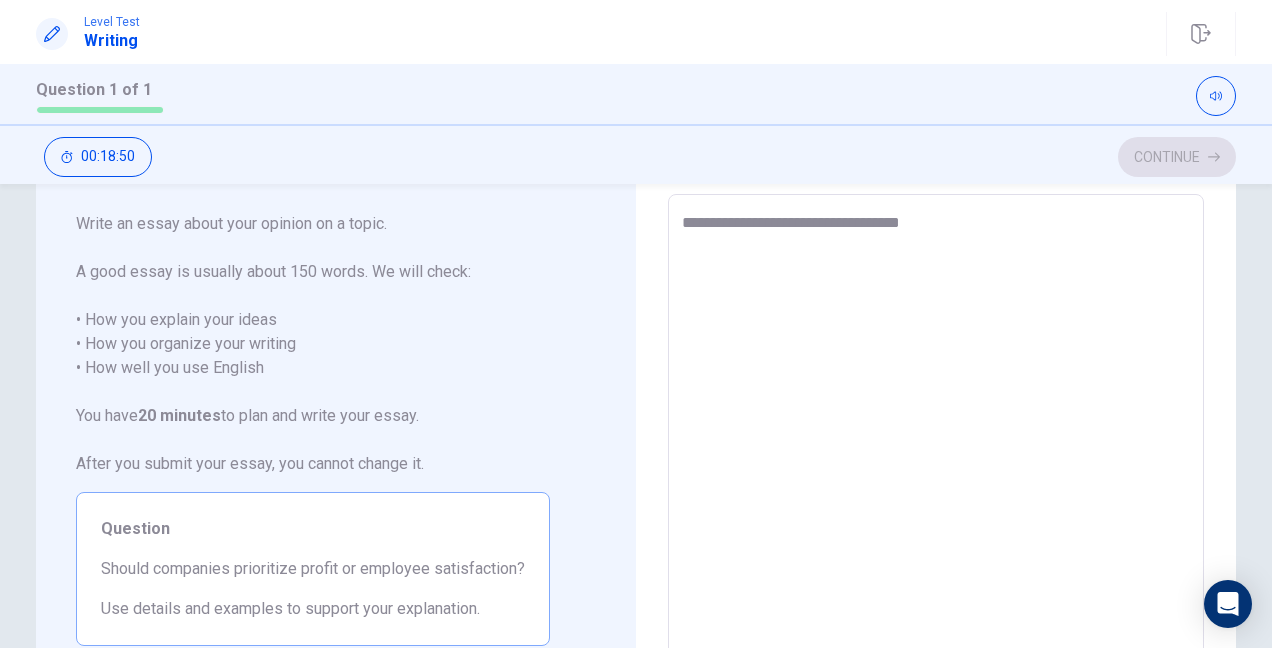 type on "*" 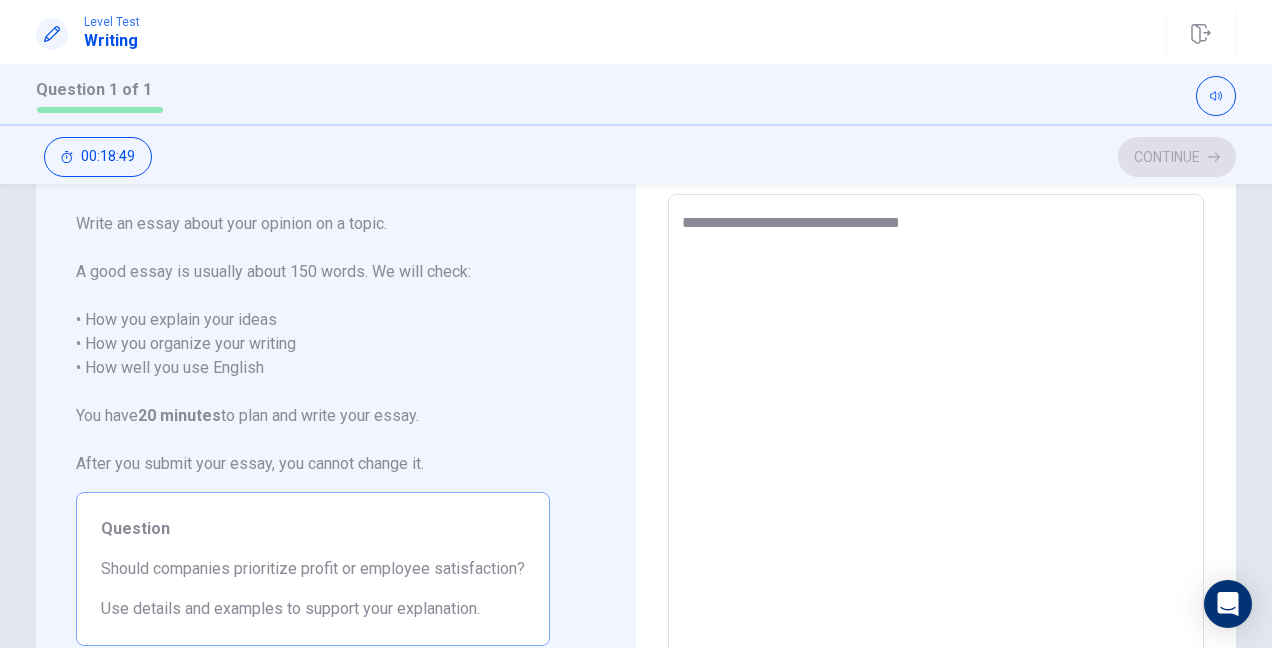 type on "**********" 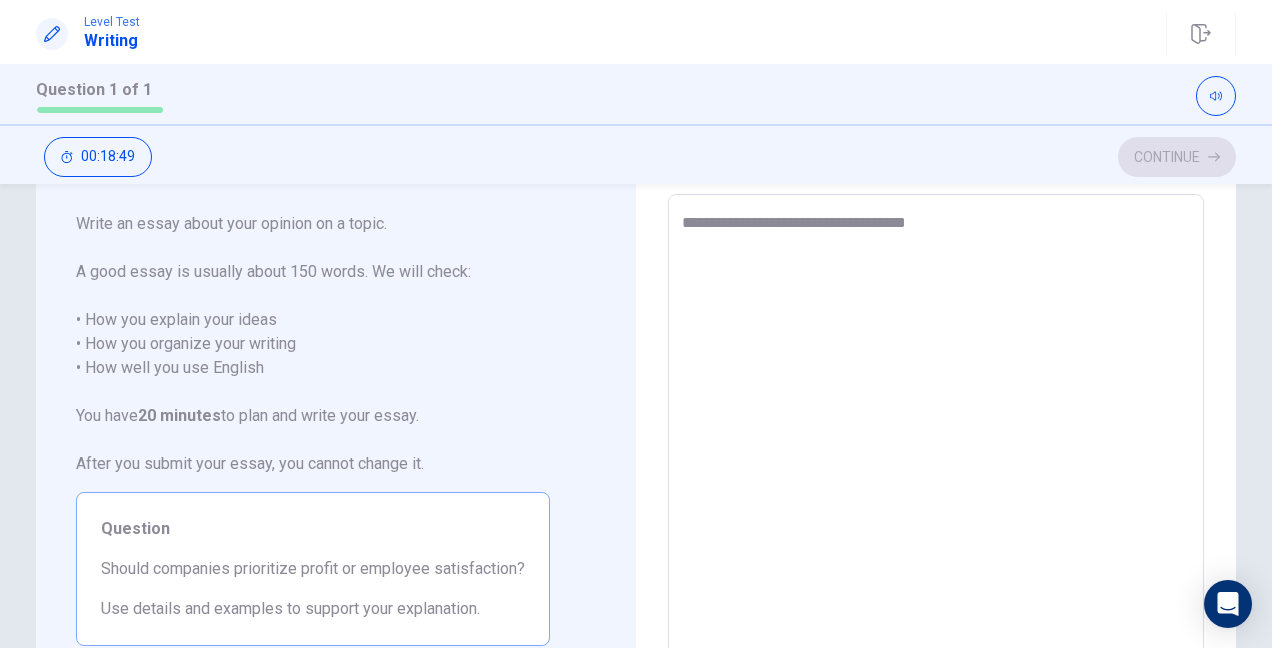 type on "*" 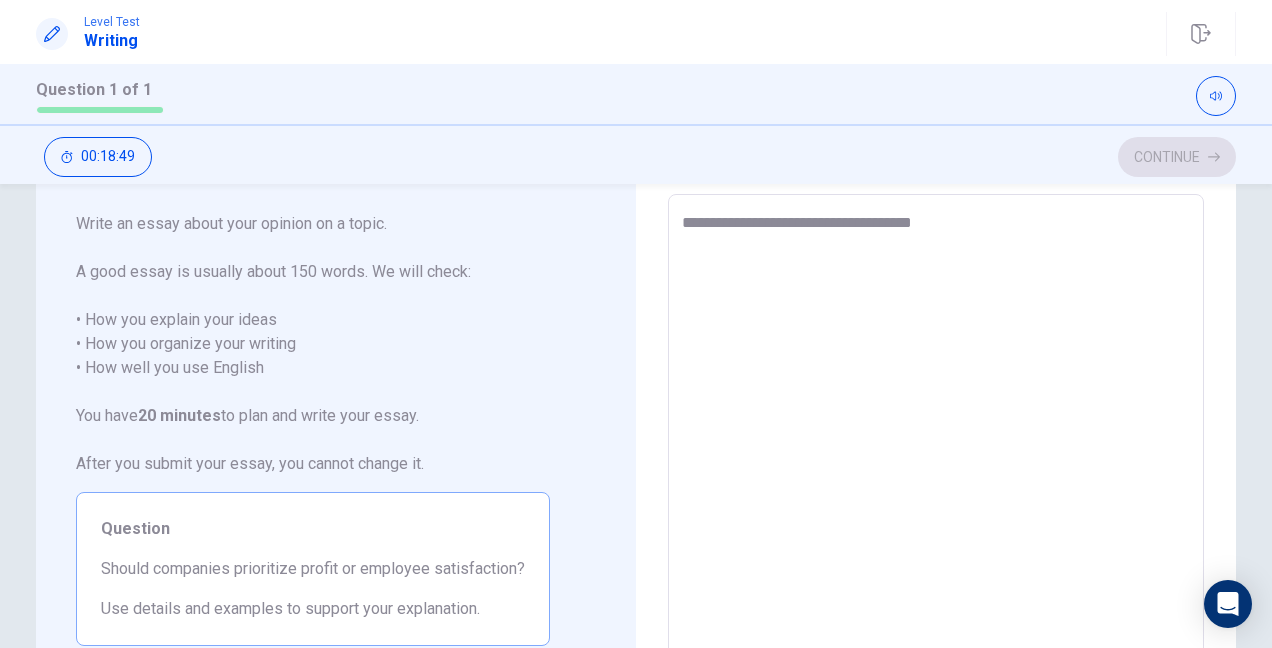 type on "*" 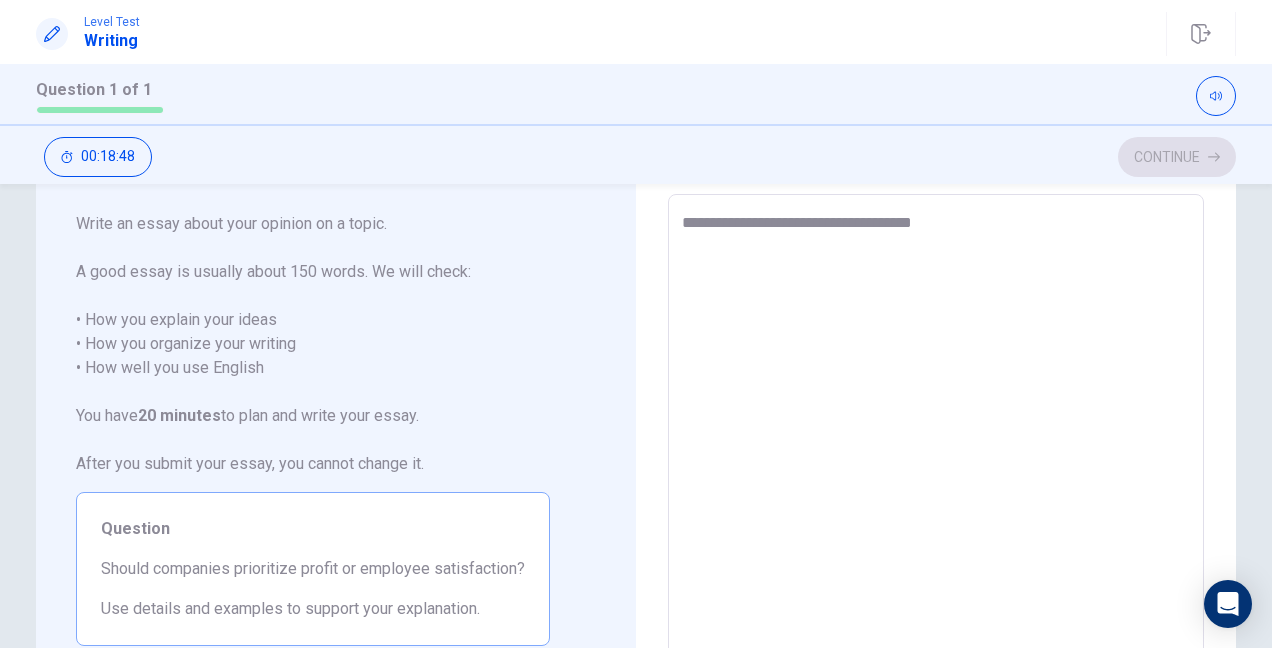 type on "**********" 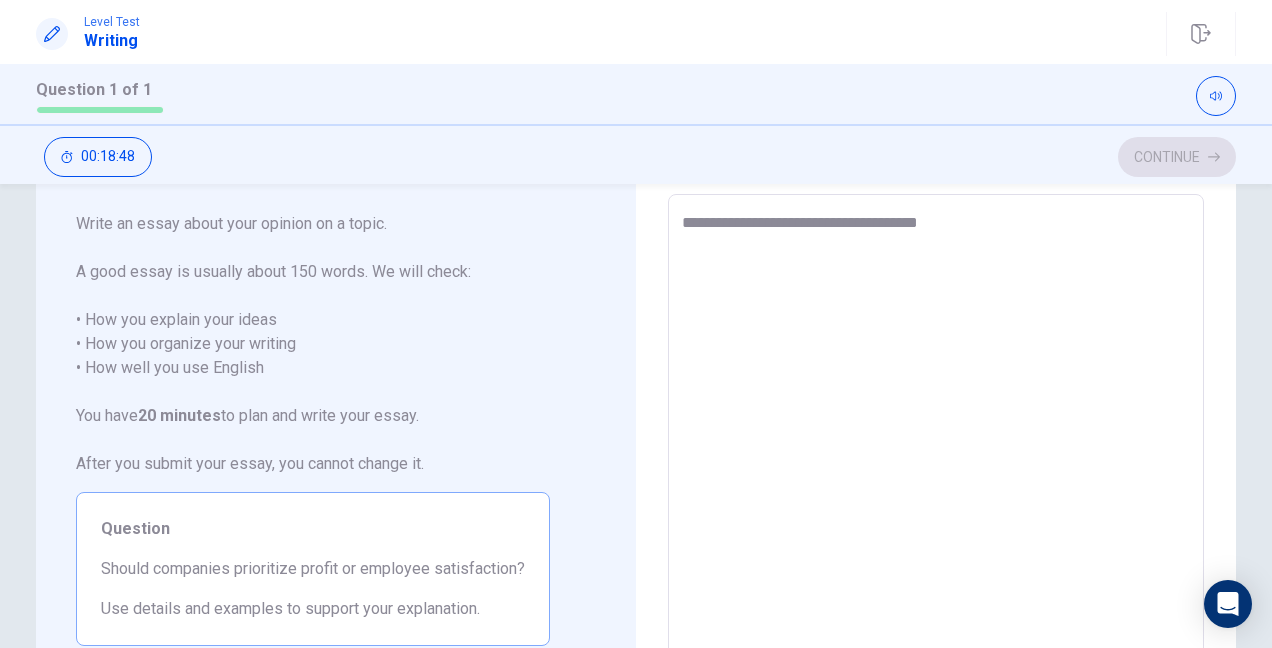 type on "*" 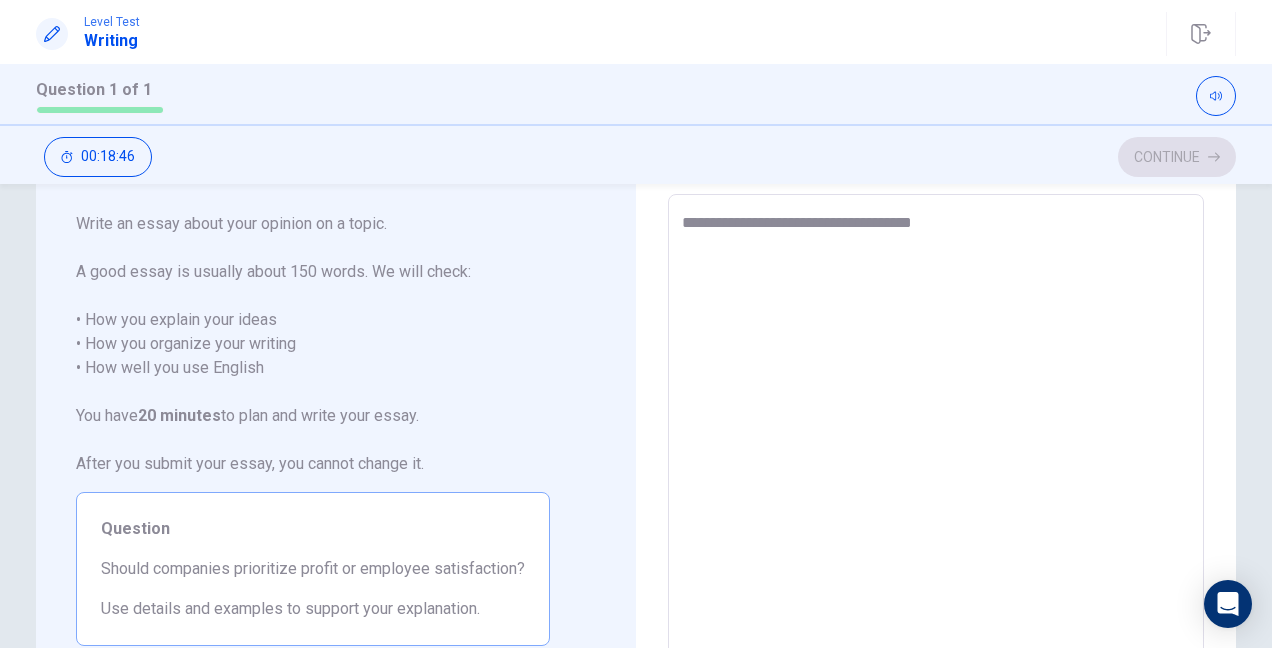 click on "**********" at bounding box center [935, 471] 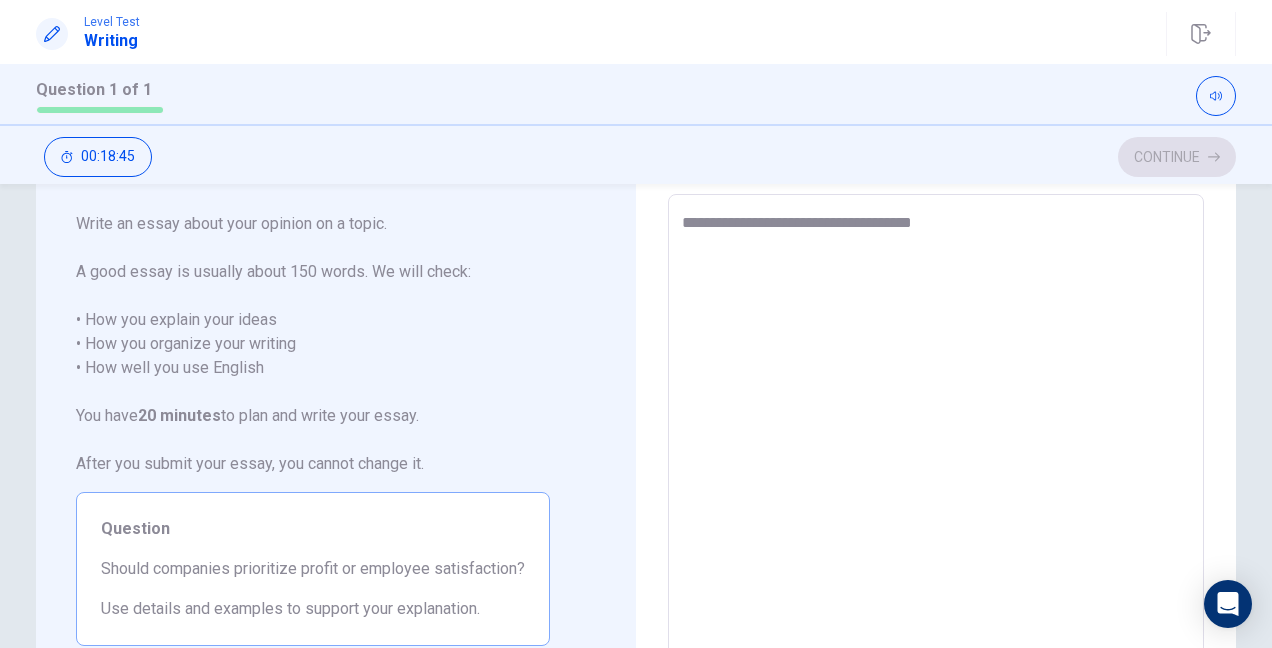 type on "*" 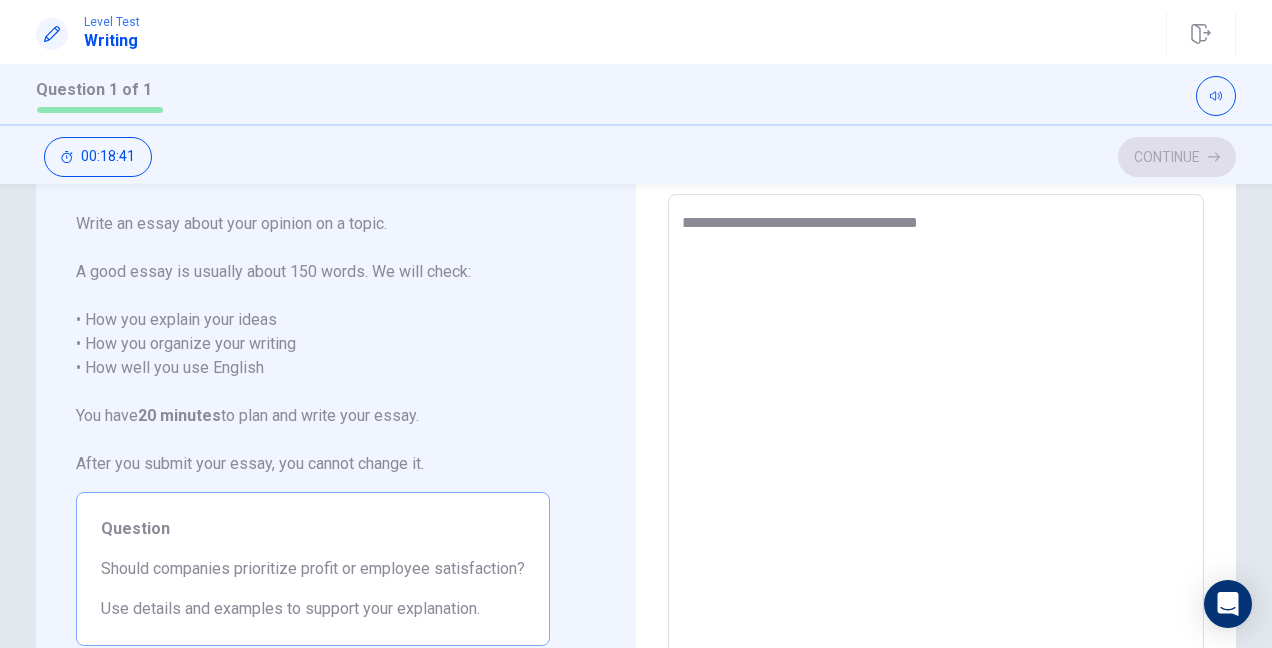 type on "*" 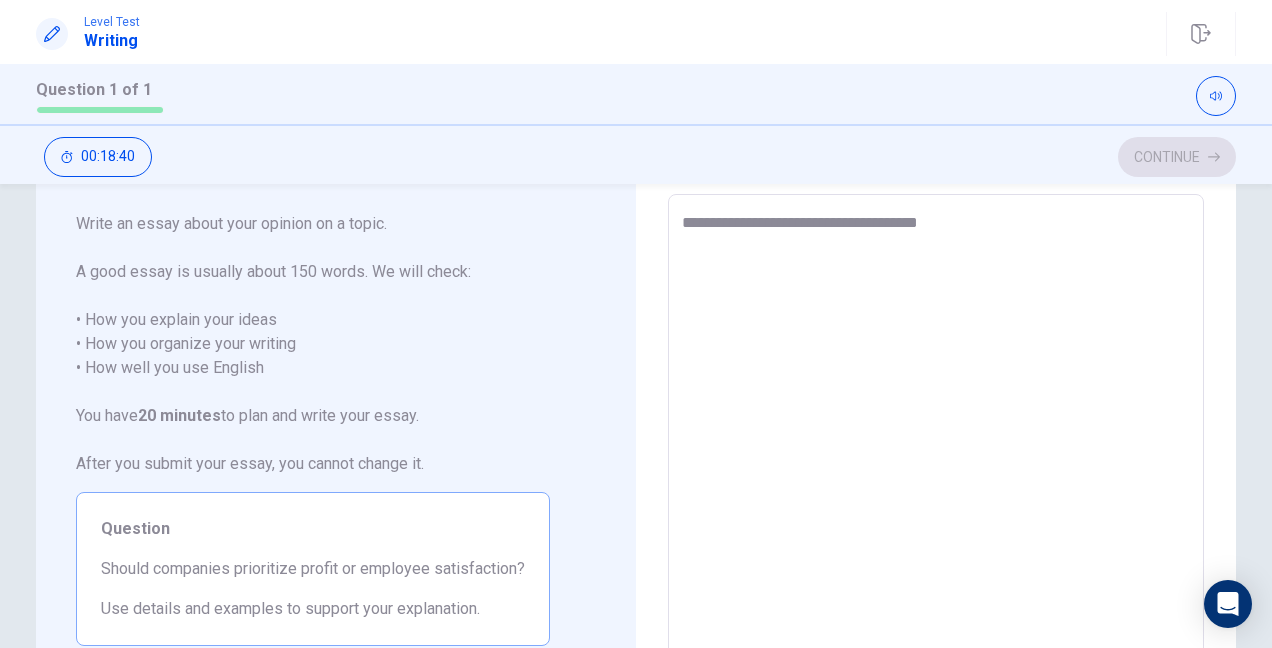 type on "**********" 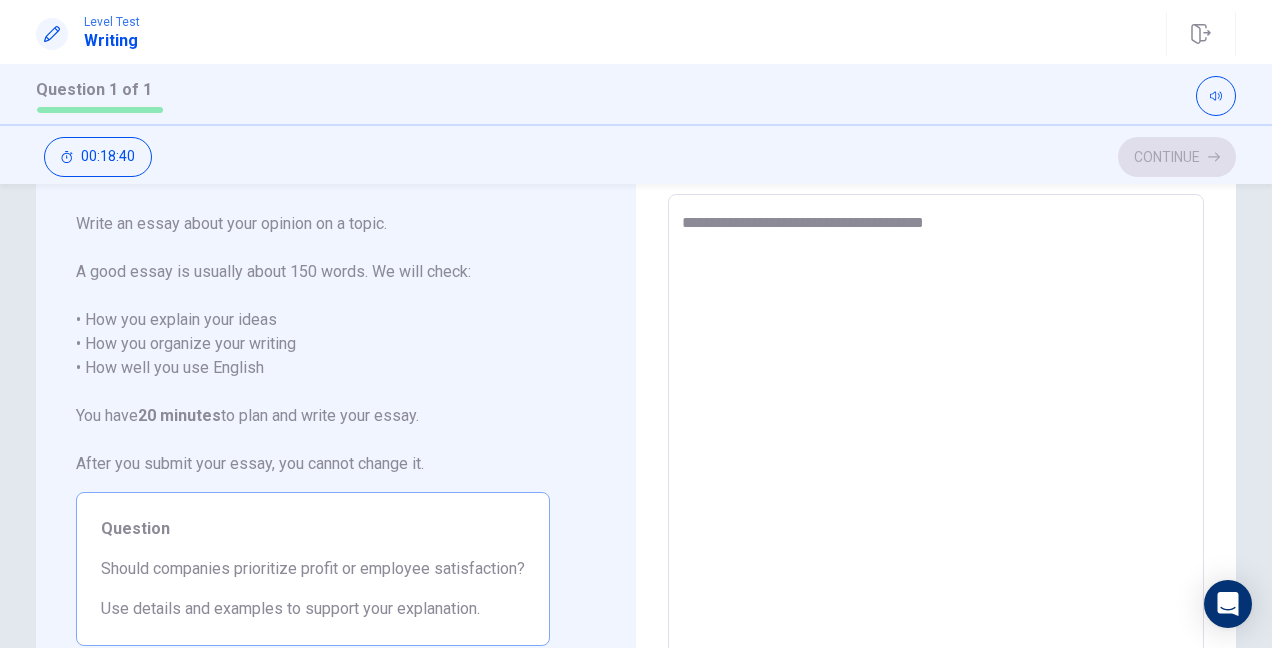 type on "*" 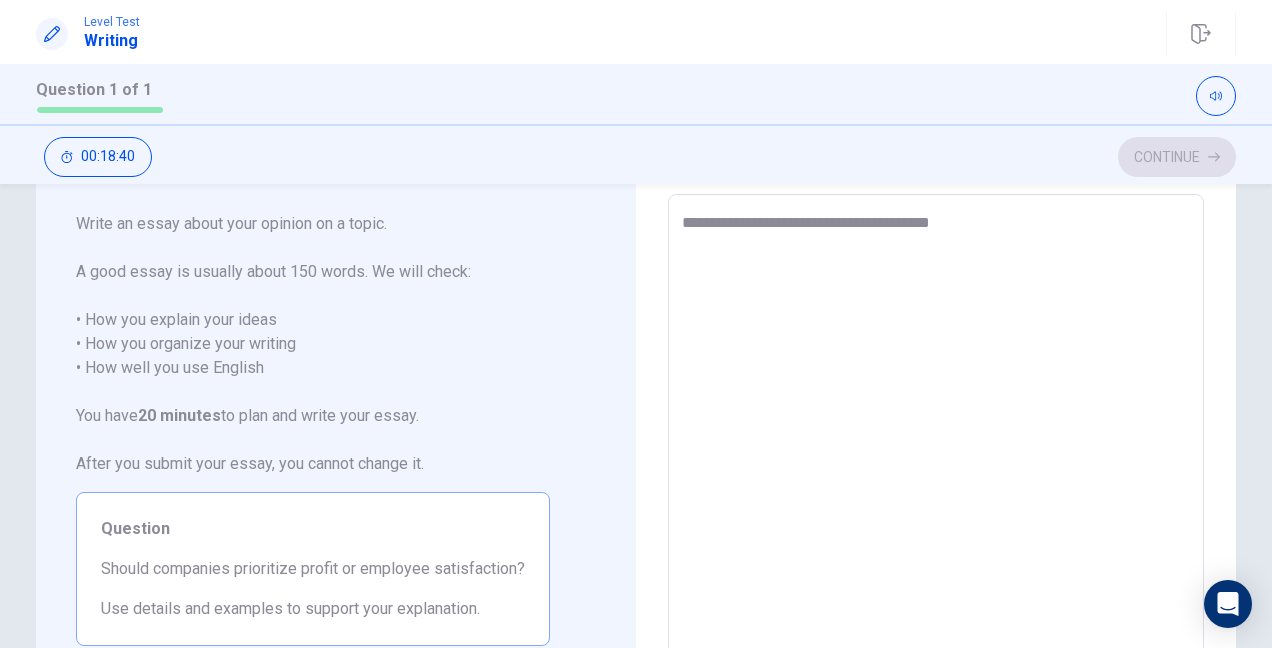 type on "*" 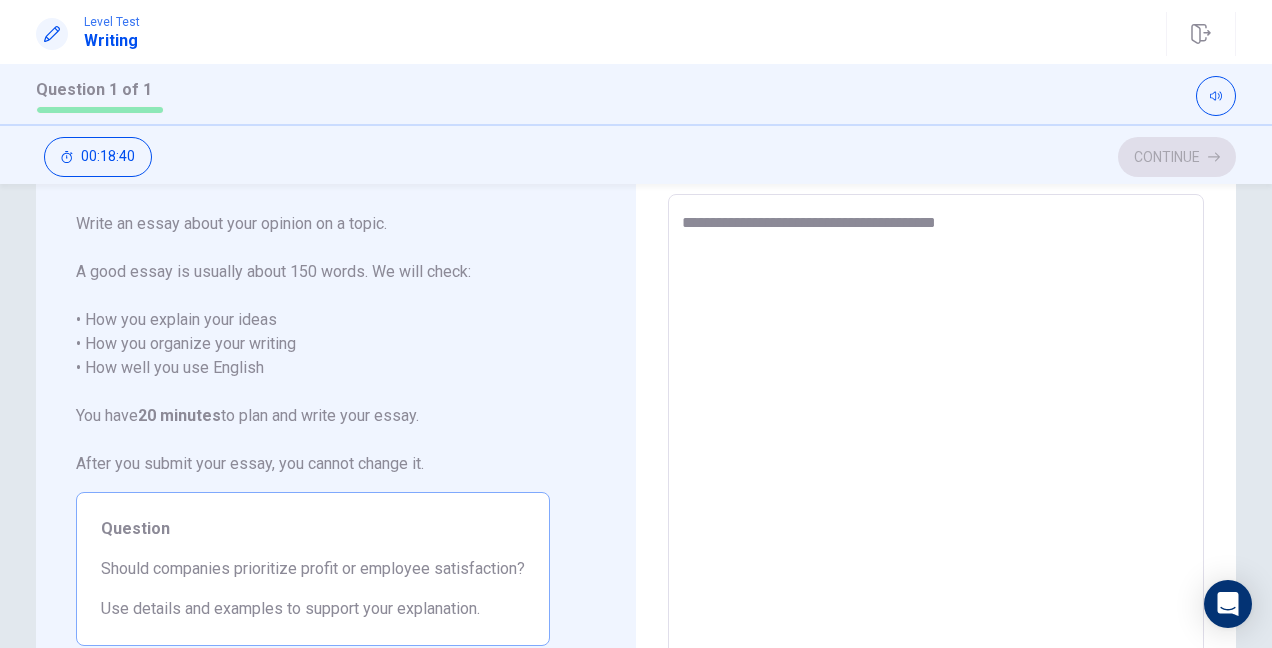 type on "*" 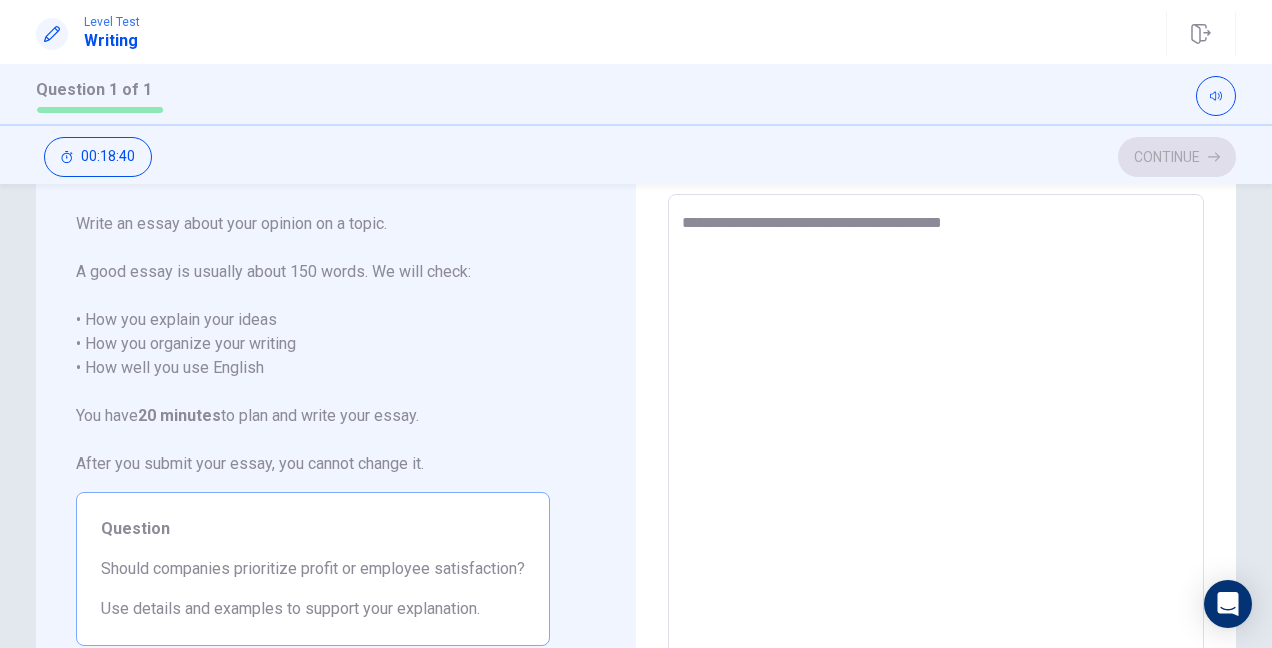 type on "*" 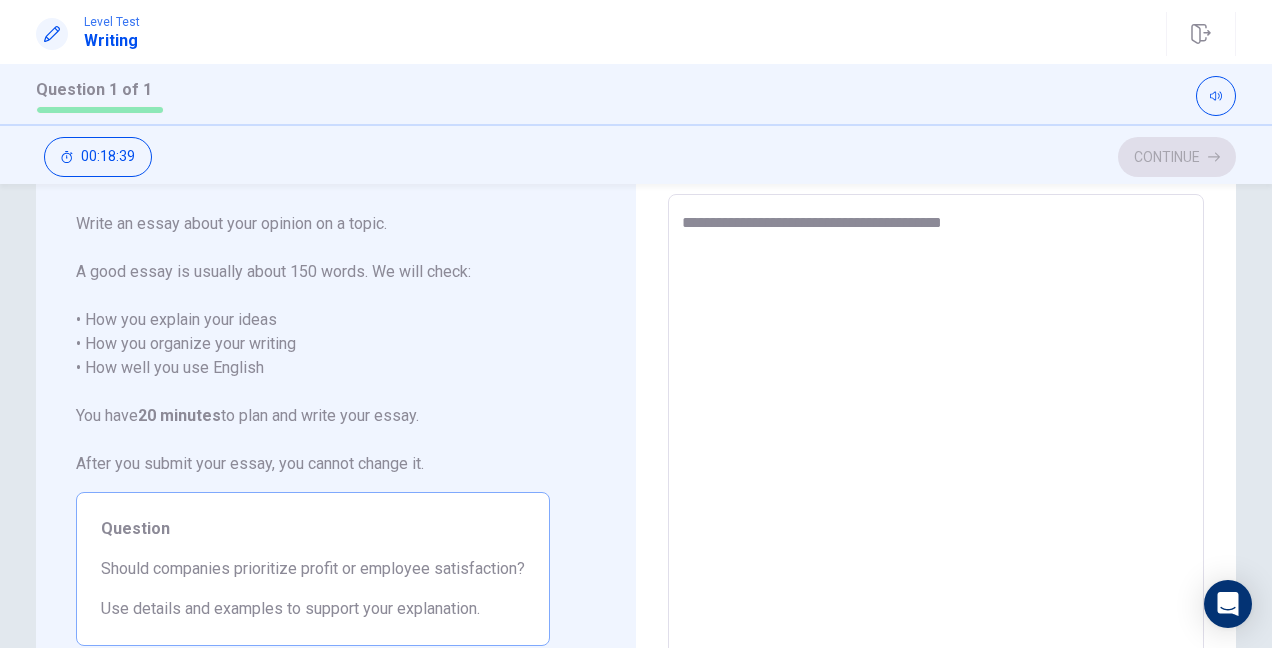 type on "**********" 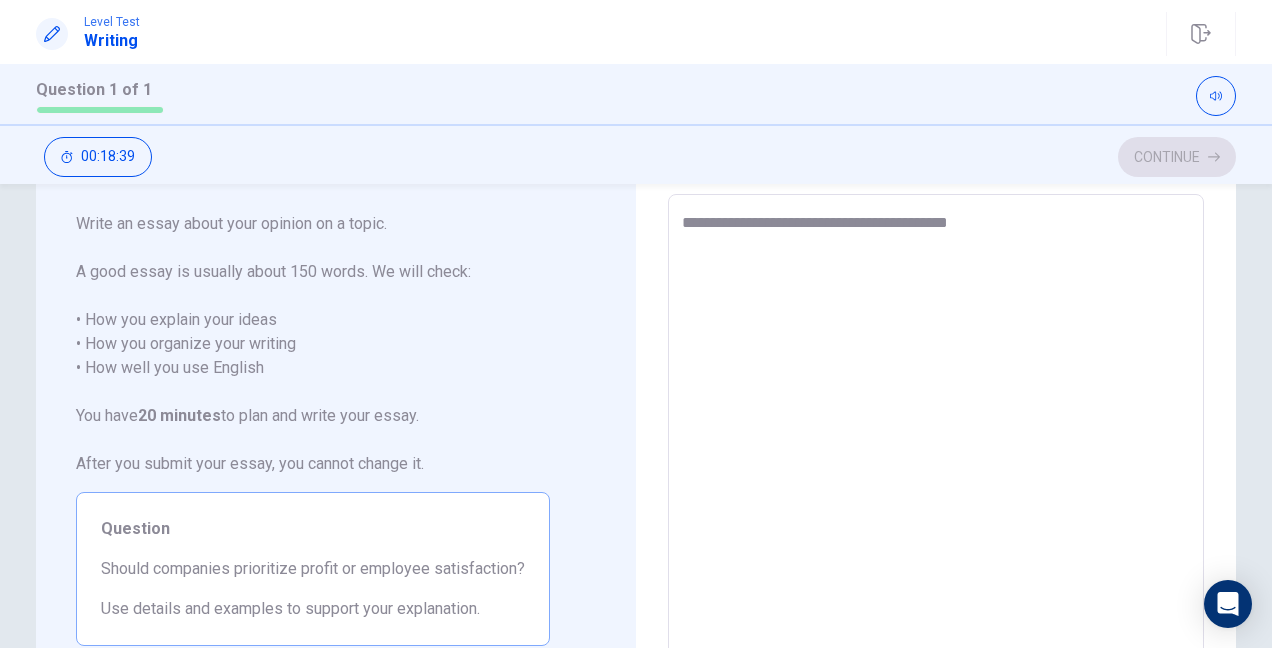 type on "*" 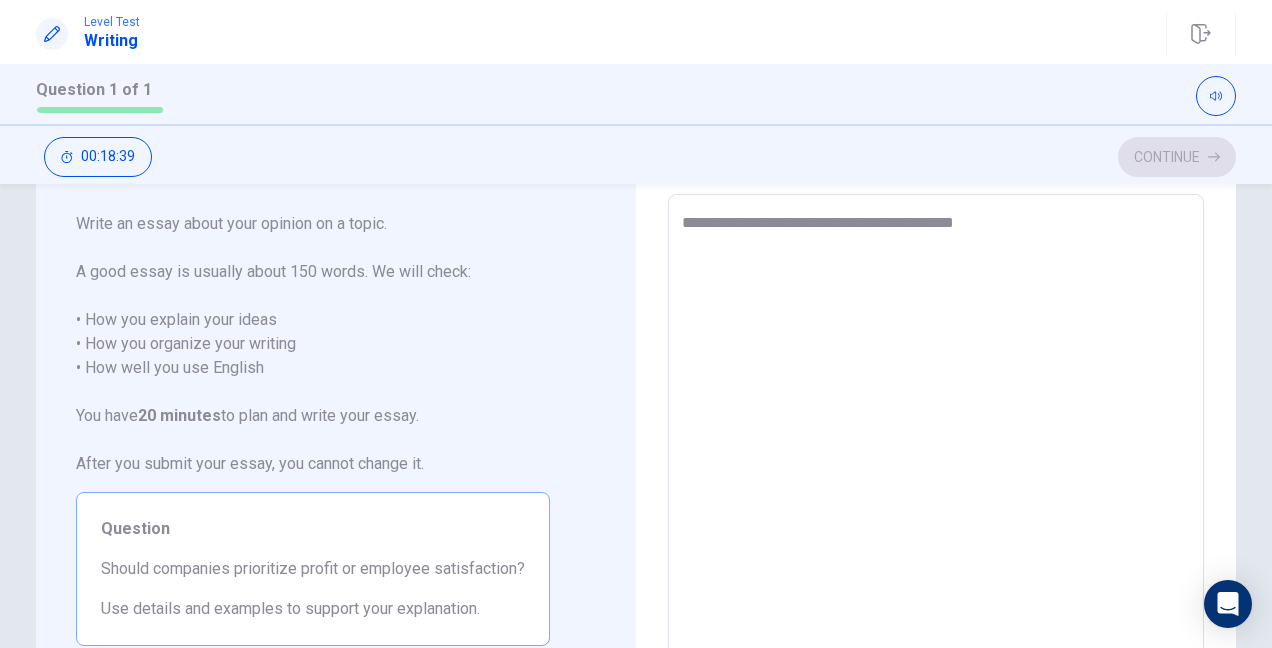 type on "**********" 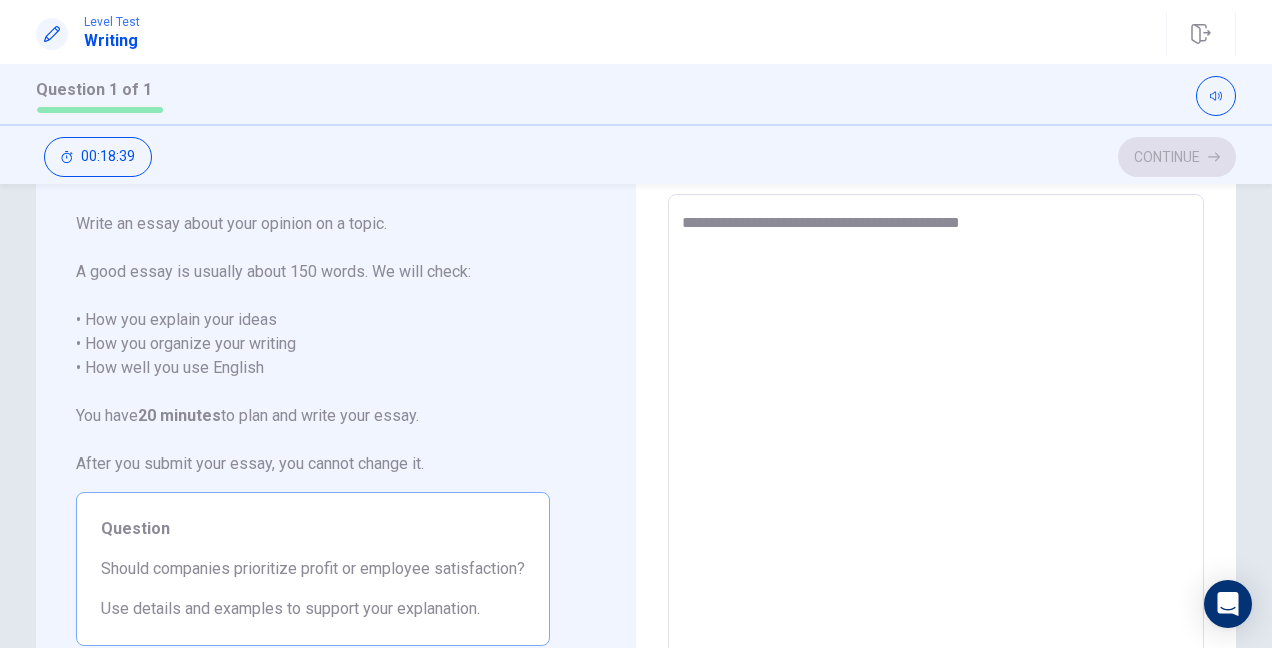 type on "*" 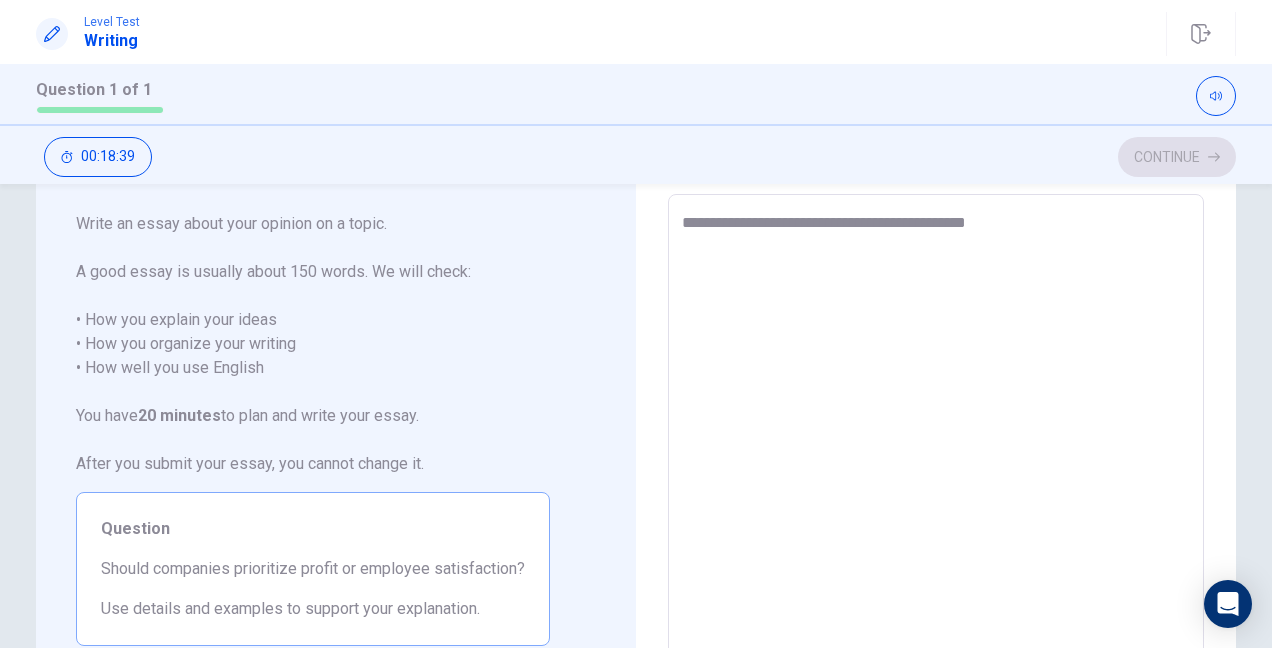type on "*" 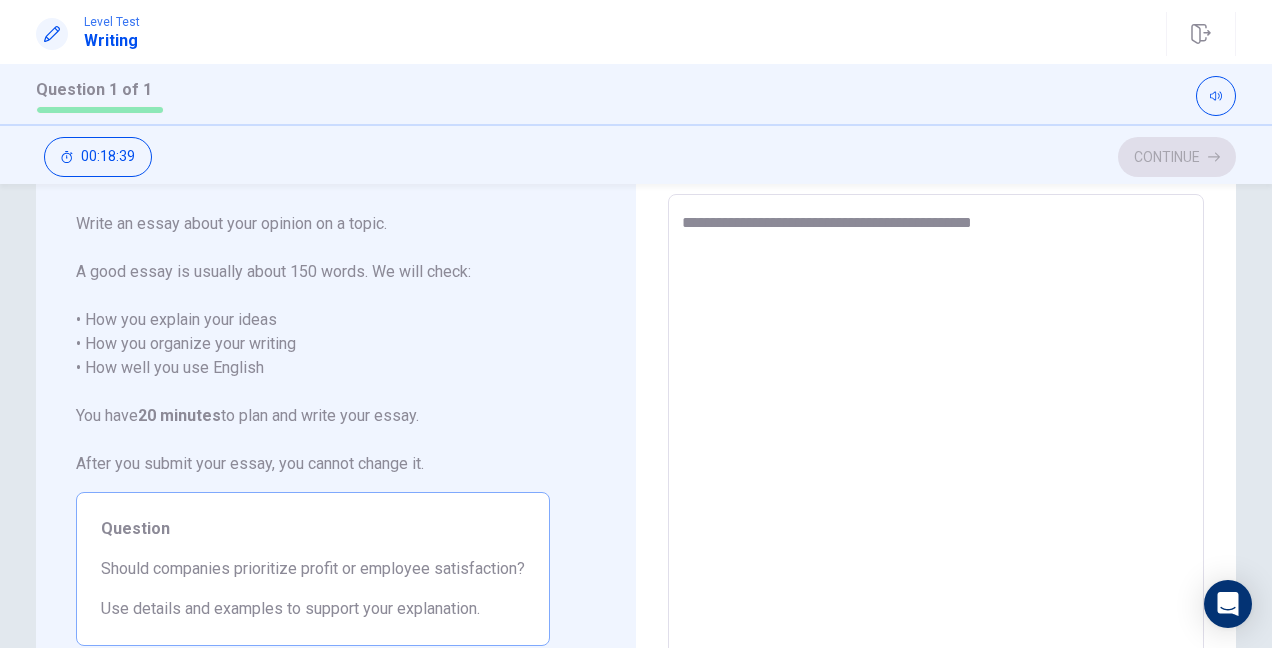 type on "*" 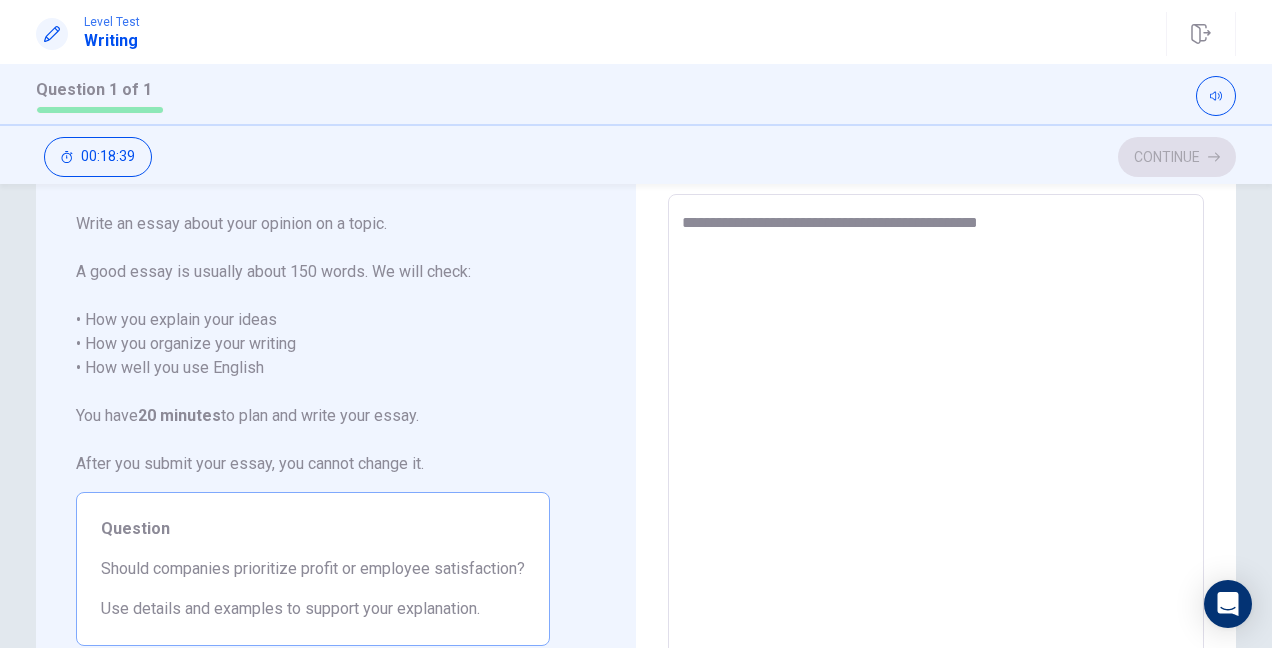 type on "*" 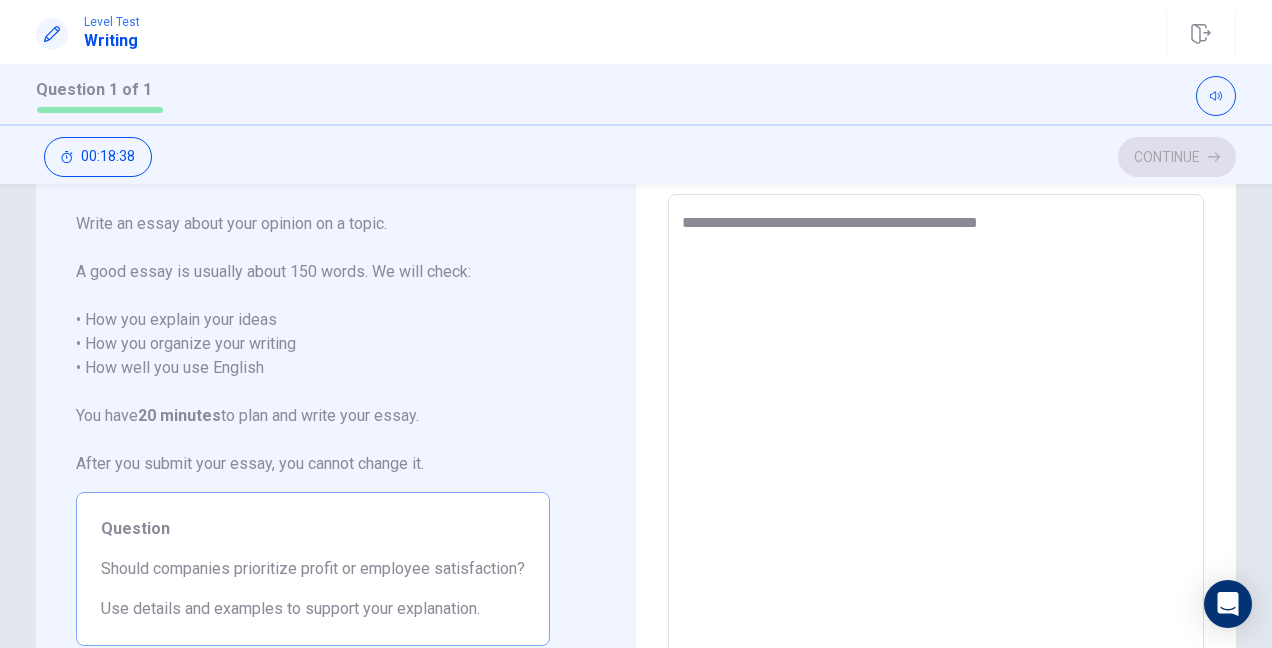 type on "**********" 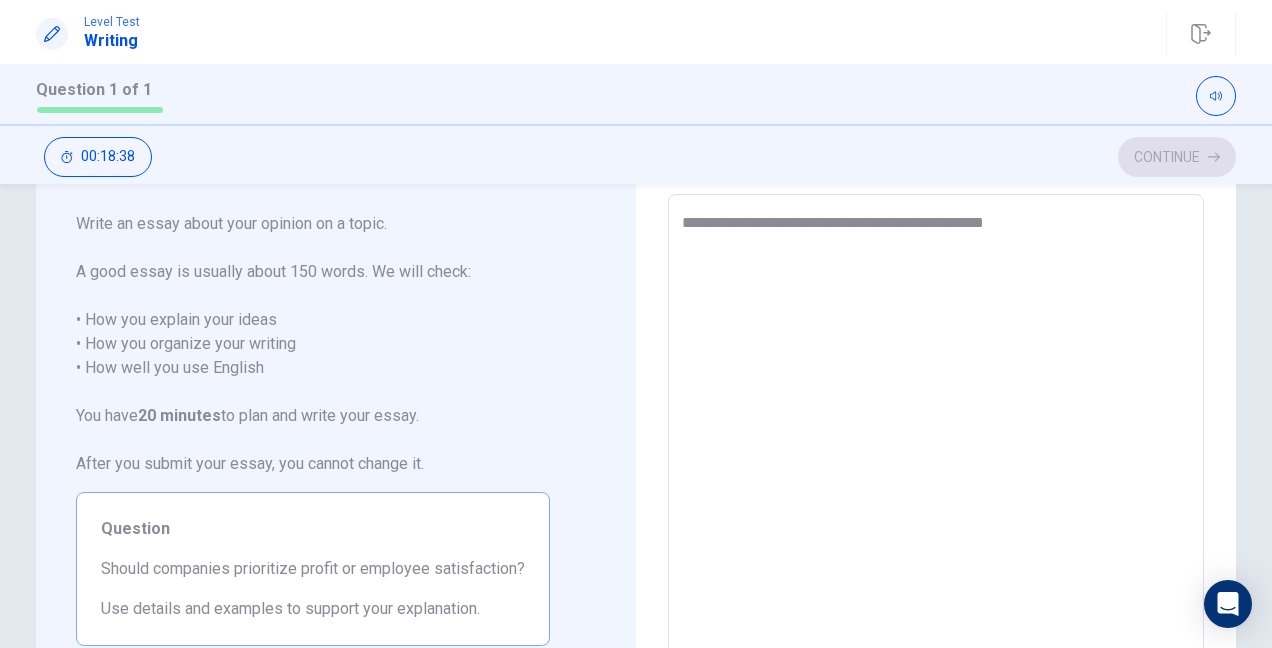 type on "*" 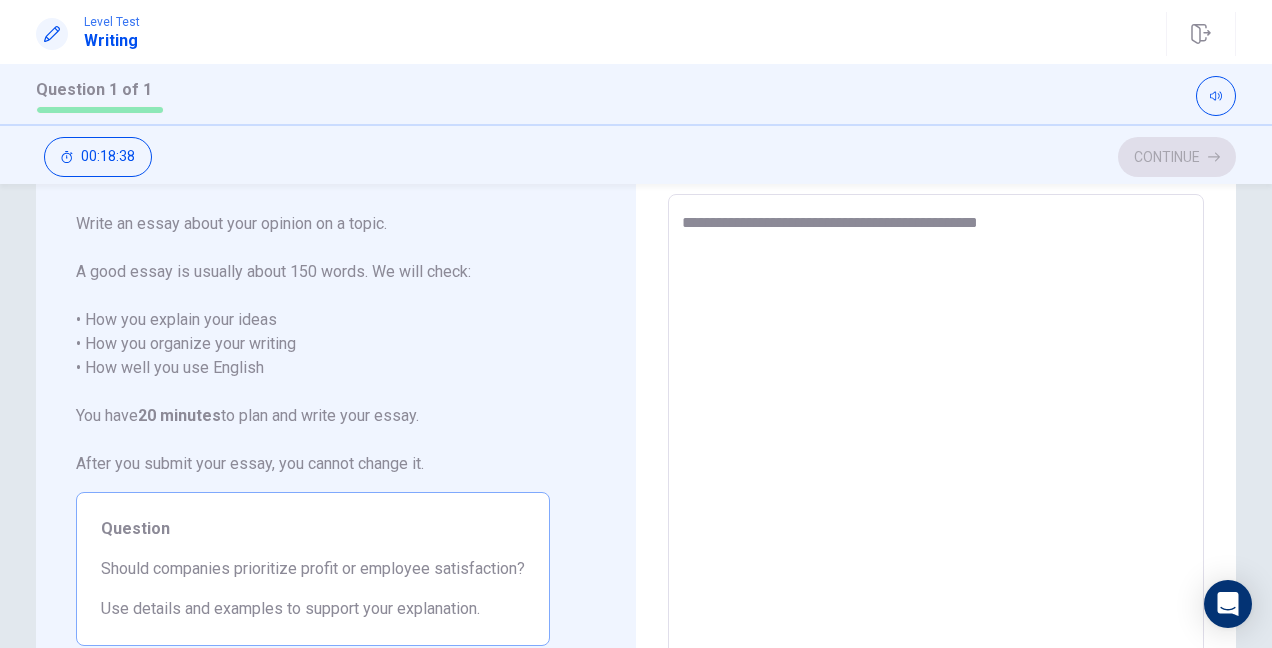 type on "*" 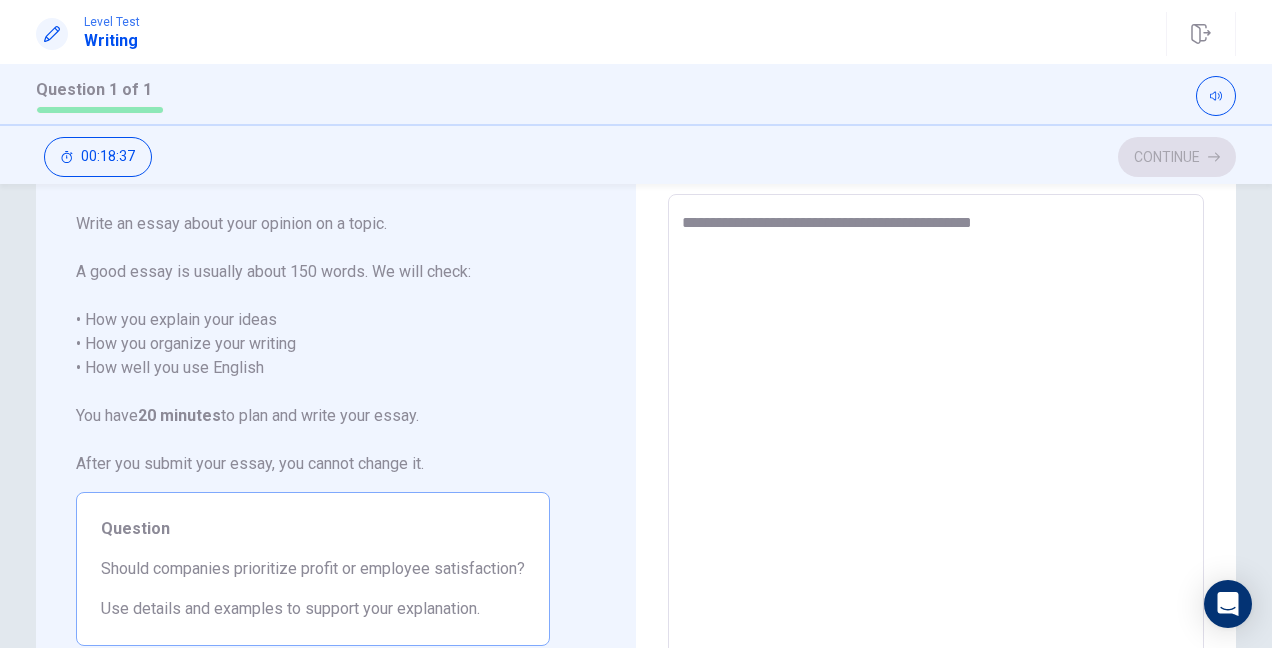 type on "*" 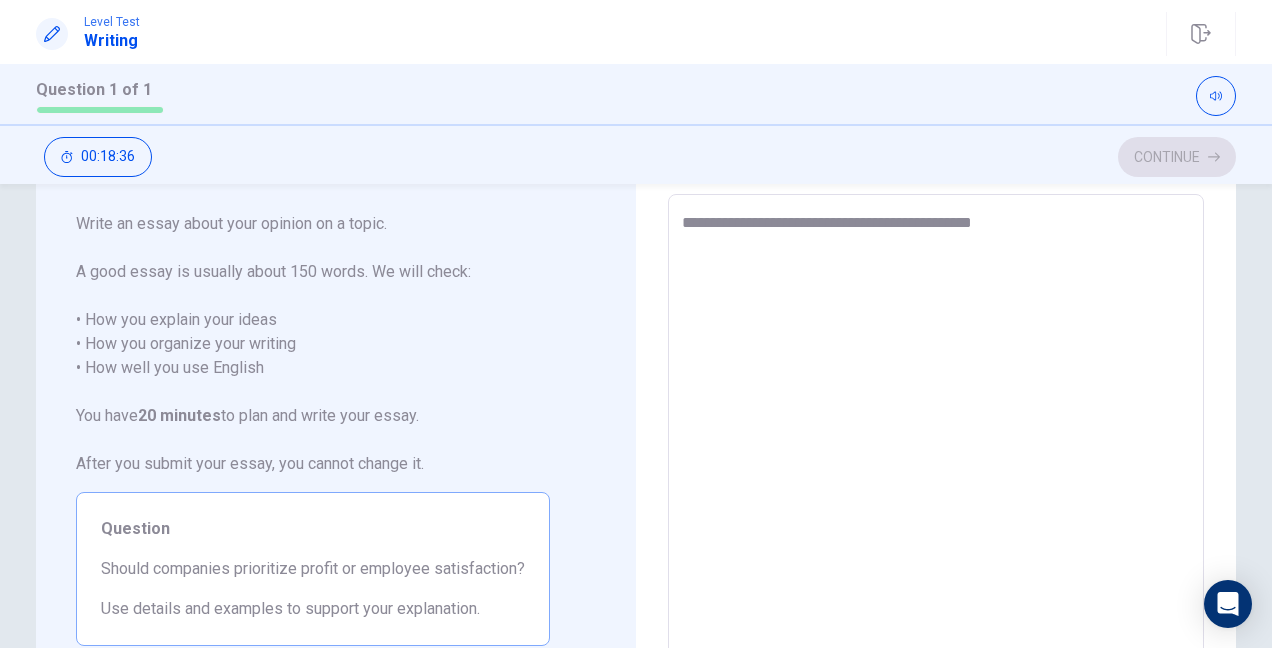 type on "**********" 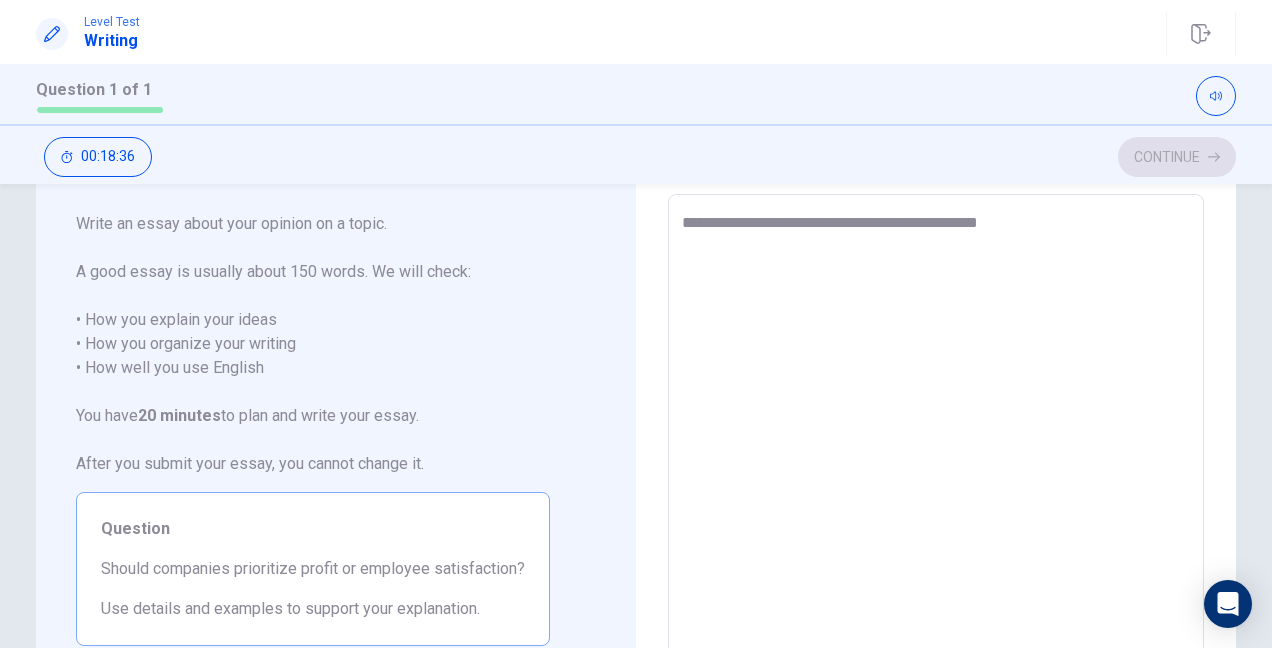 type on "*" 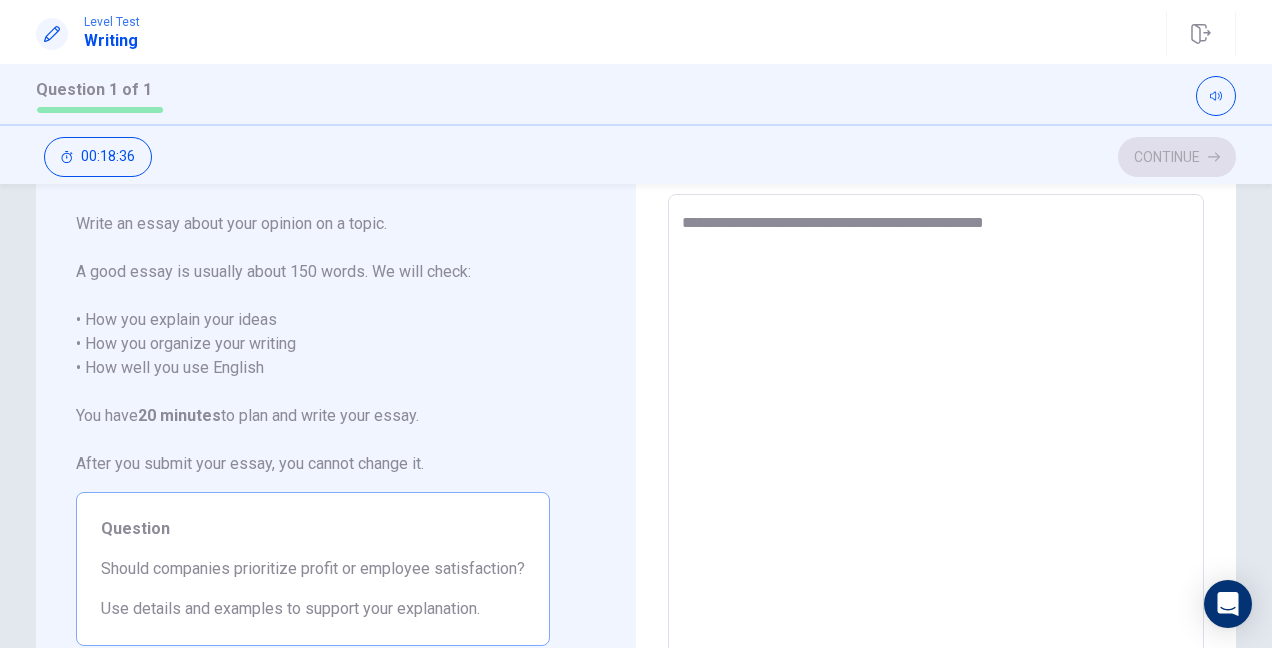 type on "*" 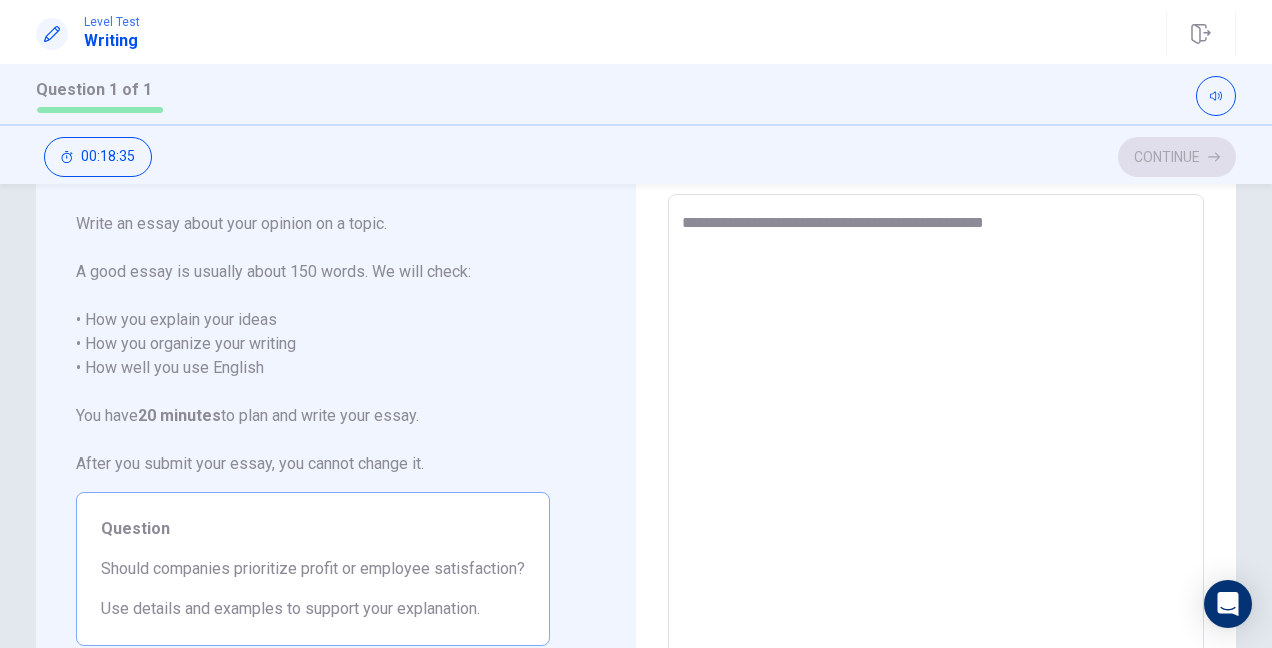 type on "**********" 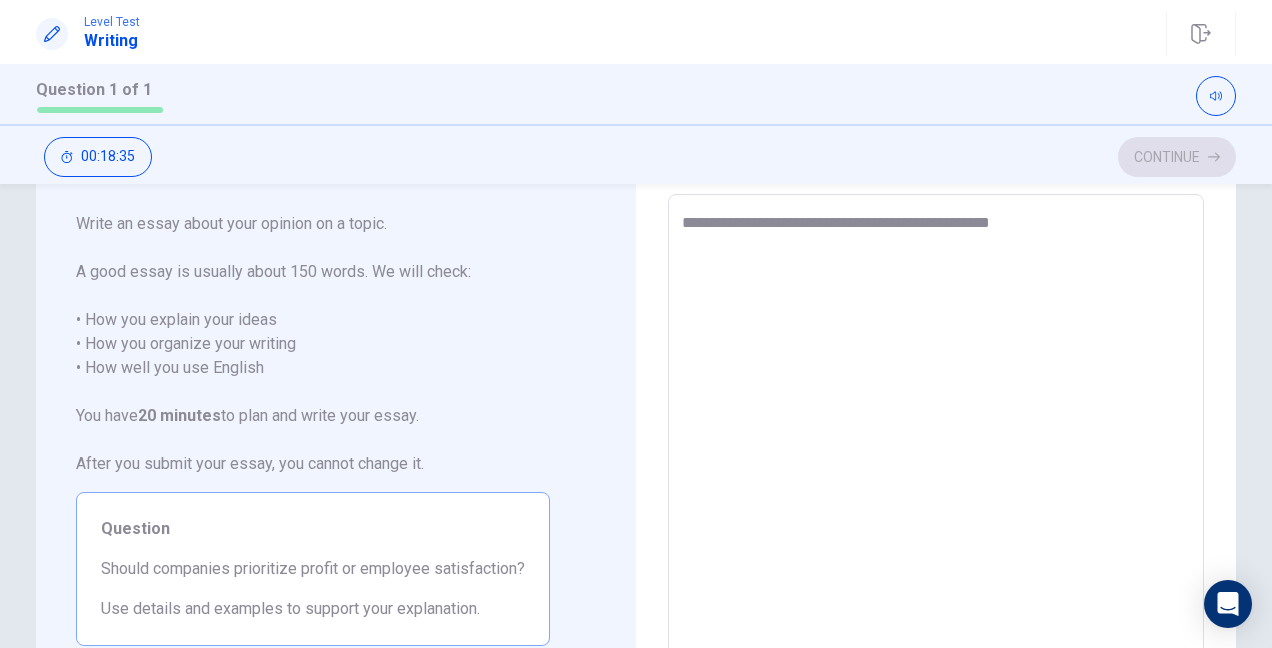 type on "*" 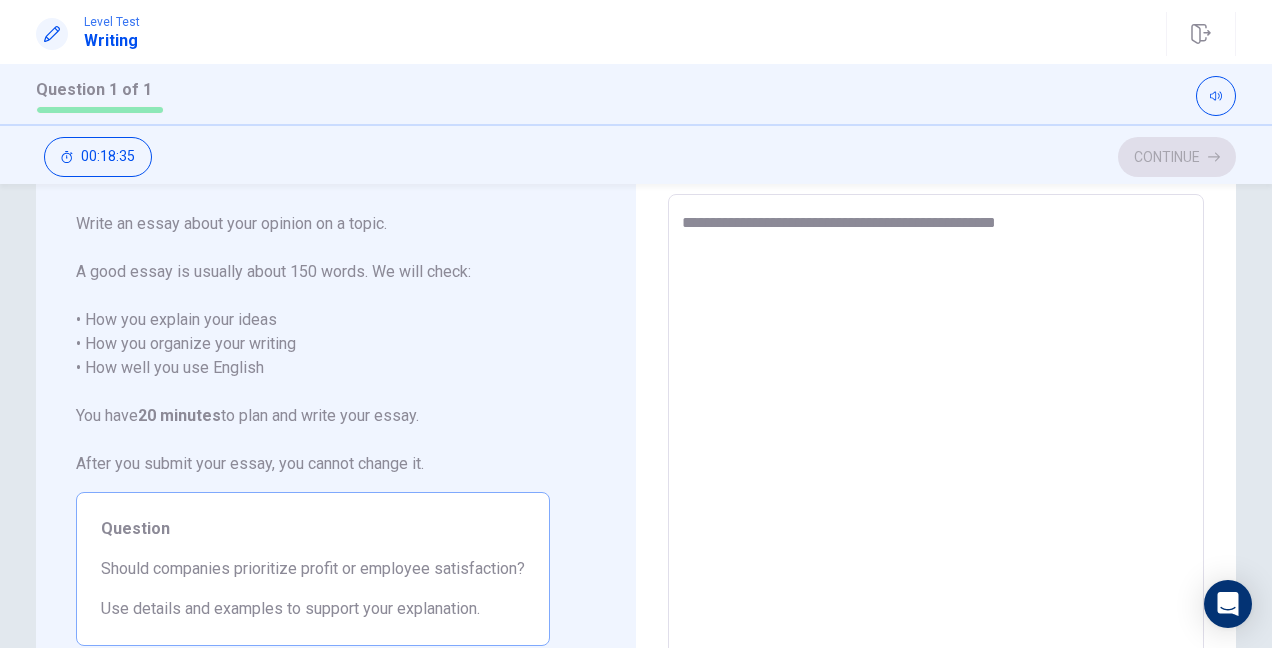 type on "**********" 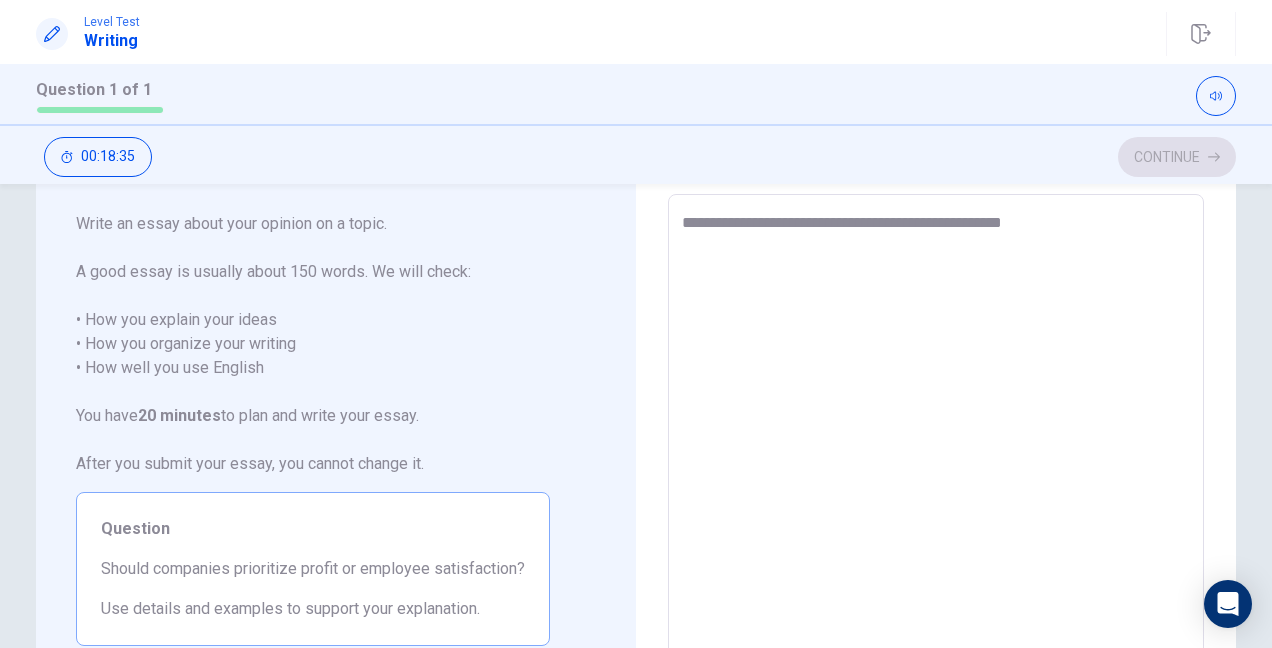 type on "*" 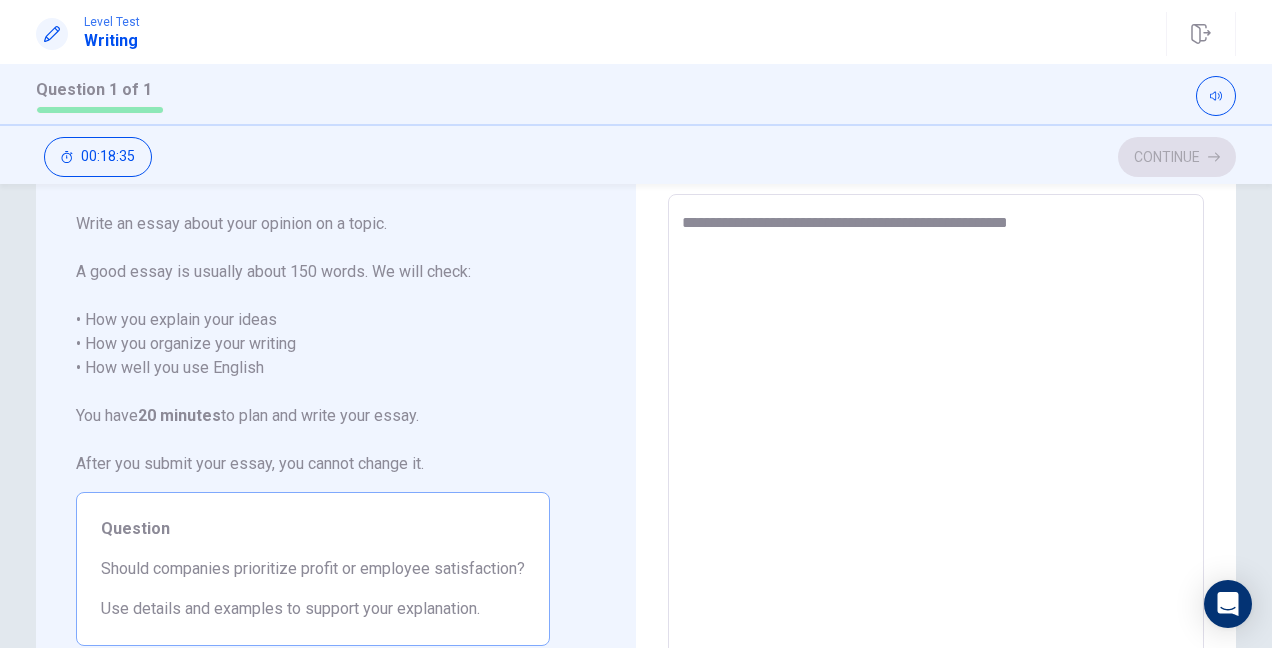 type on "*" 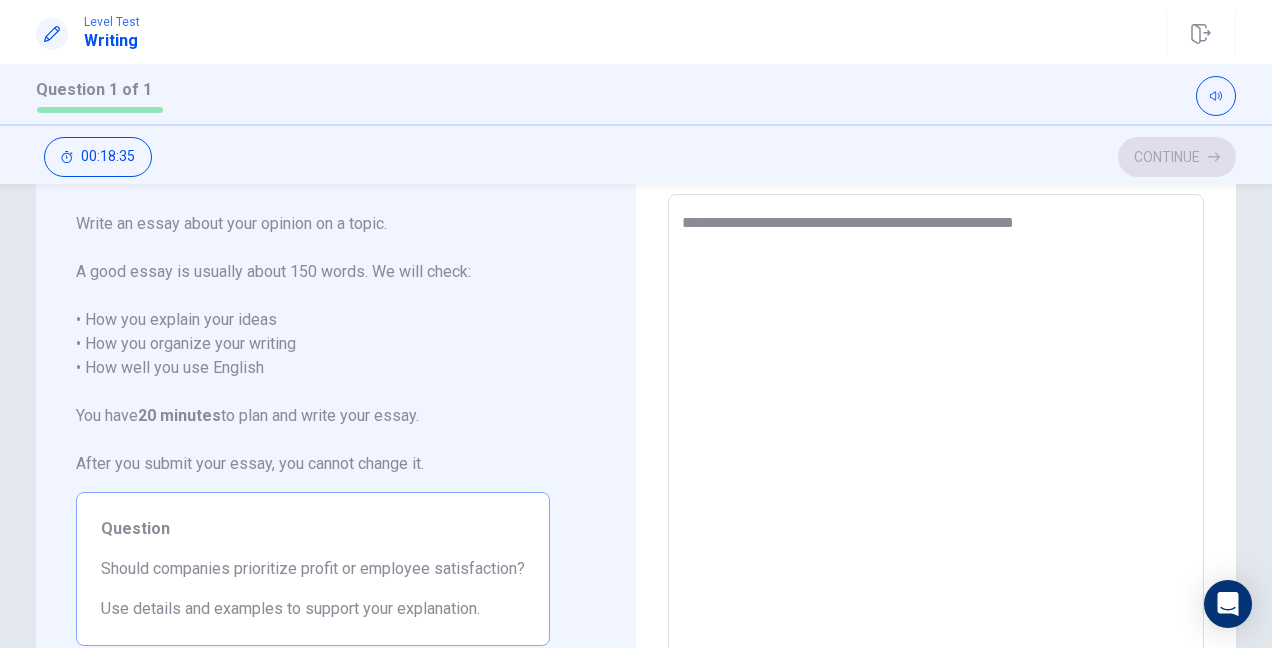 type on "*" 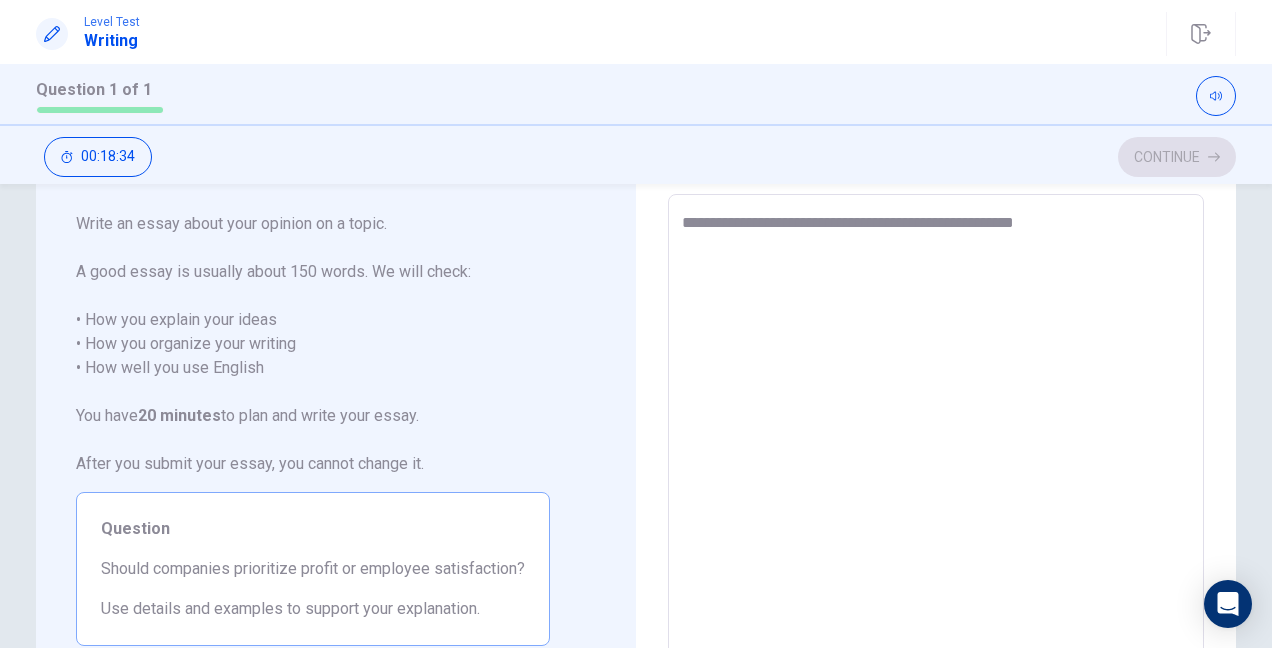 type on "**********" 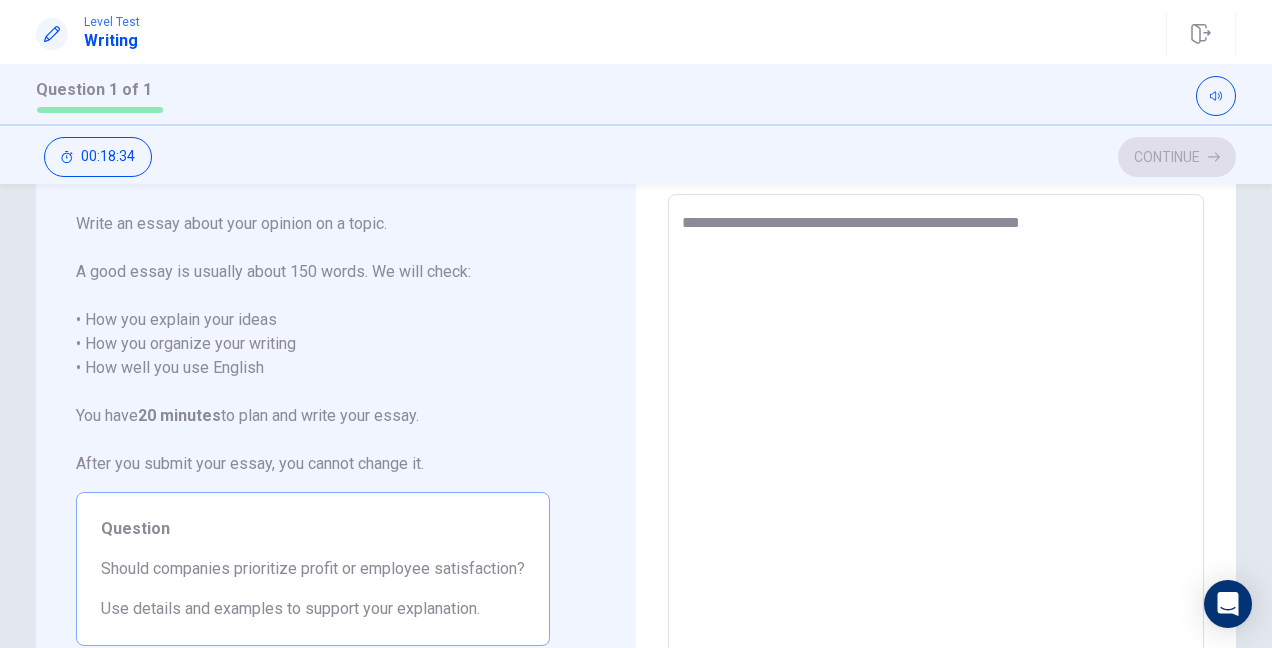 type on "*" 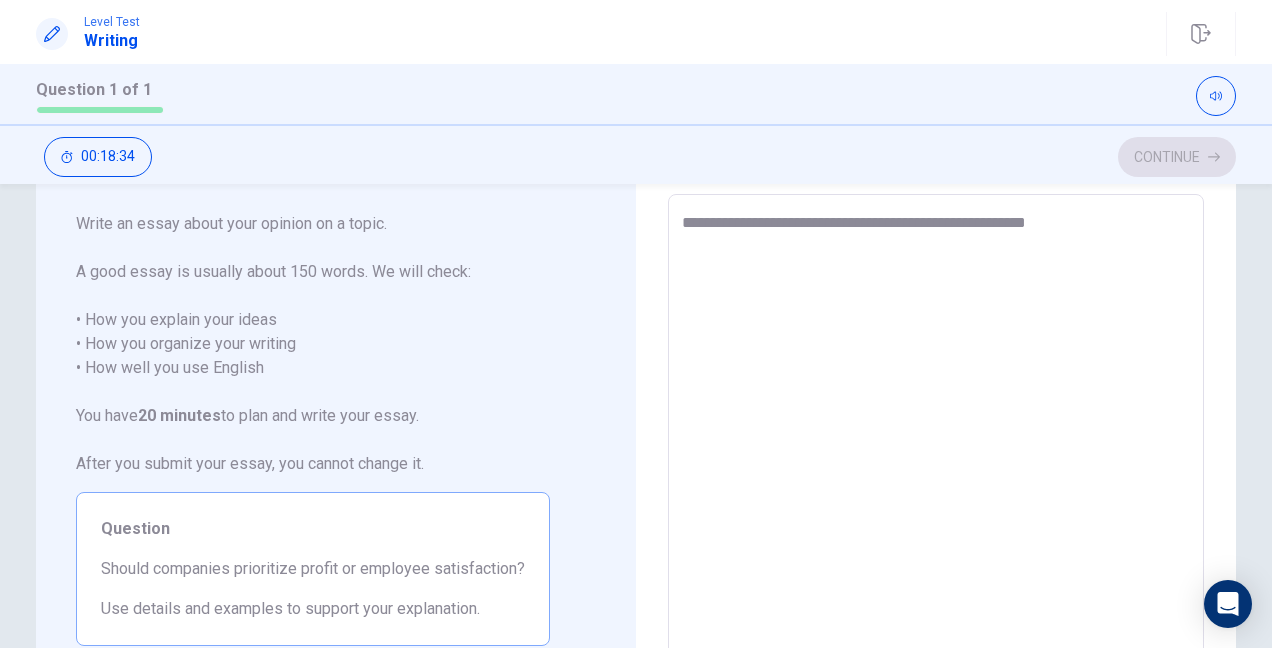 type on "*" 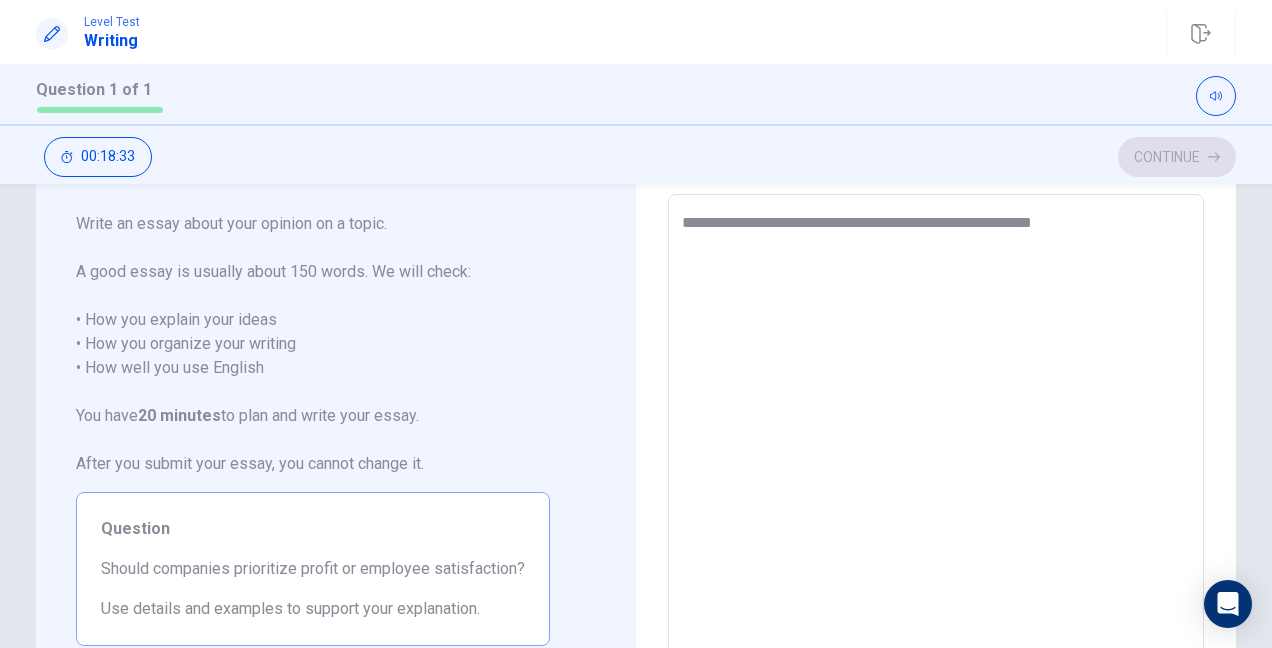 type on "*" 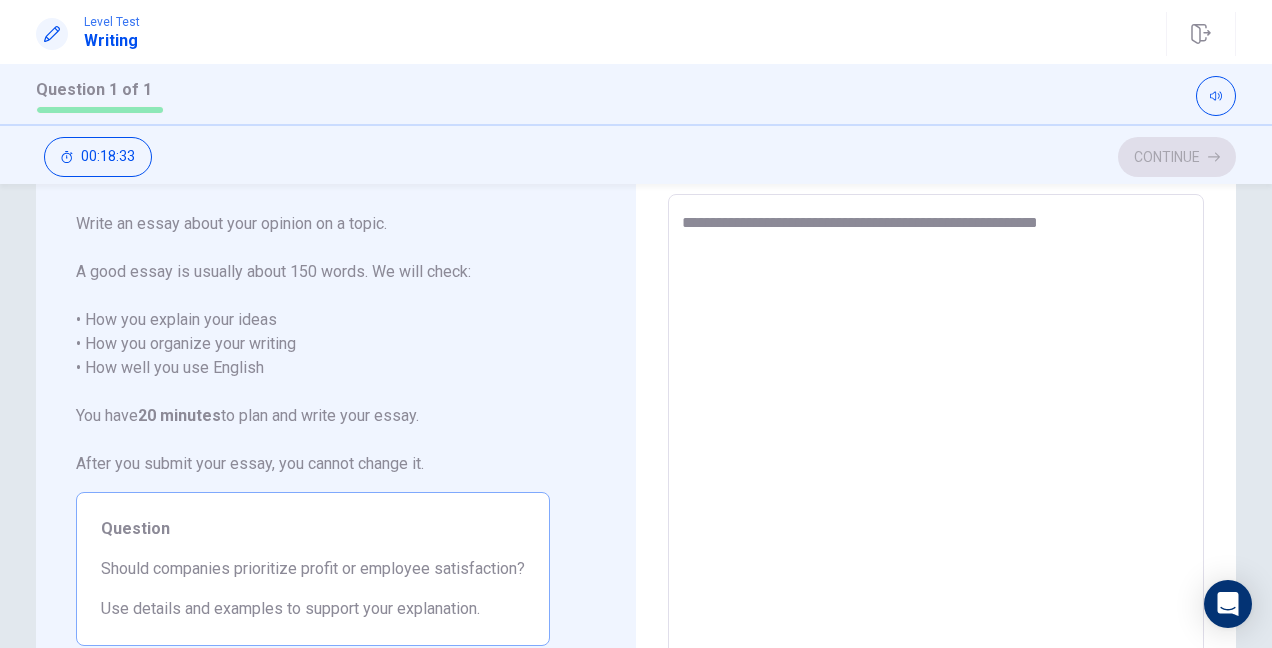 type on "*" 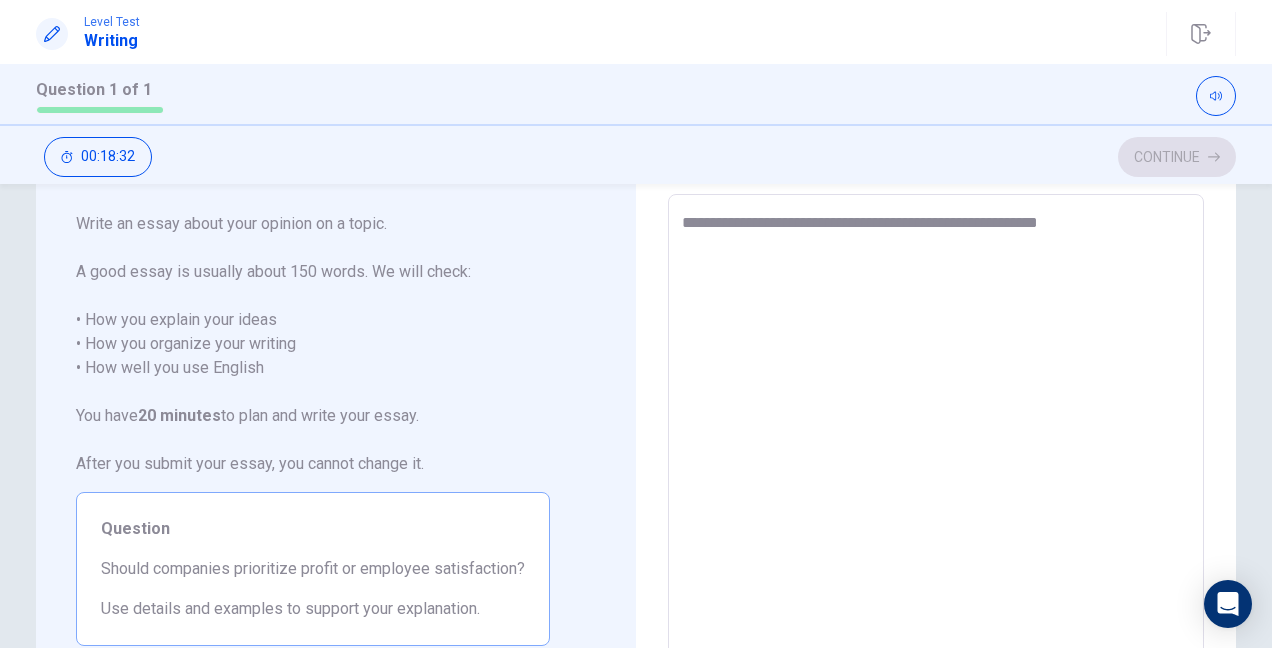 type on "**********" 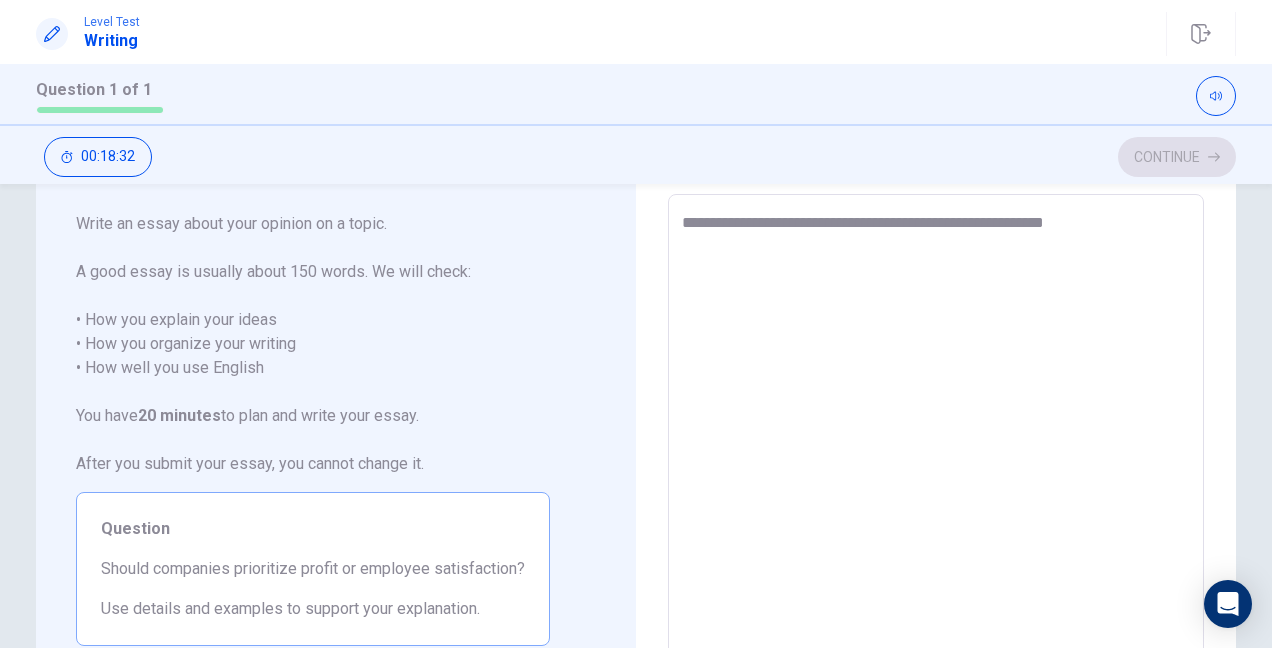 type on "*" 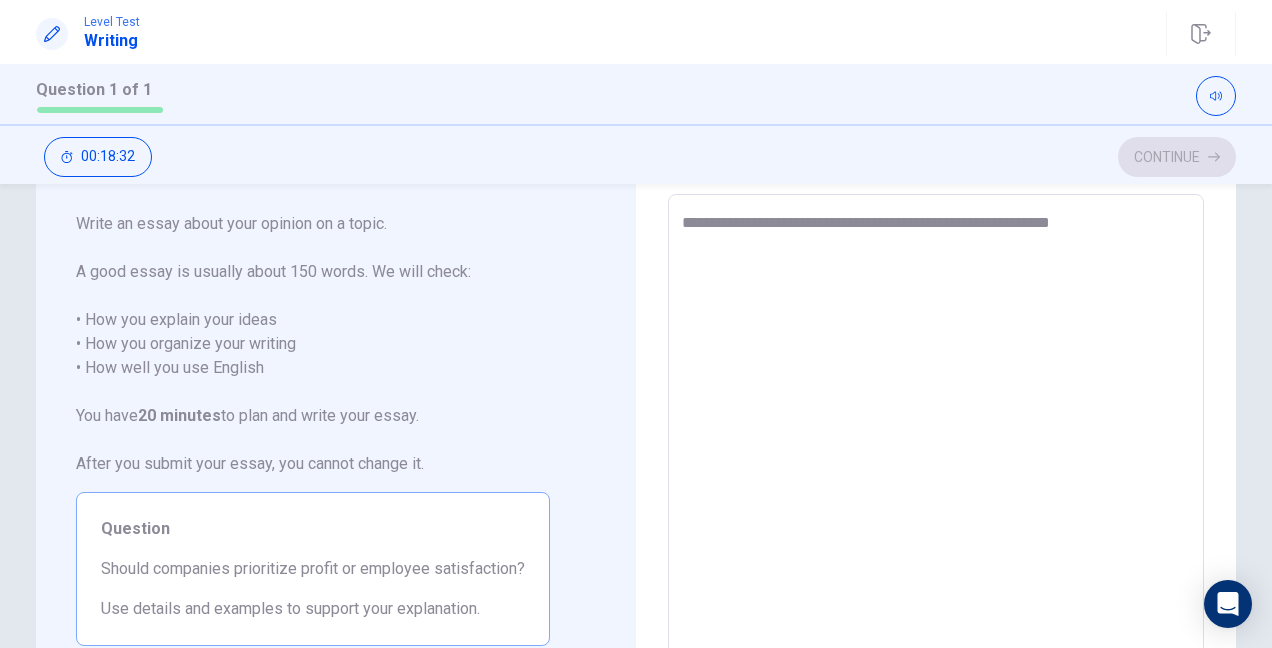 type on "*" 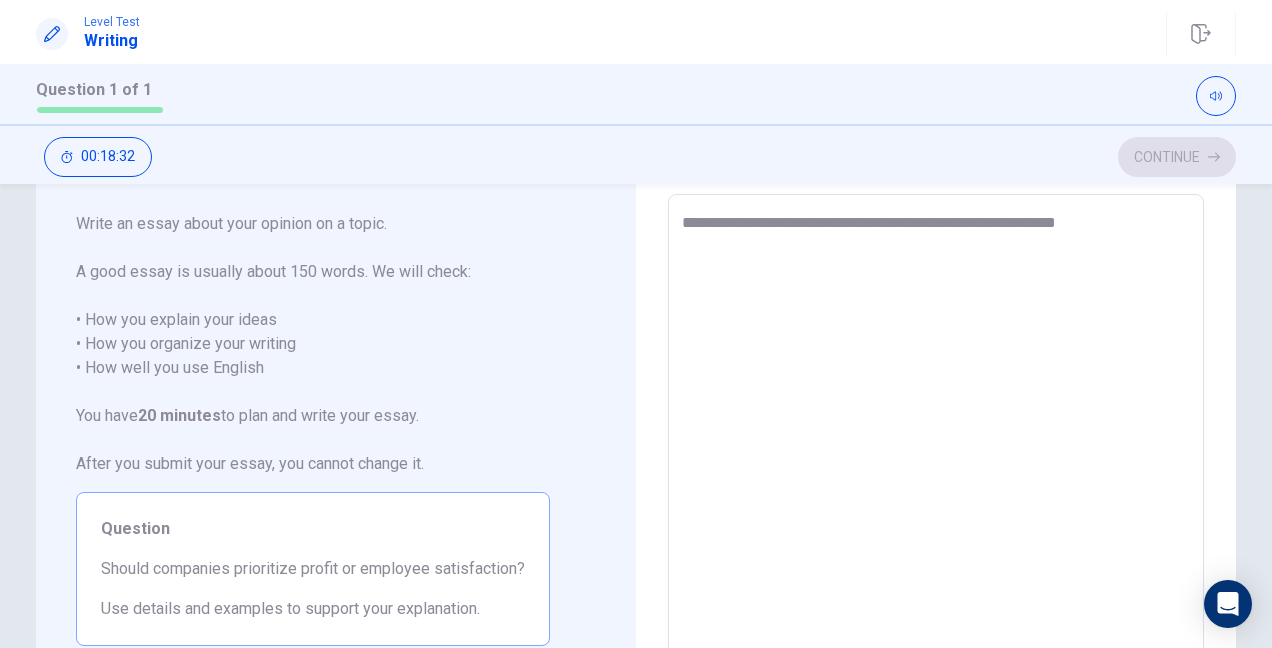 type on "*" 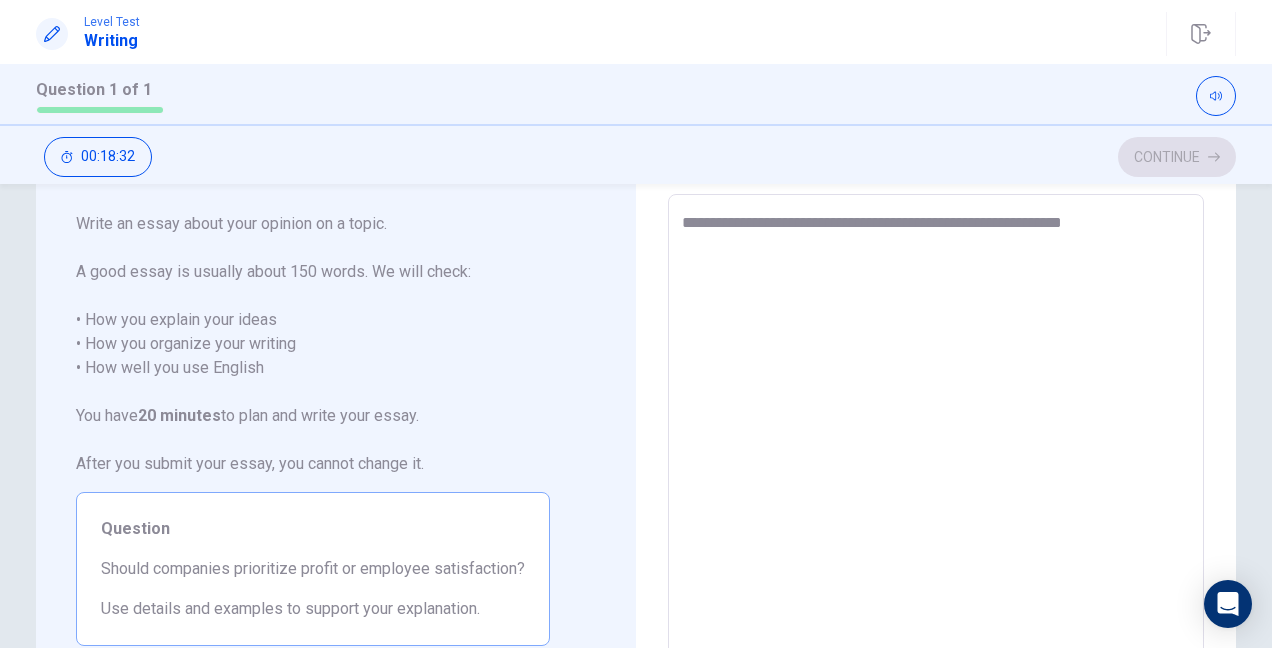 type on "*" 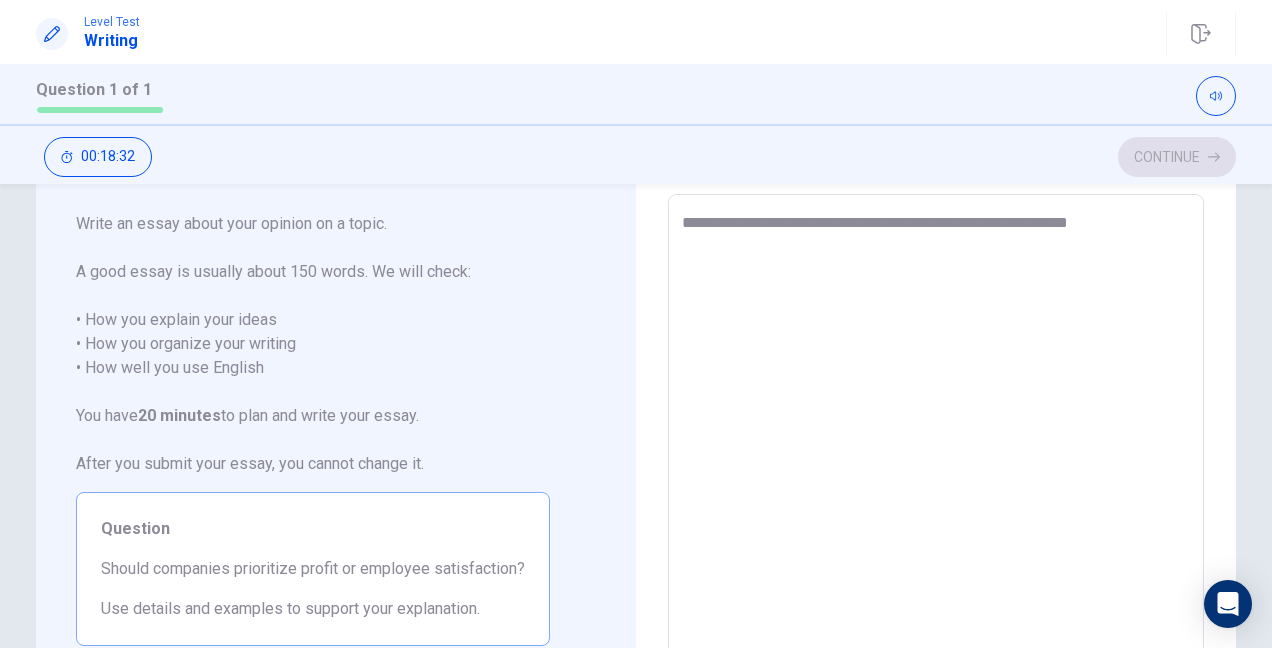 type on "*" 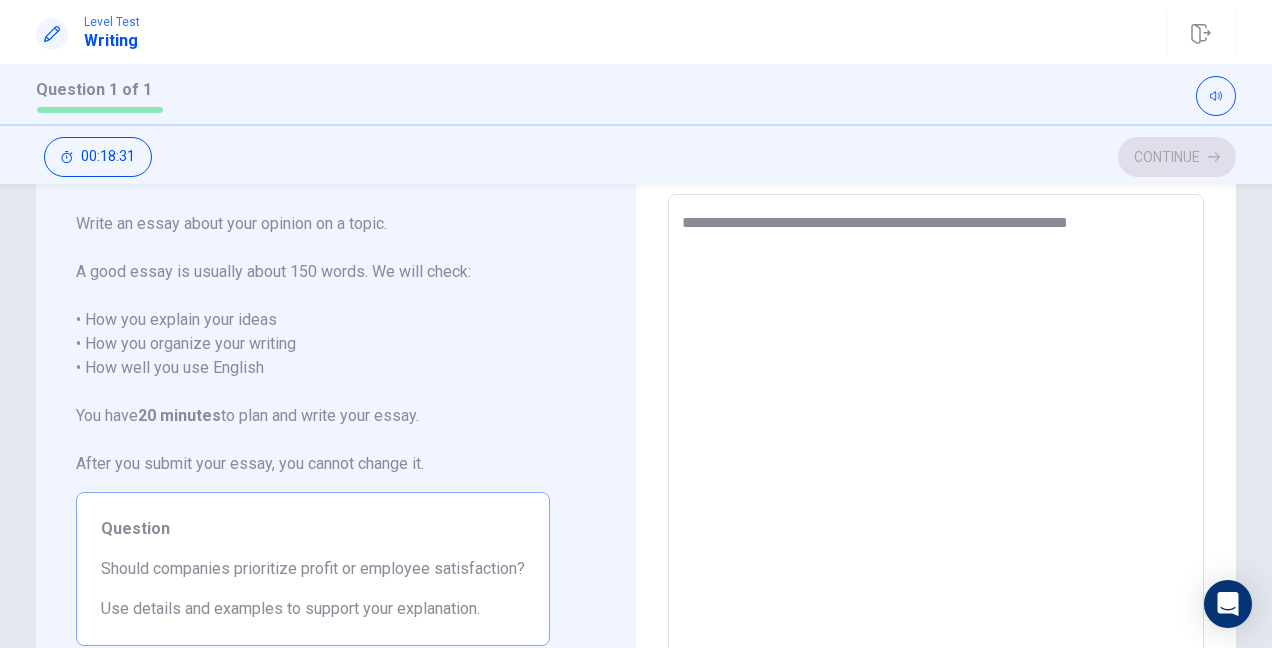 type on "**********" 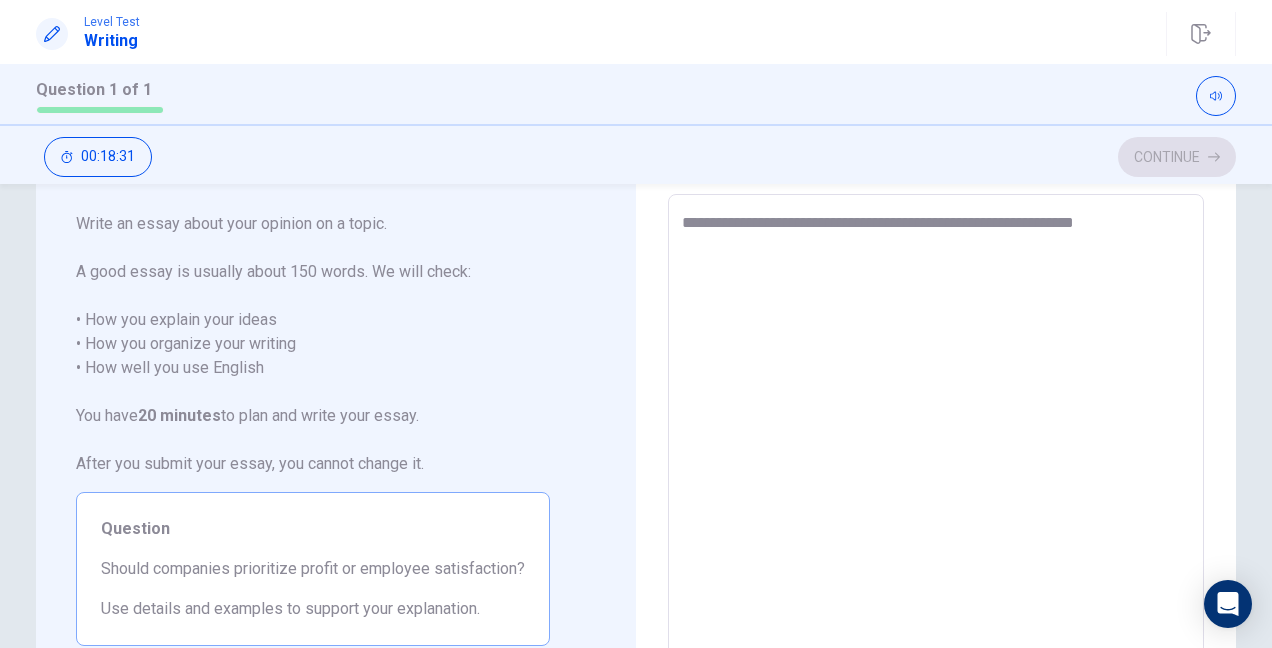 type on "*" 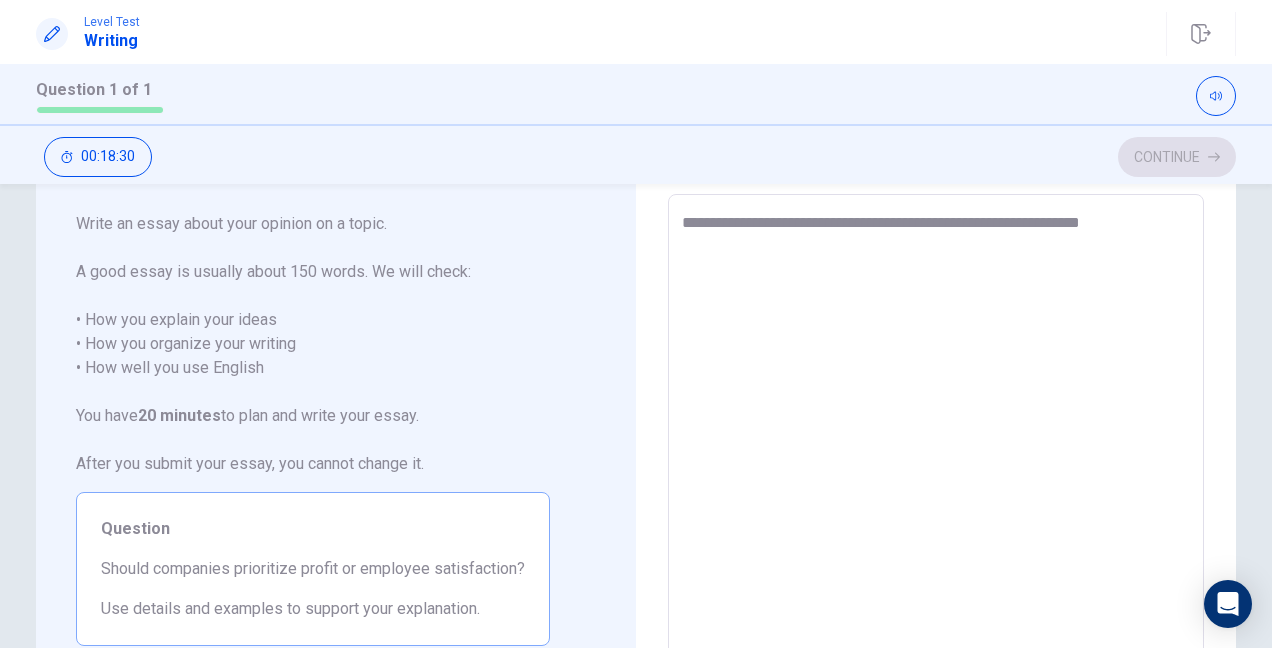 type on "*" 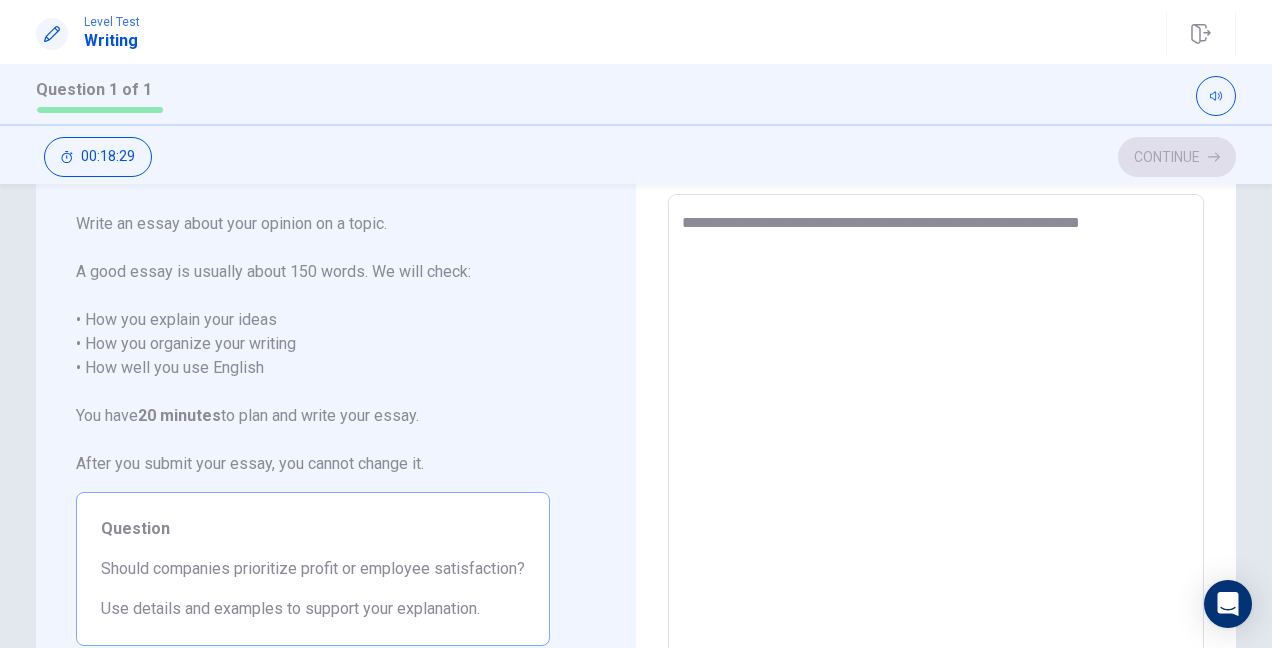 type on "**********" 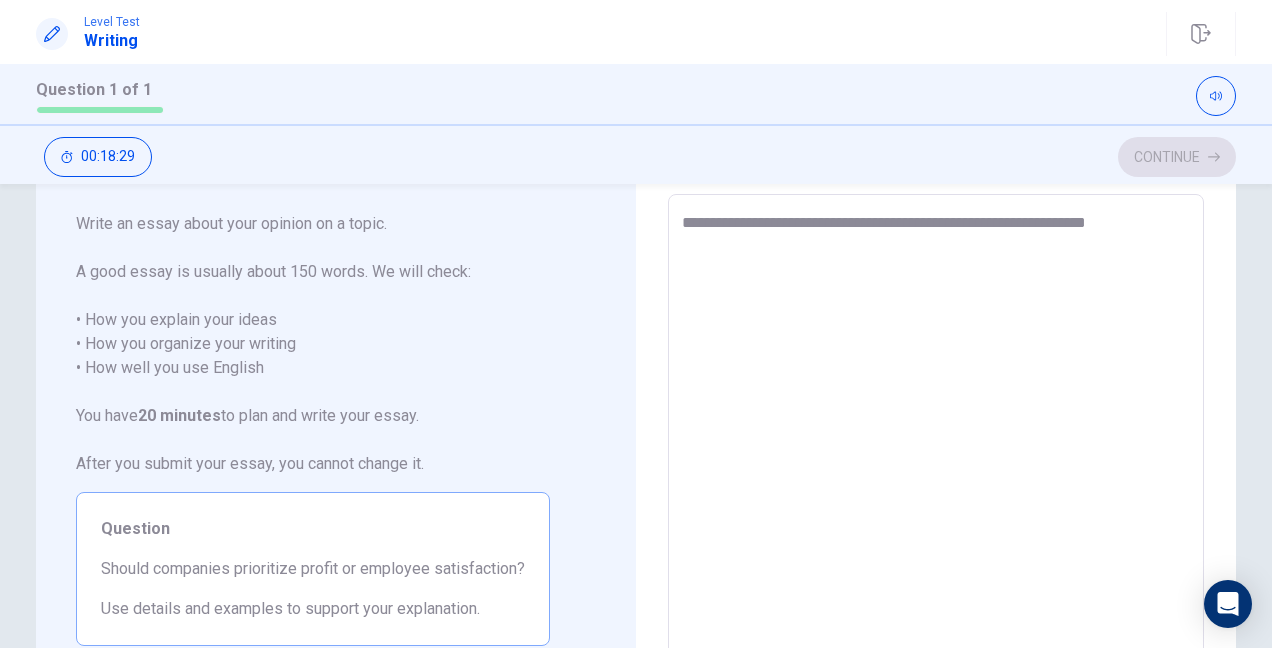 type on "*" 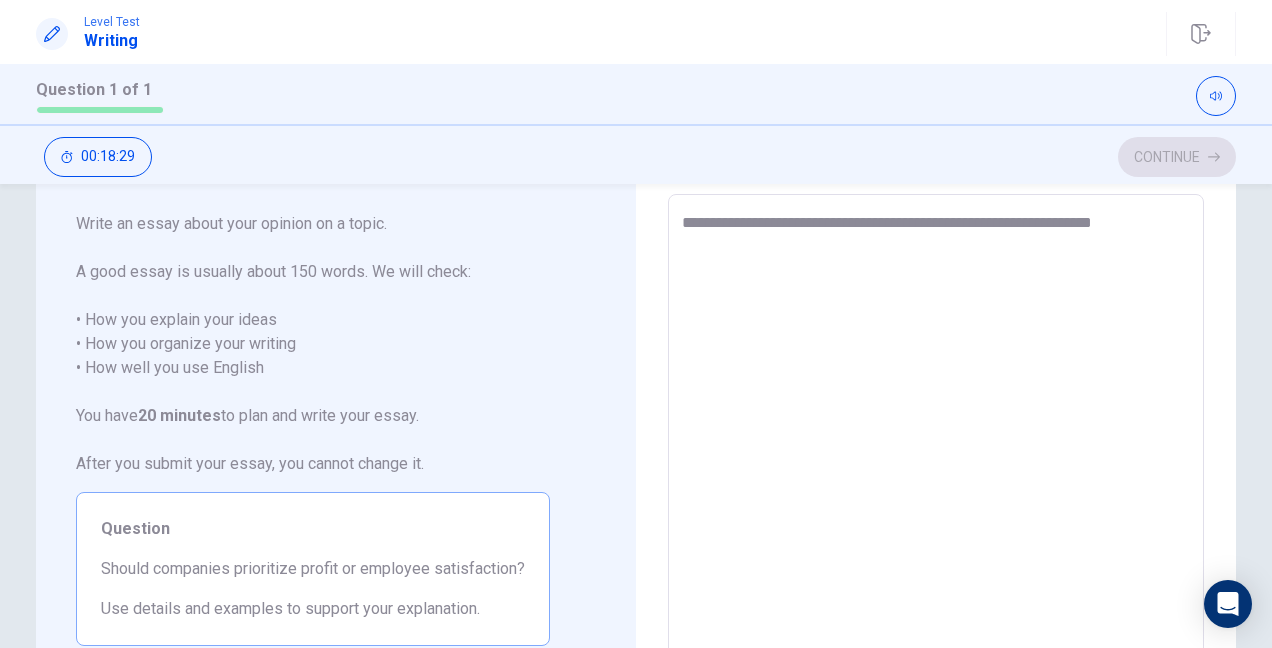 type on "*" 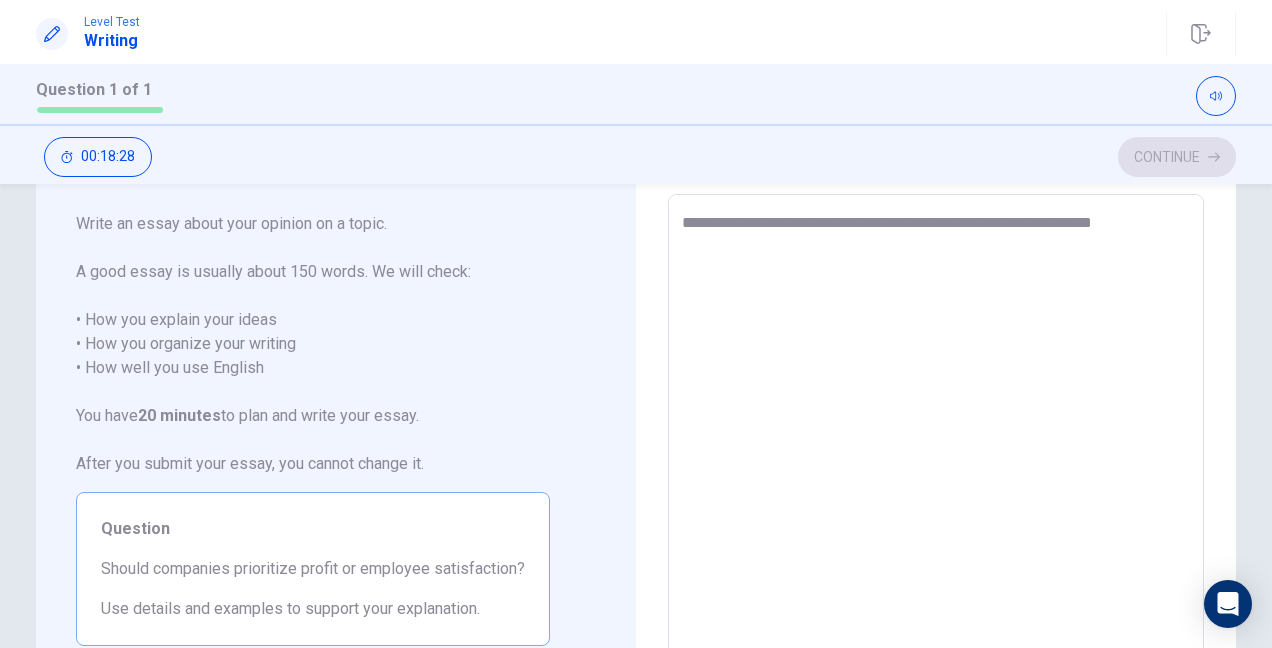 type on "**********" 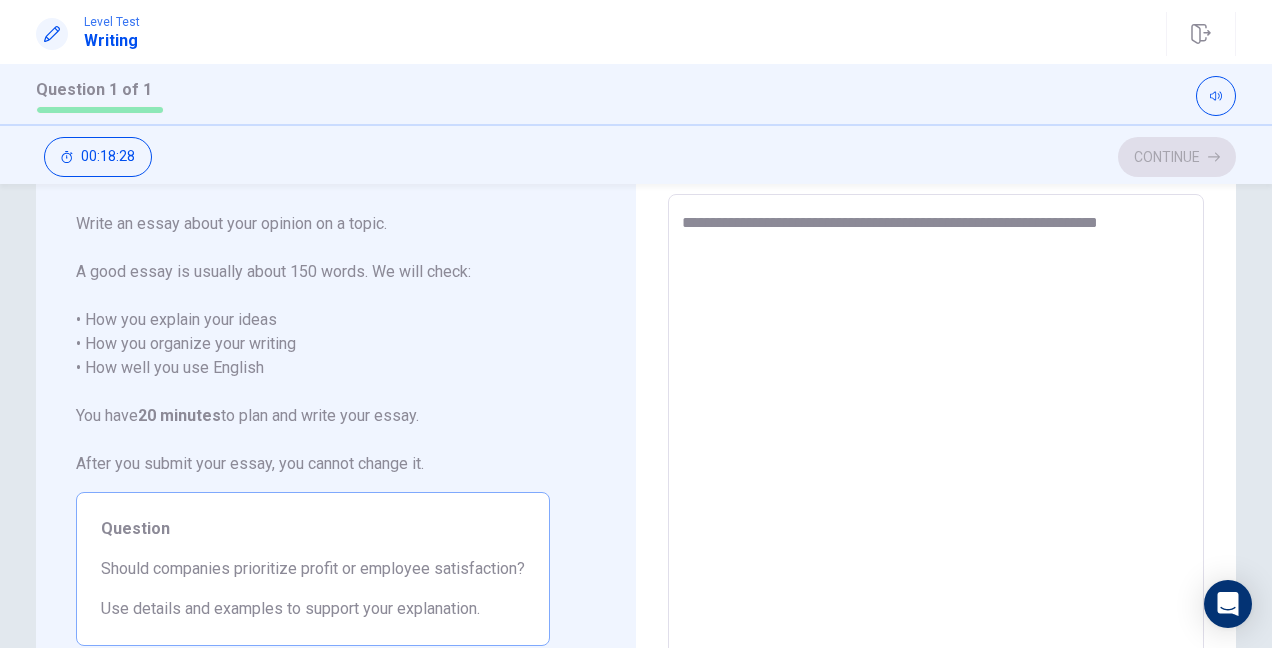 type on "*" 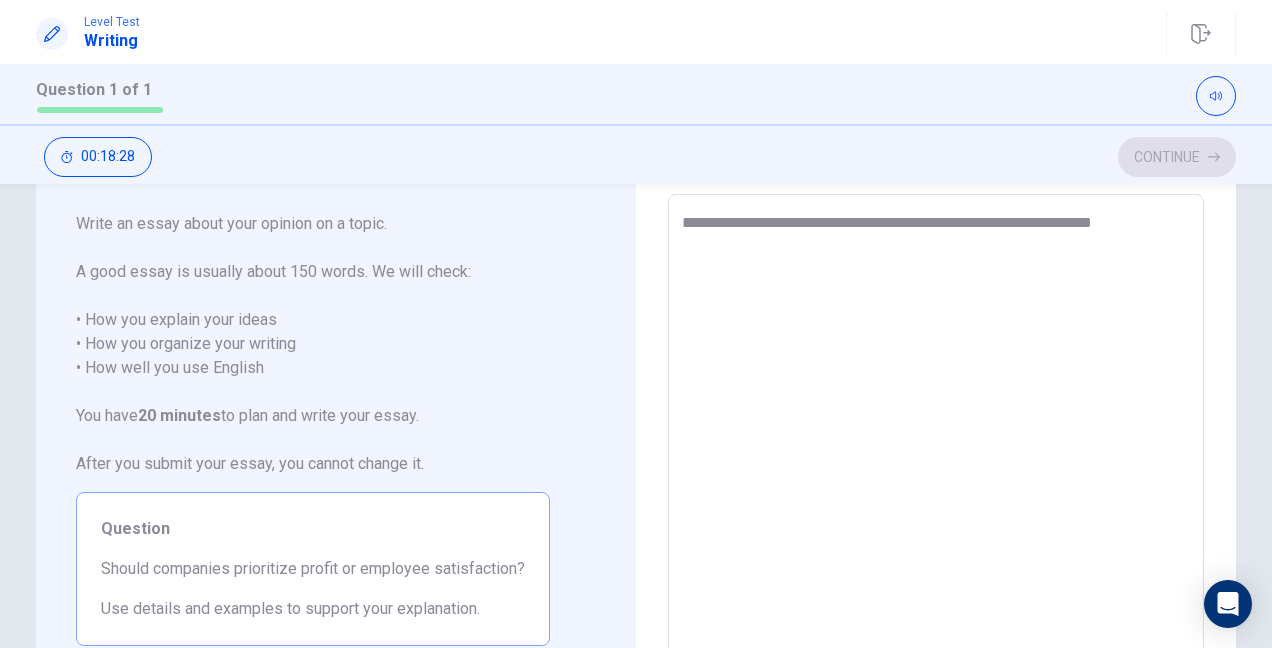 type on "*" 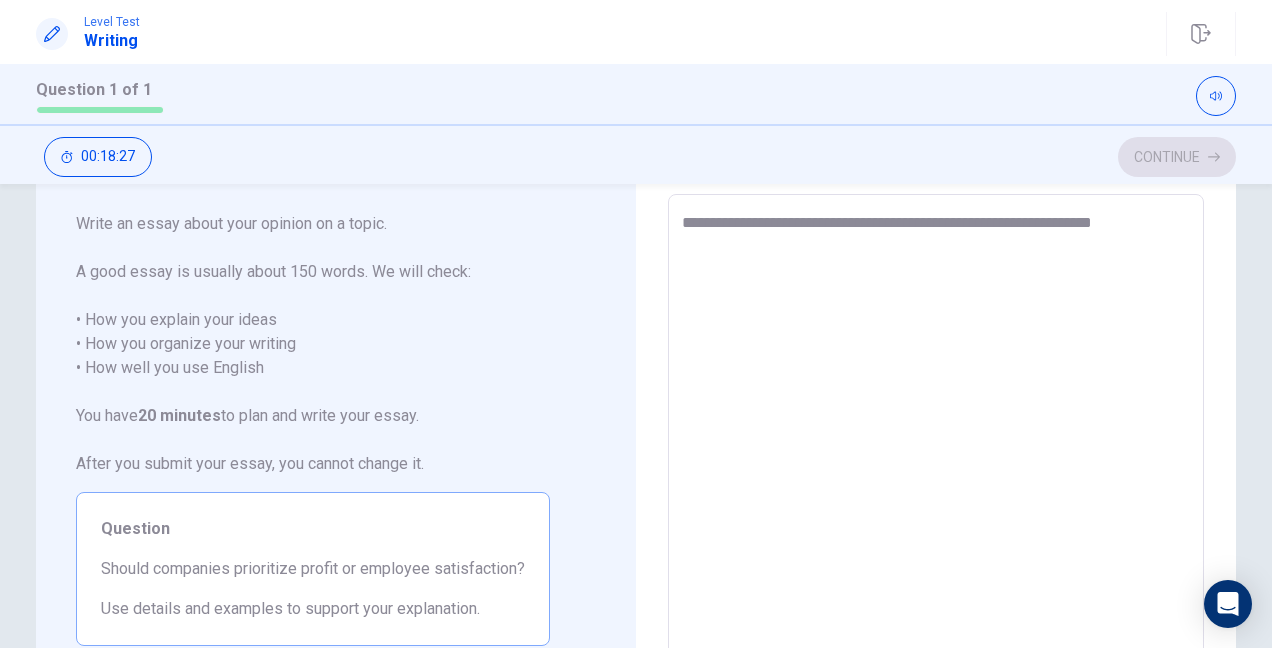 type on "**********" 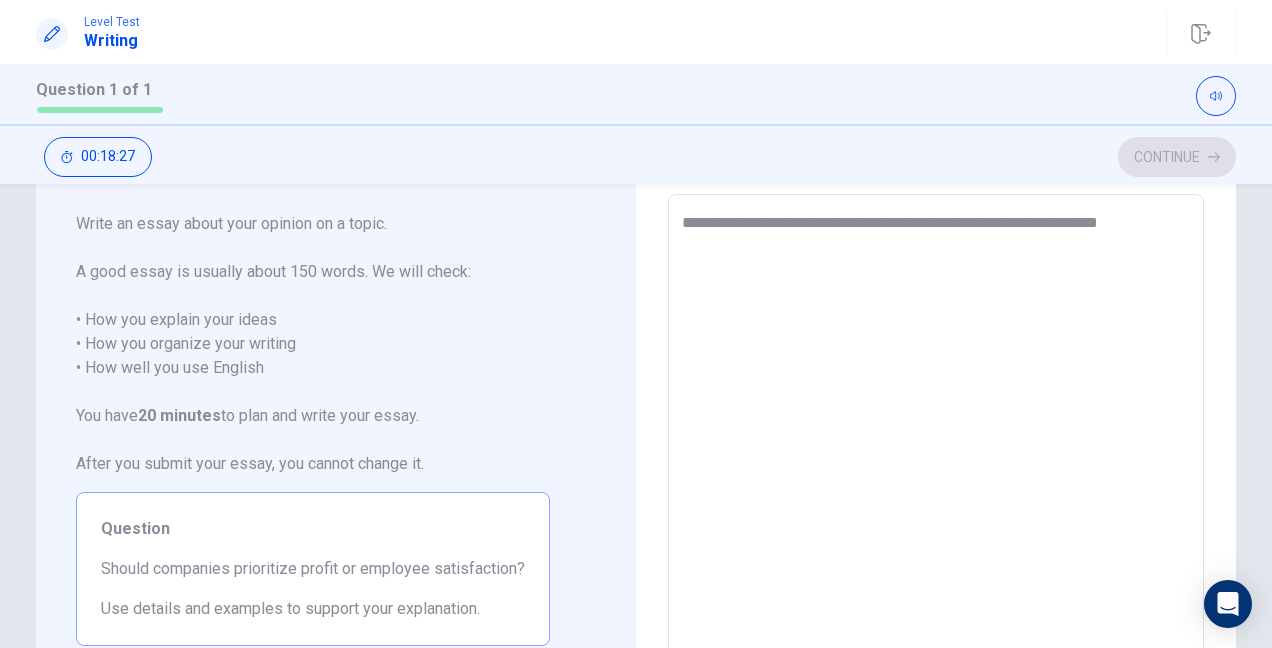 type on "*" 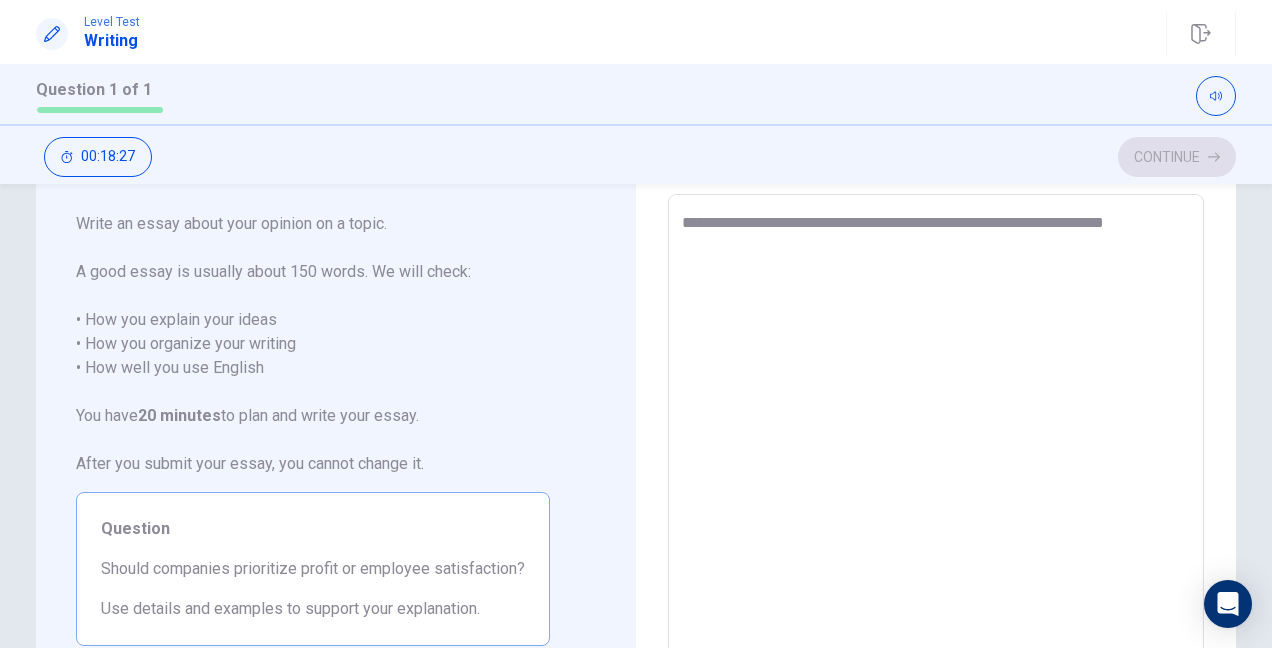 type on "*" 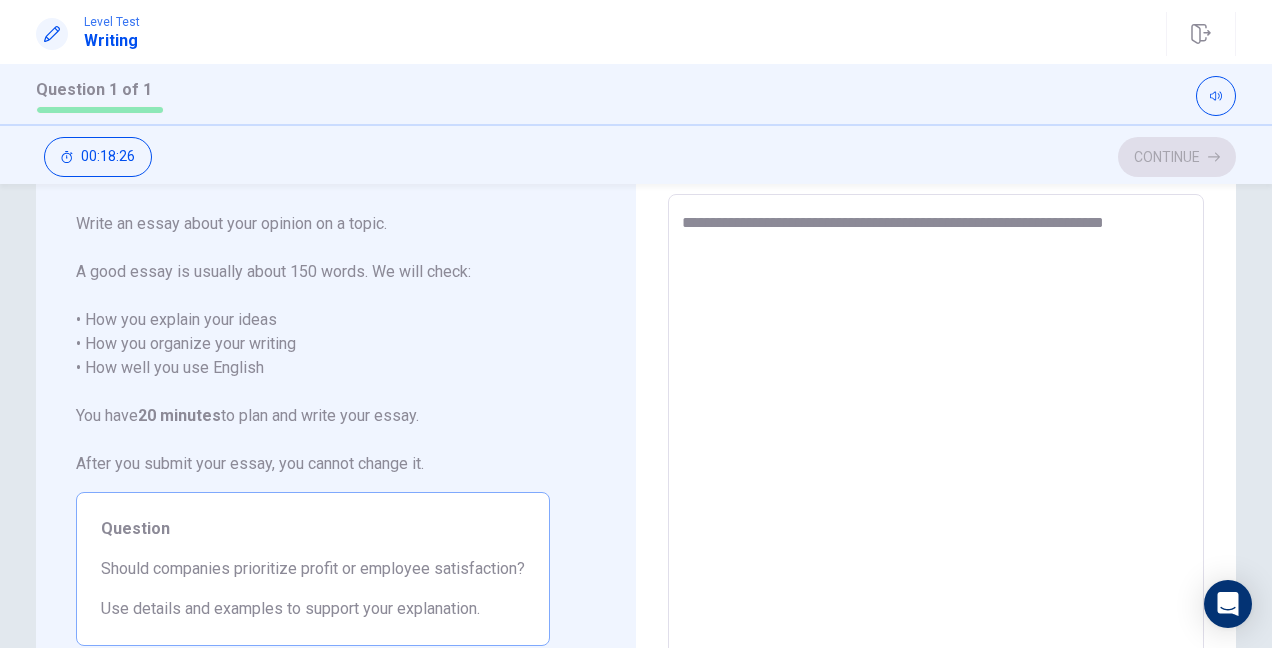 type on "**********" 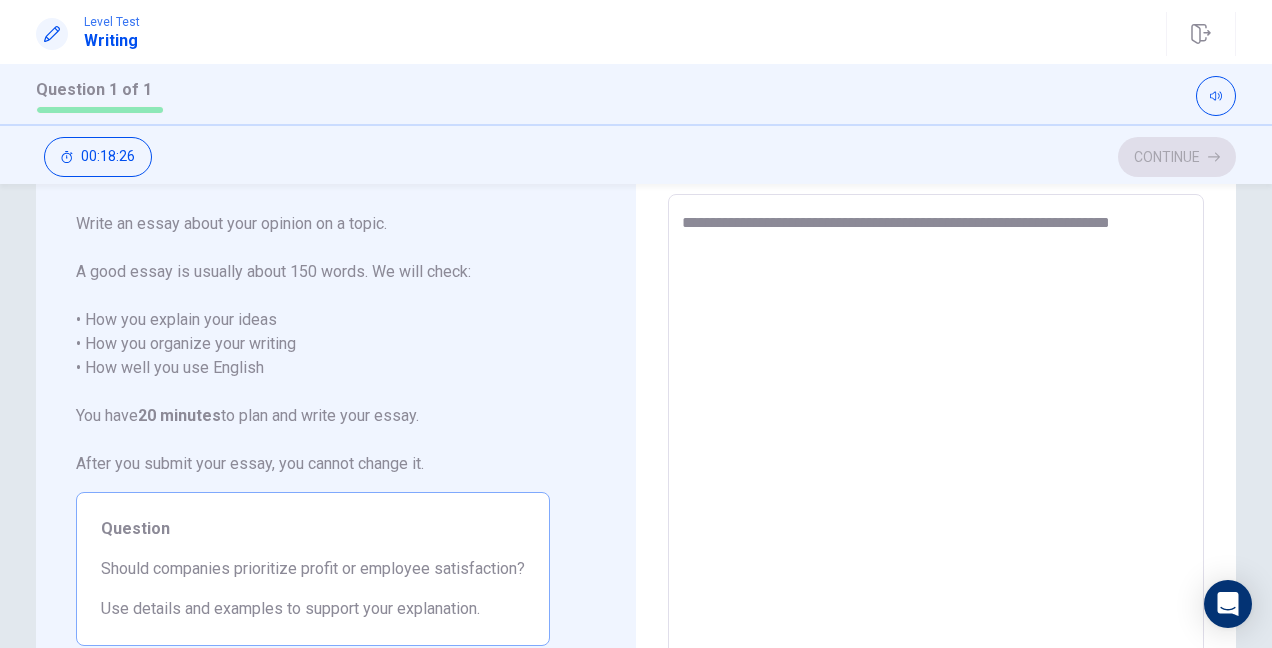 type on "*" 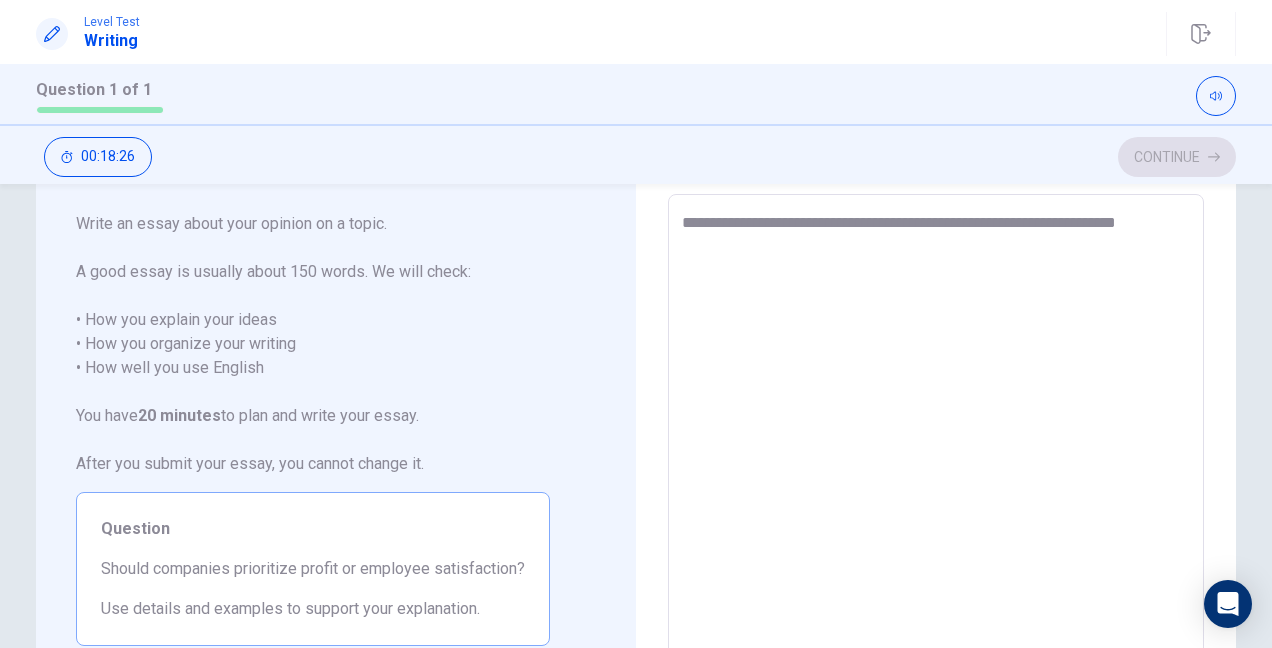 type on "*" 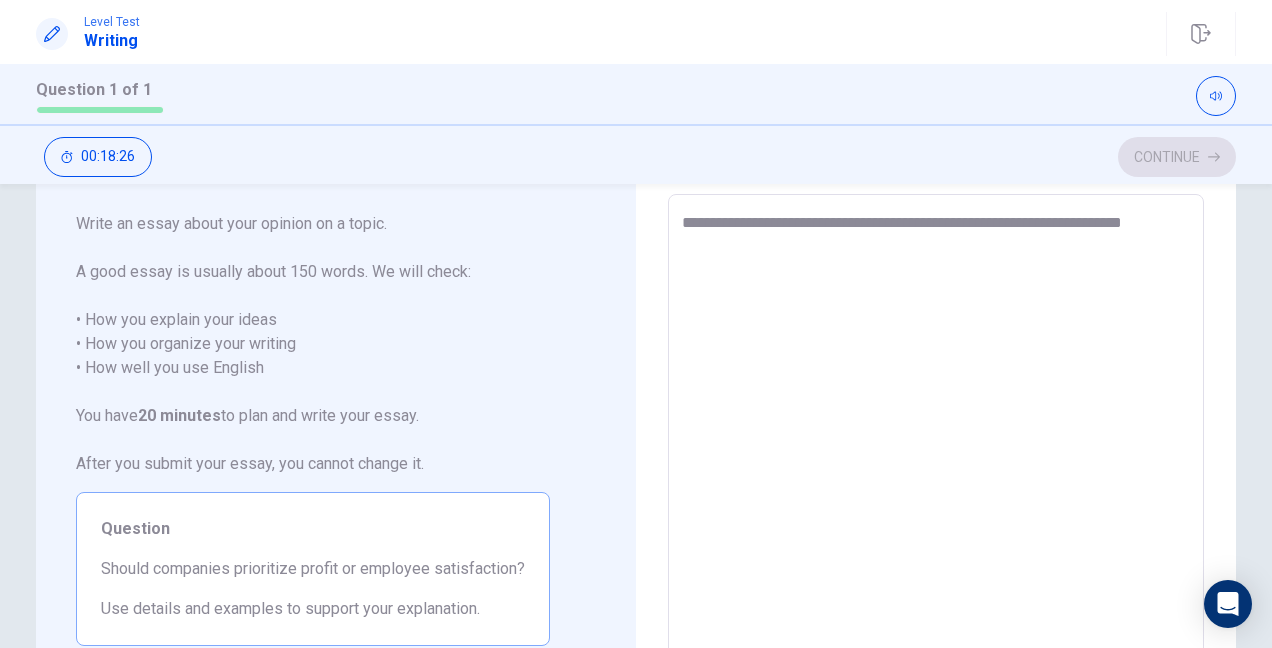 type on "*" 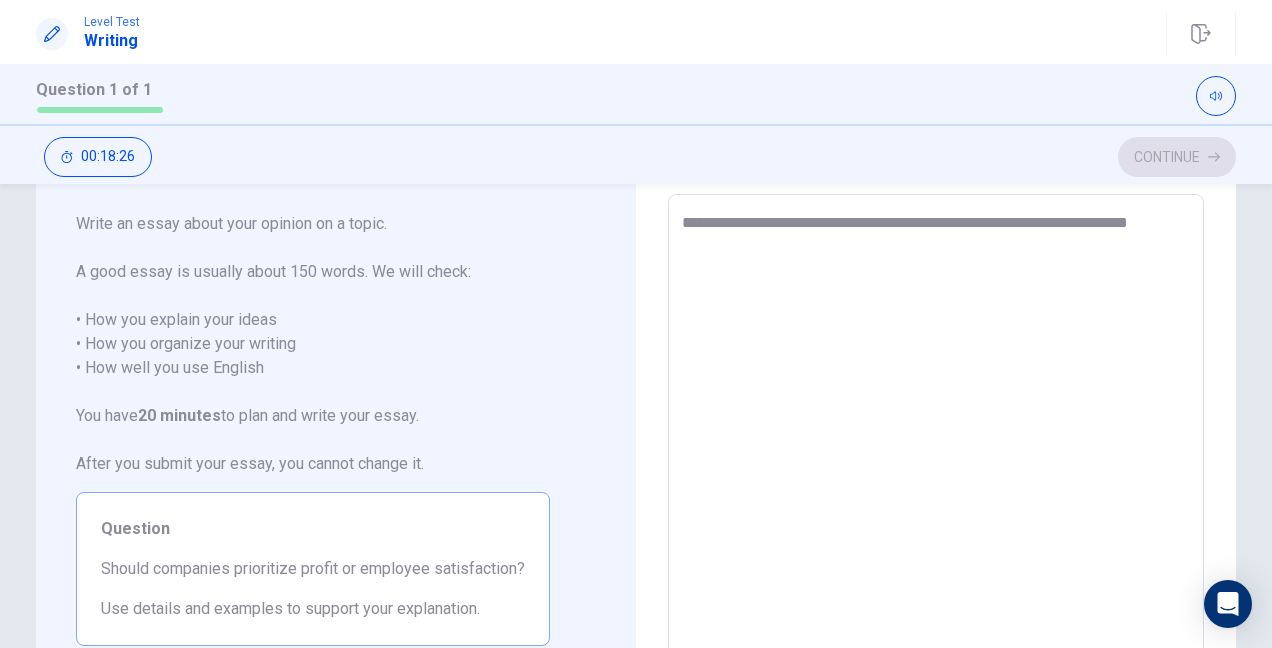 type on "*" 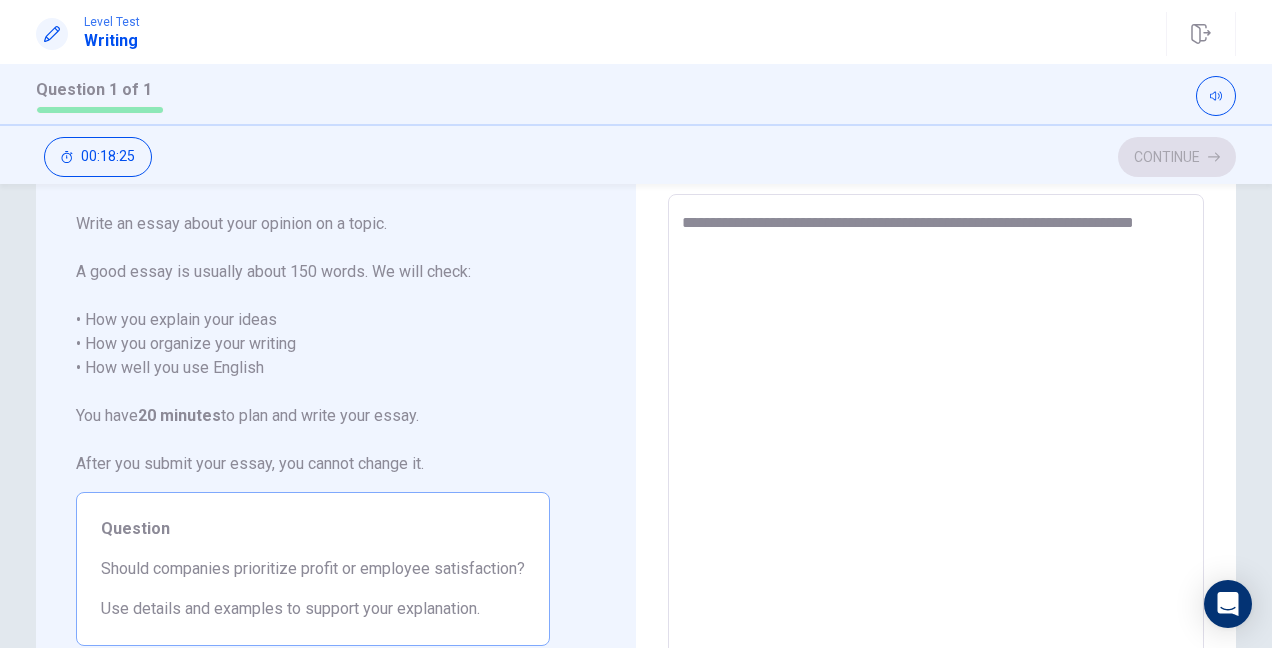 type on "**********" 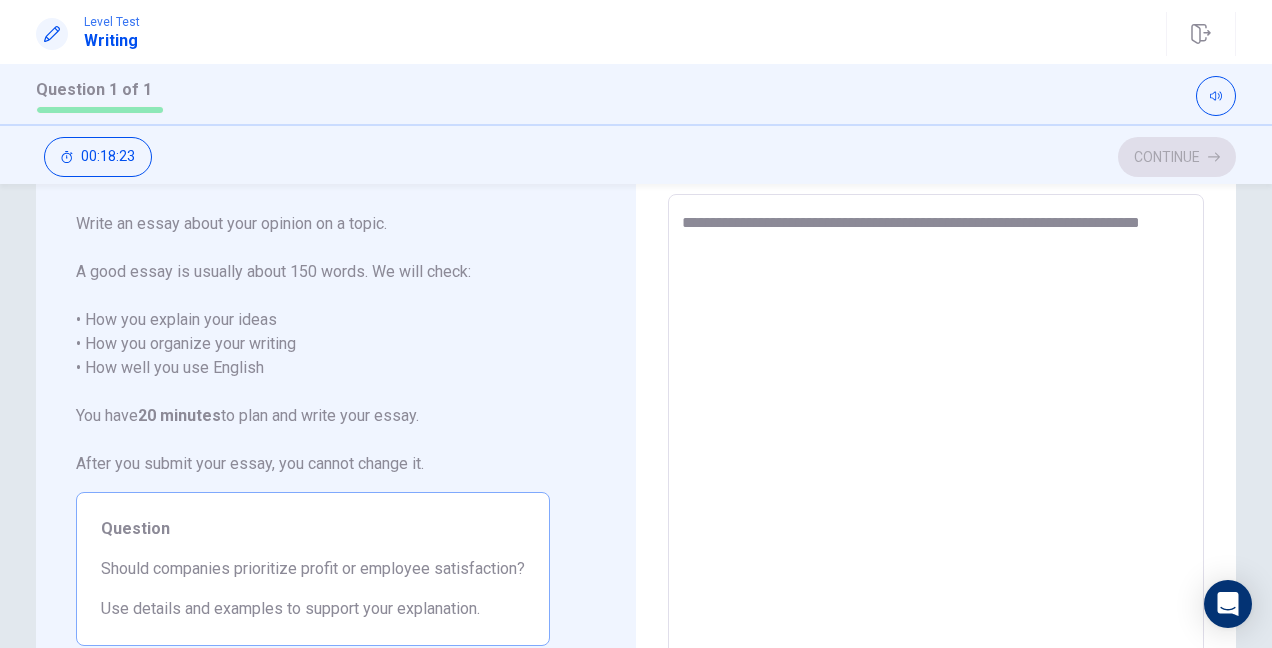 type on "*" 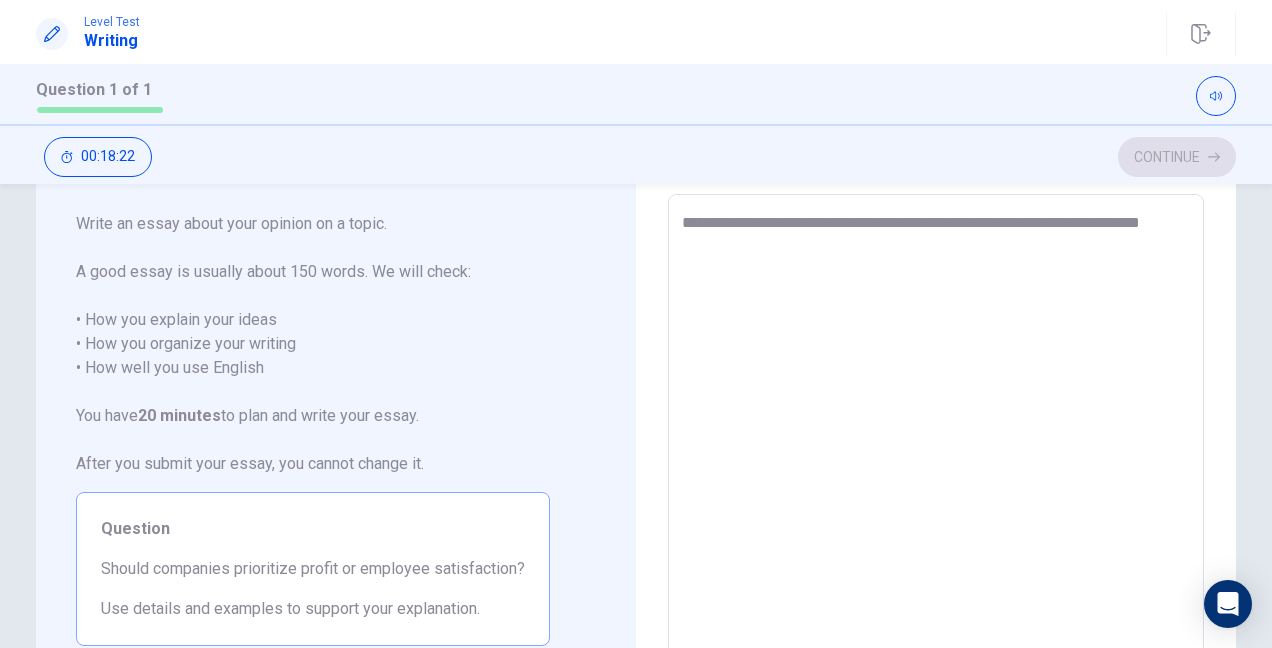 type on "**********" 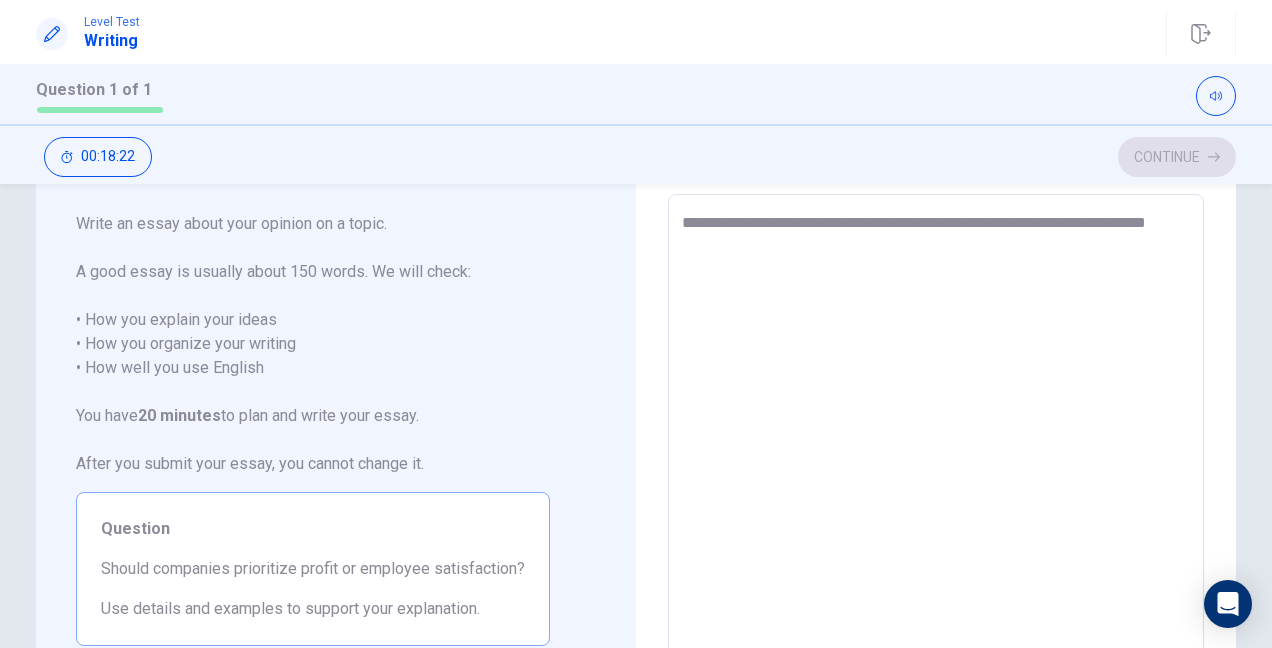 type on "*" 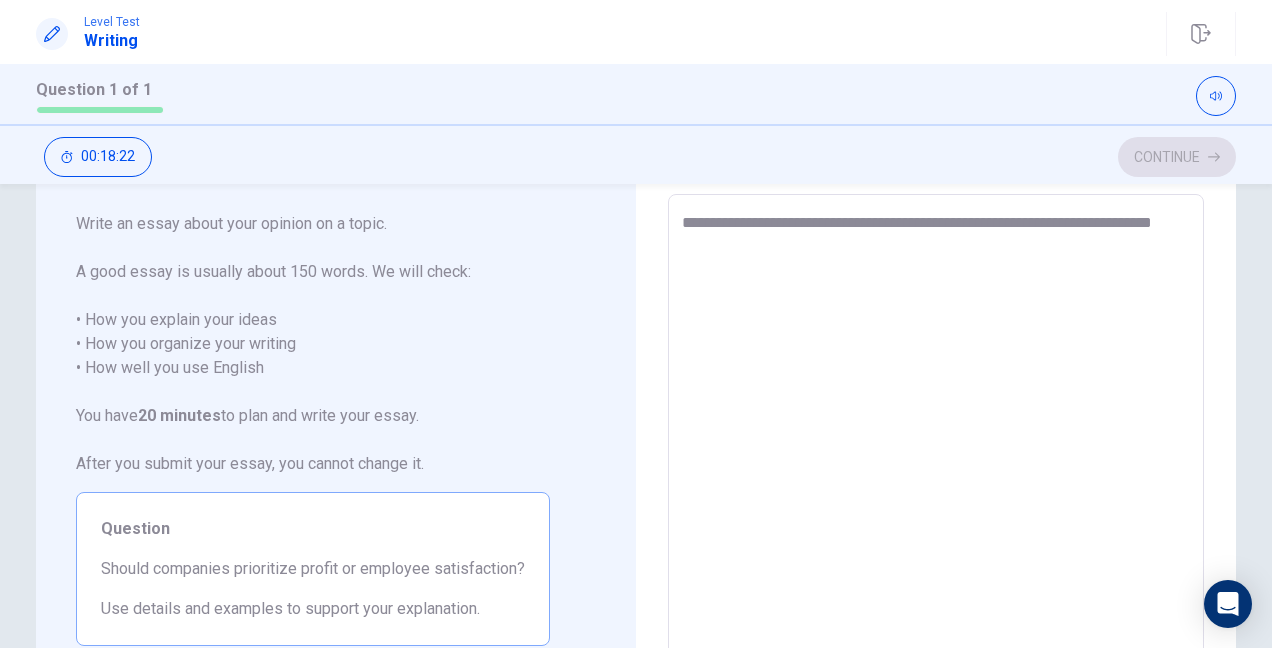 type on "*" 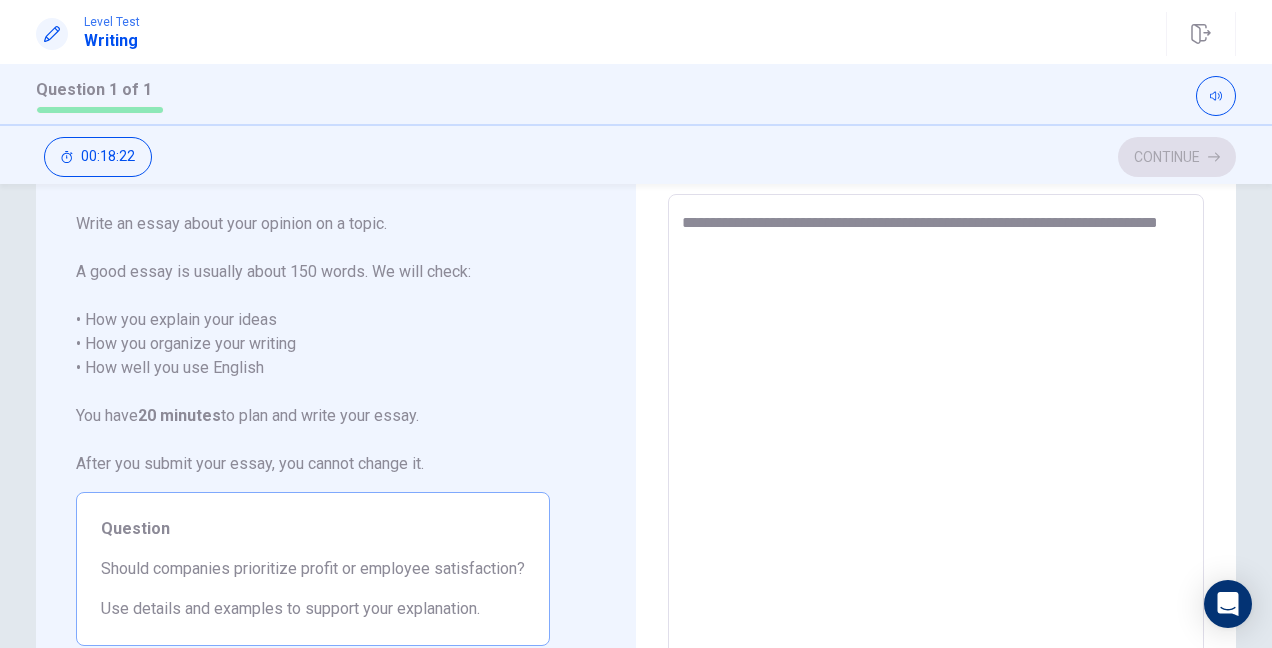 type on "*" 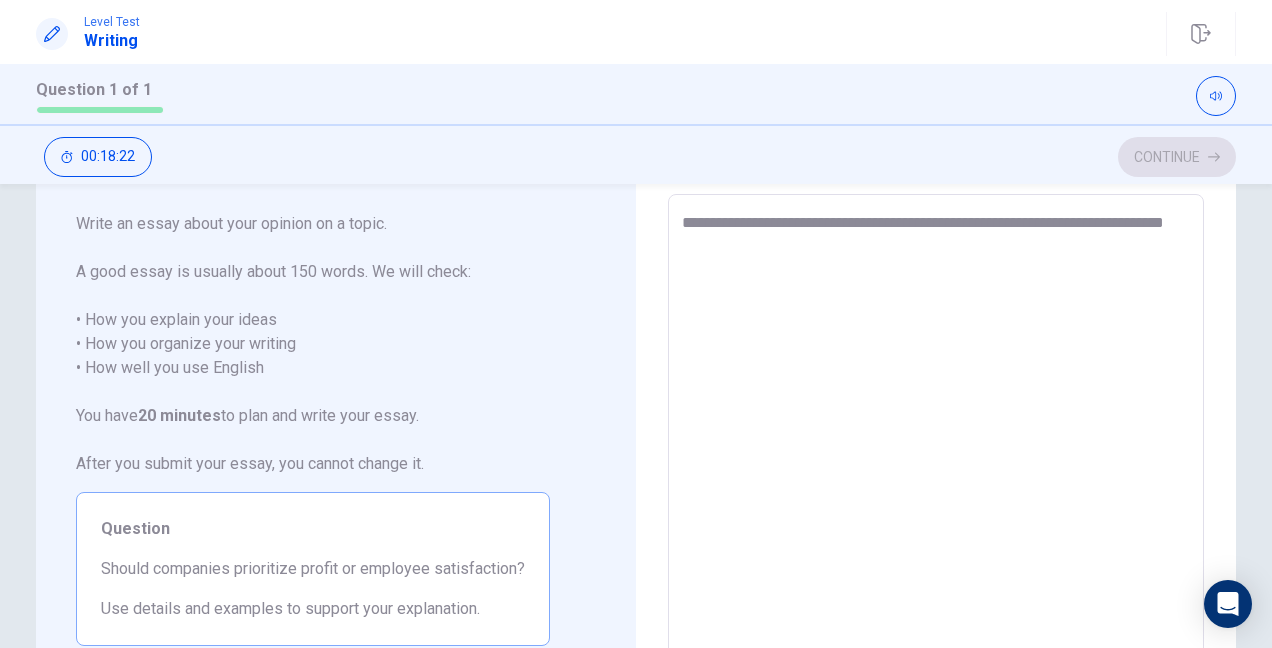 type on "*" 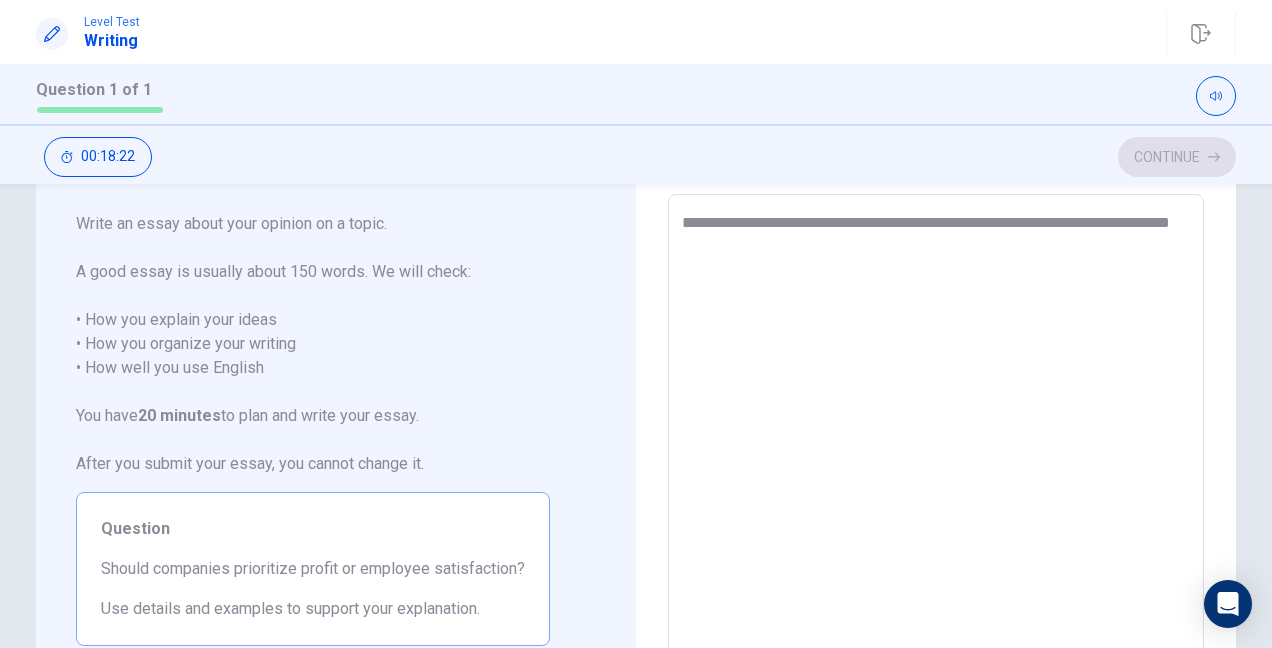 type on "*" 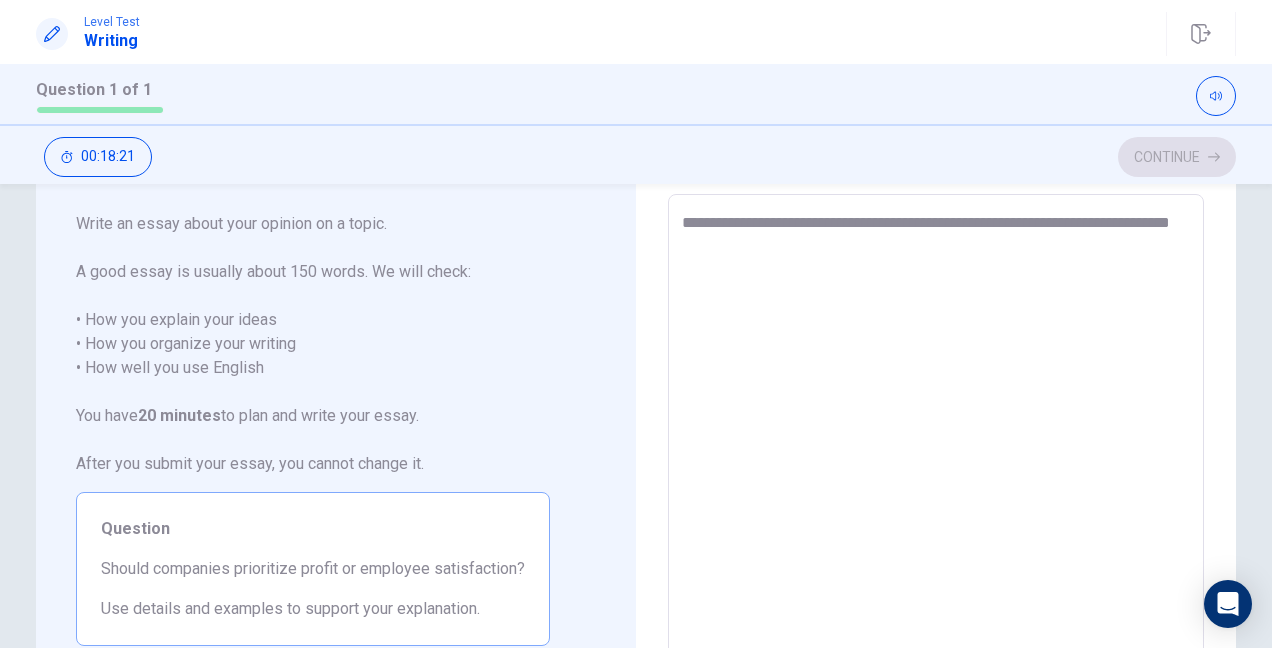 type on "**********" 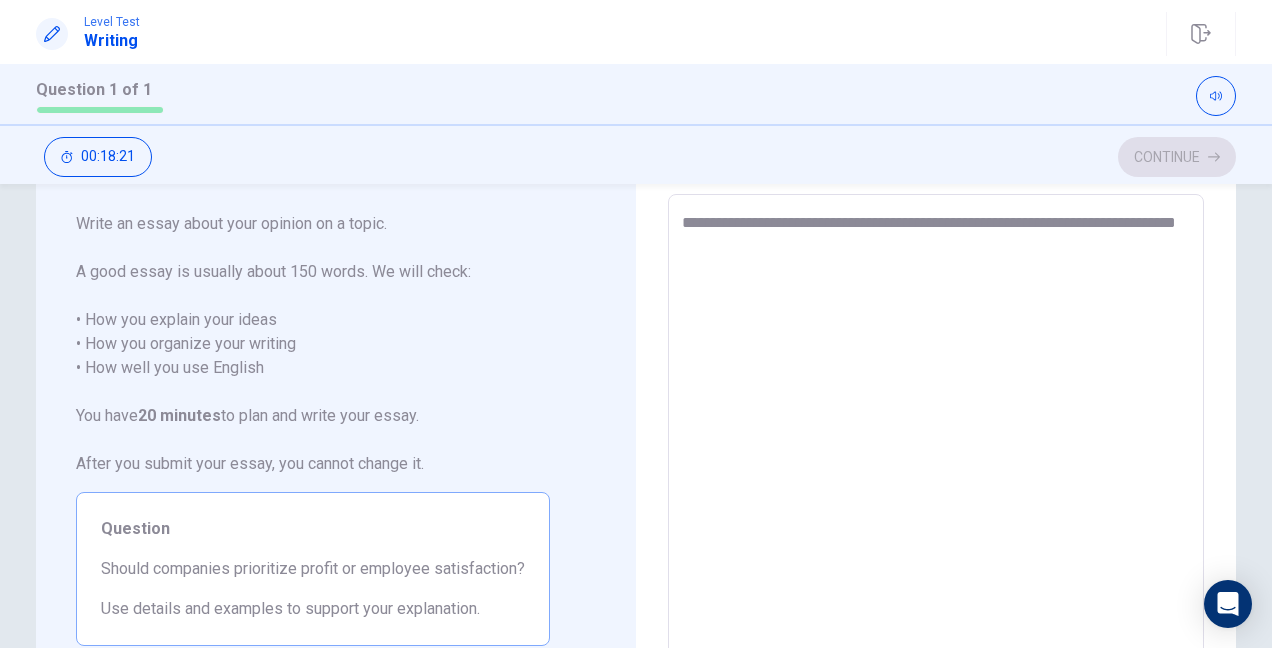 type on "*" 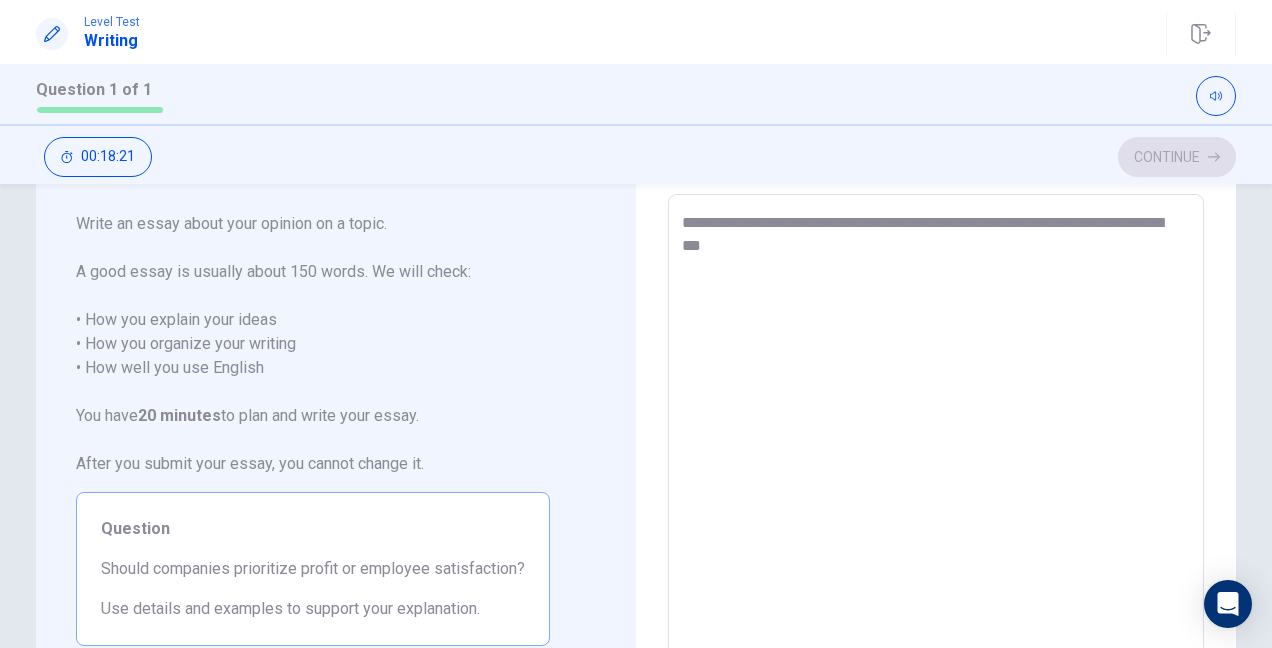 type on "**********" 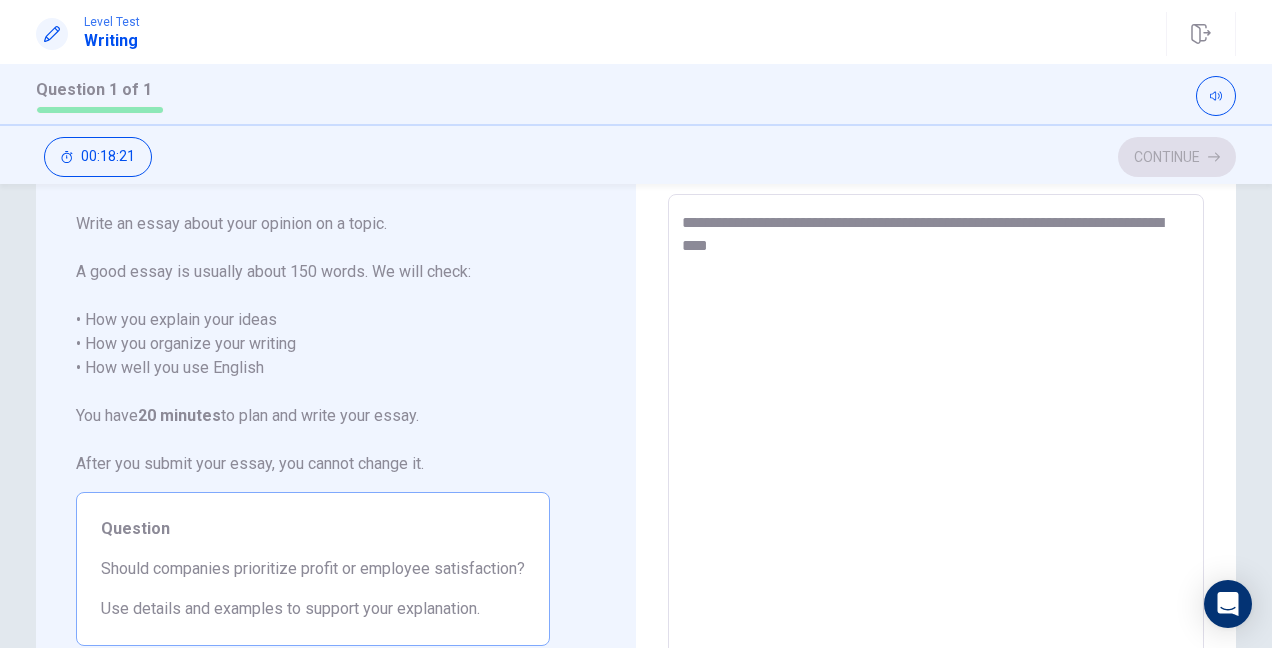 type on "*" 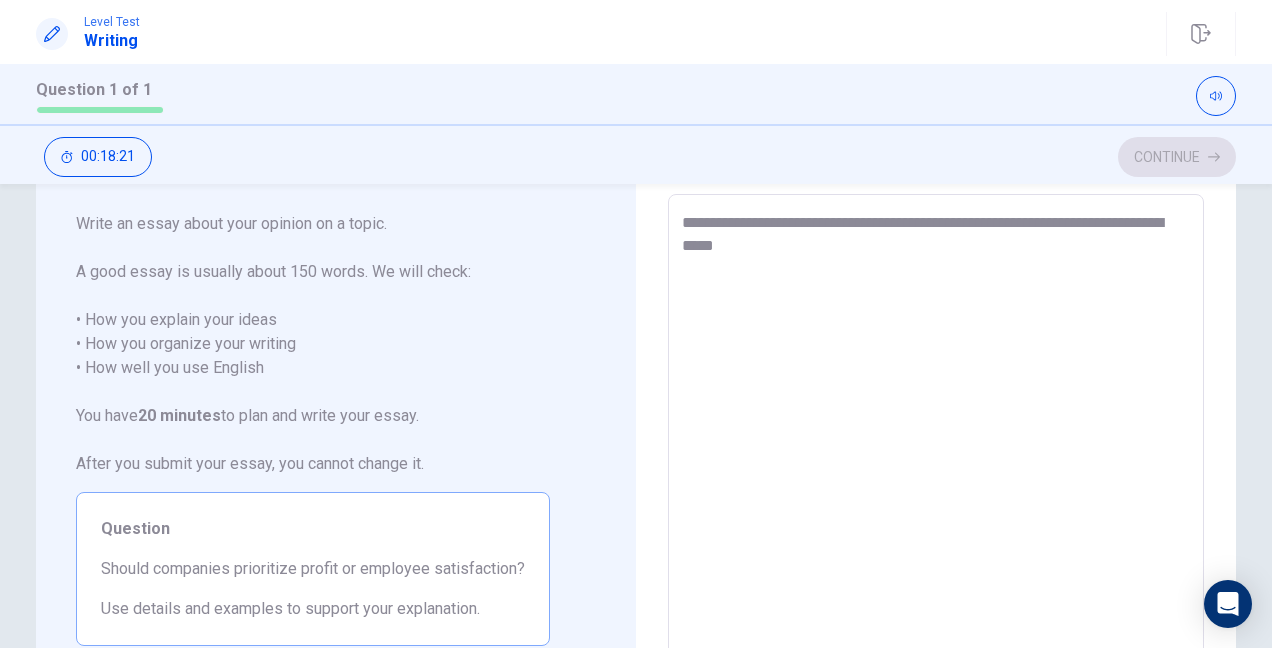 type on "*" 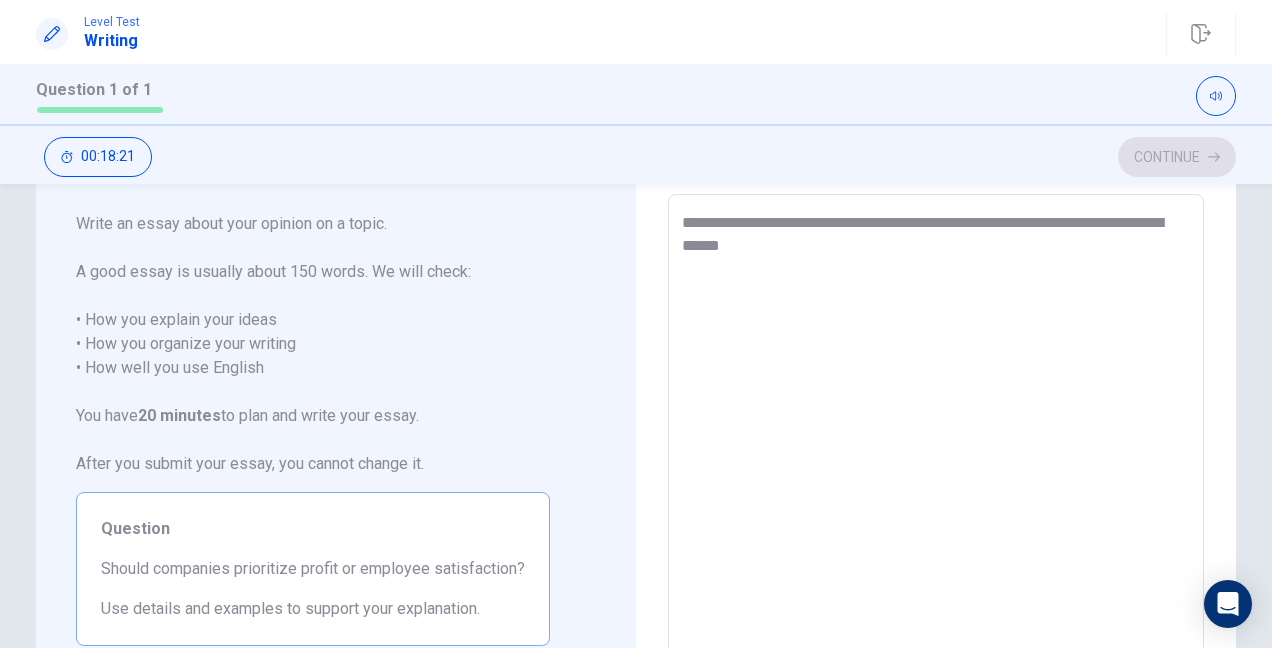type on "*" 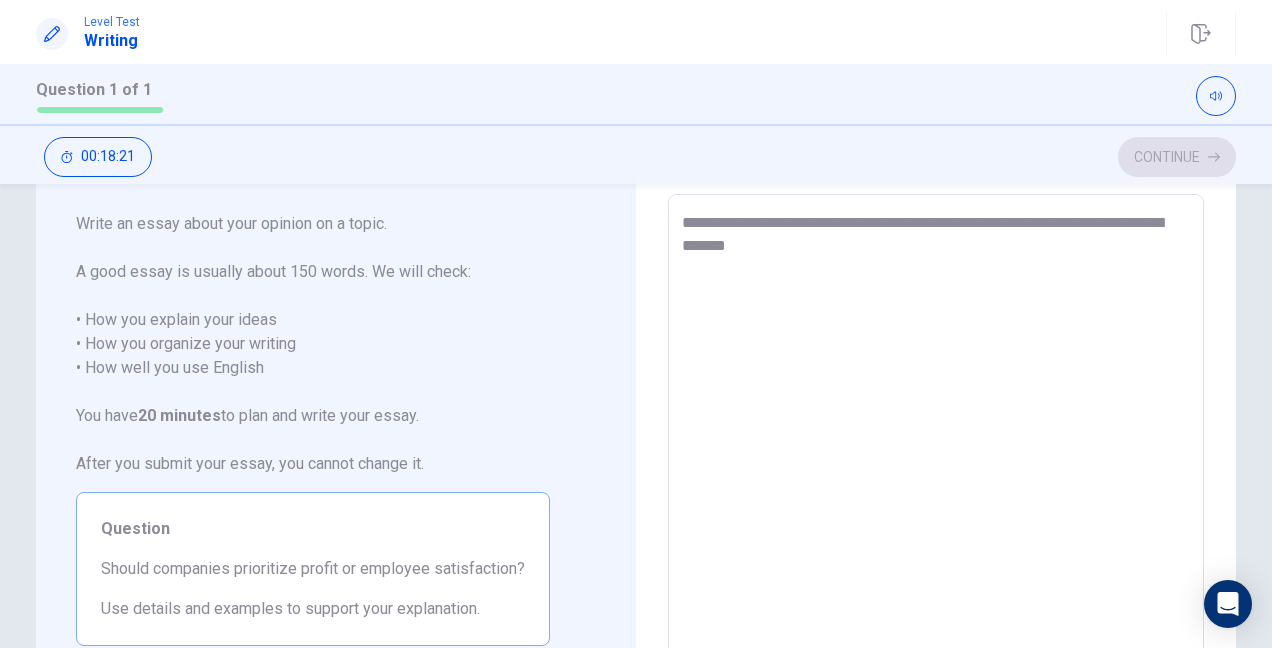 type on "*" 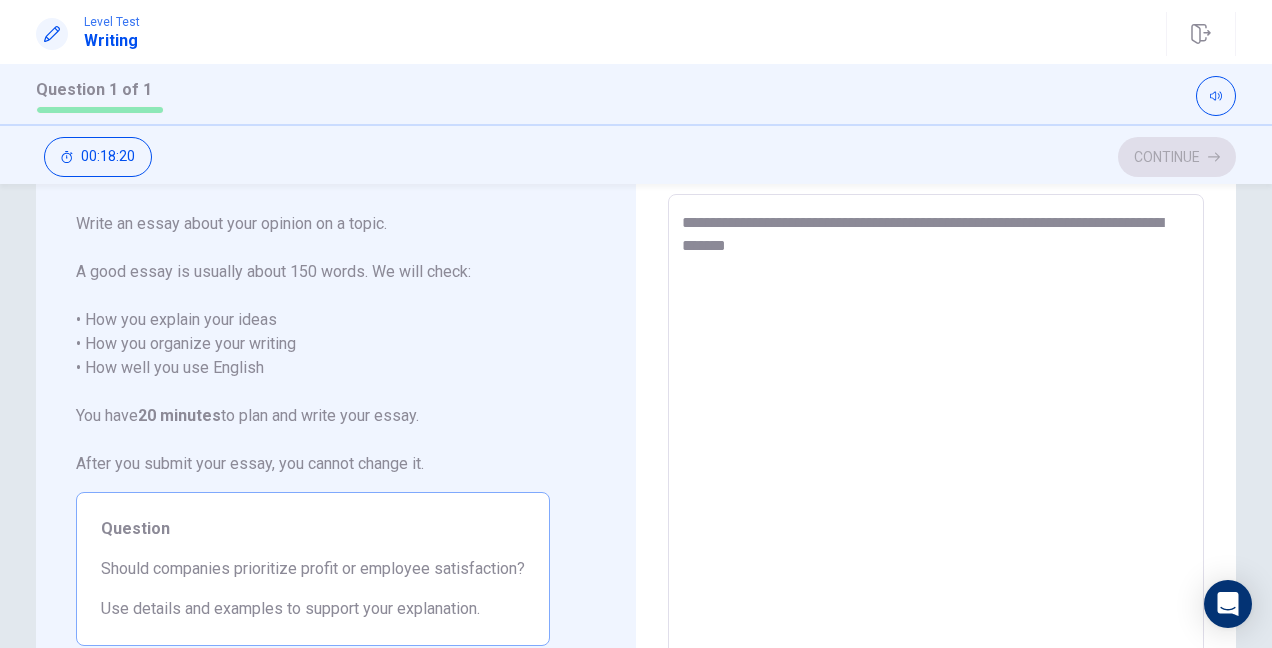 type on "**********" 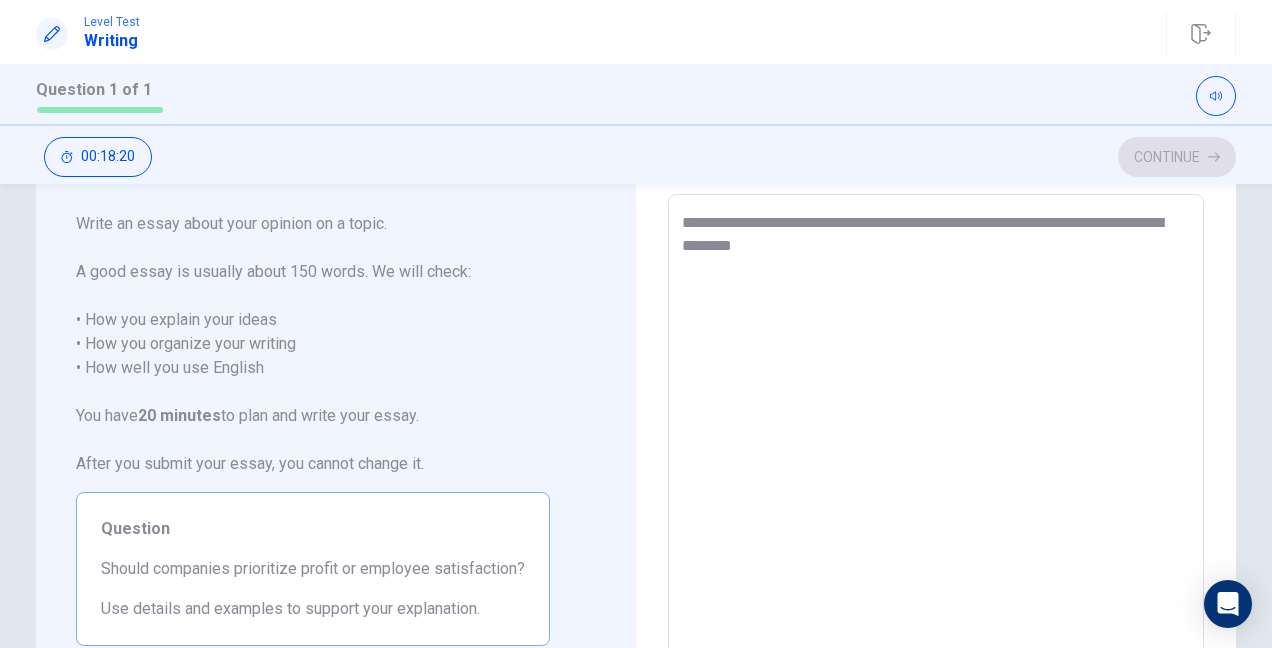 type on "*" 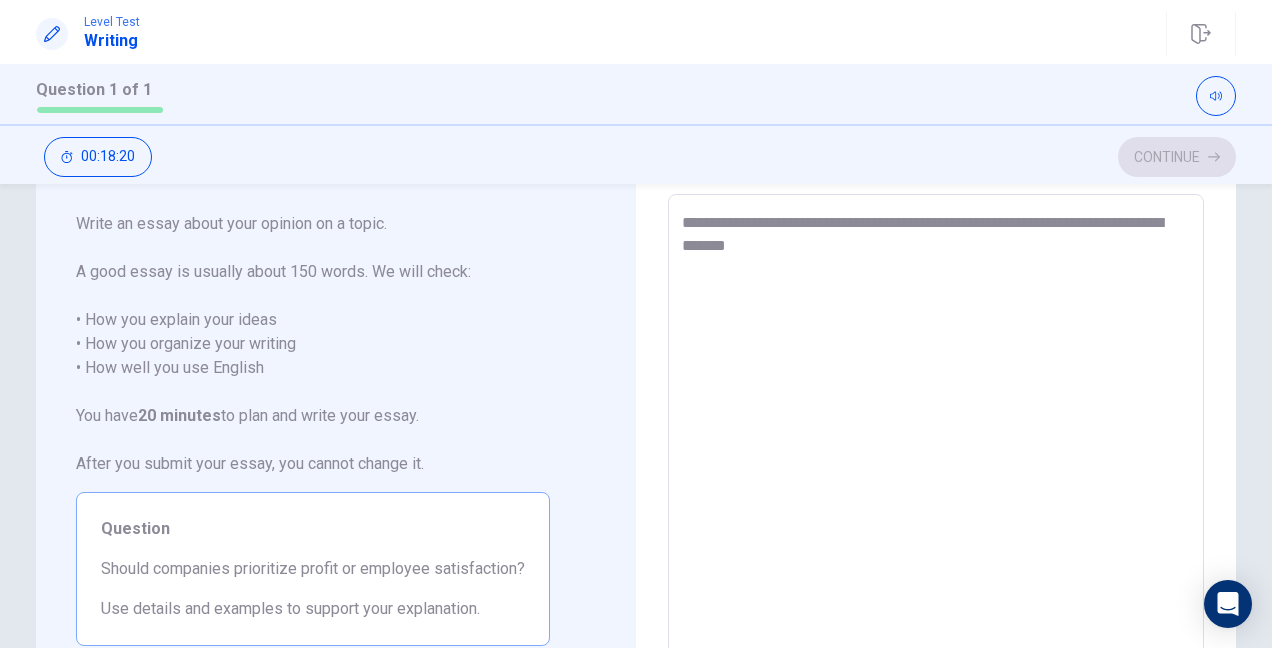 type on "*" 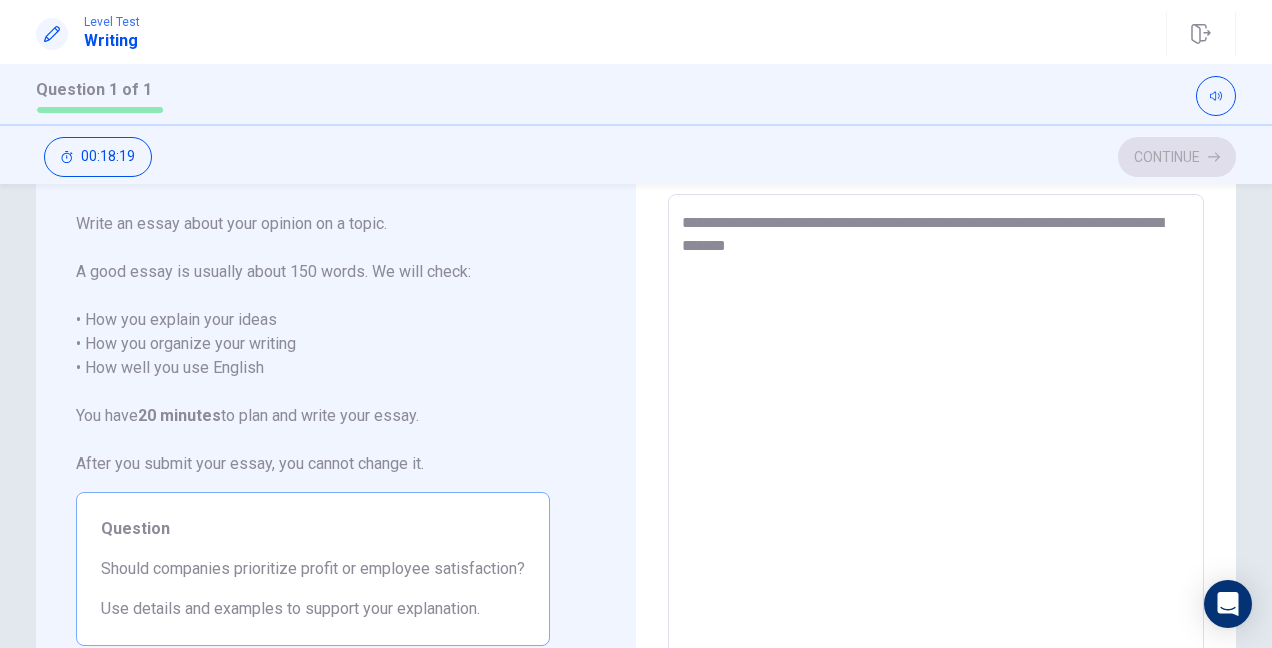type on "**********" 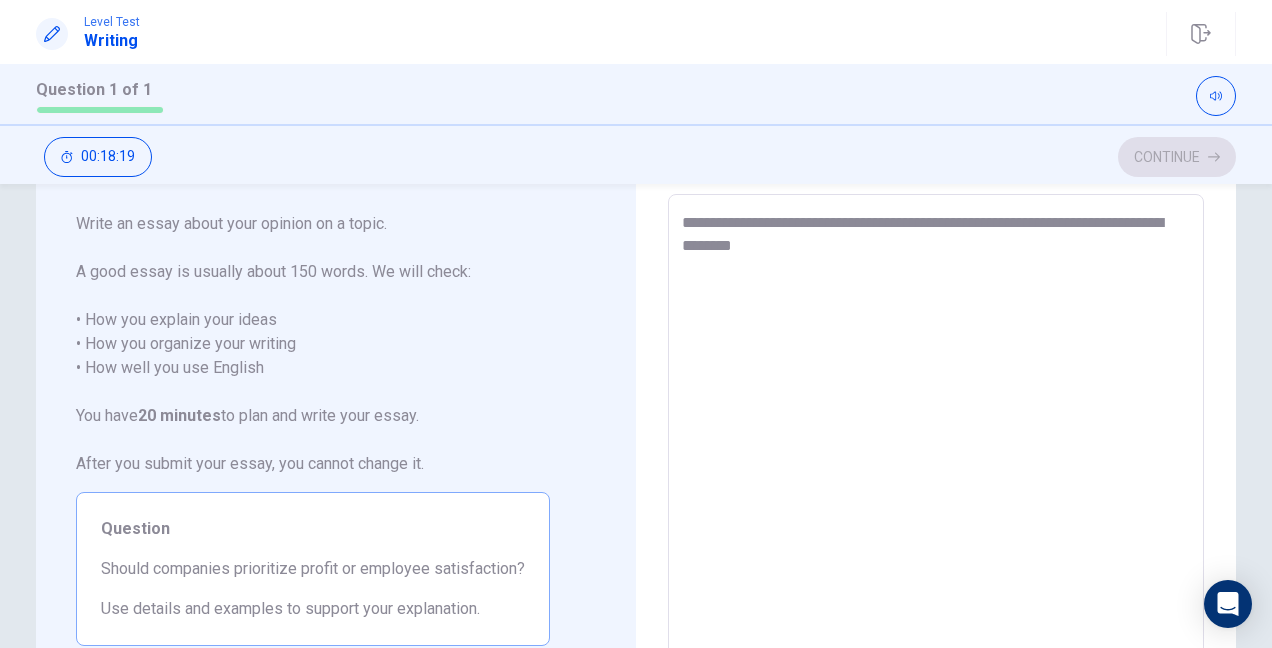 type on "*" 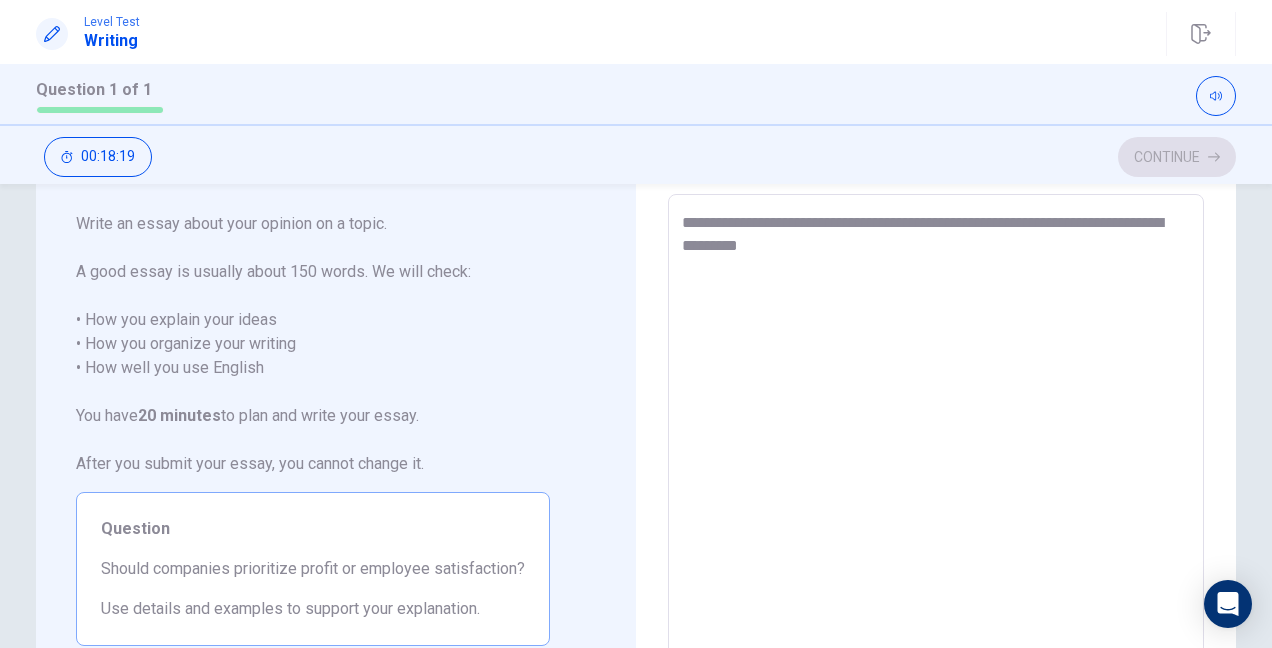 type on "*" 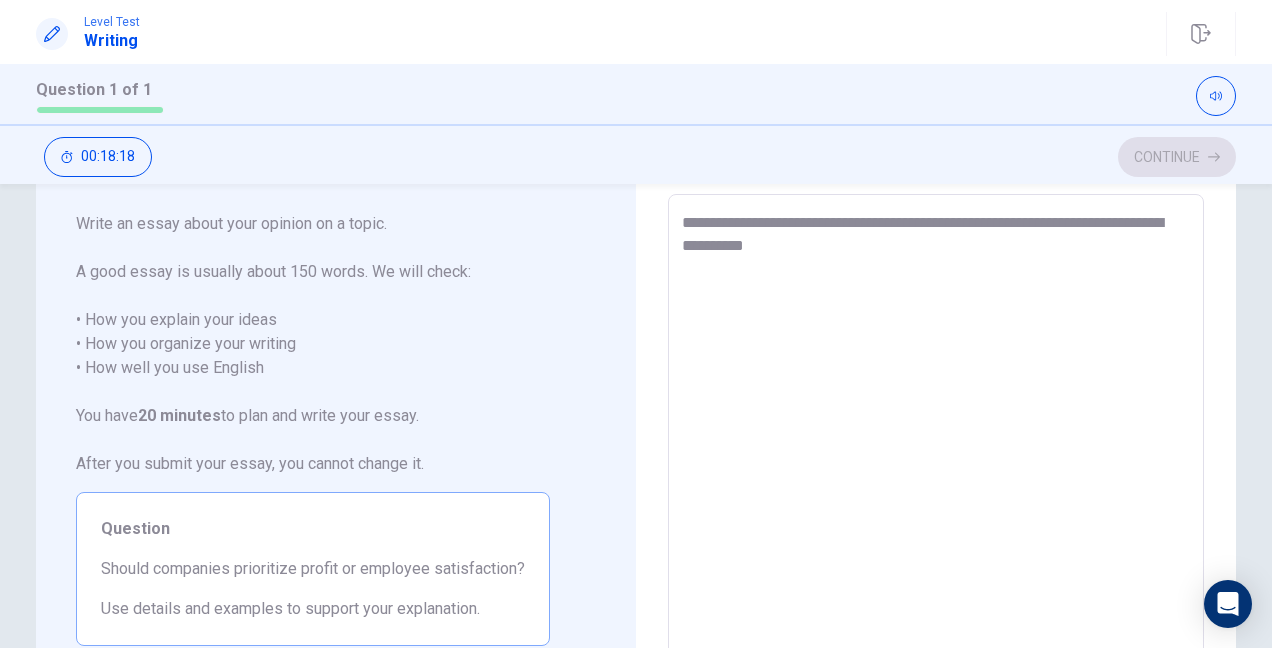 type on "*" 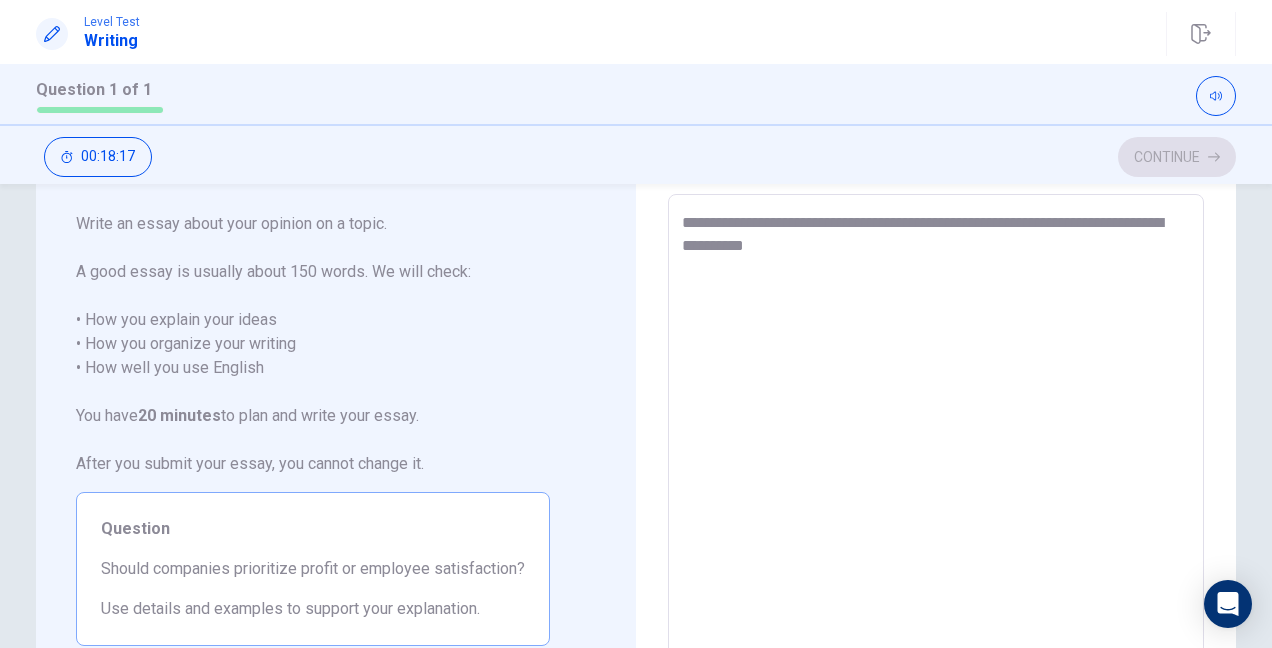 type 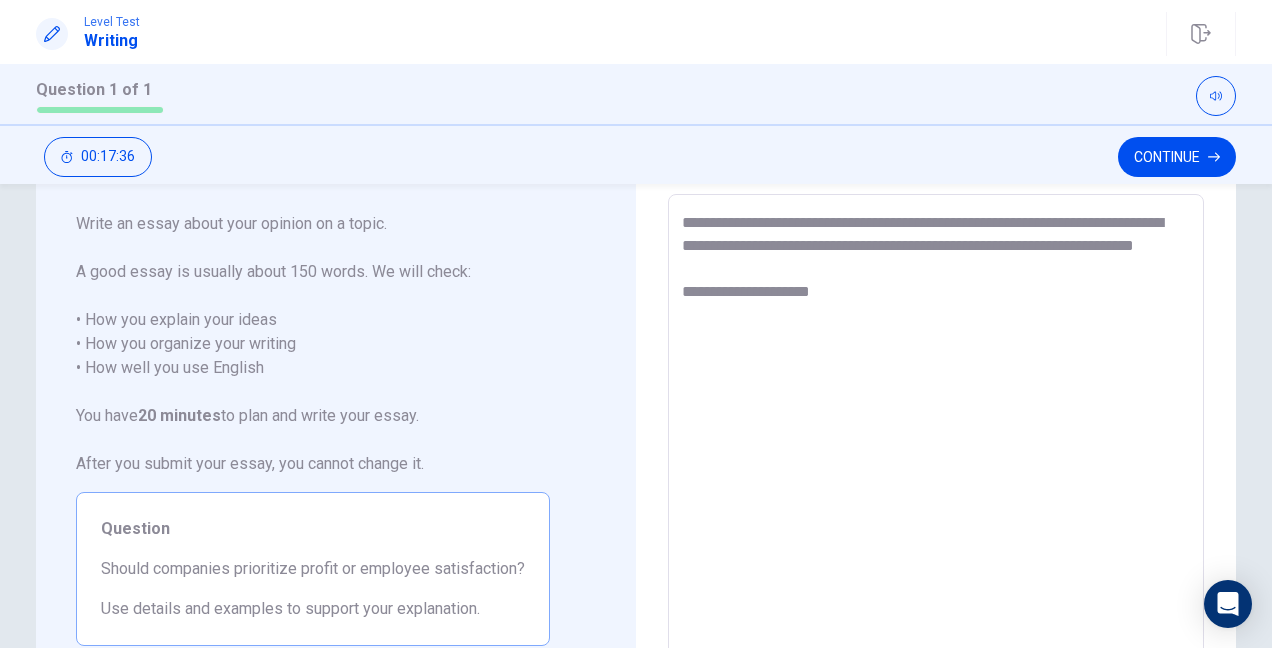 click on "**********" at bounding box center (935, 471) 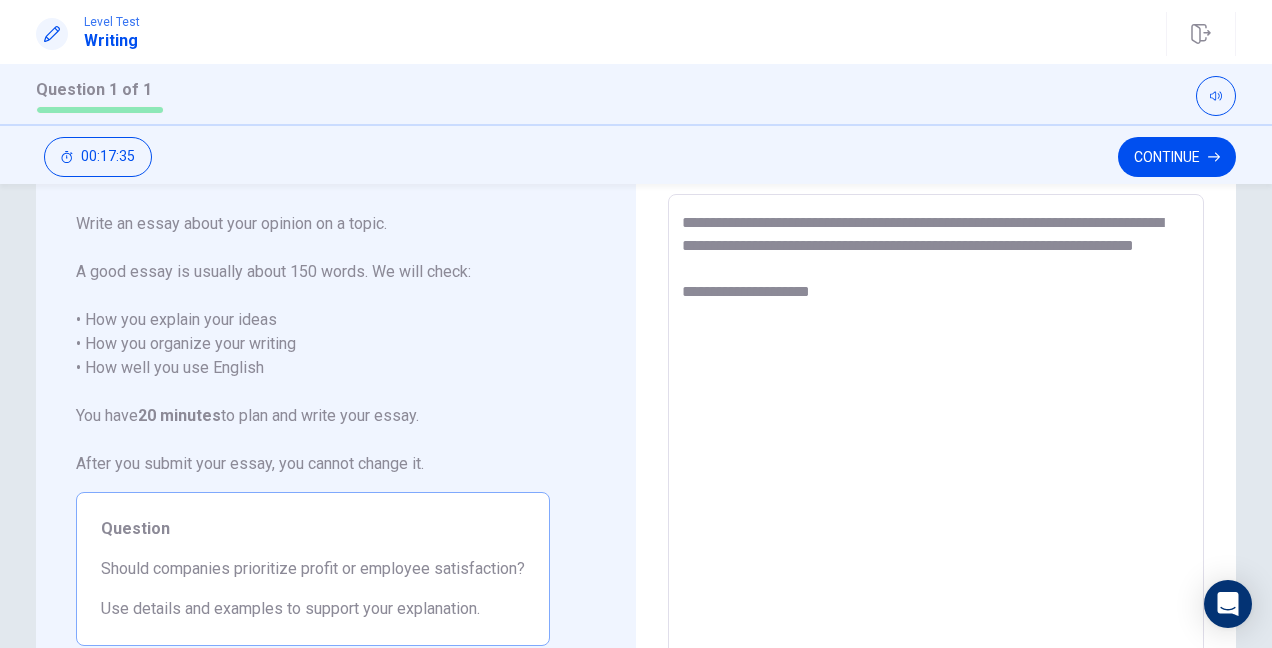 click on "**********" at bounding box center [935, 471] 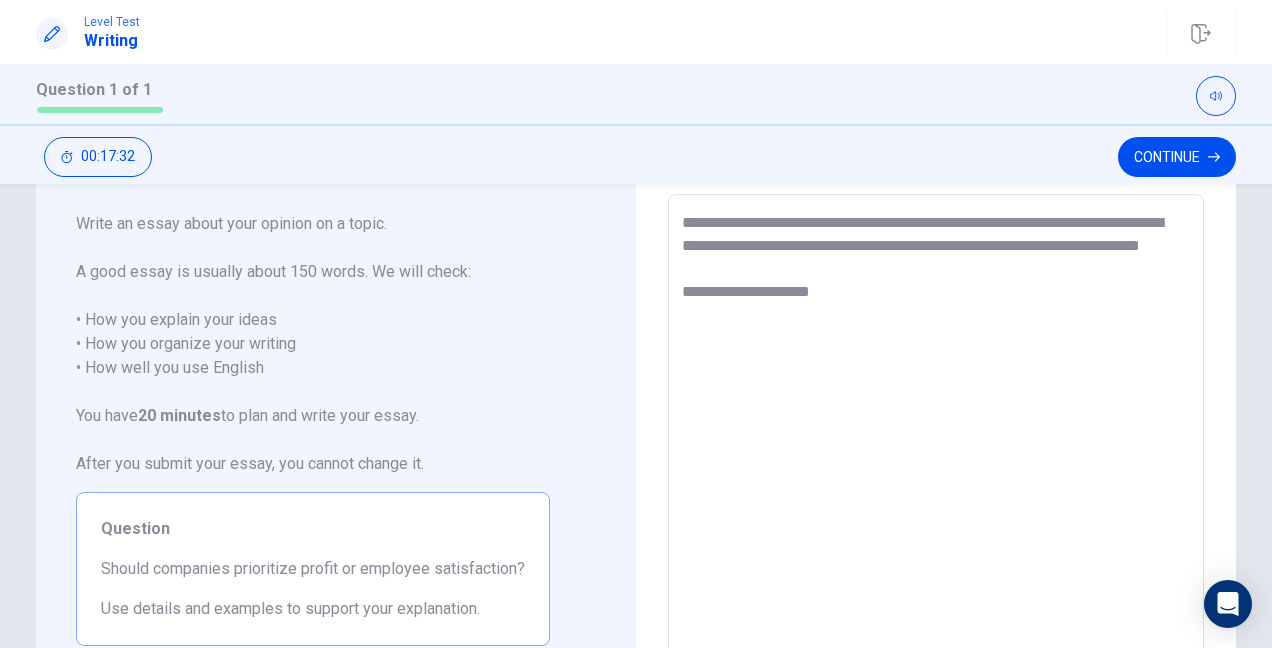 click on "**********" at bounding box center [935, 471] 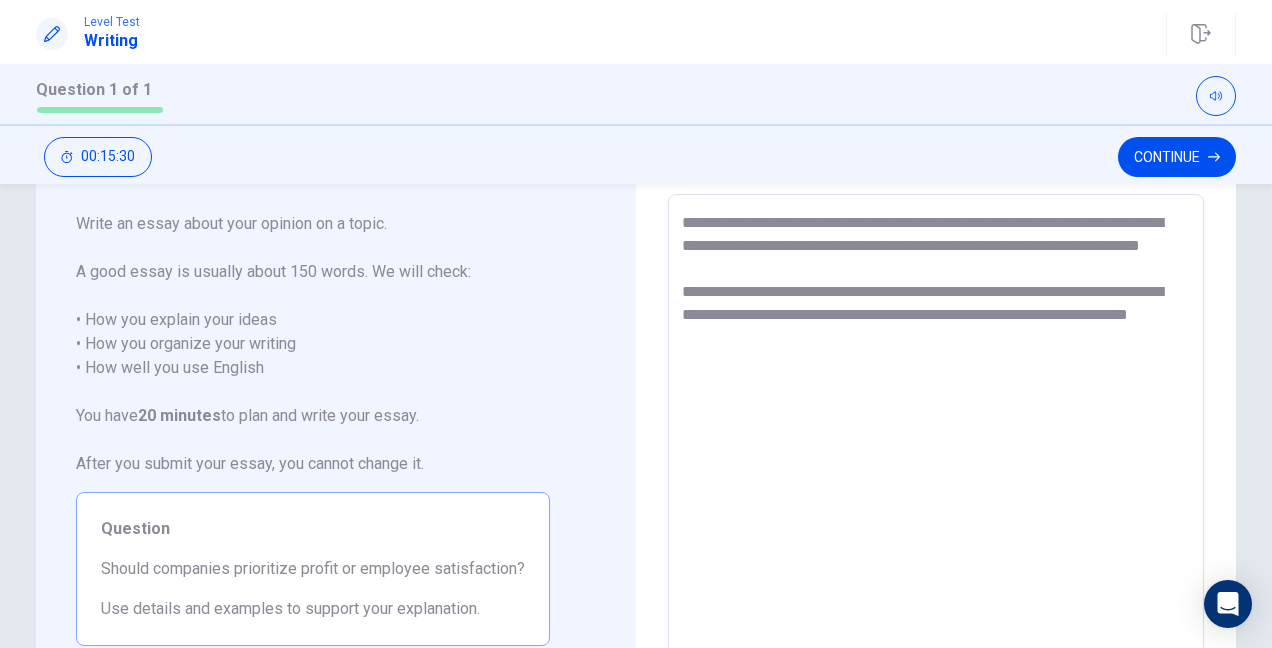 click on "**********" at bounding box center [935, 471] 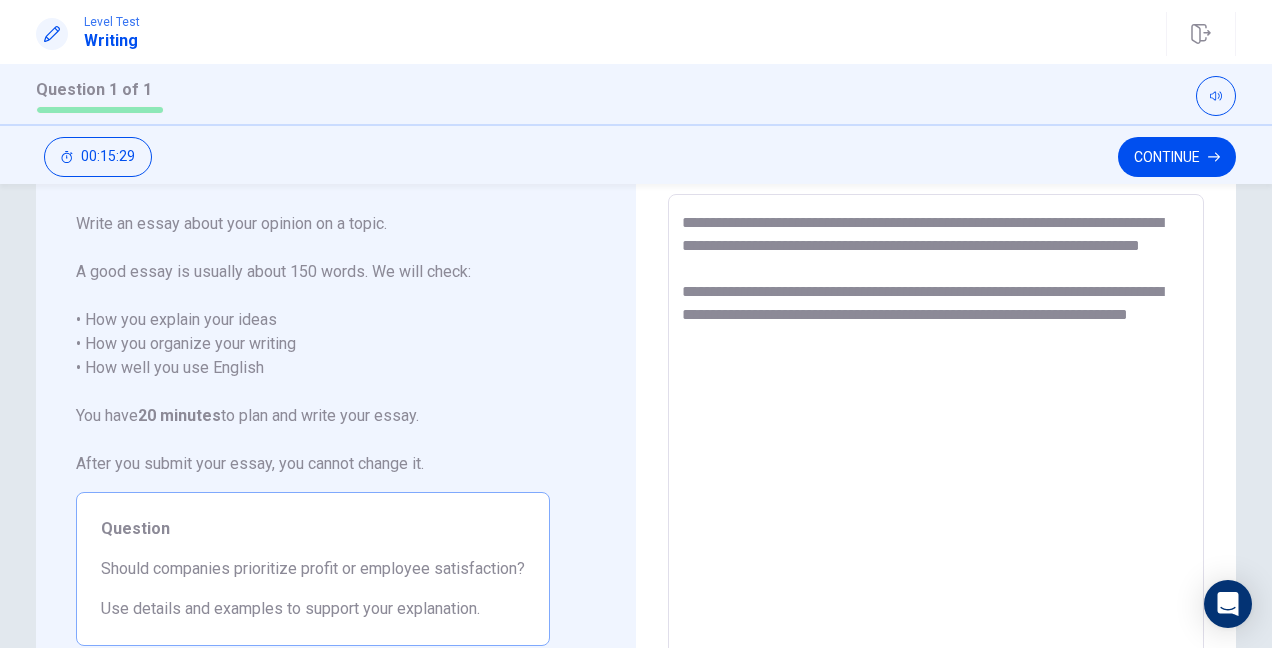 click on "**********" at bounding box center (935, 471) 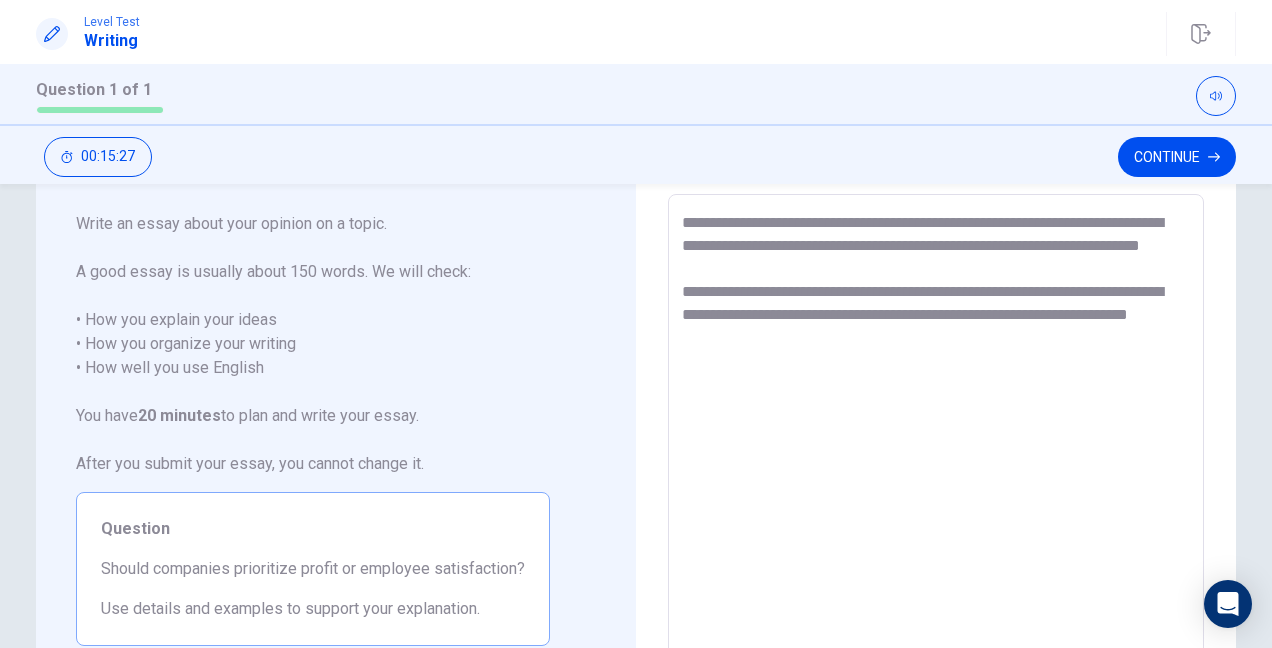 click on "**********" at bounding box center (936, 470) 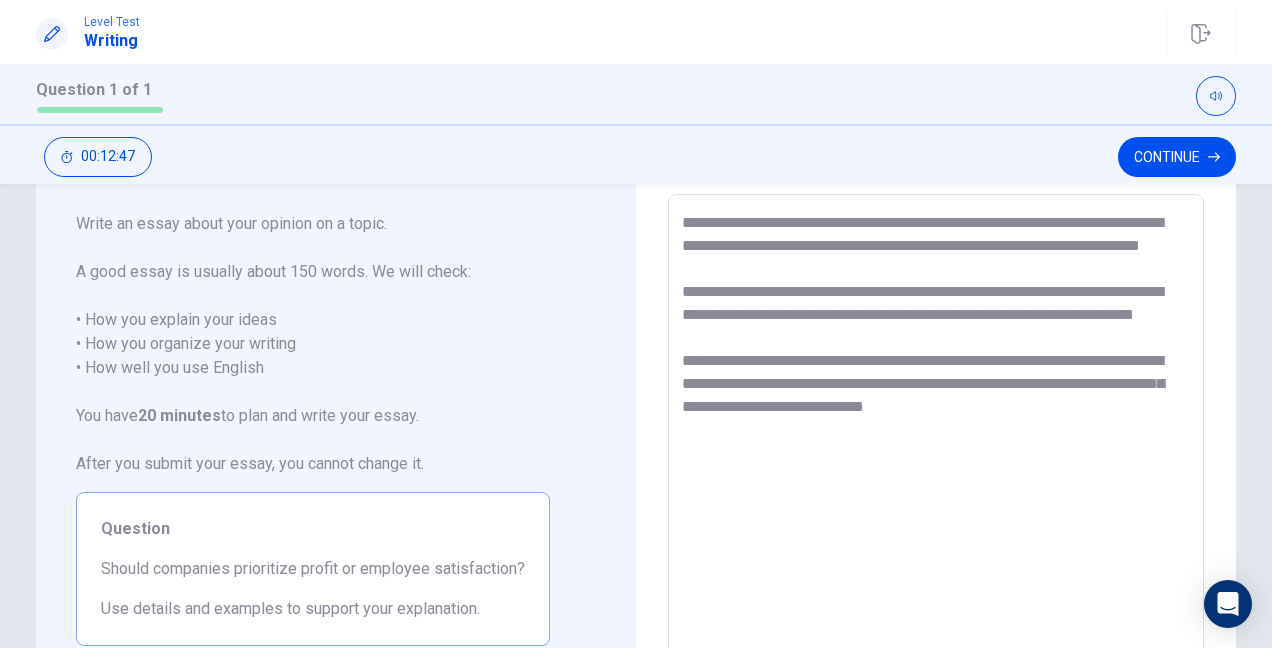 click on "**********" at bounding box center (935, 471) 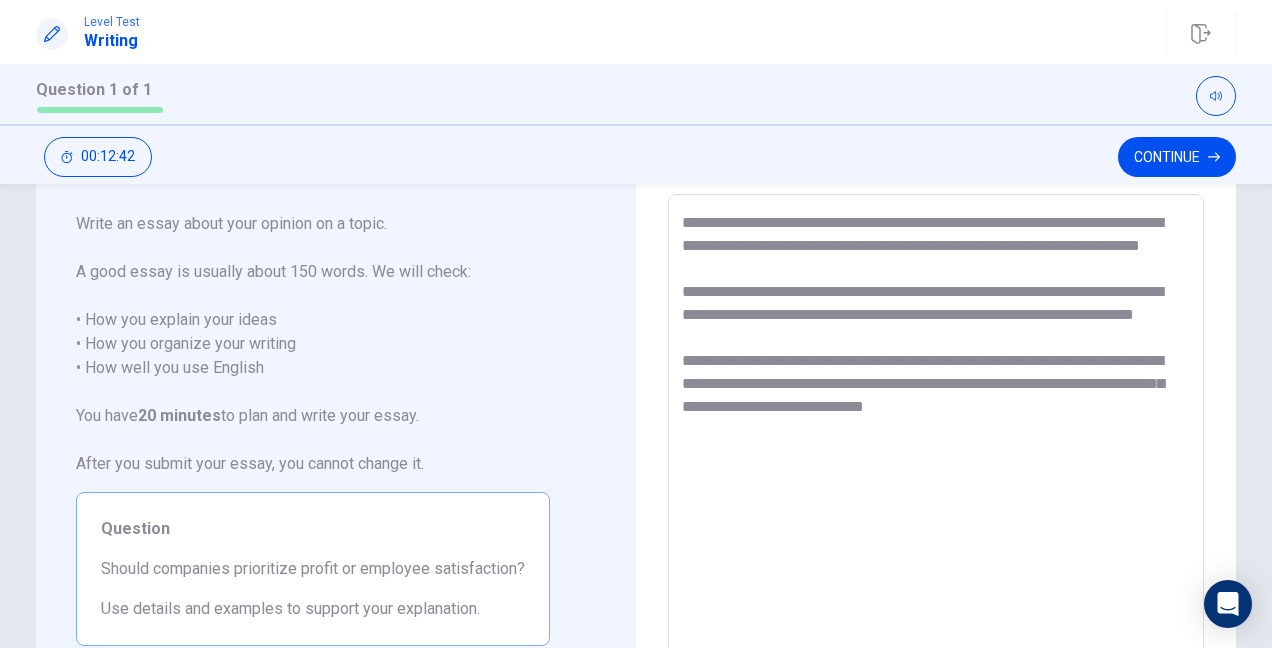 click on "**********" at bounding box center (935, 471) 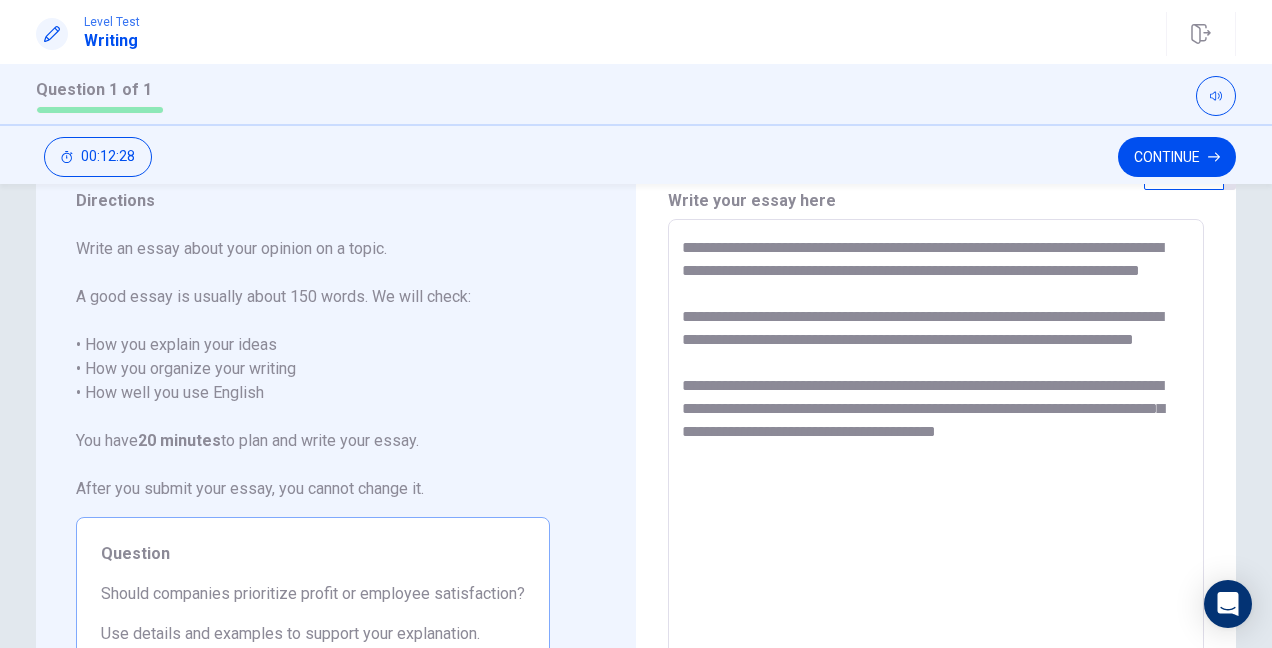 scroll, scrollTop: 175, scrollLeft: 0, axis: vertical 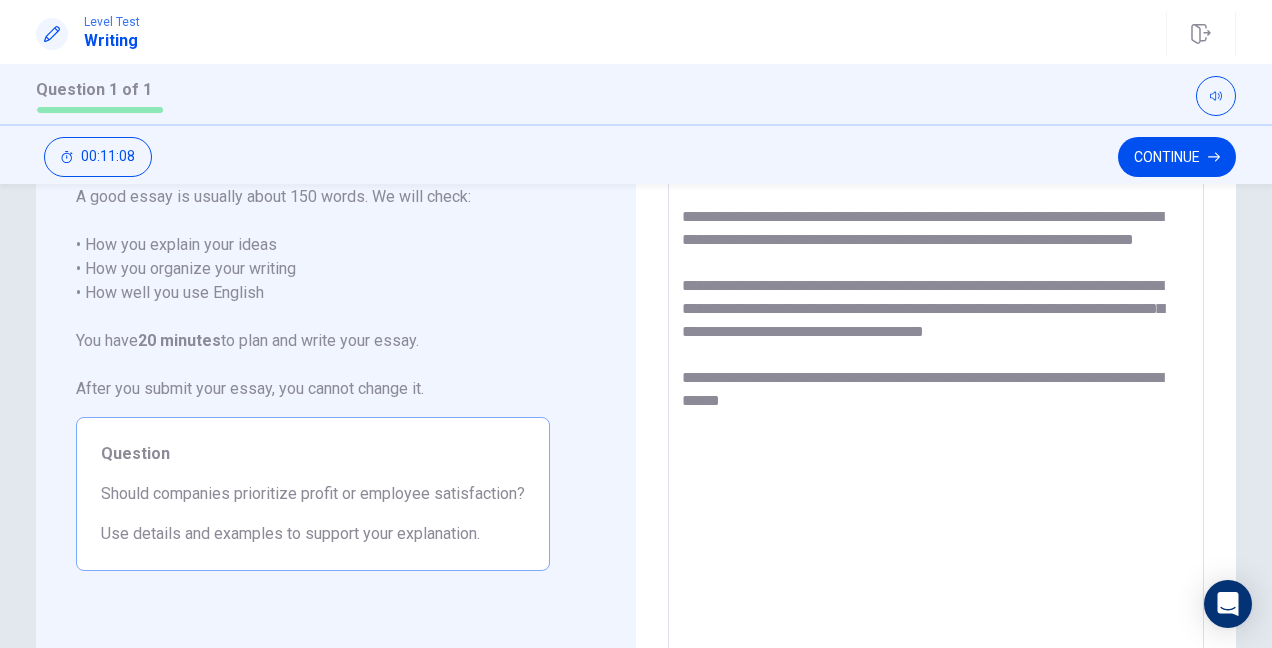 click on "**********" at bounding box center [935, 396] 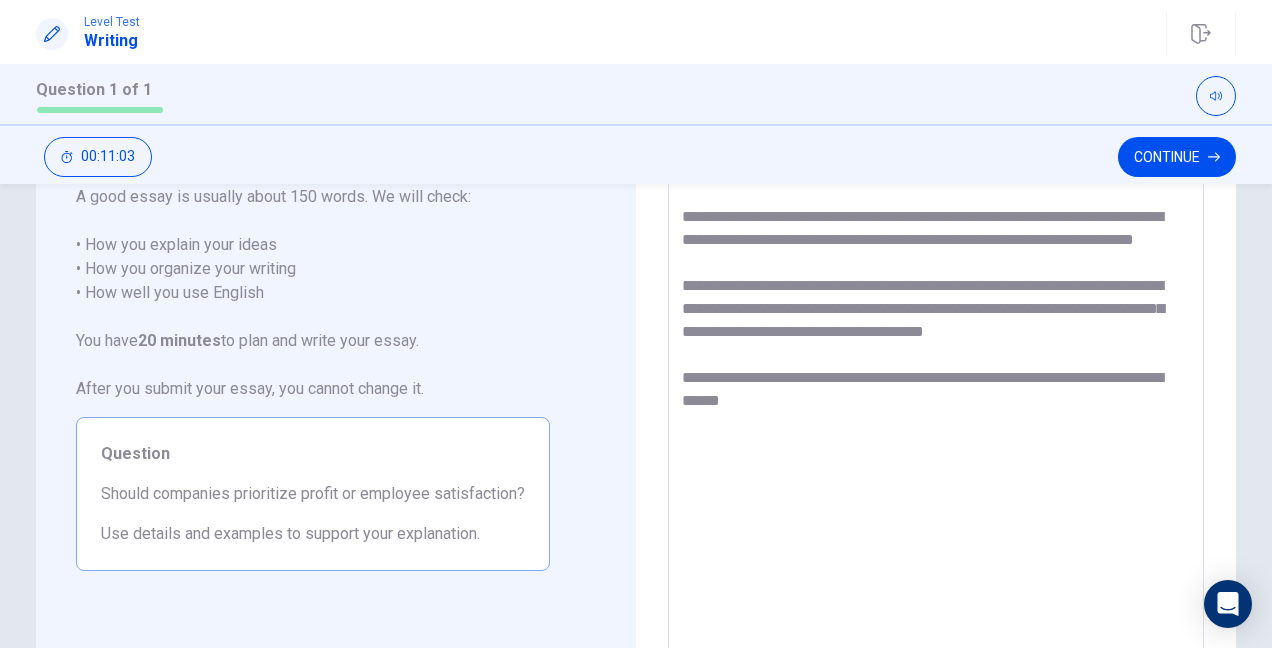 click on "**********" at bounding box center [935, 396] 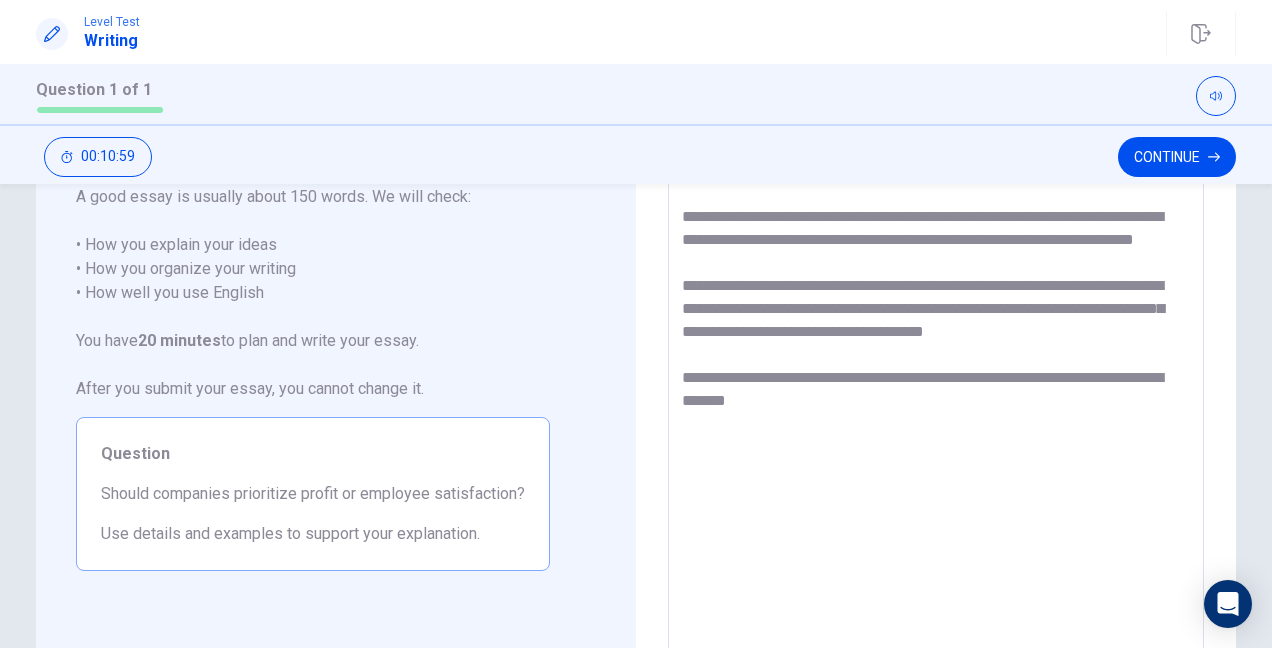 click on "**********" at bounding box center [935, 396] 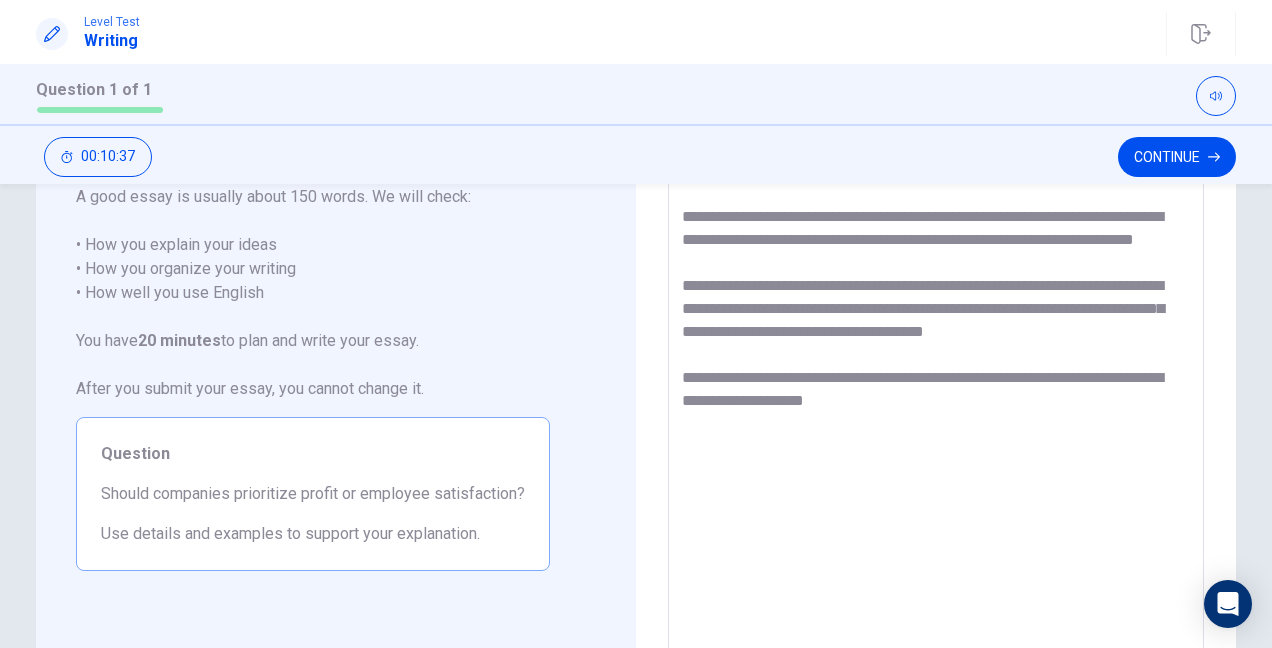 click on "**********" at bounding box center (935, 396) 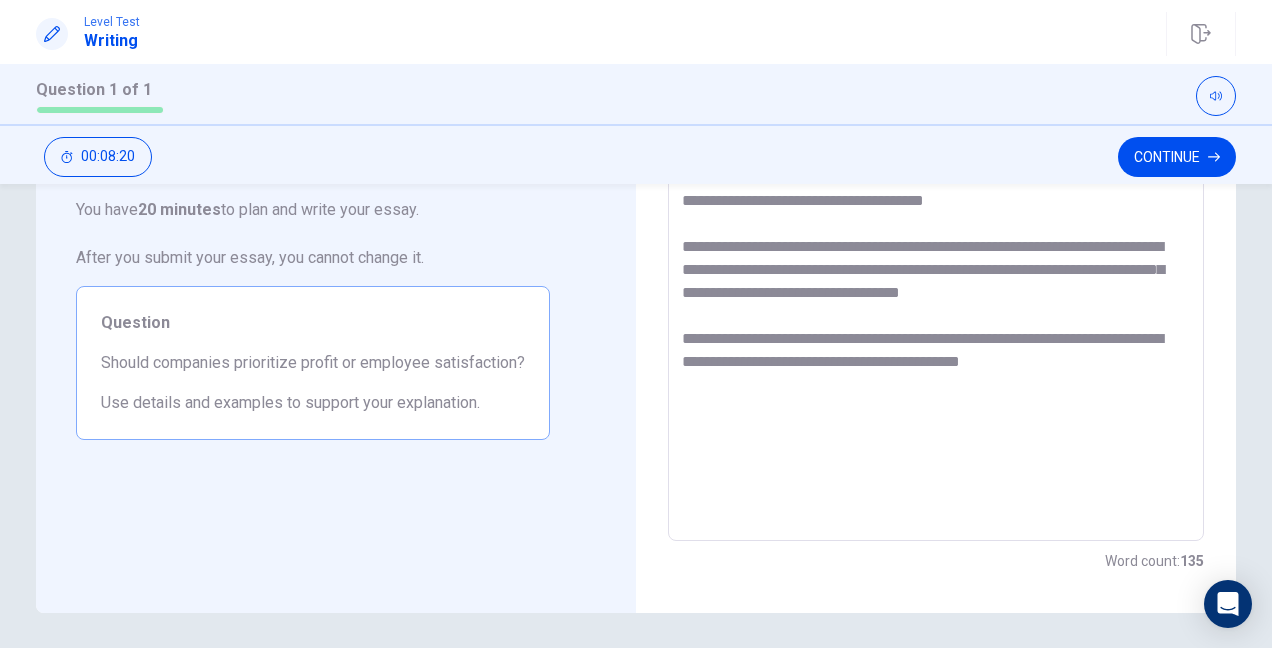 scroll, scrollTop: 275, scrollLeft: 0, axis: vertical 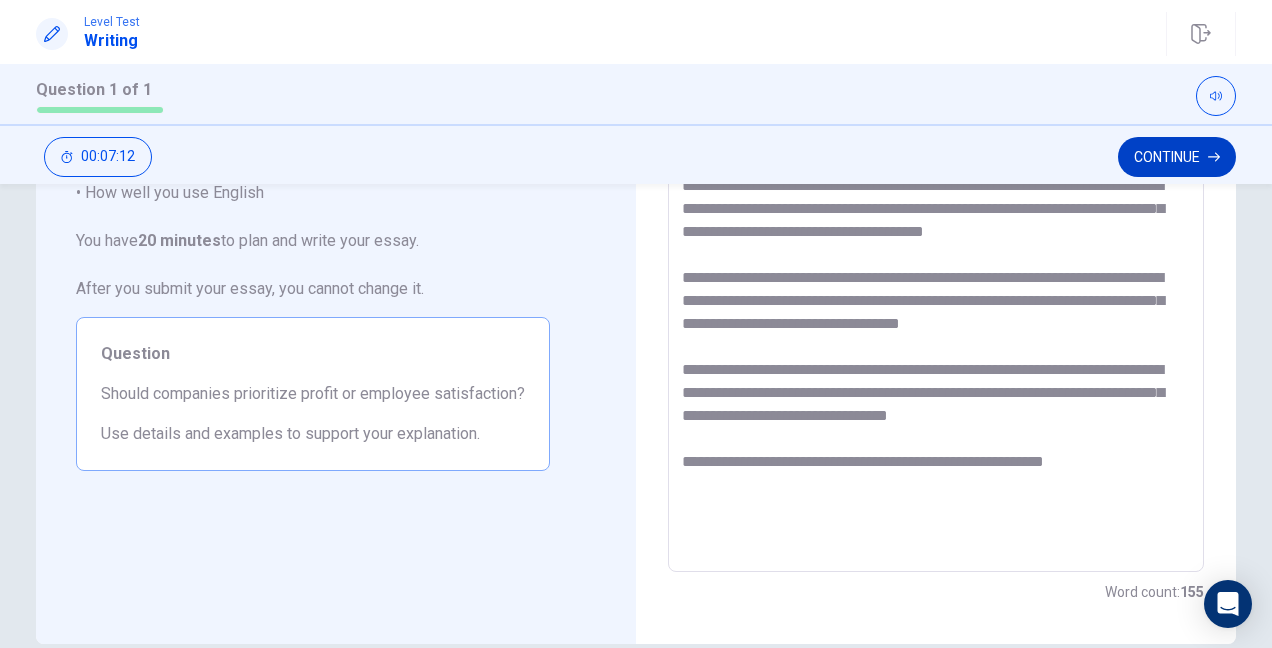 click on "Continue" at bounding box center [1177, 157] 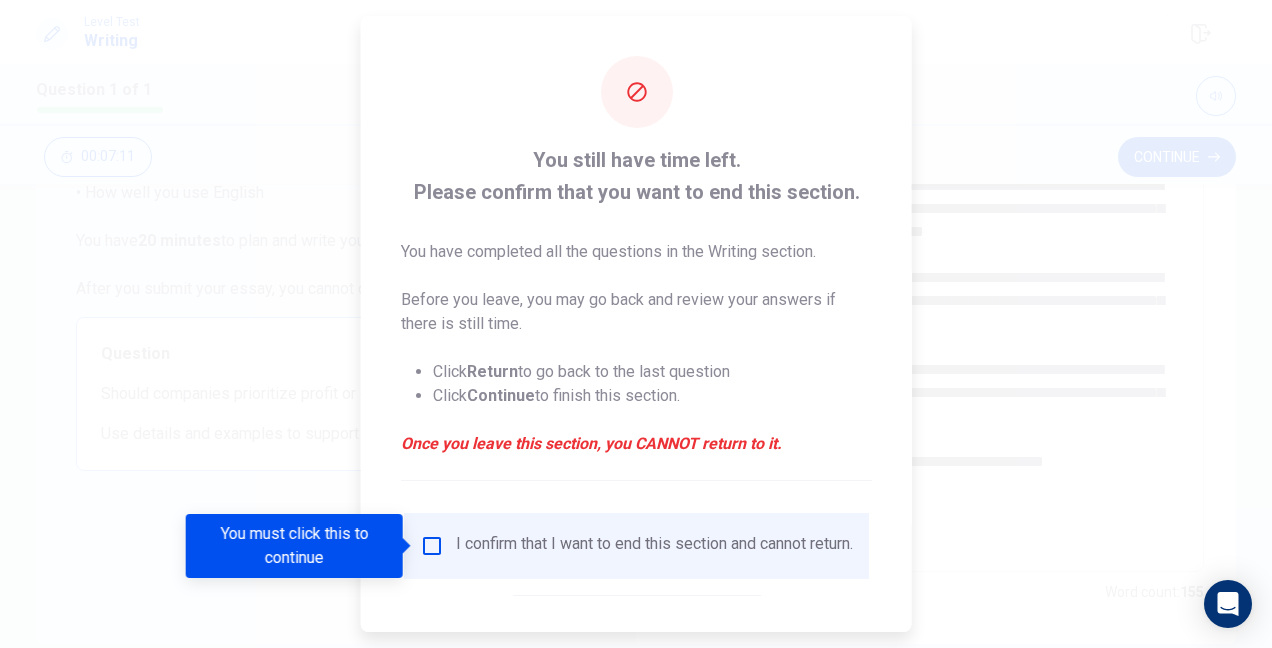 click on "I confirm that I want to end this section and cannot return." at bounding box center (636, 546) 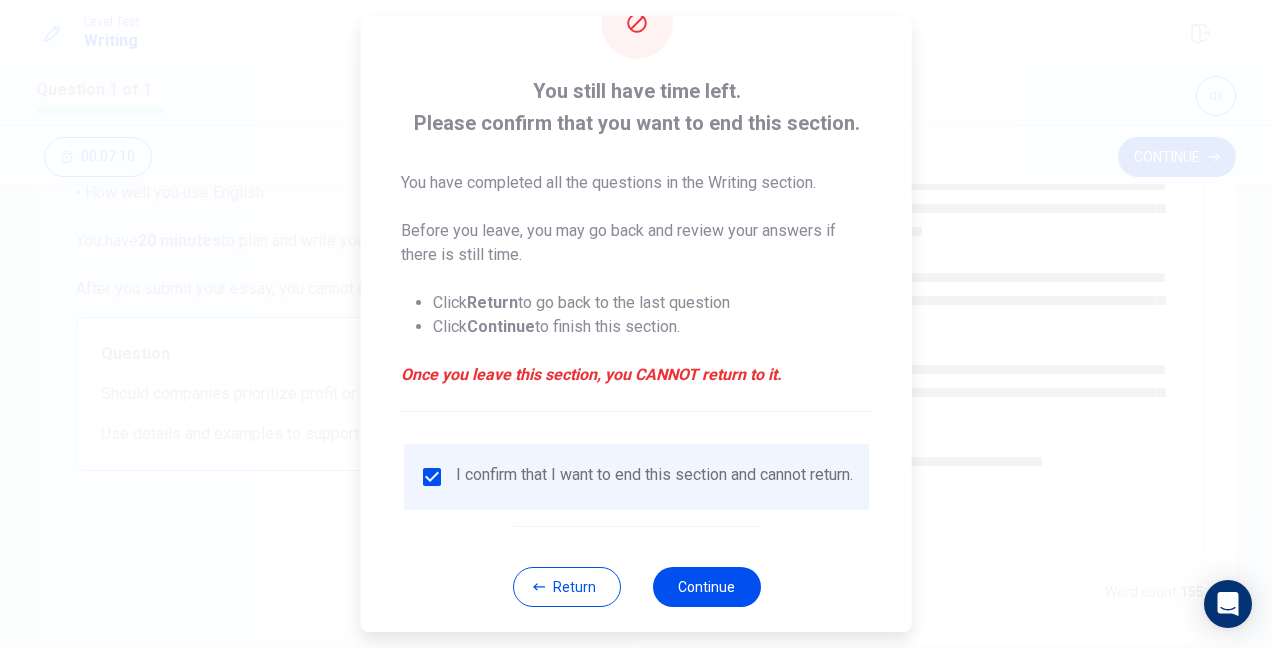 scroll, scrollTop: 98, scrollLeft: 0, axis: vertical 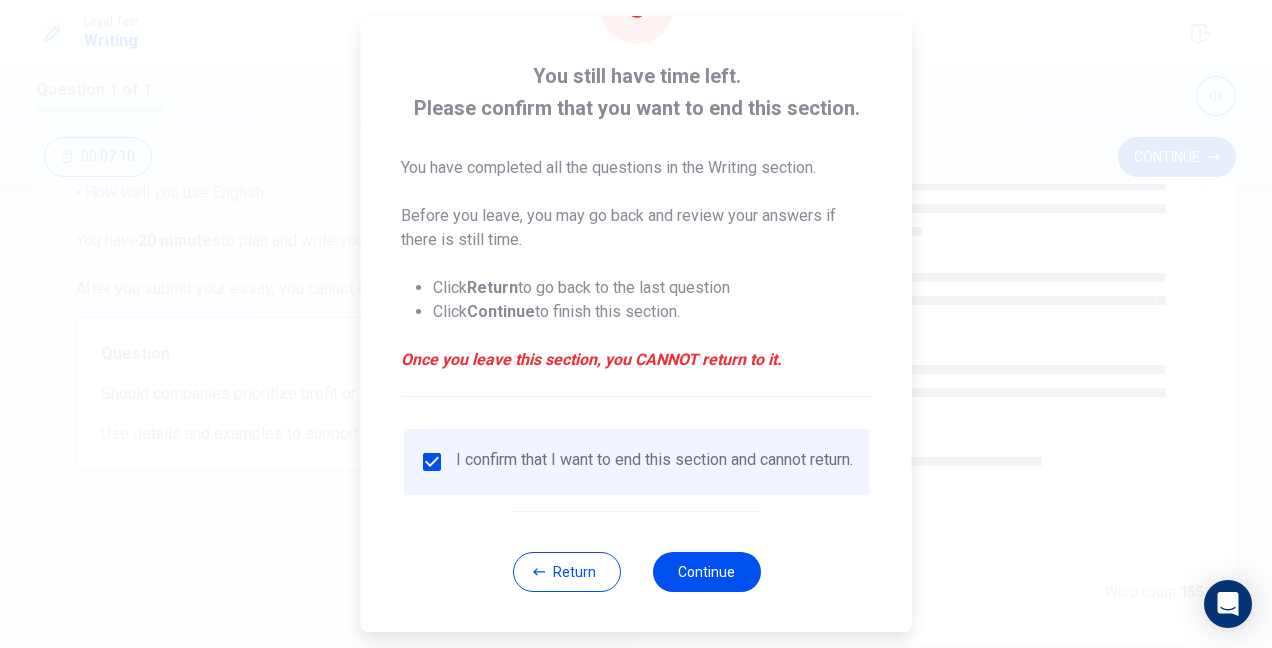 click on "You still have time left.   Please confirm that you want to end this section. You have completed all the questions in the Writing section. Before you leave, you may go back and review your answers if there is still time. Click  Return  to go back to the last question Click  Continue  to finish this section. Once you leave this section, you CANNOT return to it. I confirm that I want to end this section and cannot return. Return Continue" at bounding box center [636, 282] 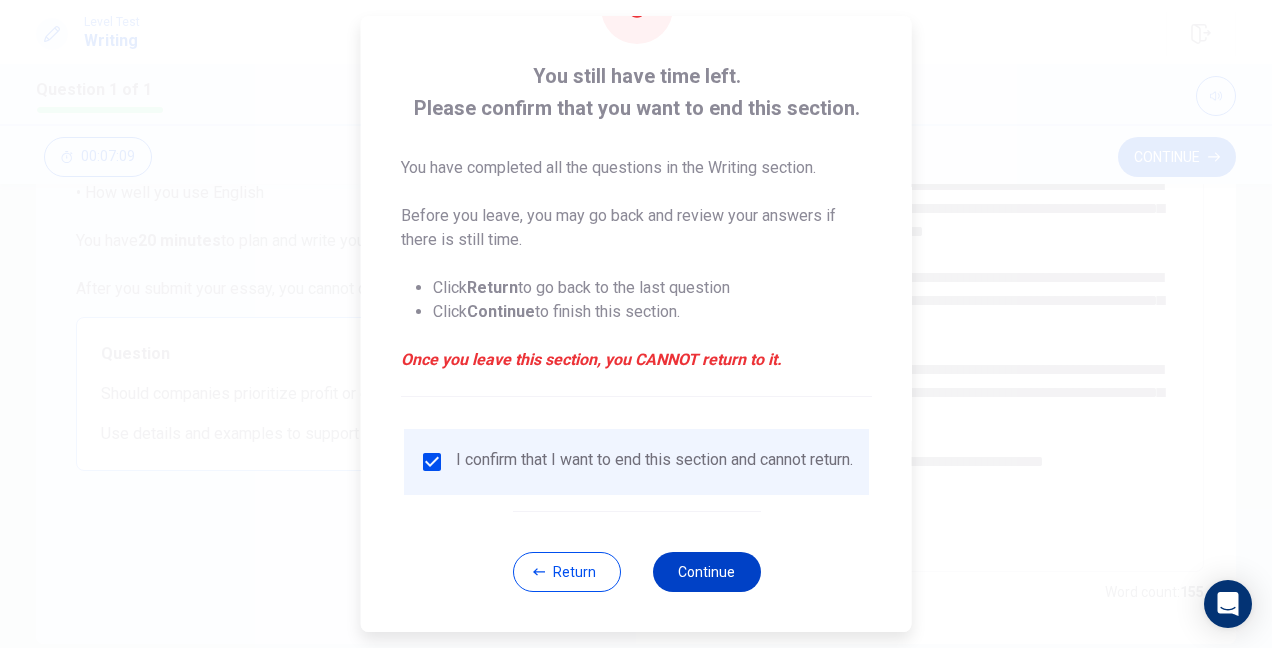 click on "Continue" at bounding box center (706, 572) 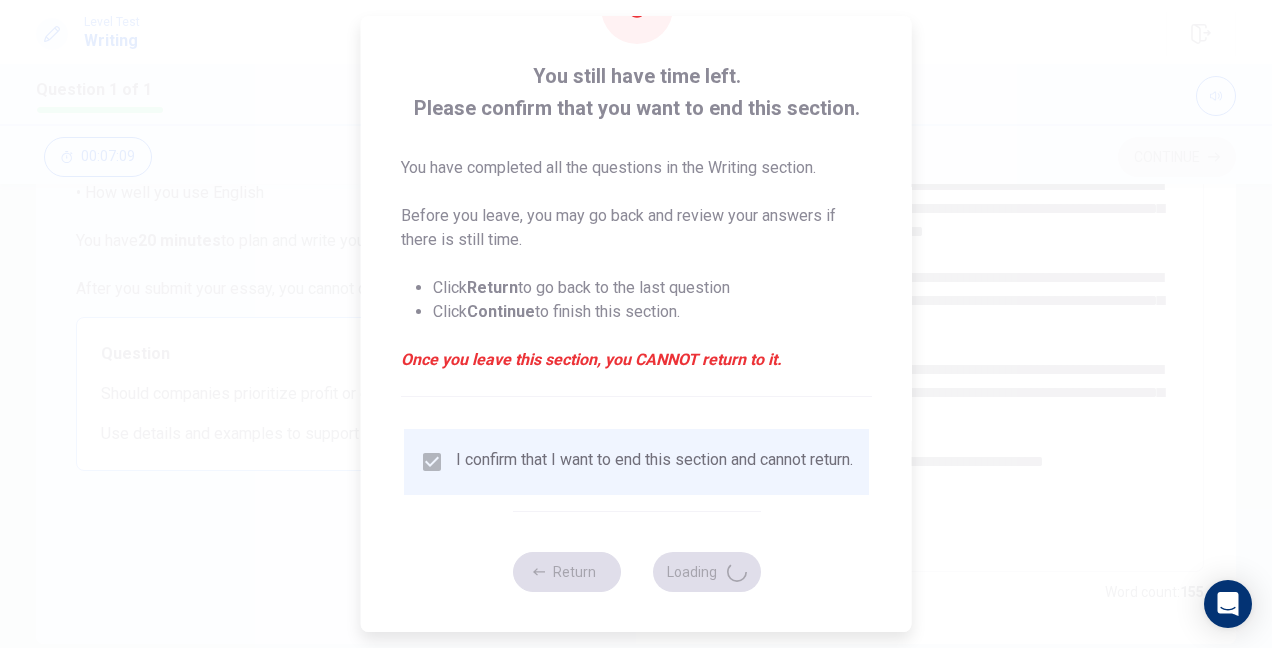 scroll, scrollTop: 80, scrollLeft: 0, axis: vertical 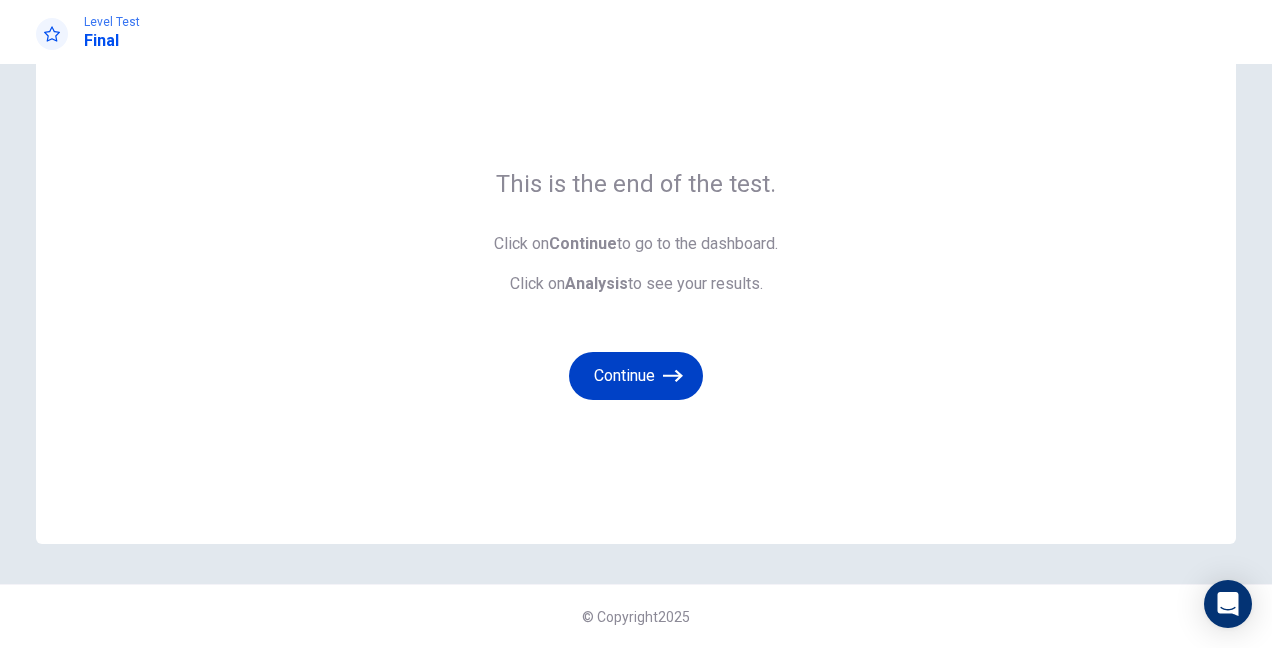 click 